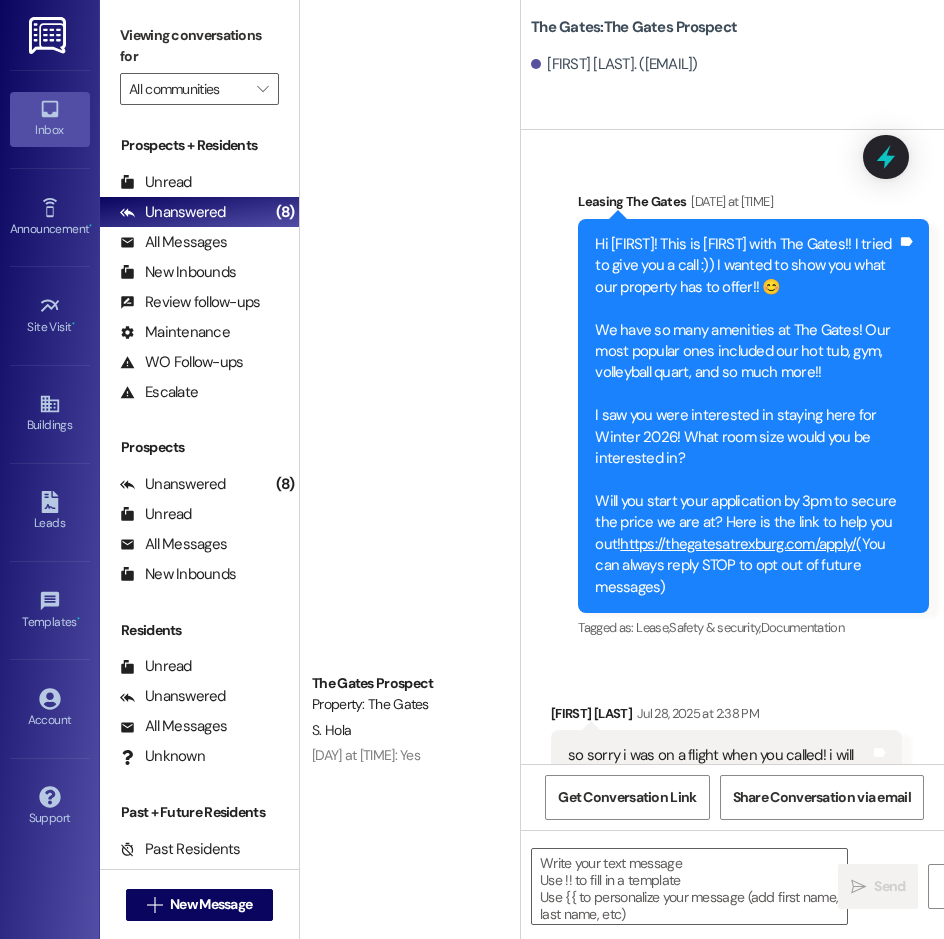 scroll, scrollTop: 0, scrollLeft: 0, axis: both 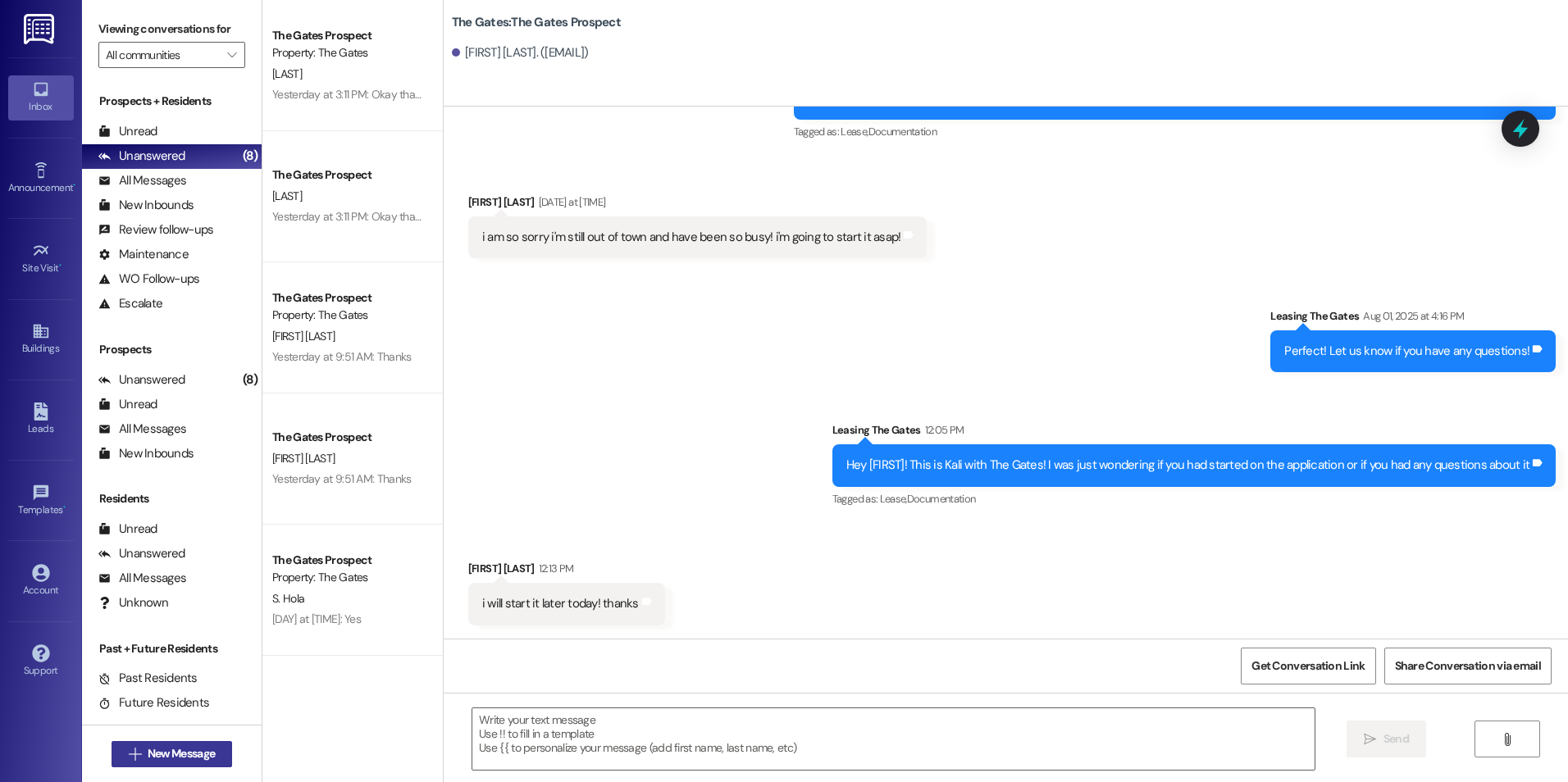 click on " New Message" at bounding box center (172, 754) 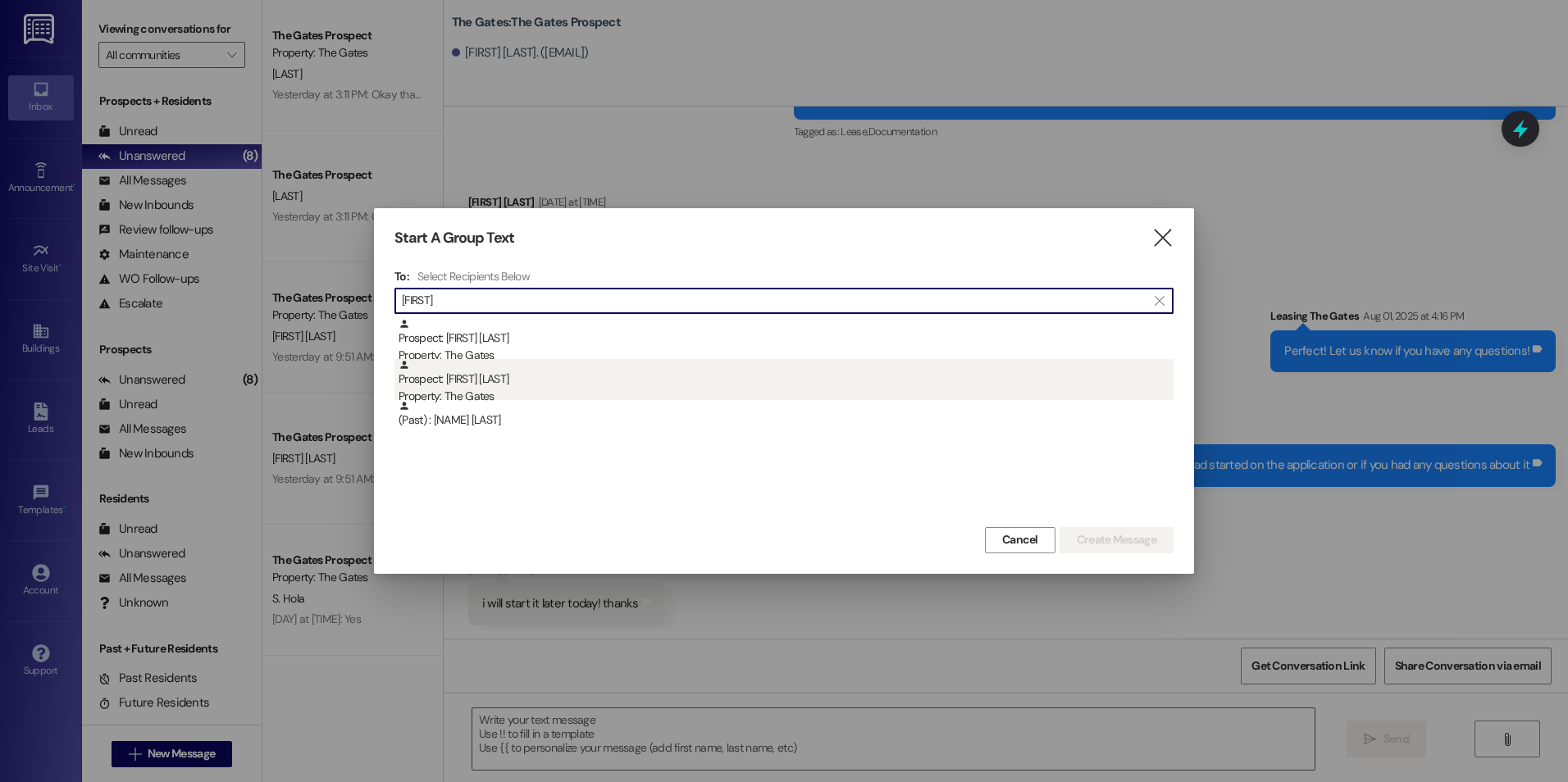 type on "[FIRST]" 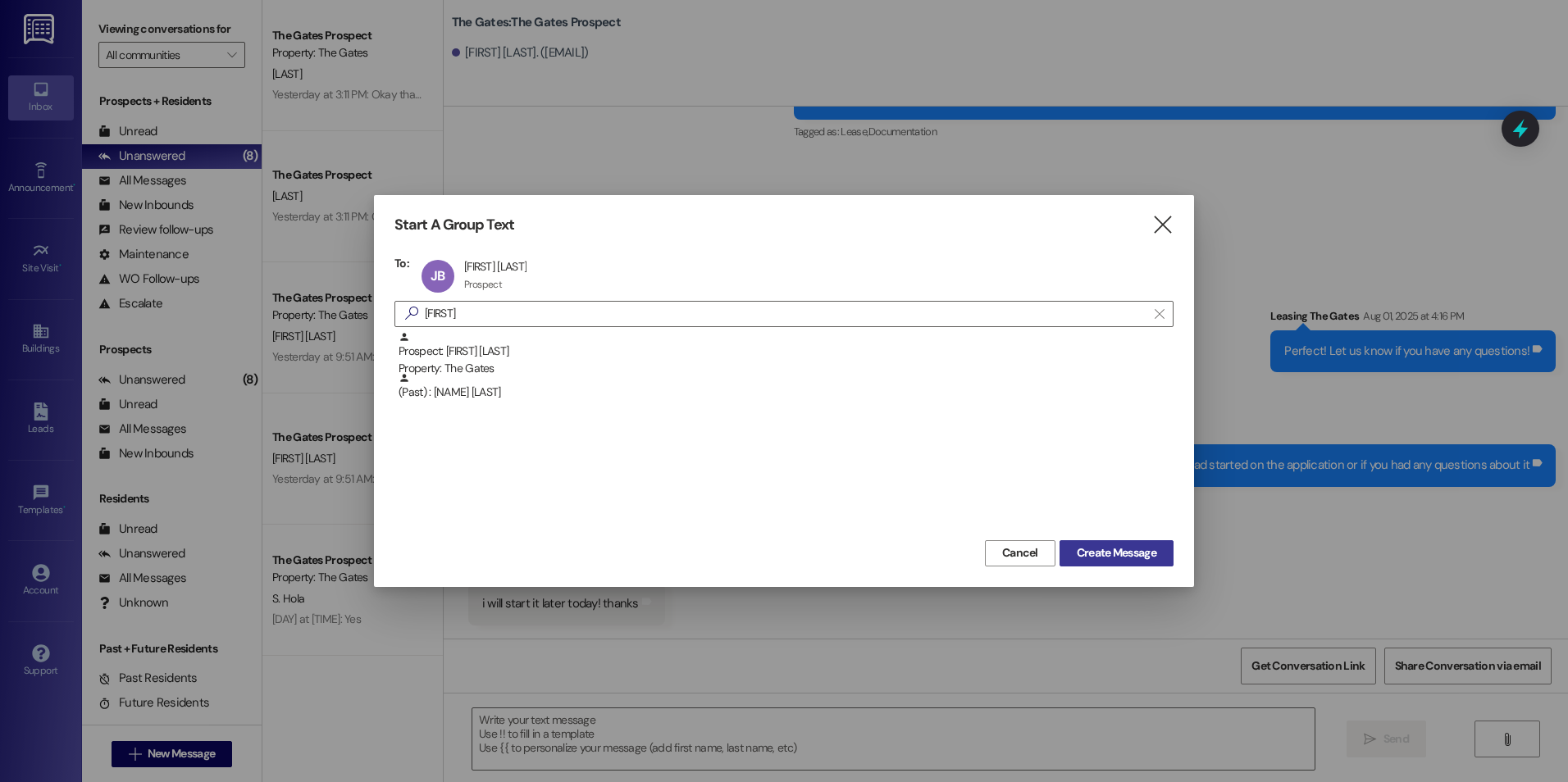 click on "Create Message" at bounding box center [1116, 552] 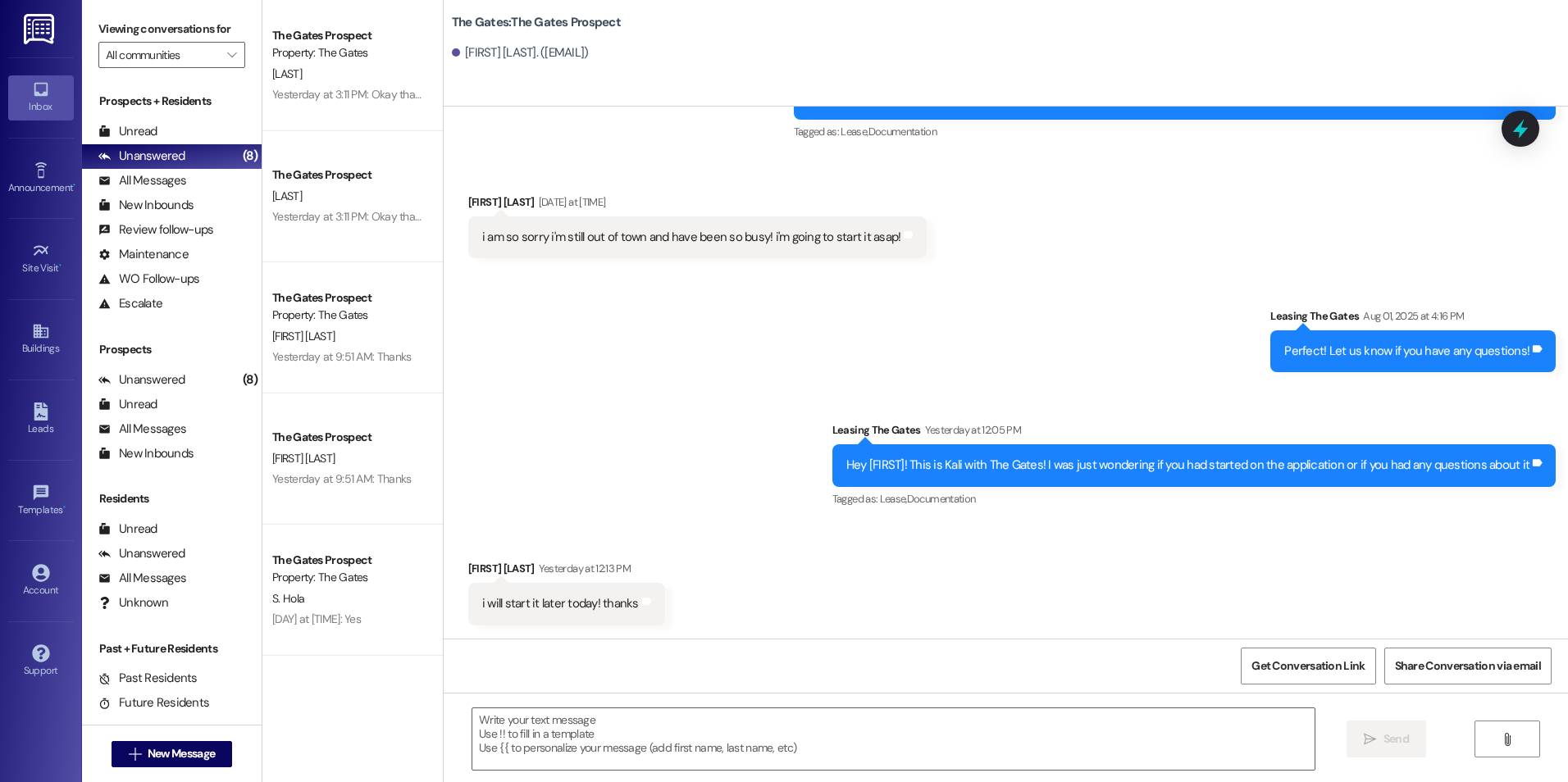 scroll, scrollTop: 1, scrollLeft: 0, axis: vertical 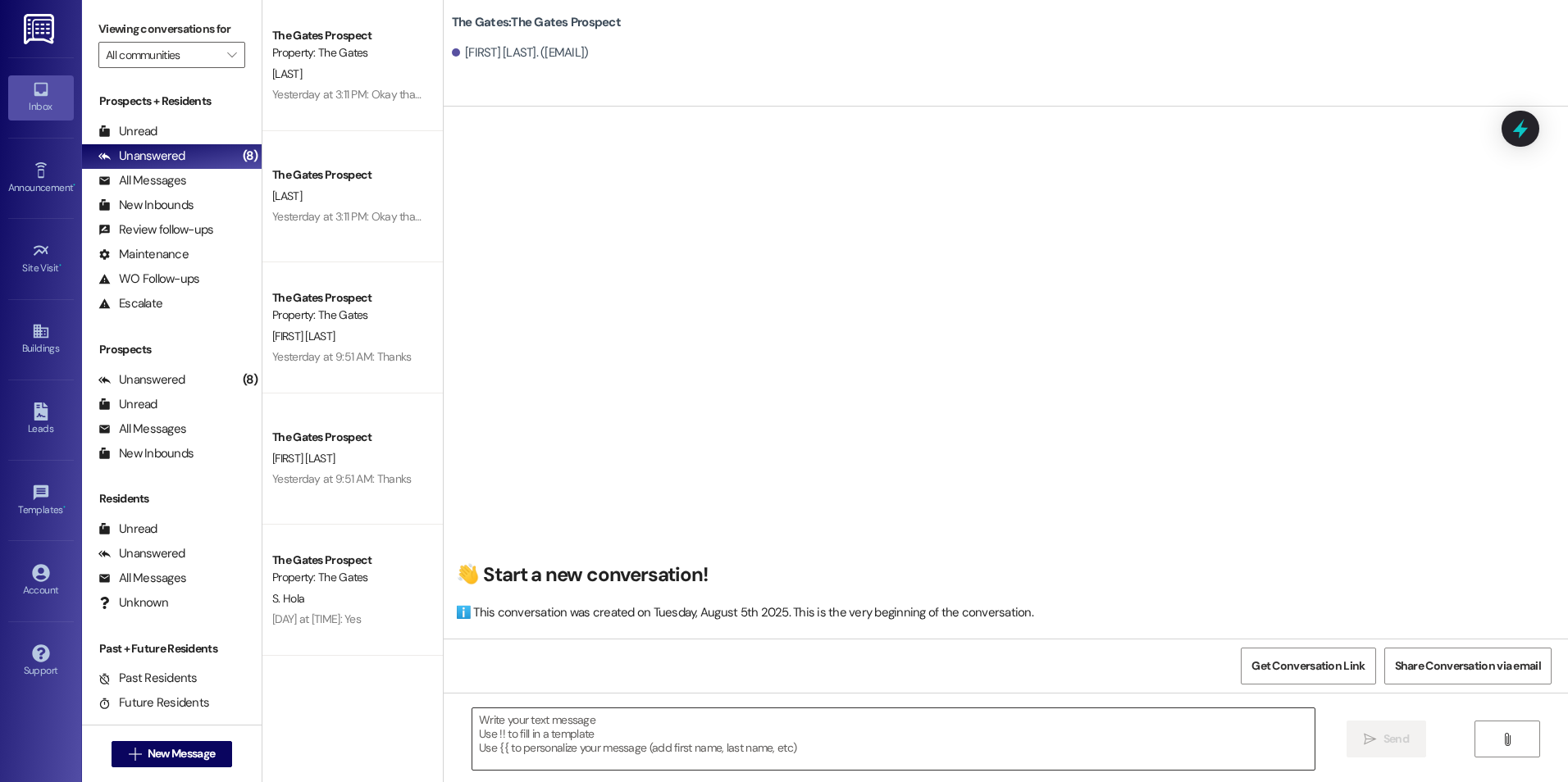 click at bounding box center [893, 739] 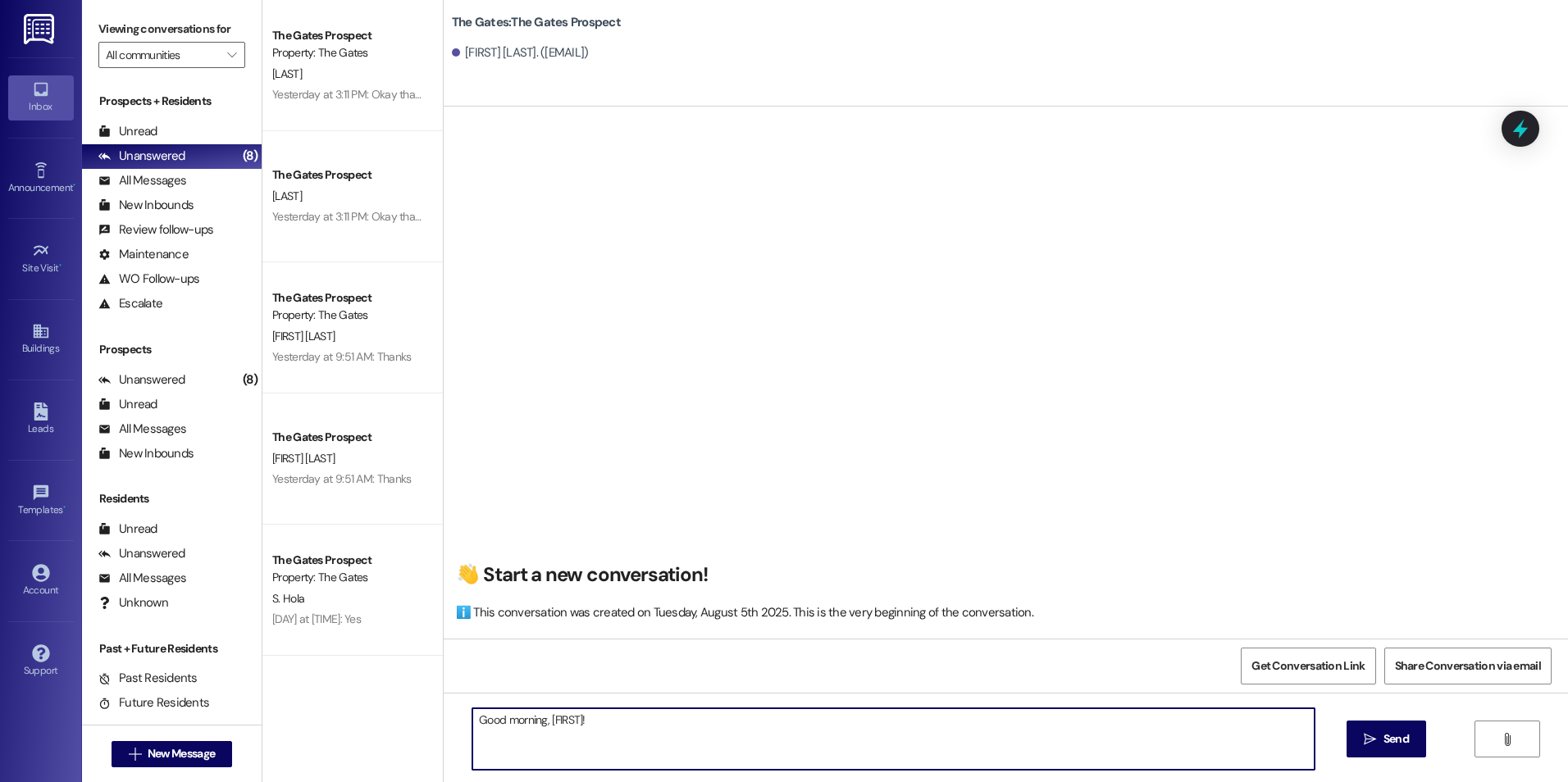 click on "Good morning, [FIRST]!" at bounding box center (893, 739) 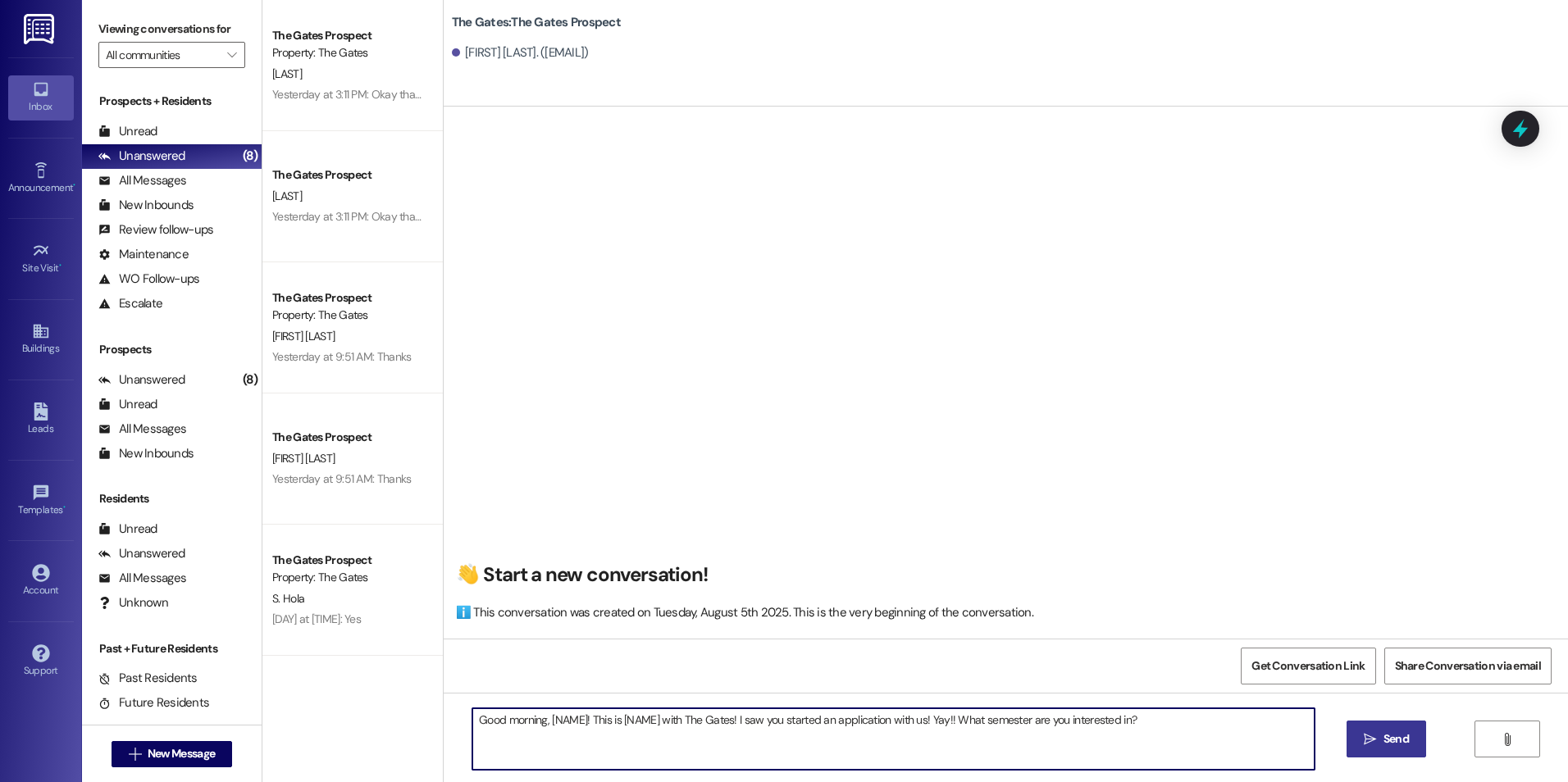 type on "Good morning, [NAME]! This is [NAME] with The Gates! I saw you started an application with us! Yay!! What semester are you interested in?" 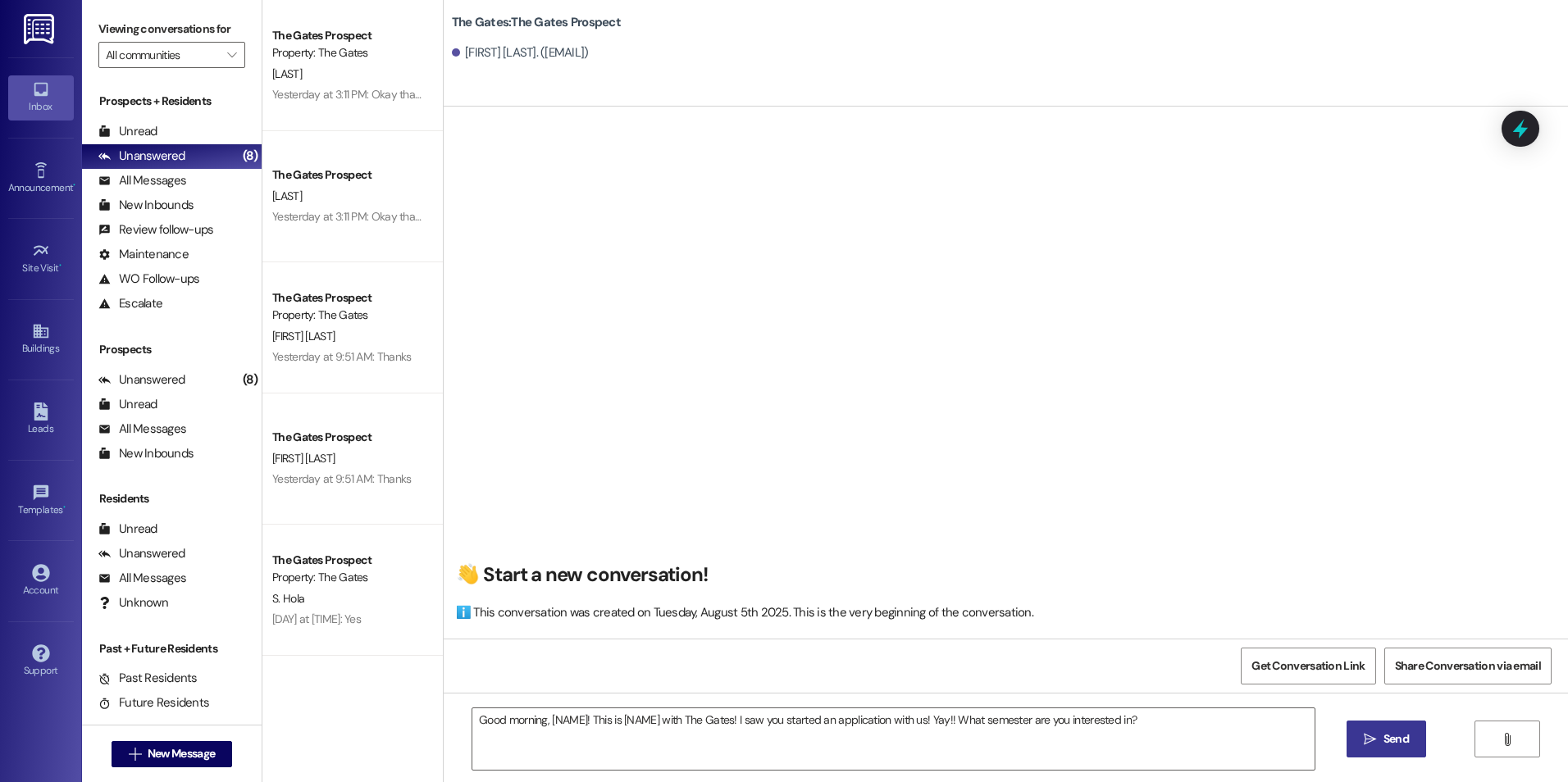 click on " Send" at bounding box center (1386, 739) 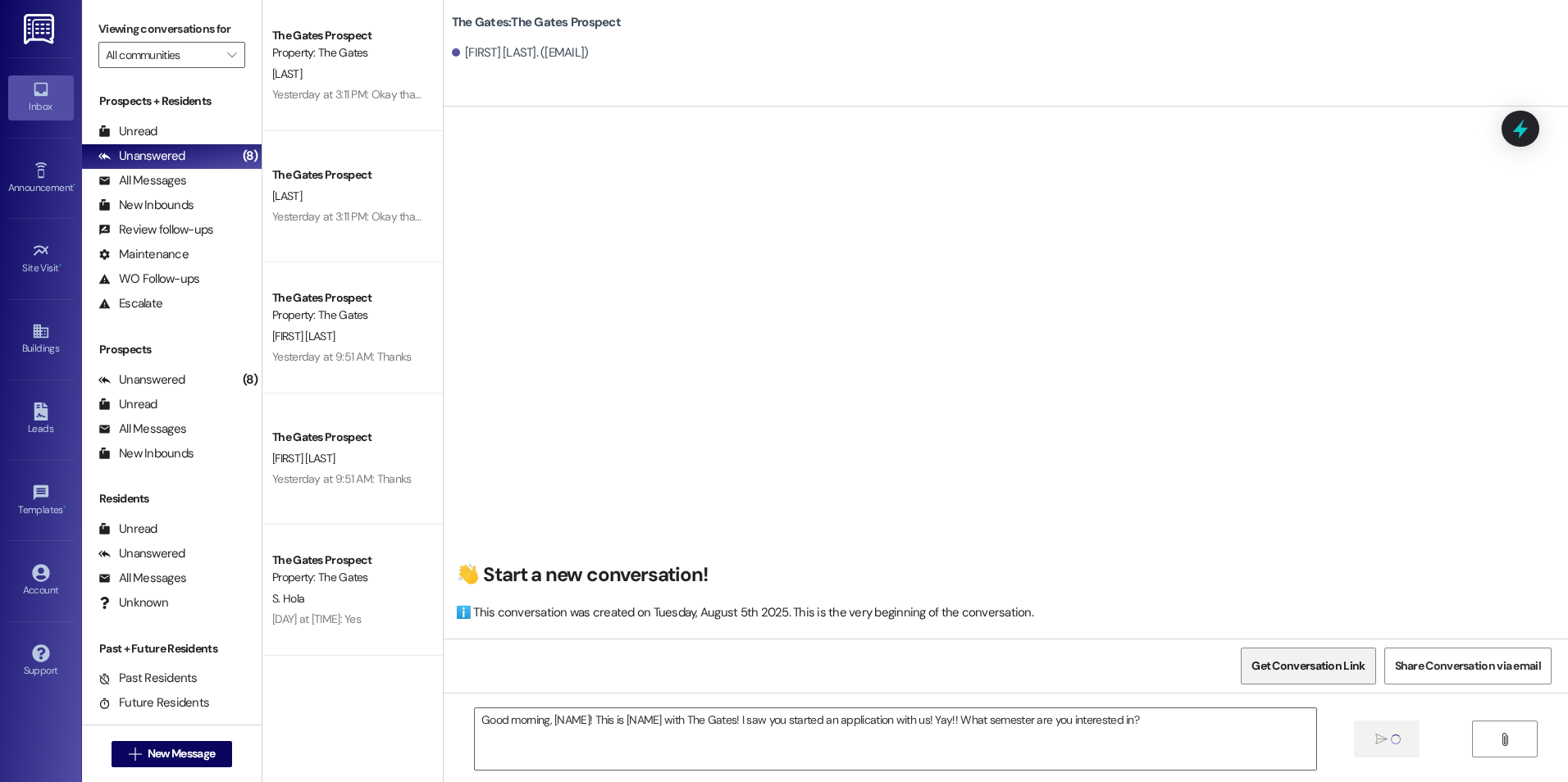 type 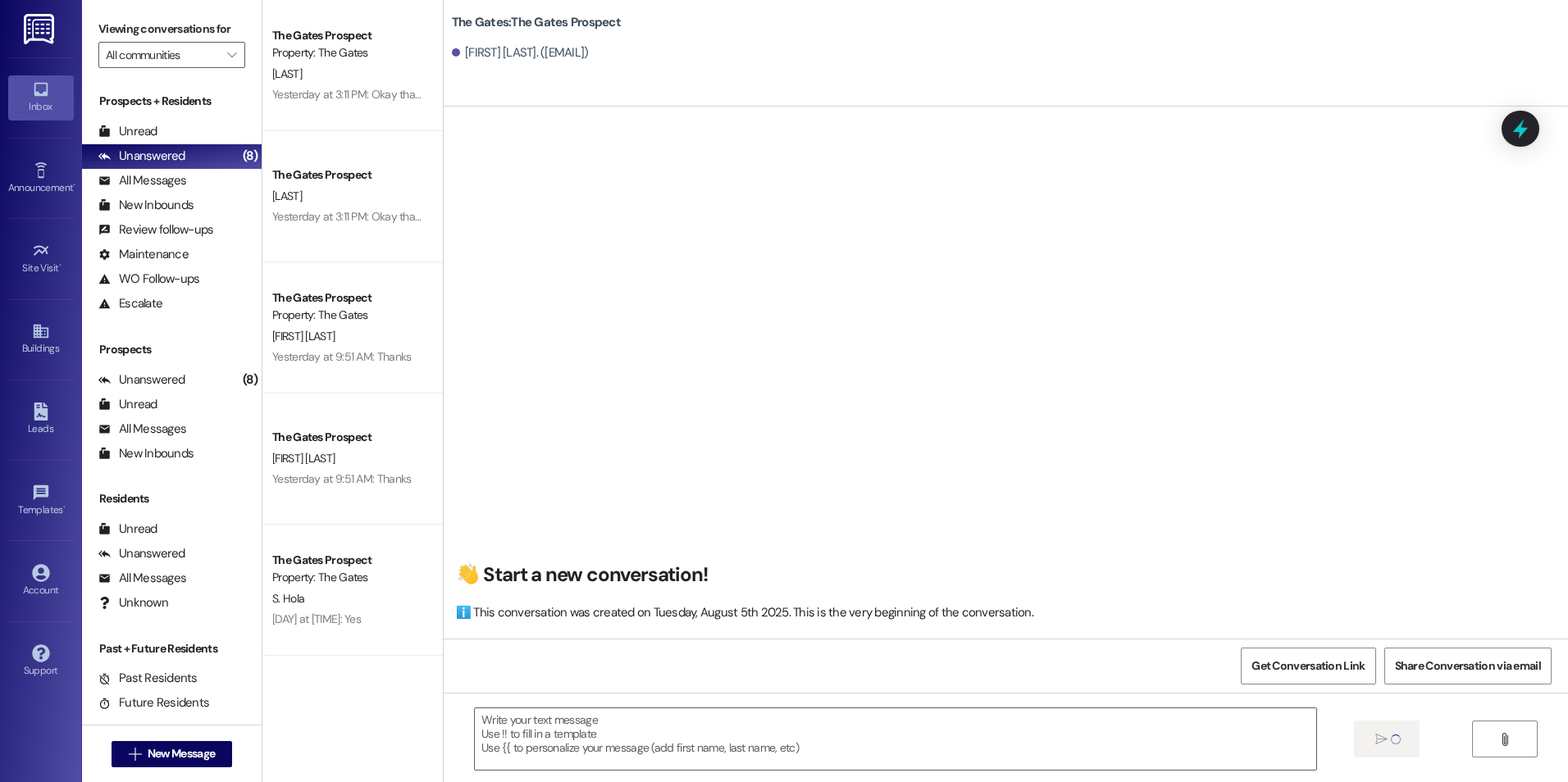 scroll, scrollTop: 0, scrollLeft: 0, axis: both 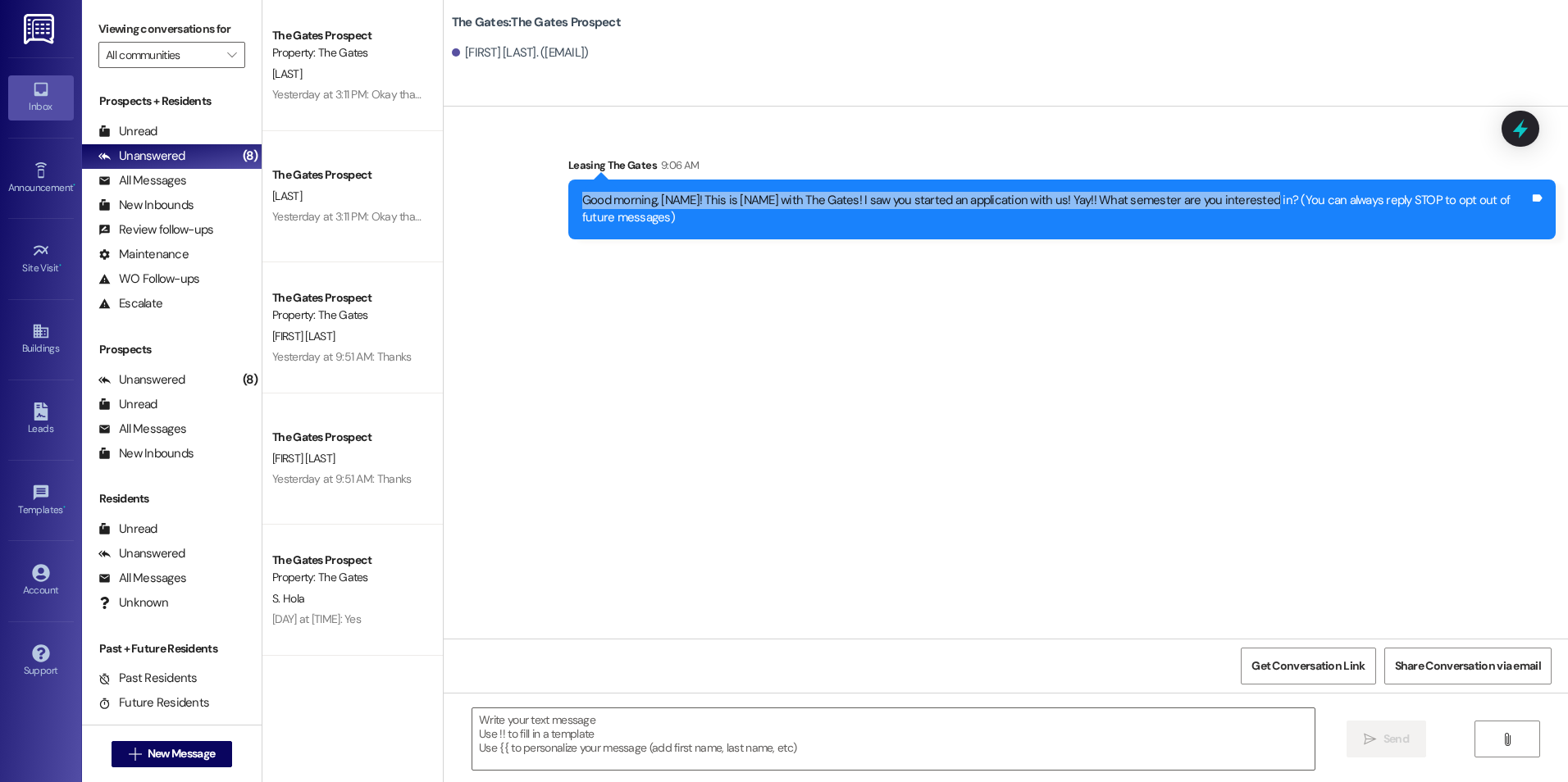 drag, startPoint x: 569, startPoint y: 197, endPoint x: 1234, endPoint y: 197, distance: 665 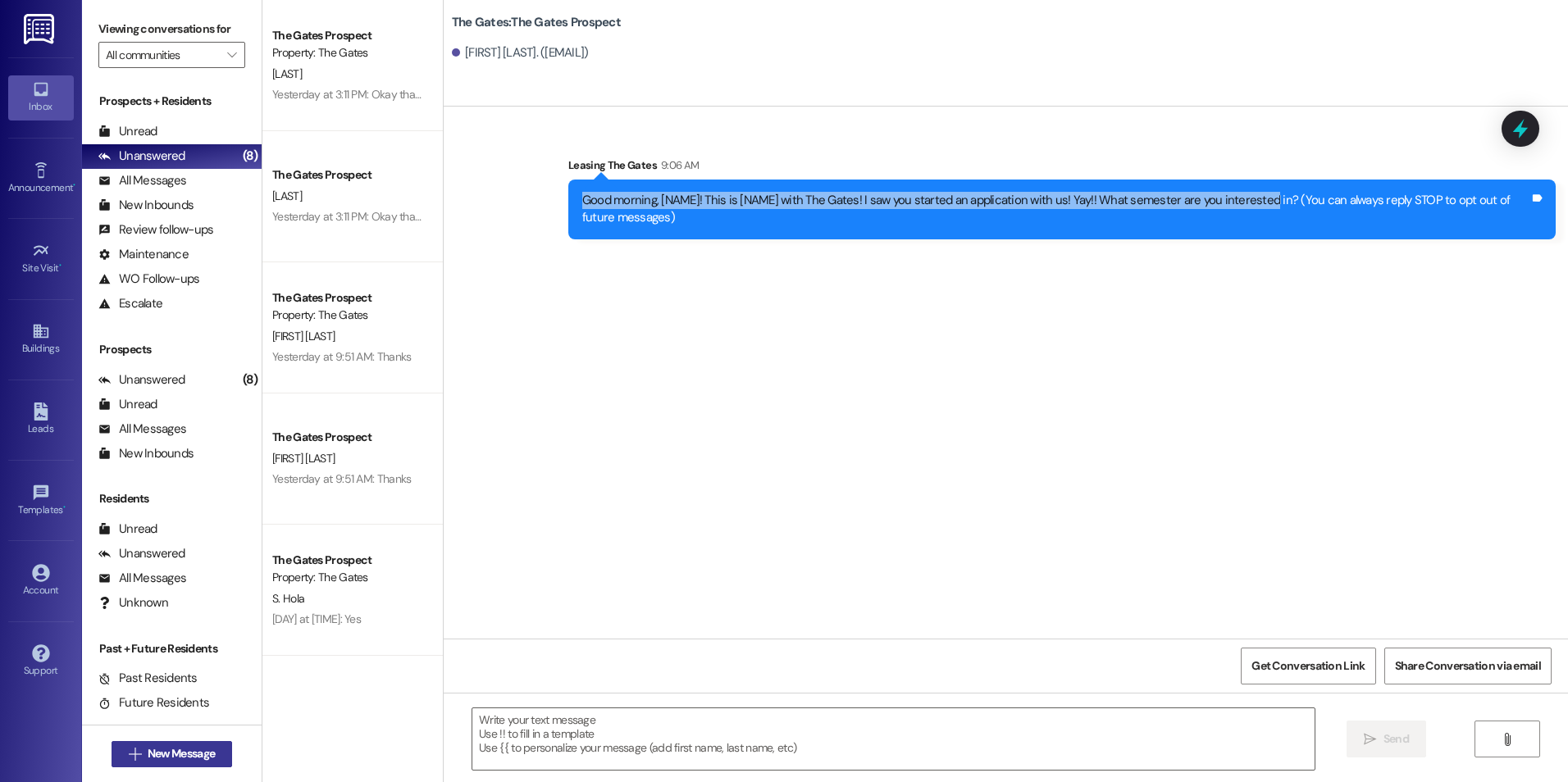 click on "New Message" at bounding box center [181, 753] 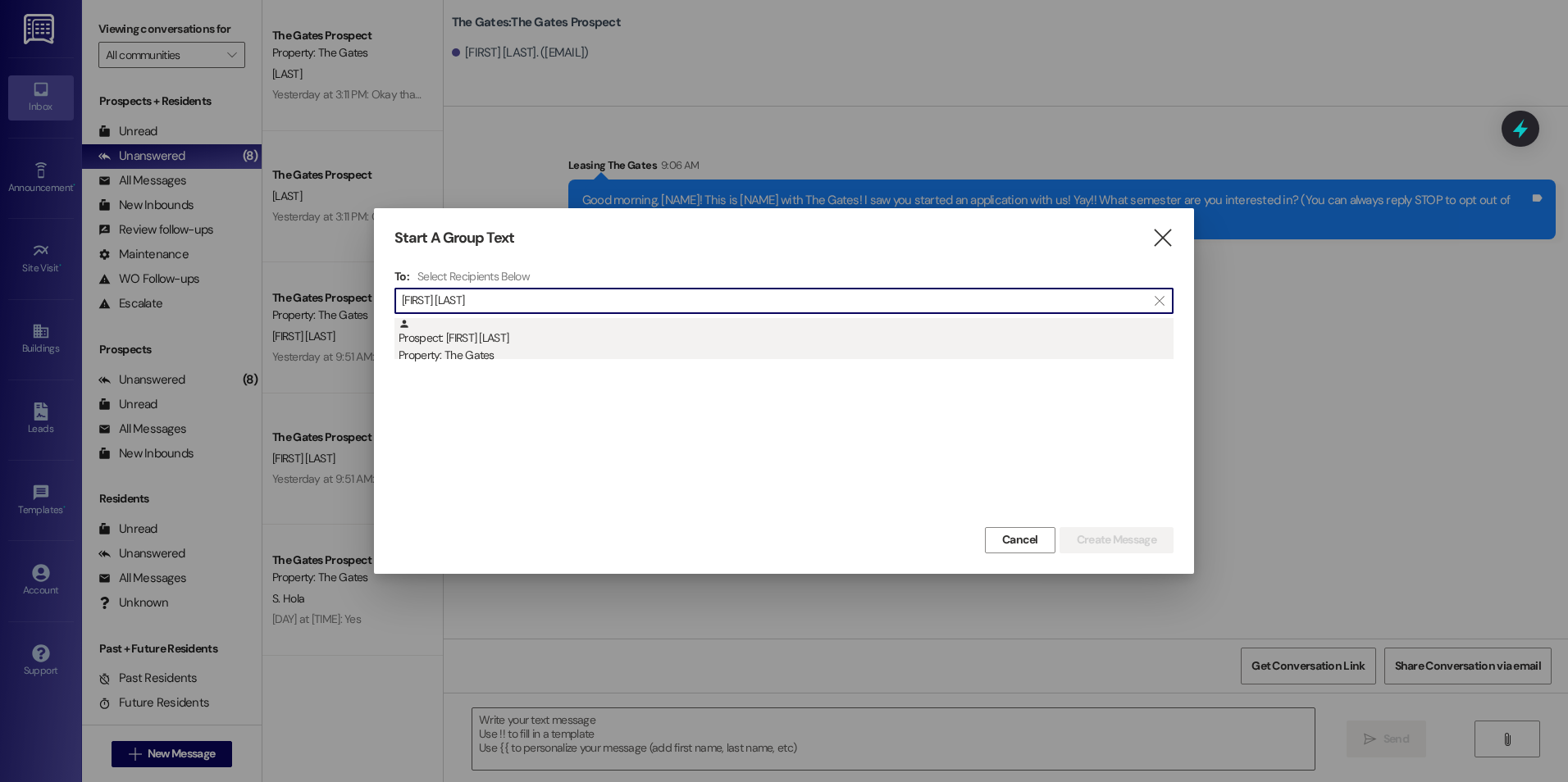 type on "Chris Robinson" 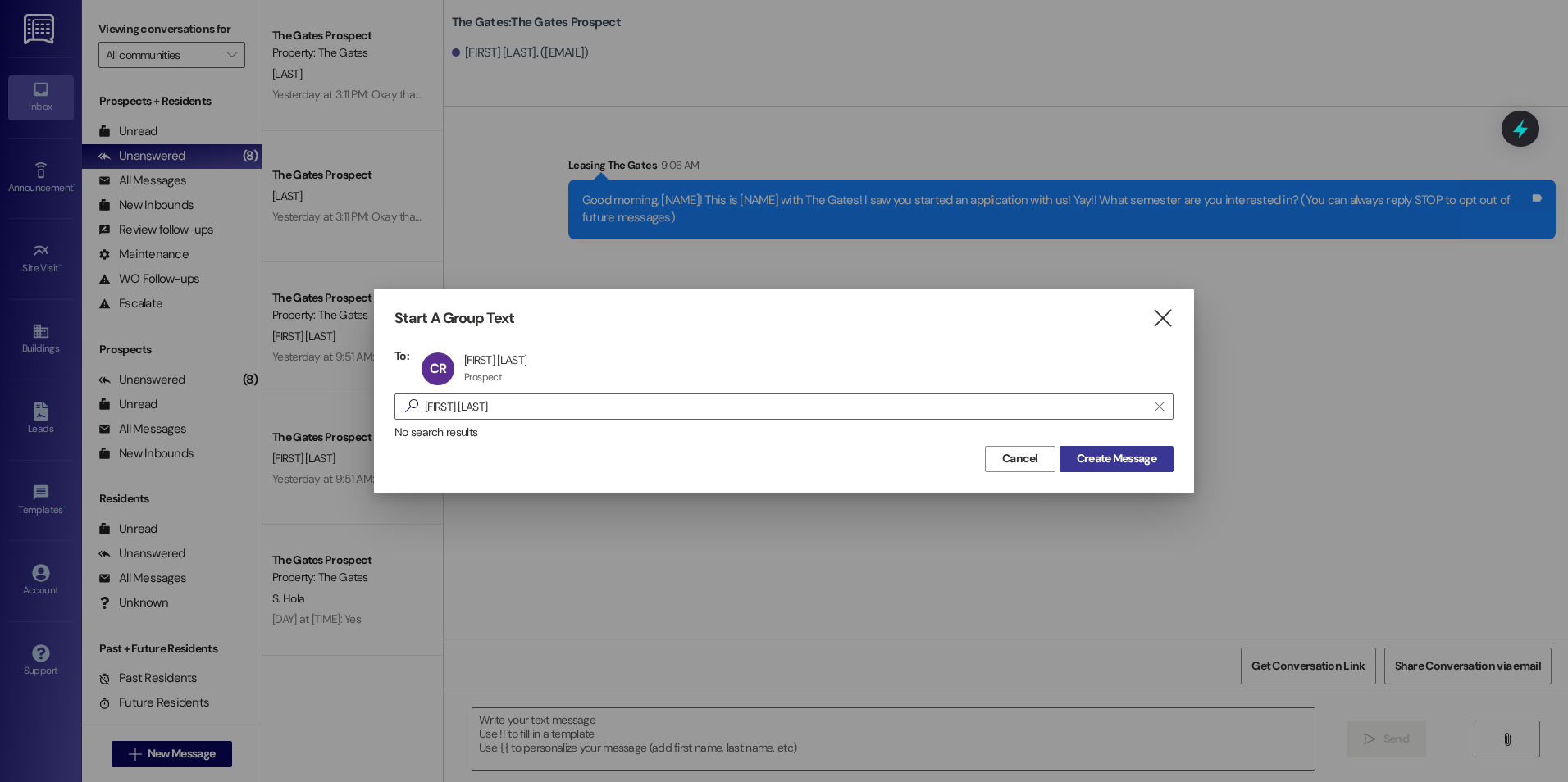 click on "Create Message" at bounding box center [1116, 458] 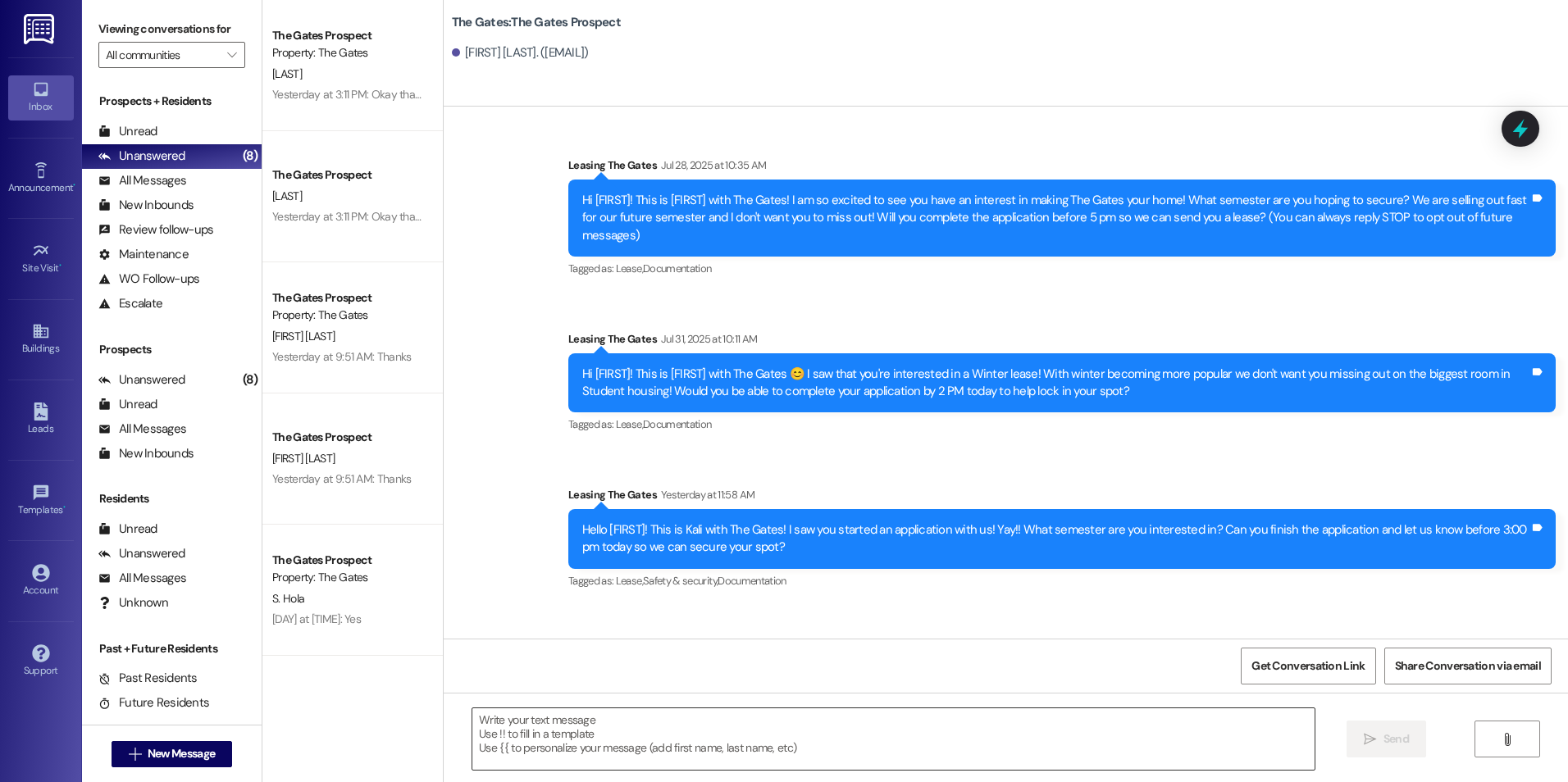 click at bounding box center (893, 739) 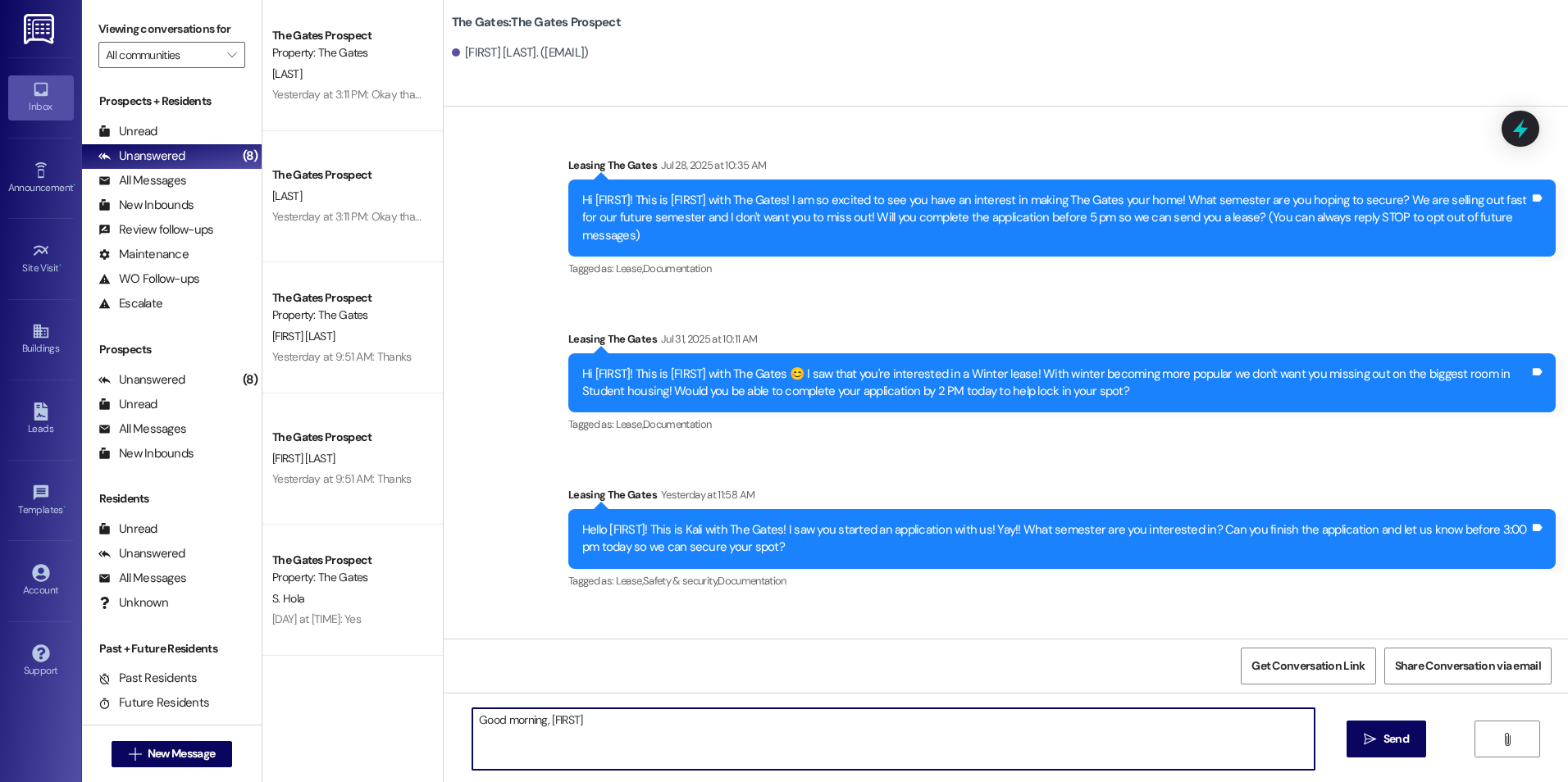 click on "Good morning, Chris" at bounding box center [893, 739] 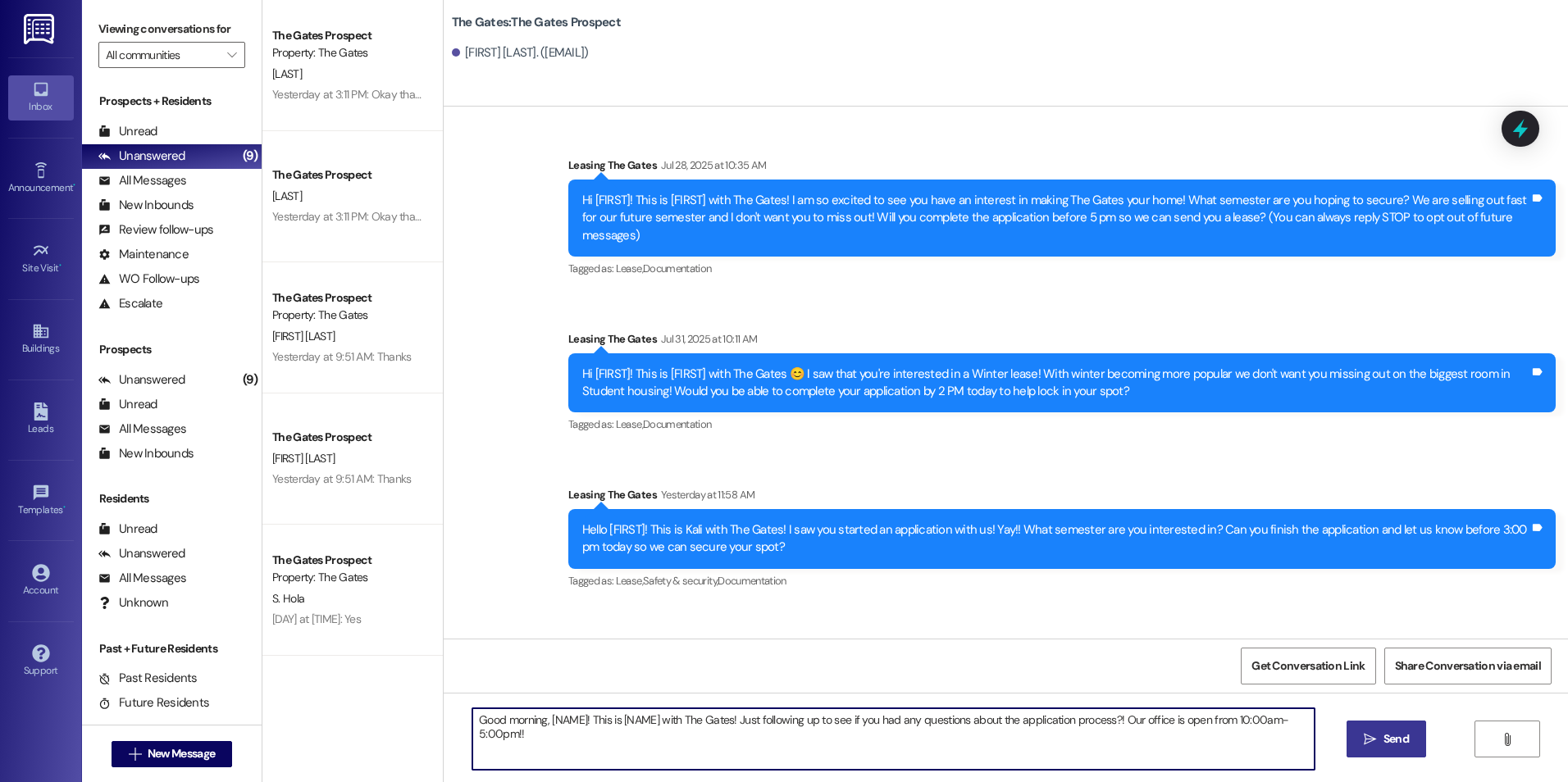 type on "Good morning, Chris! This is Kali with The Gates! Just following up to see if you had any questions about the application process?! Our office is open from 10:00am-5:00pm!!" 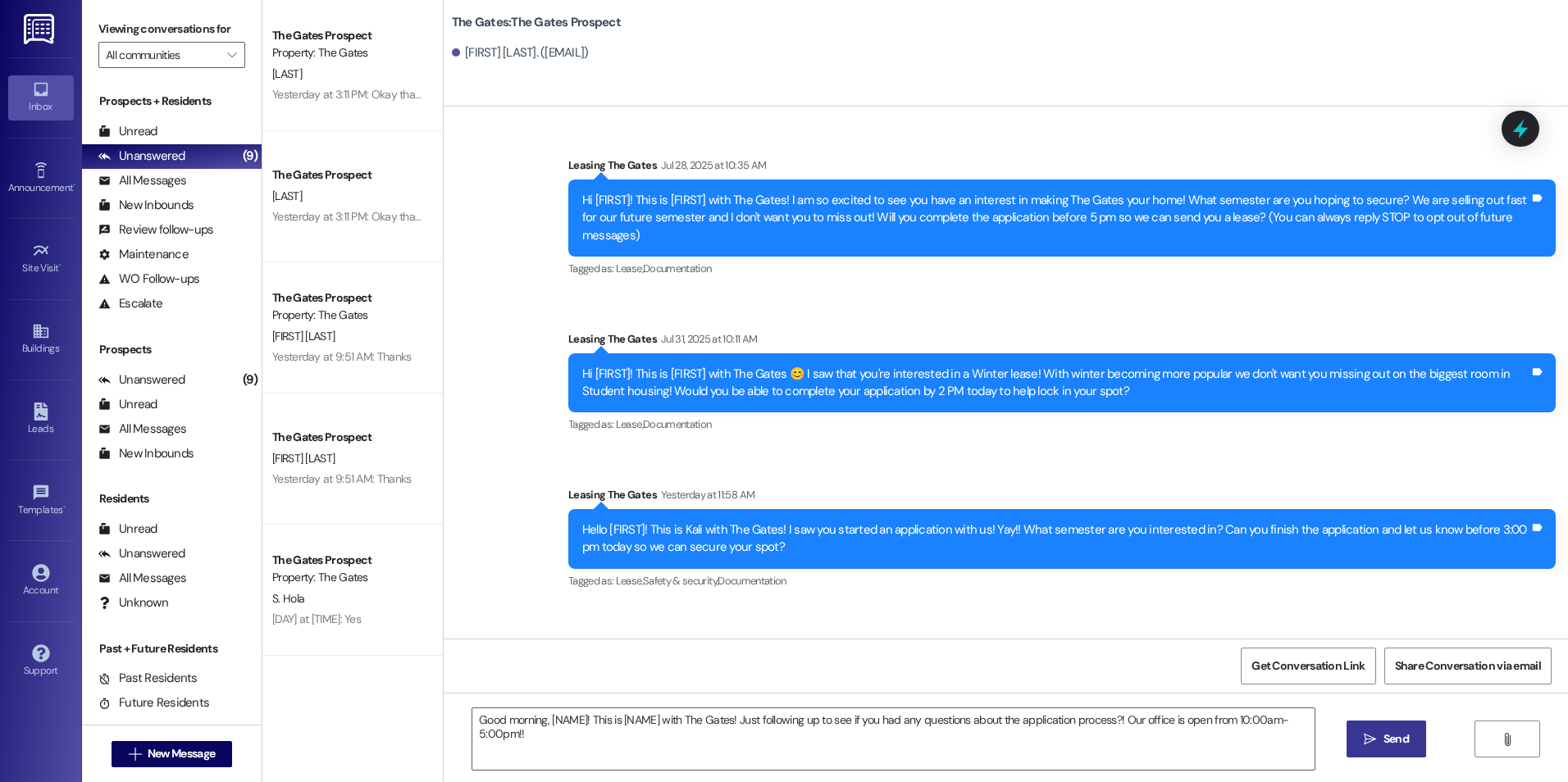 click on "Send" at bounding box center [1396, 739] 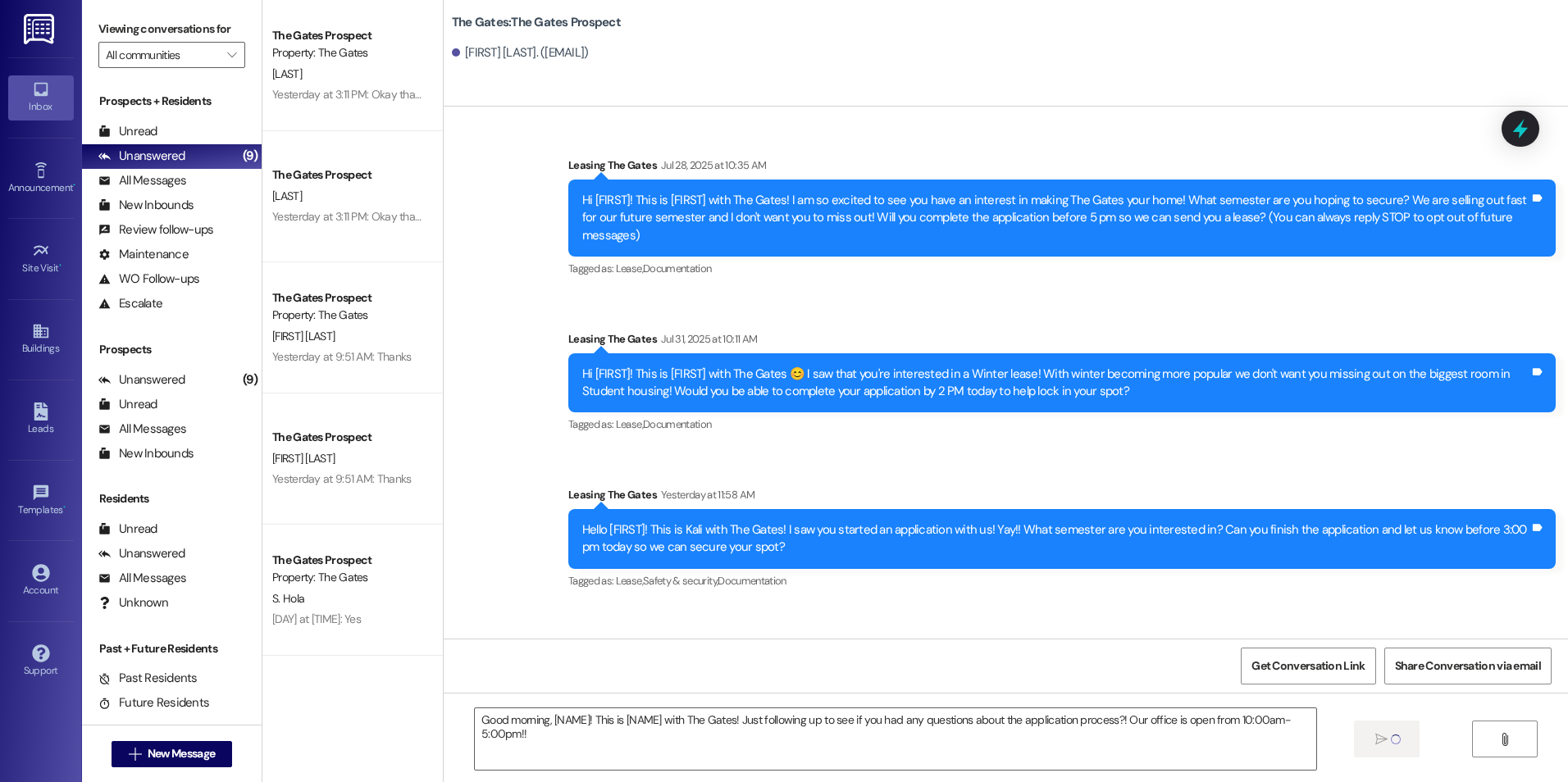 type 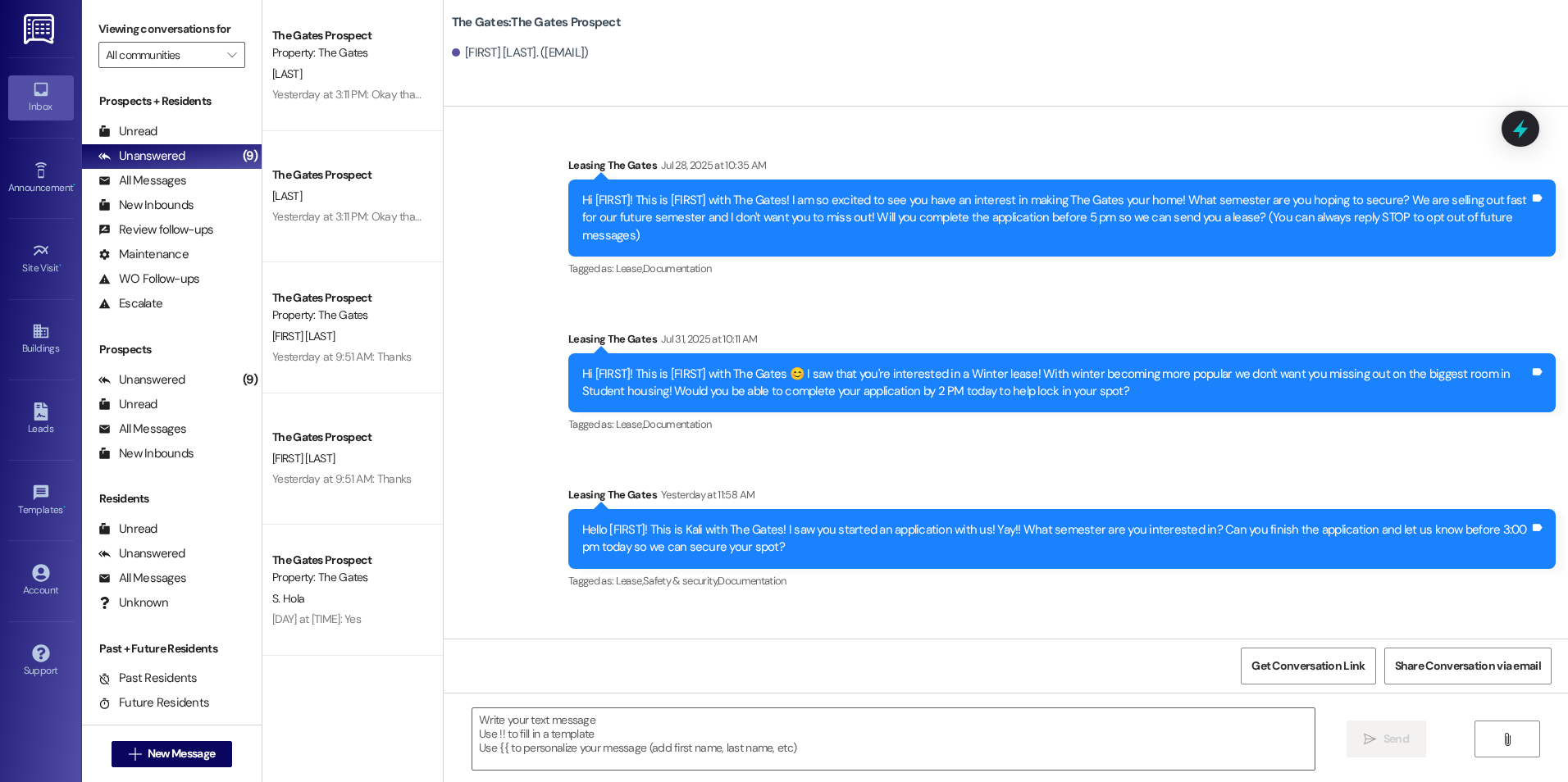 scroll, scrollTop: 81, scrollLeft: 0, axis: vertical 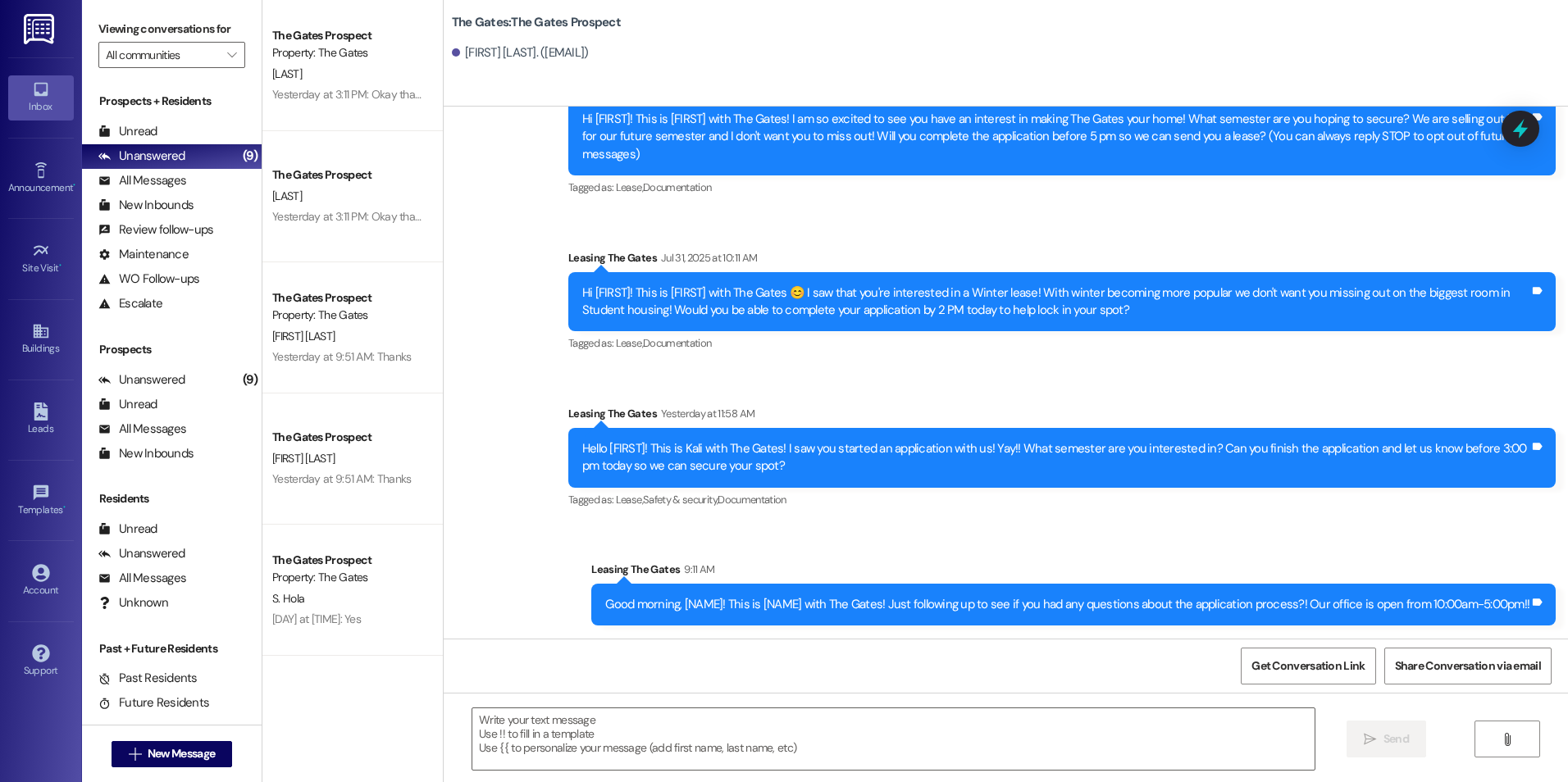 click on "Good morning, Chris! This is Kali with The Gates! Just following up to see if you had any questions about the application process?! Our office is open from 10:00am-5:00pm!!" at bounding box center [1067, 604] 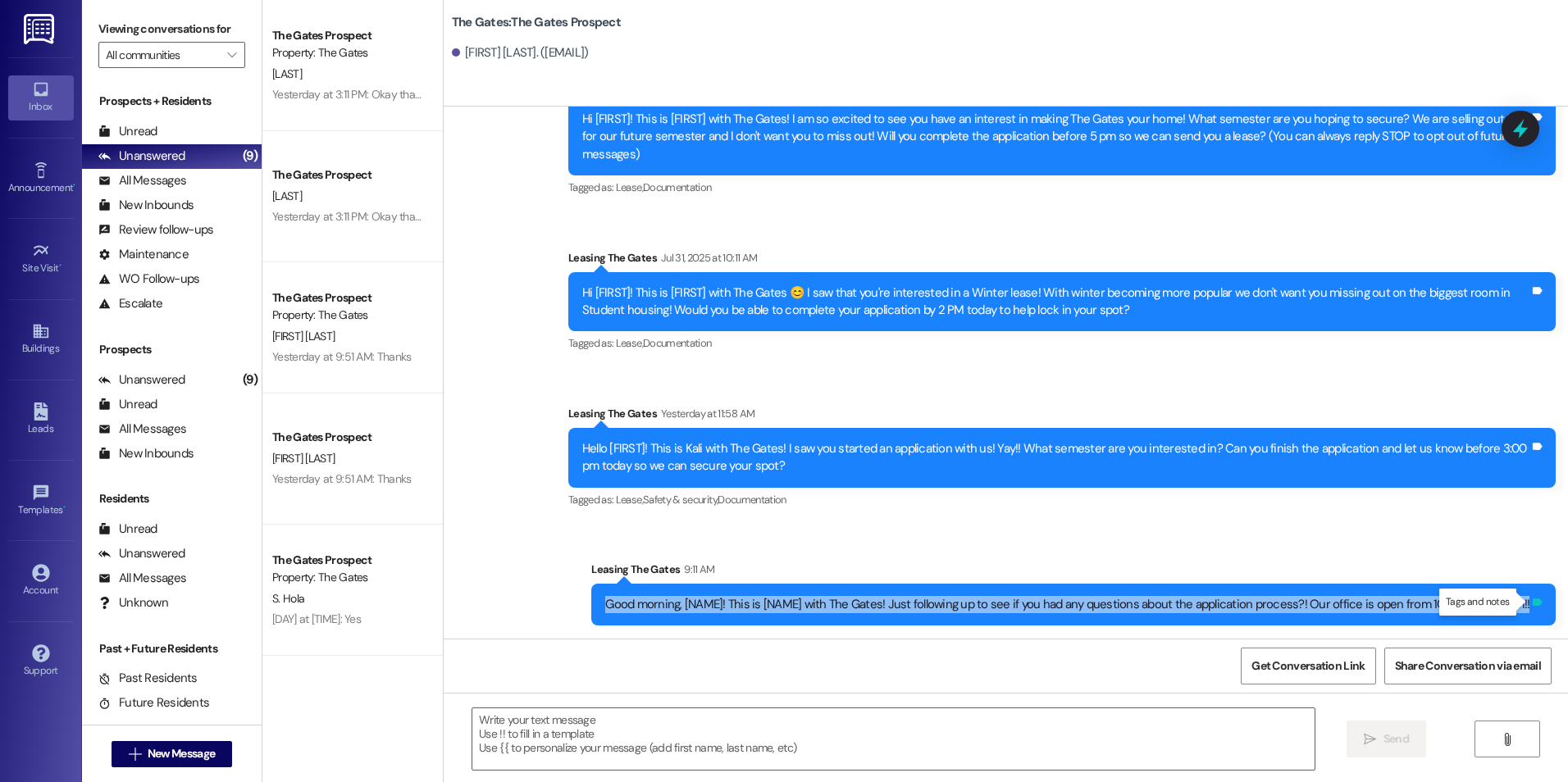 drag, startPoint x: 664, startPoint y: 602, endPoint x: 1529, endPoint y: 604, distance: 865.002 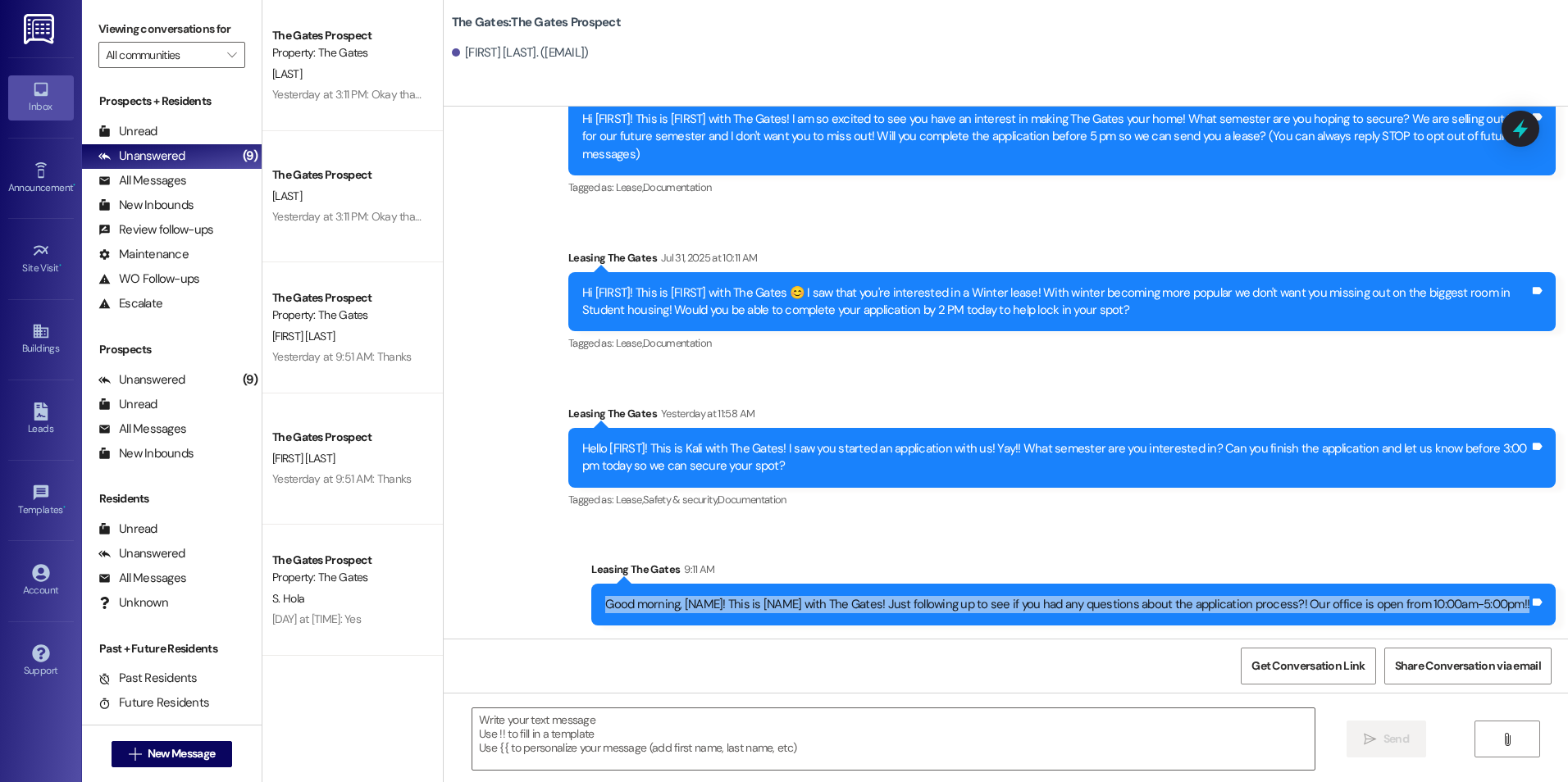 drag, startPoint x: 1529, startPoint y: 604, endPoint x: 1421, endPoint y: 601, distance: 108.04166 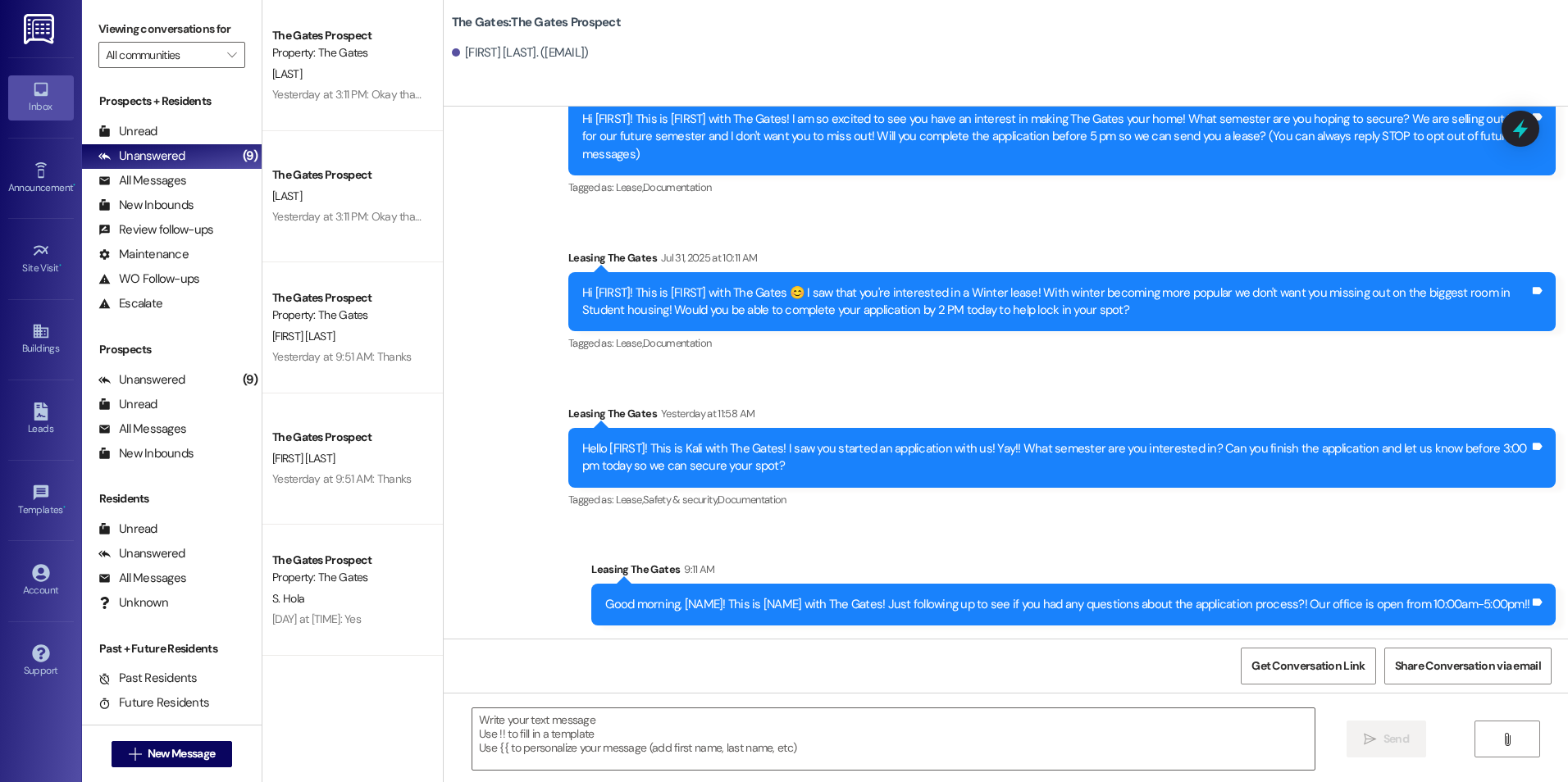 click on "Sent via SMS Leasing The Gates 9:11 AM Good morning, Chris! This is Kali with The Gates! Just following up to see if you had any questions about the application process?! Our office is open from 10:00am-5:00pm!! Tags and notes" at bounding box center (1073, 593) 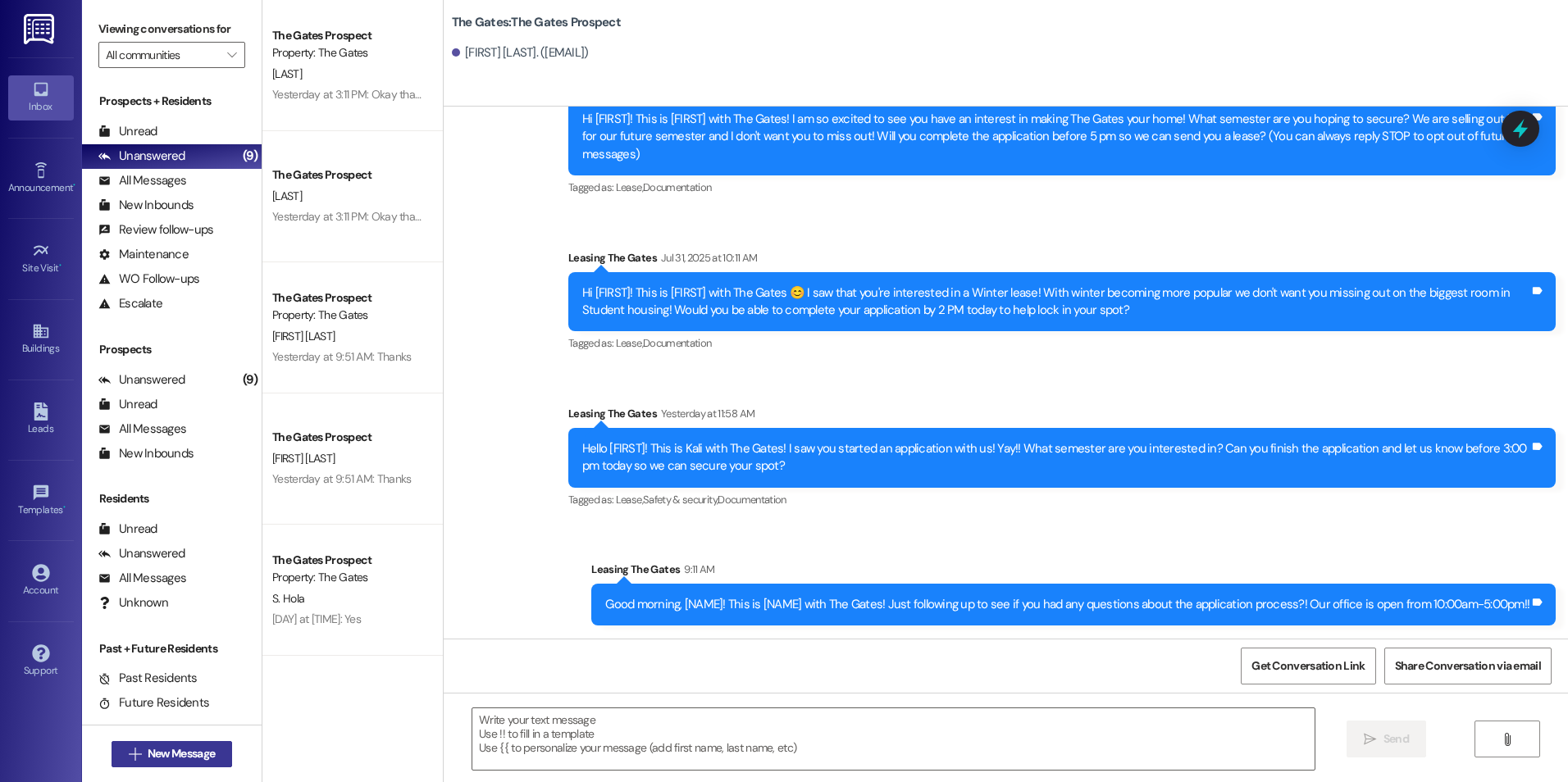 click on "New Message" at bounding box center (181, 753) 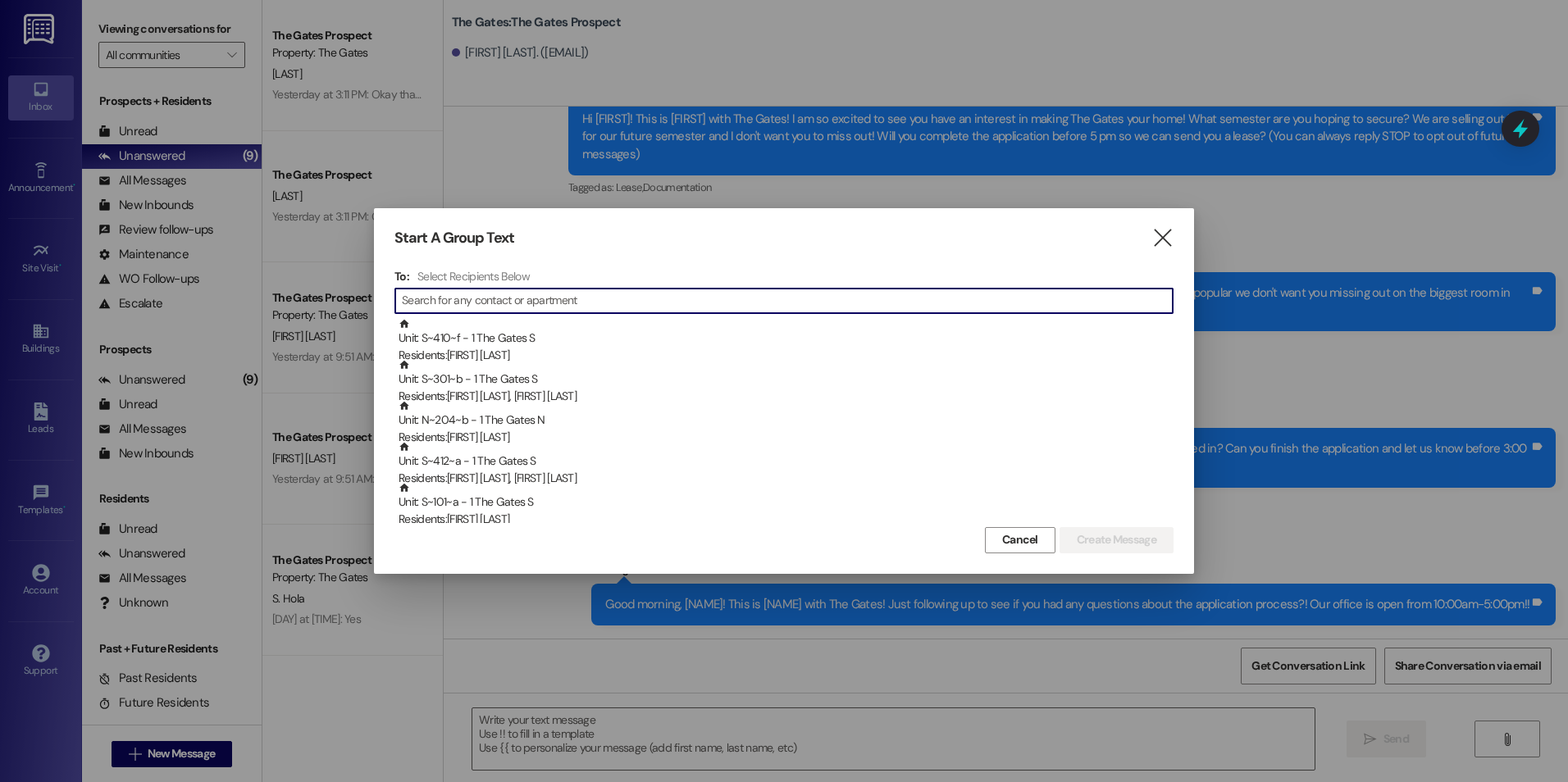 click at bounding box center [787, 301] 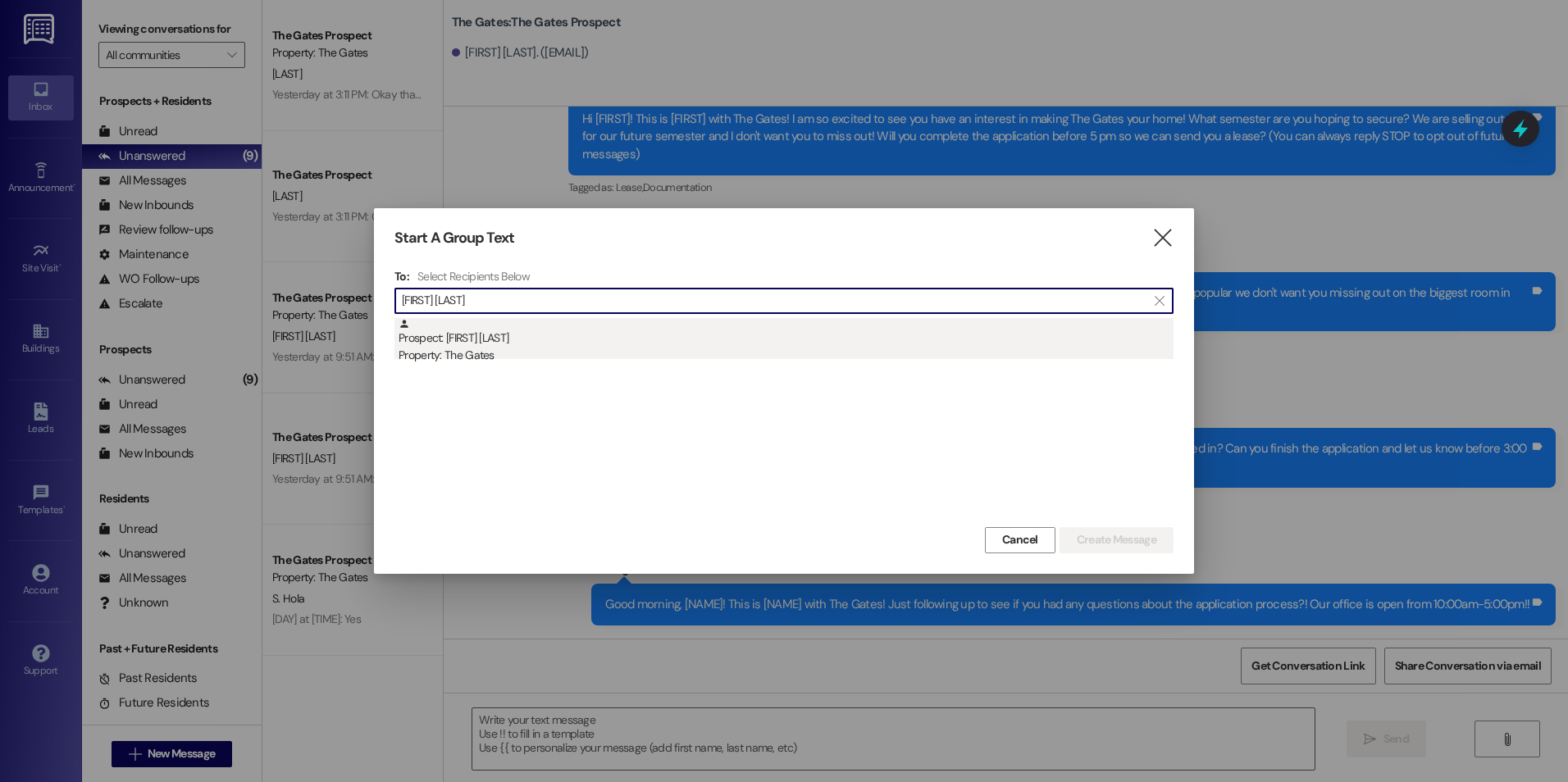 type on "Rachel Stark" 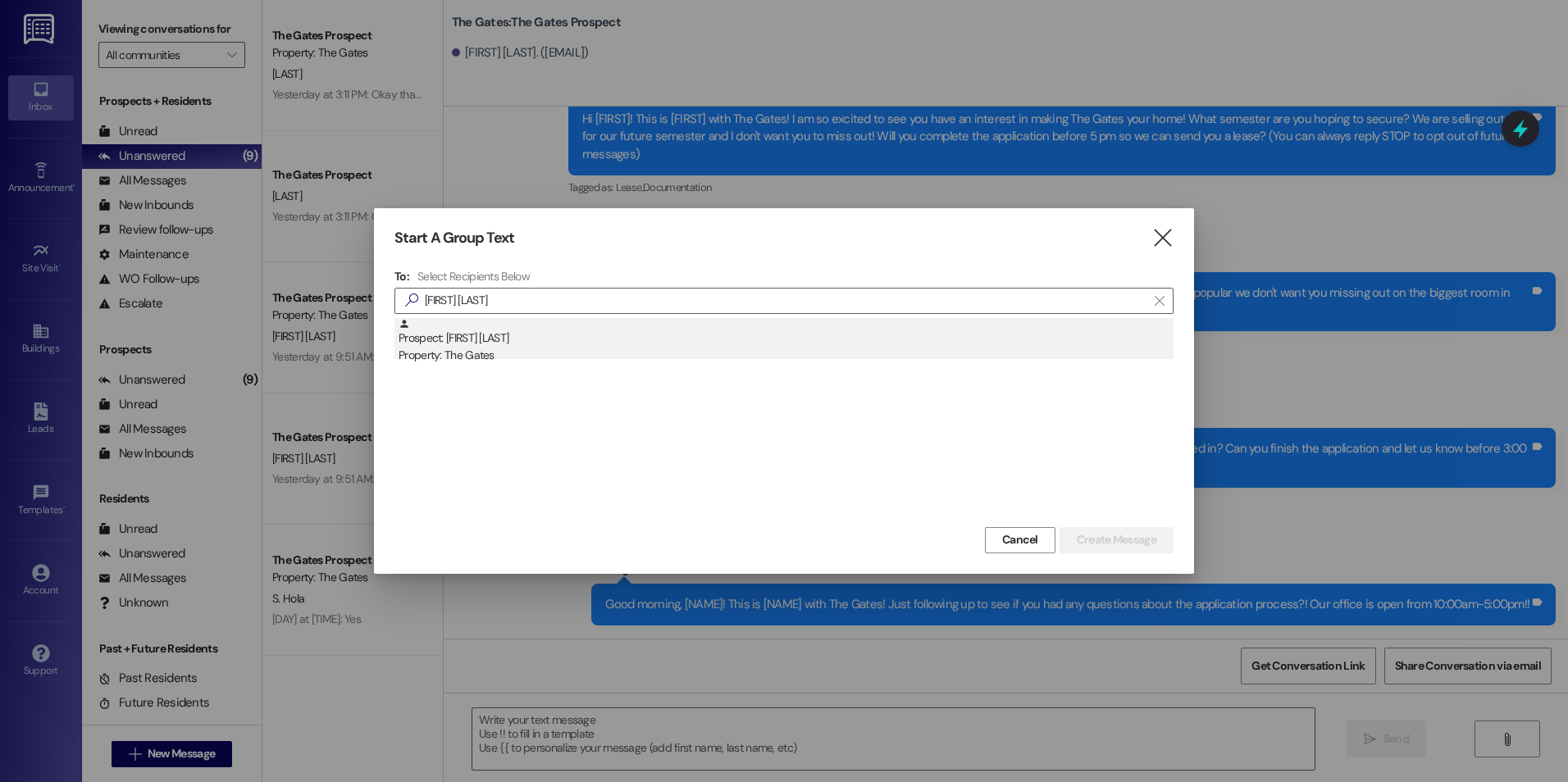 click on "Prospect: Rachel Stark Property: The Gates" at bounding box center (786, 341) 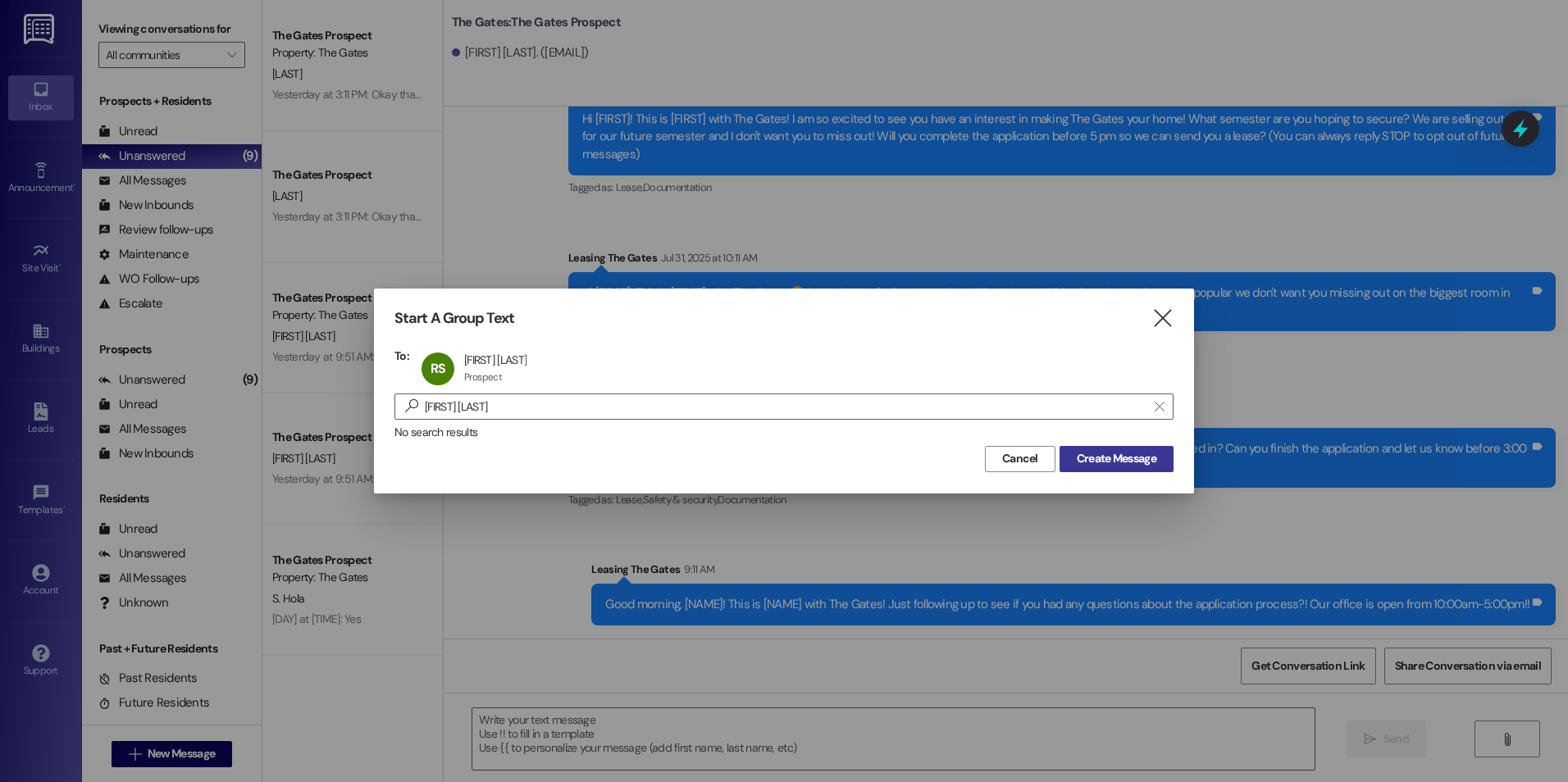 click on "Create Message" at bounding box center (1116, 458) 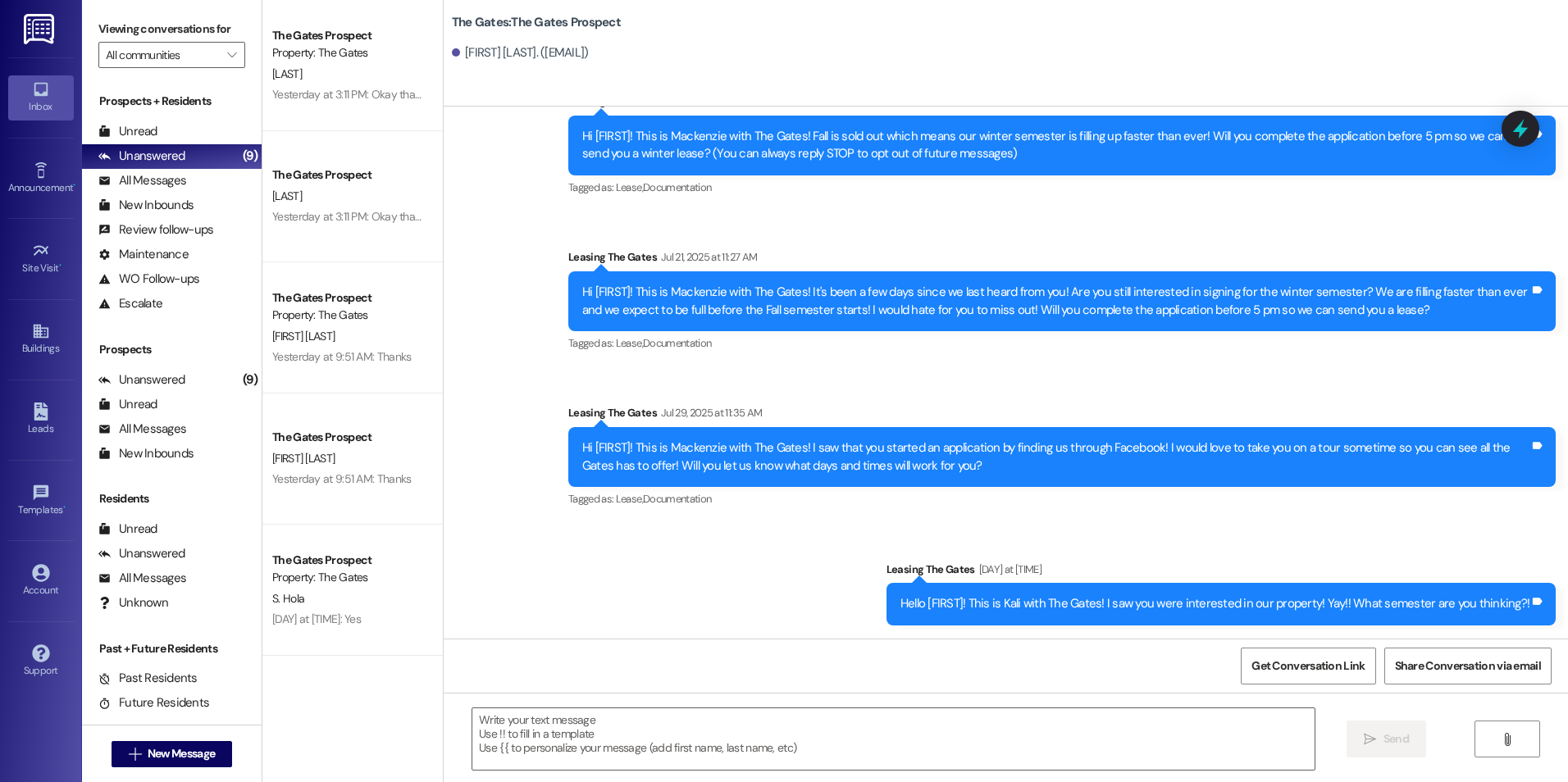 scroll, scrollTop: 64, scrollLeft: 0, axis: vertical 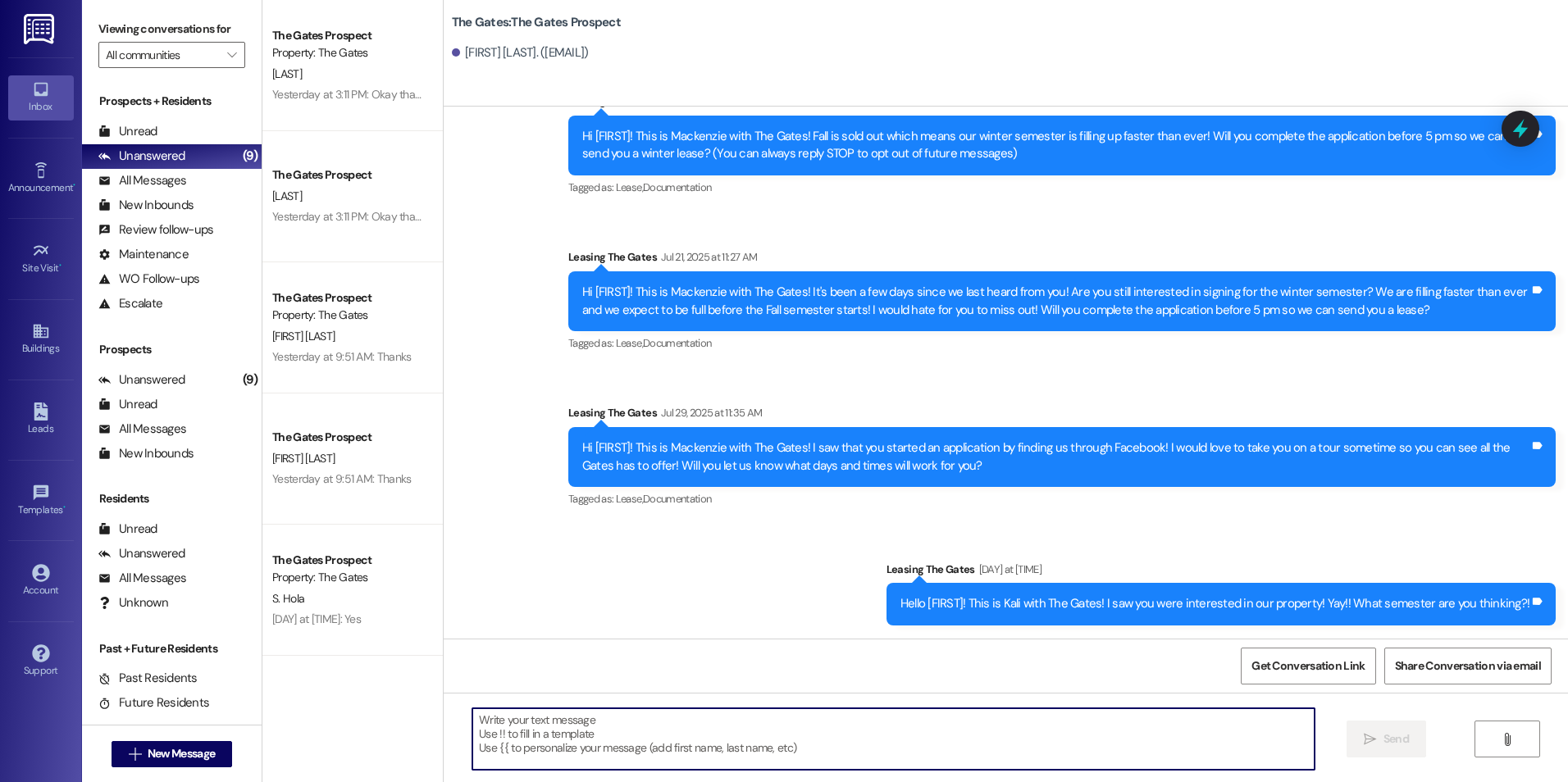 drag, startPoint x: 556, startPoint y: 738, endPoint x: 541, endPoint y: 727, distance: 18.601075 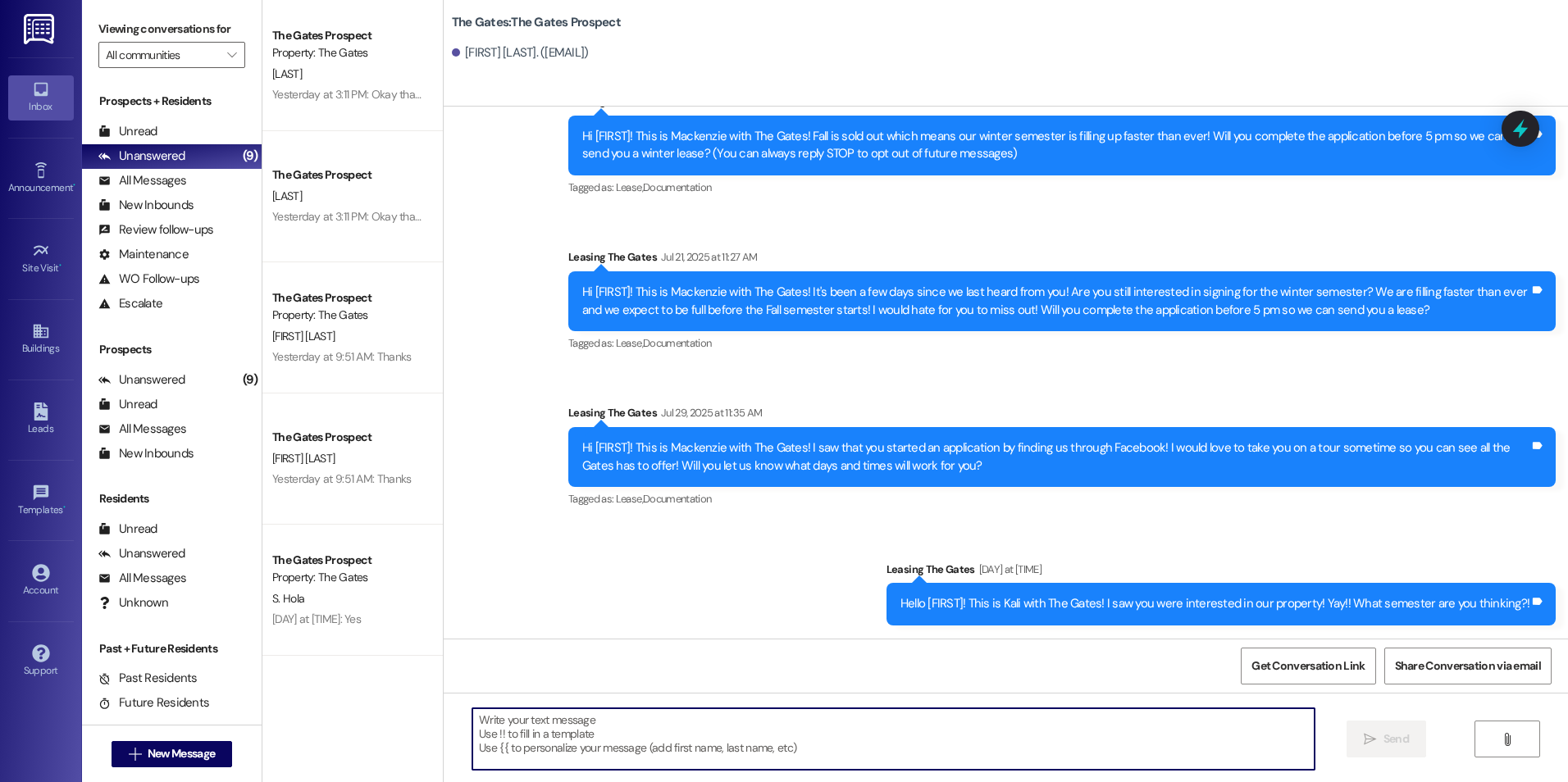 click at bounding box center [893, 739] 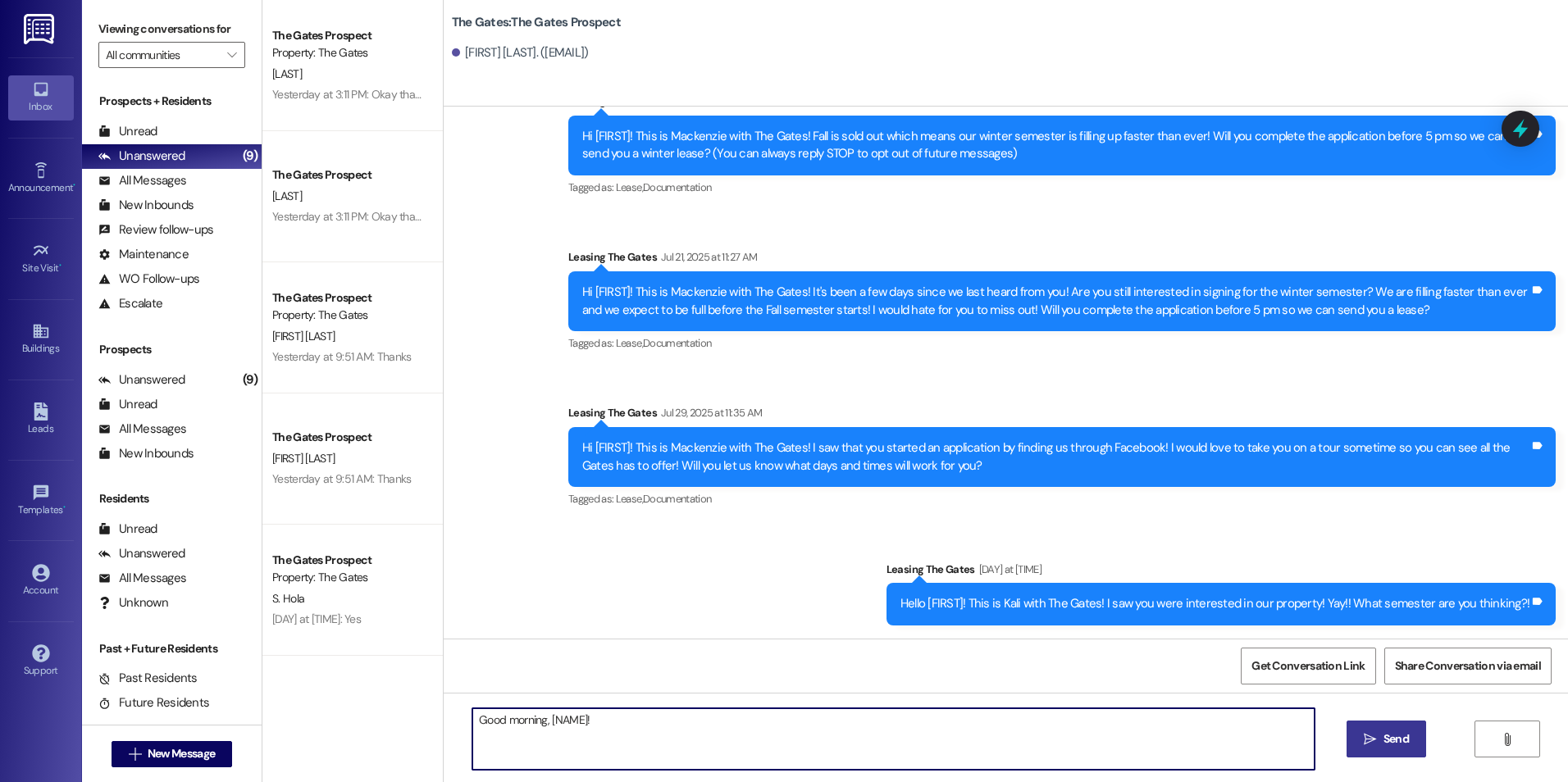click on "Good morning, Rachel!" at bounding box center (893, 739) 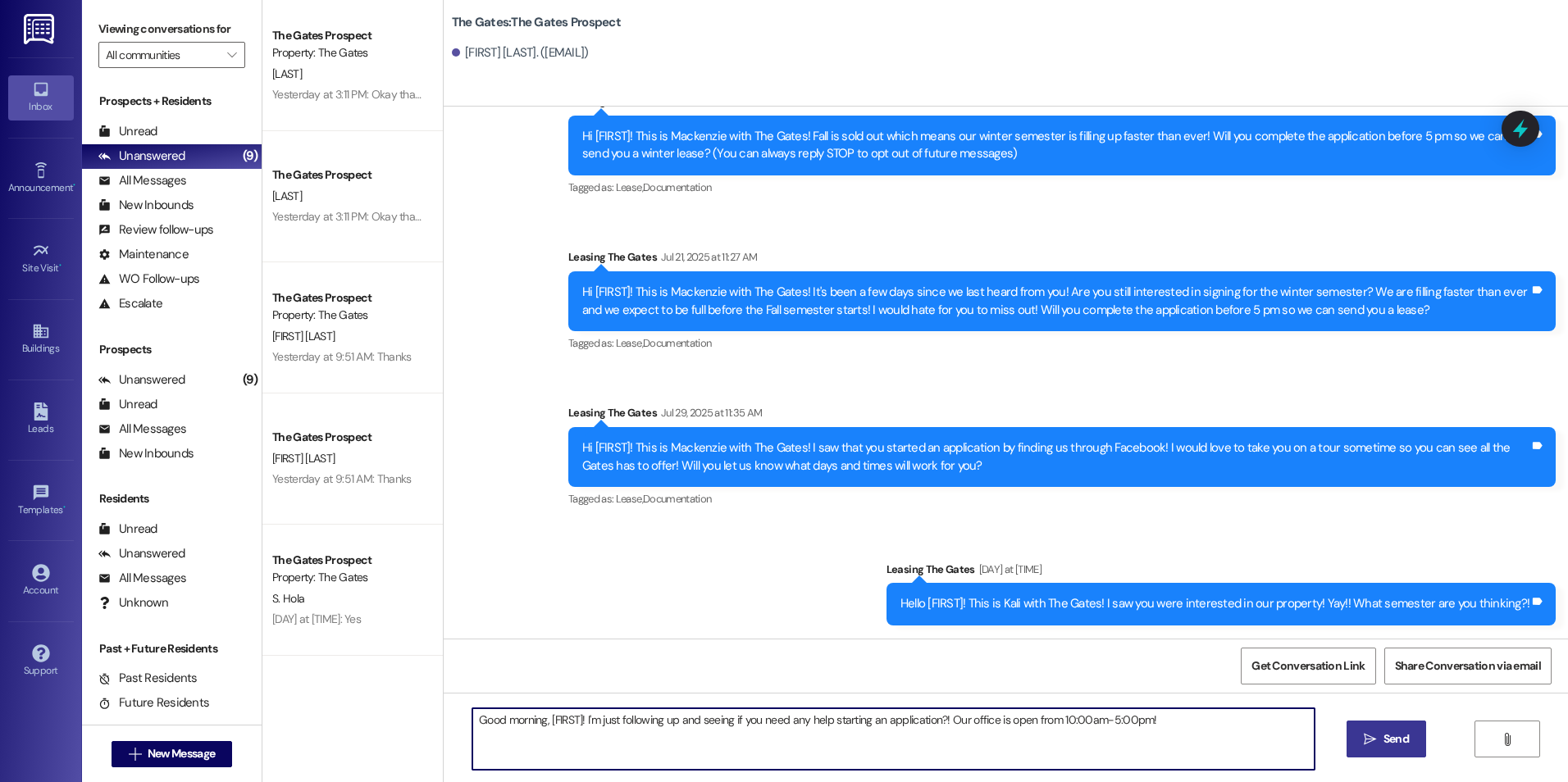 drag, startPoint x: 465, startPoint y: 718, endPoint x: 1199, endPoint y: 713, distance: 734.01703 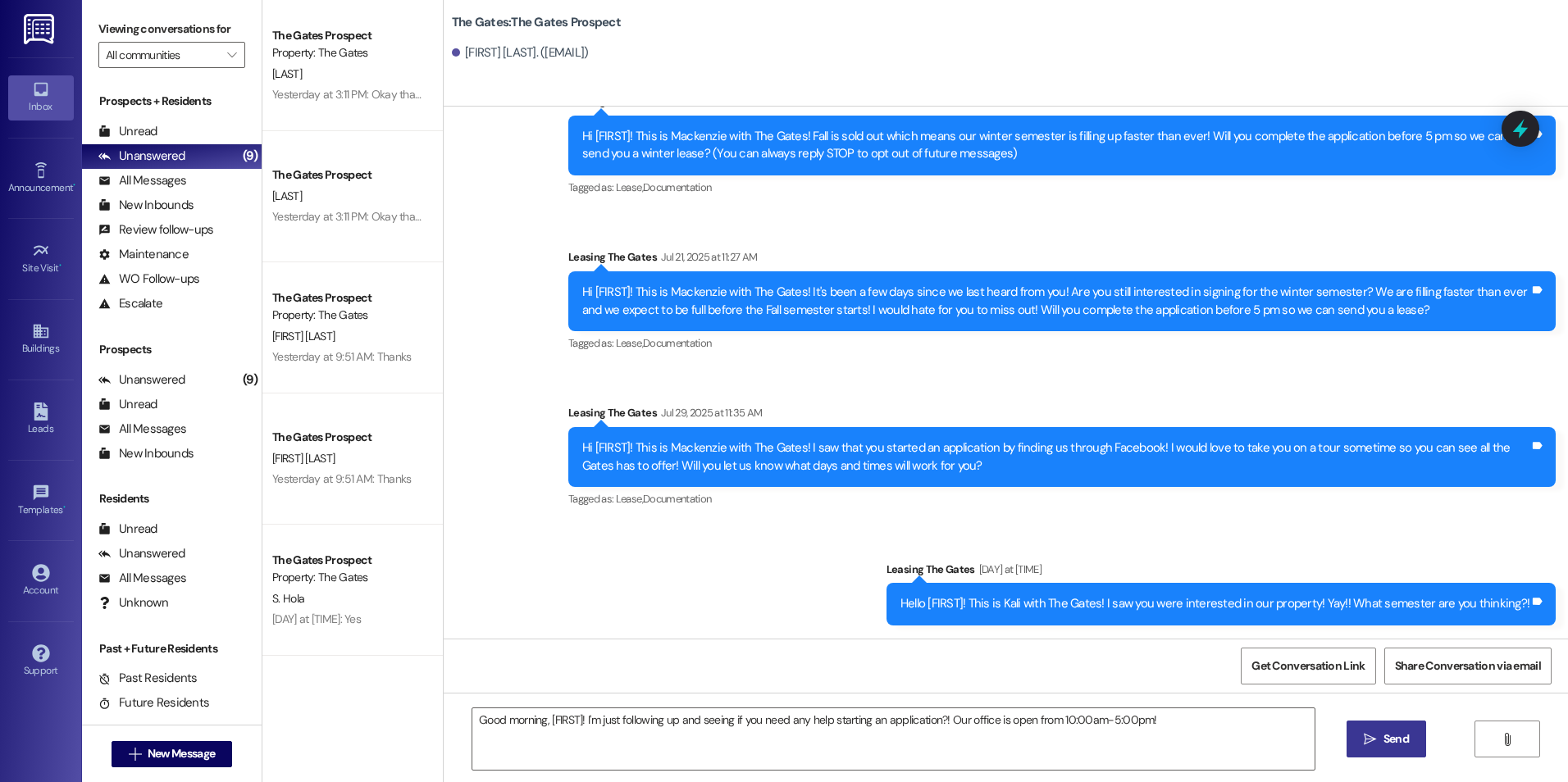 click on "Send" at bounding box center [1396, 739] 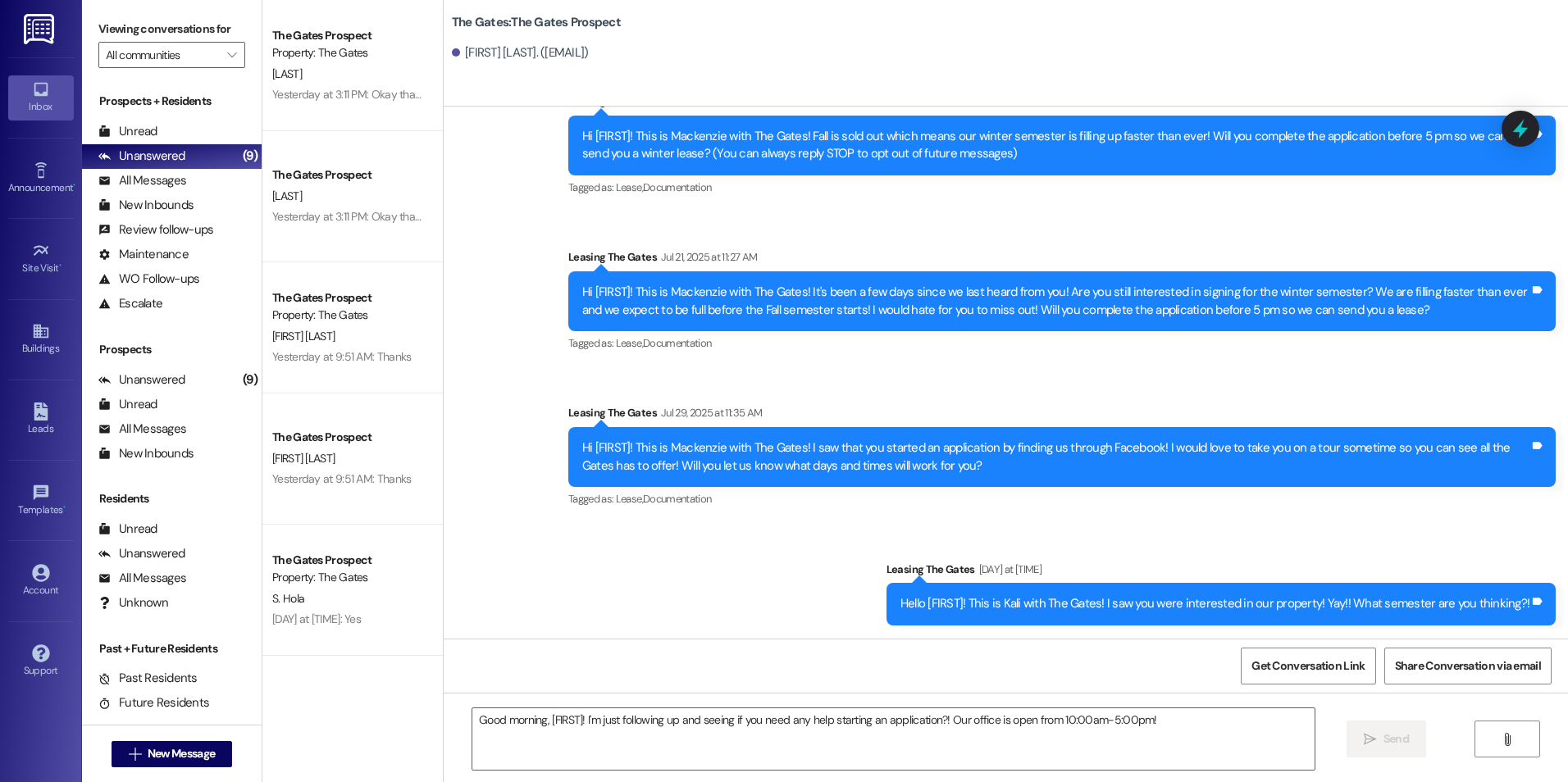 type 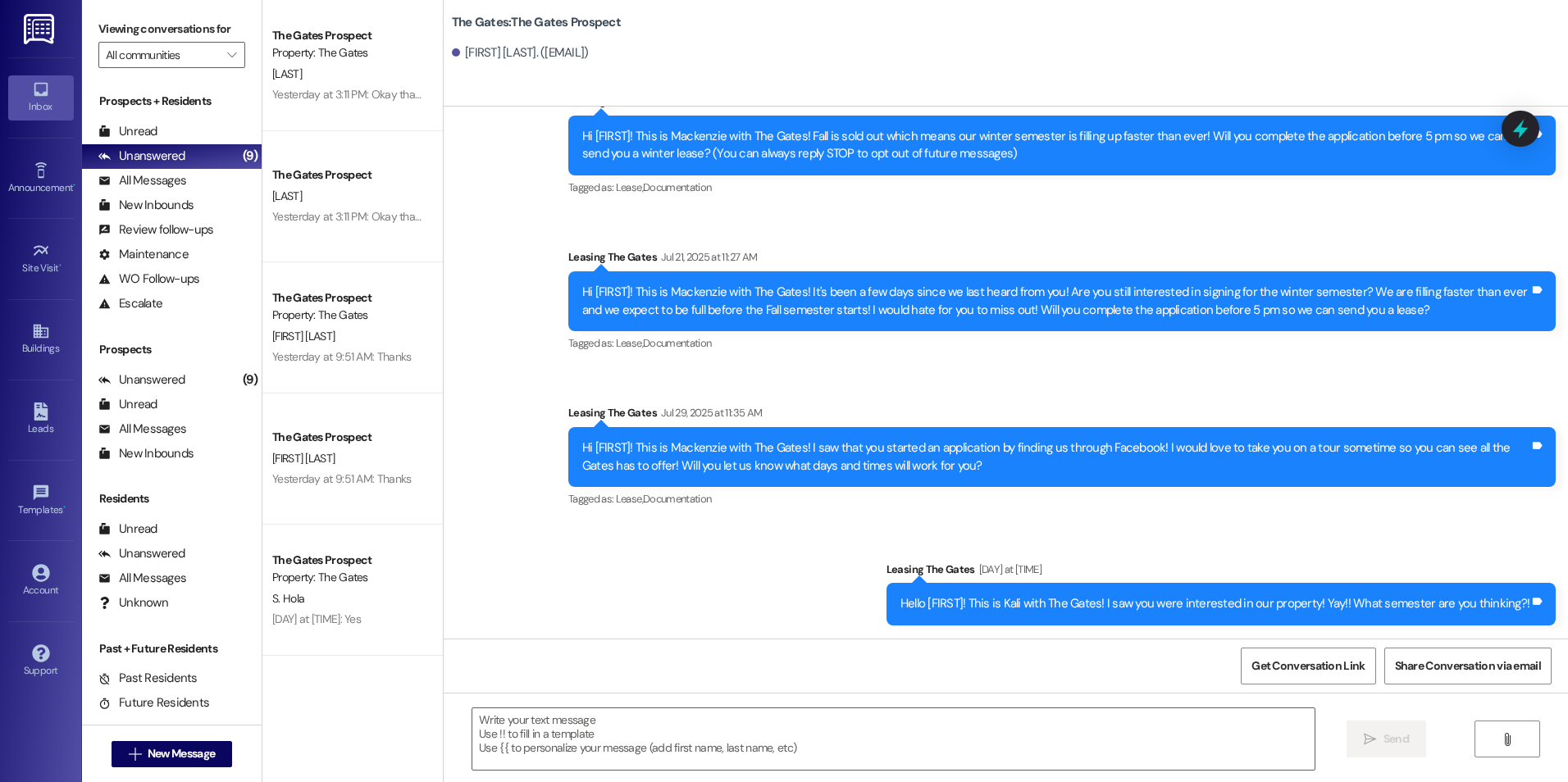 scroll, scrollTop: 81, scrollLeft: 0, axis: vertical 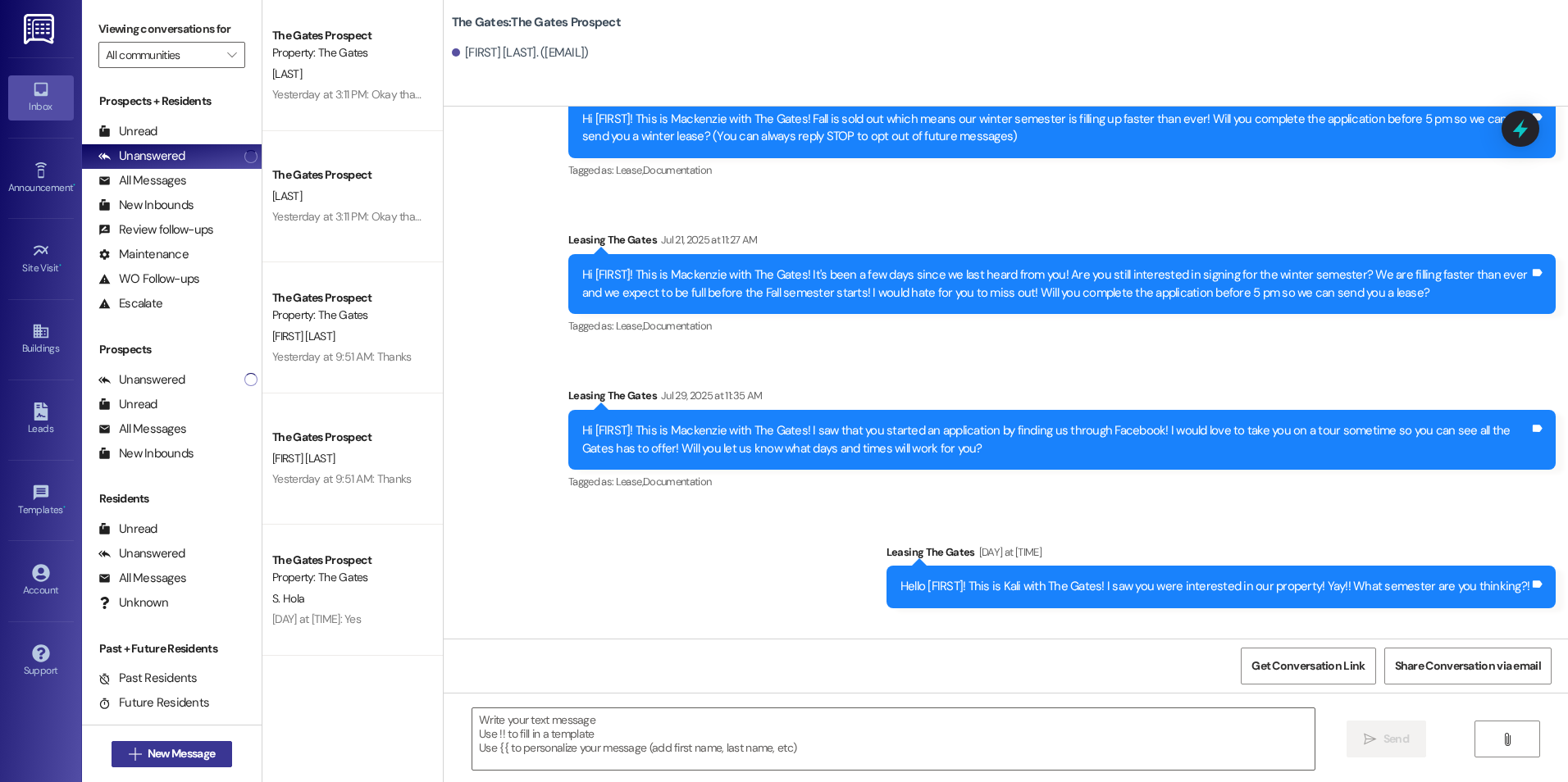 click on "New Message" at bounding box center [181, 753] 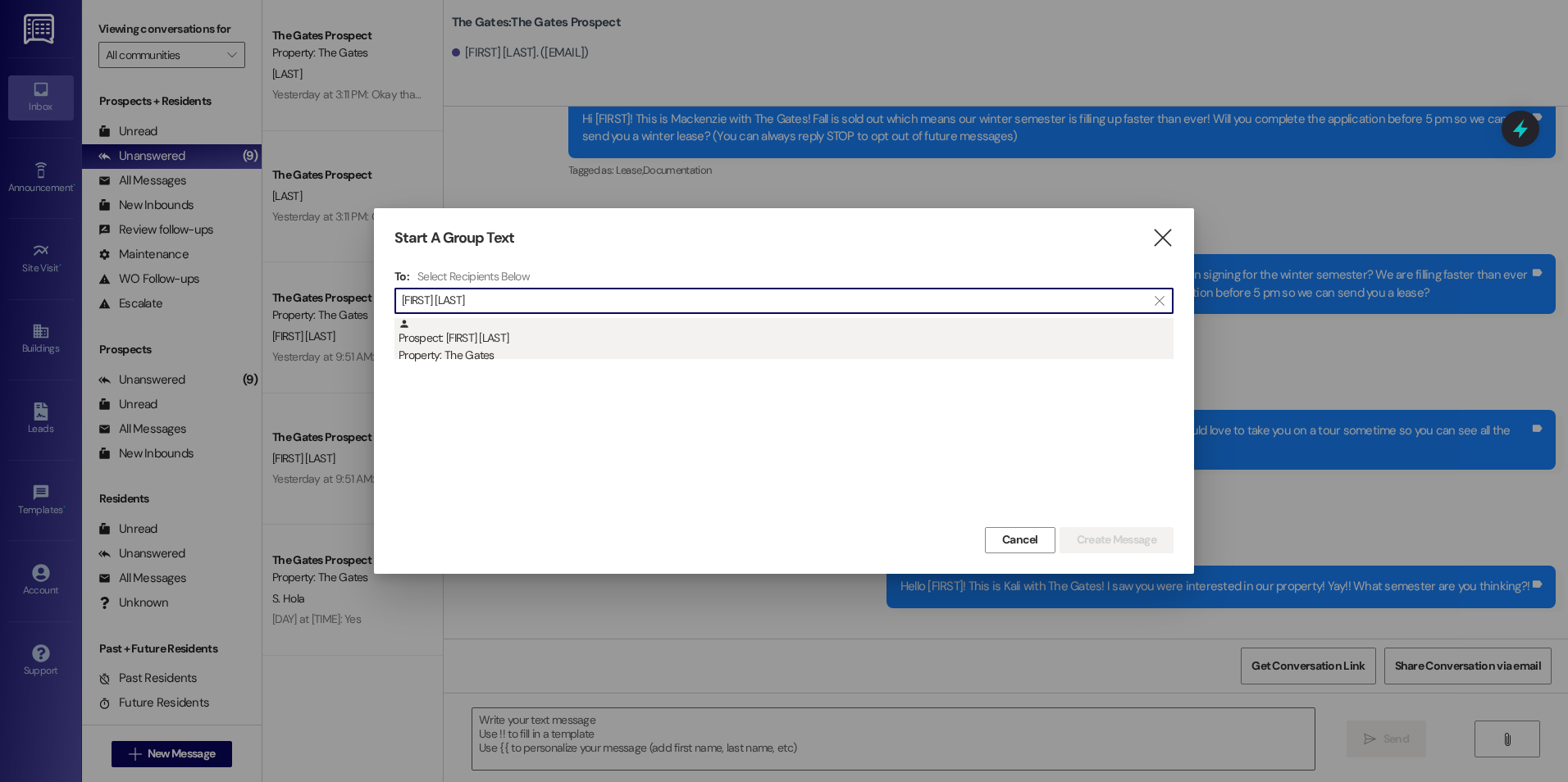 type on "James Clark" 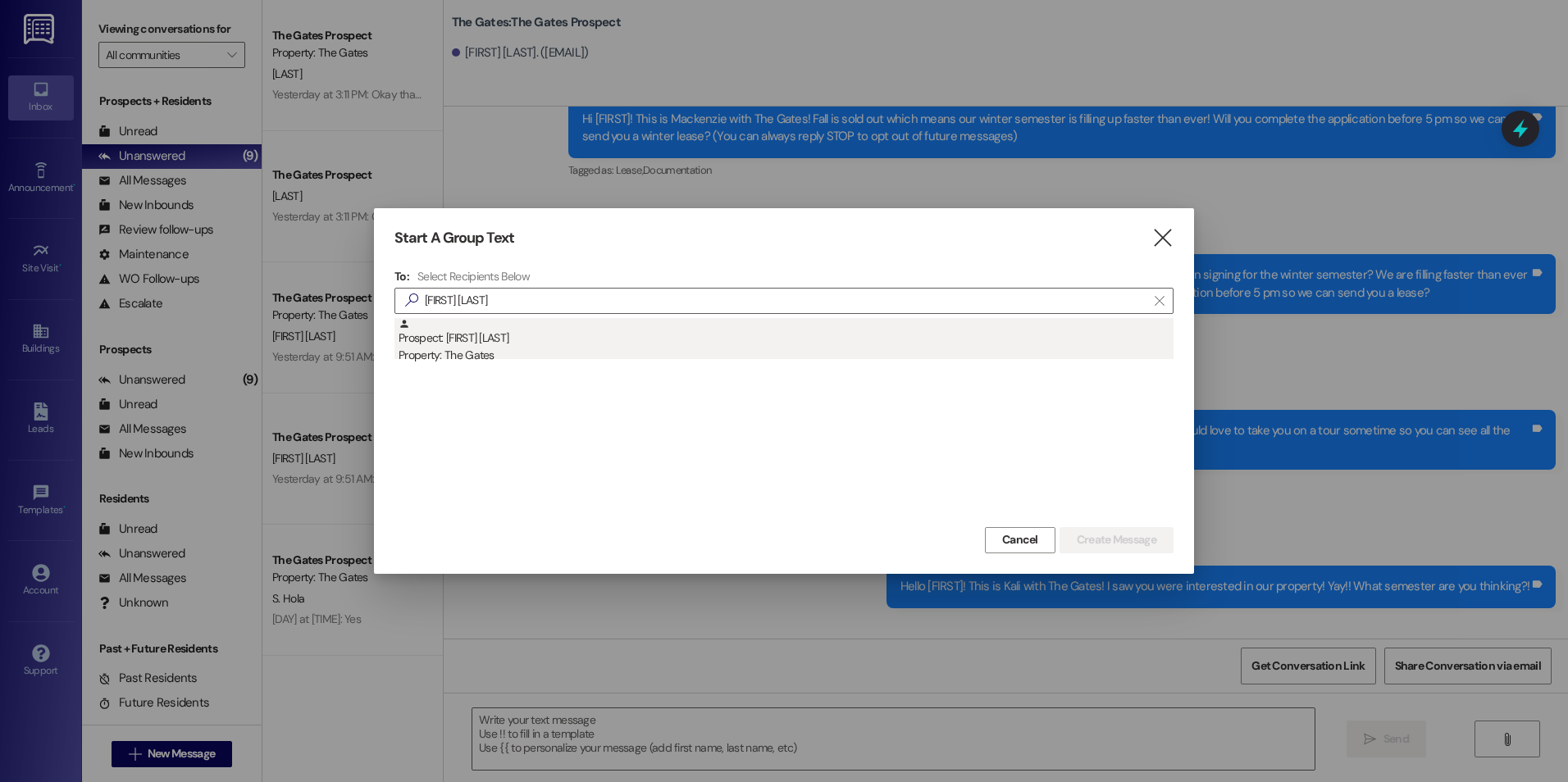 click on "Prospect: James Clark Property: The Gates" at bounding box center (786, 341) 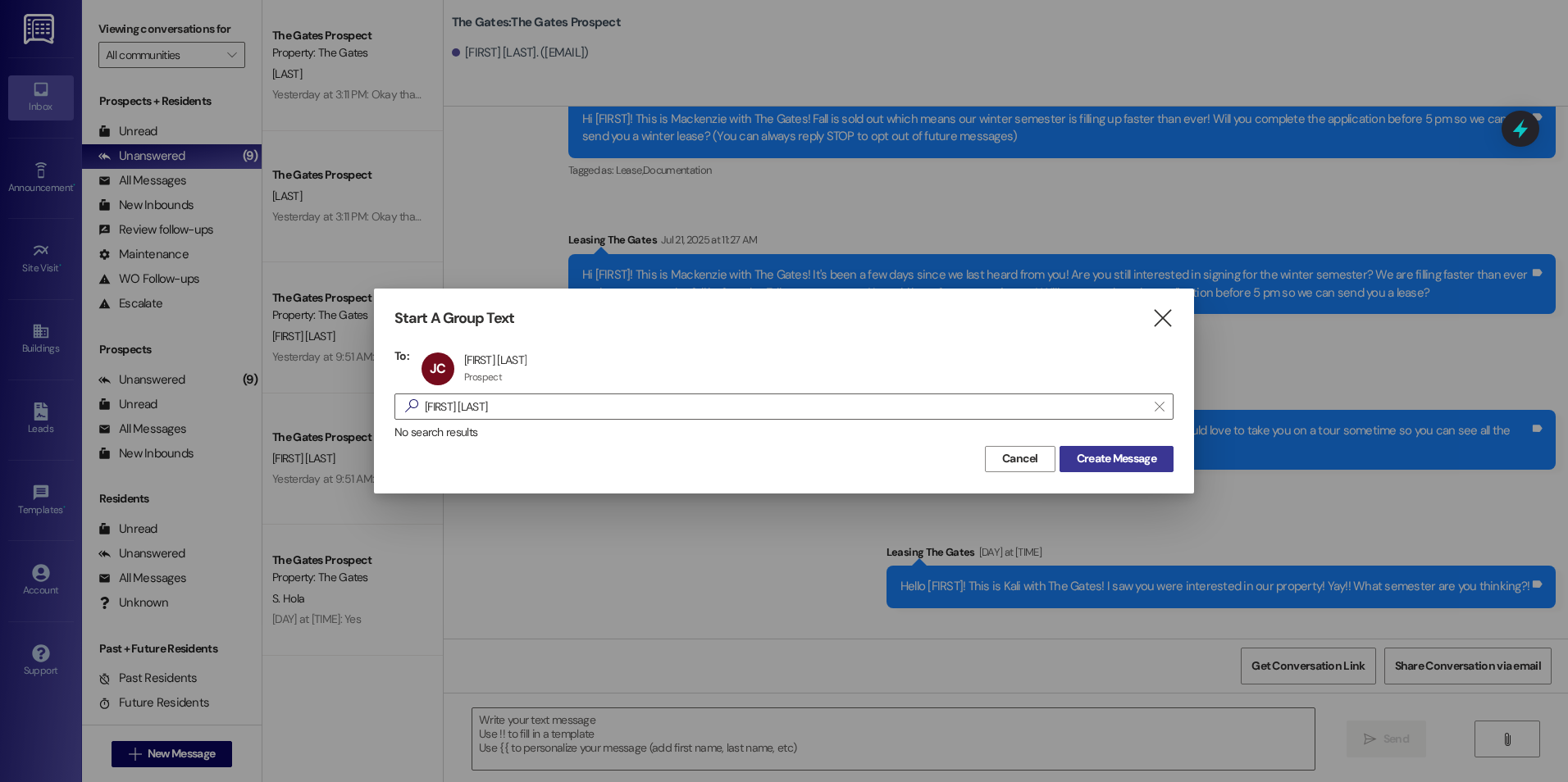 click on "Create Message" at bounding box center (1116, 459) 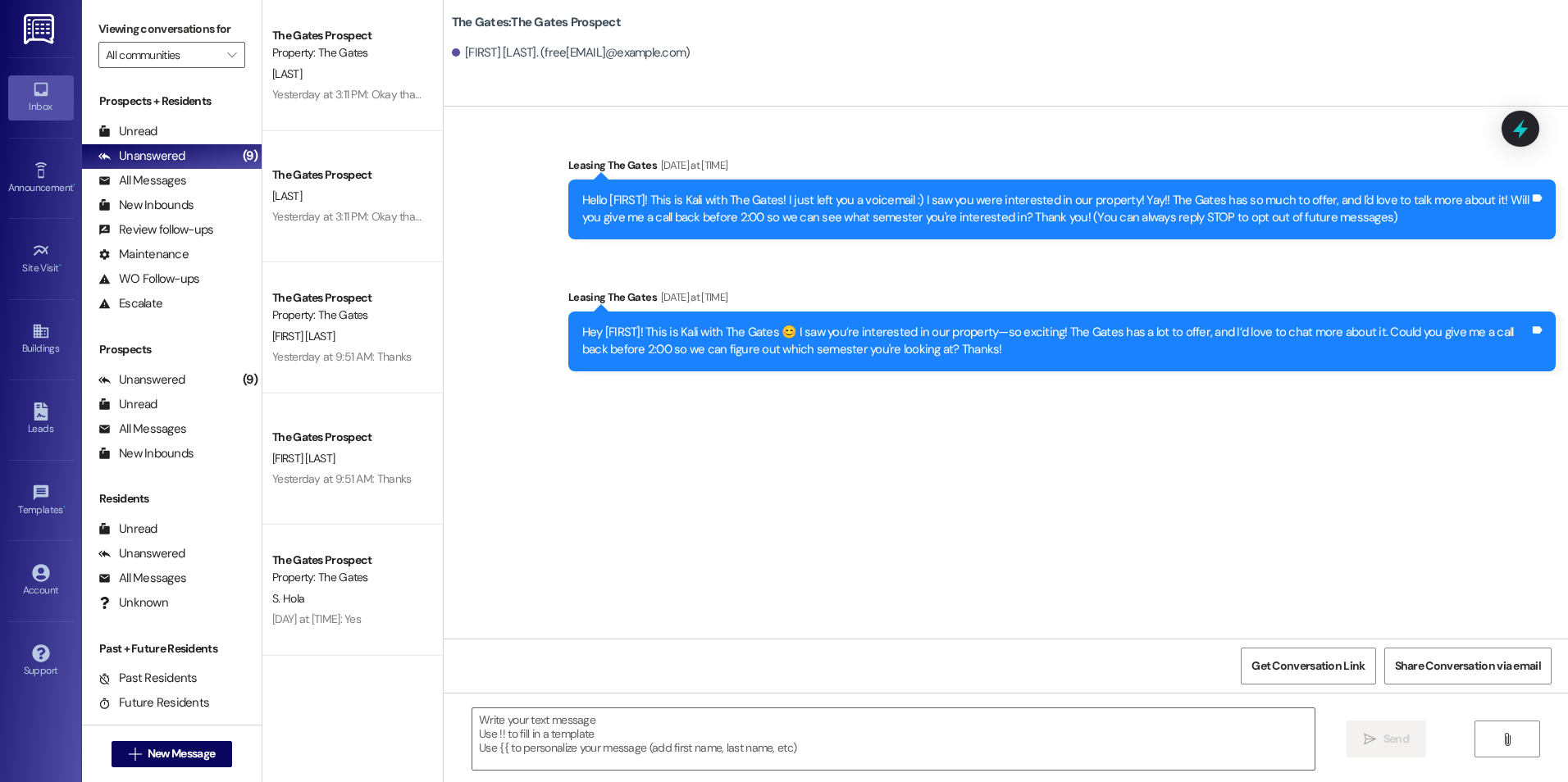 scroll, scrollTop: 0, scrollLeft: 0, axis: both 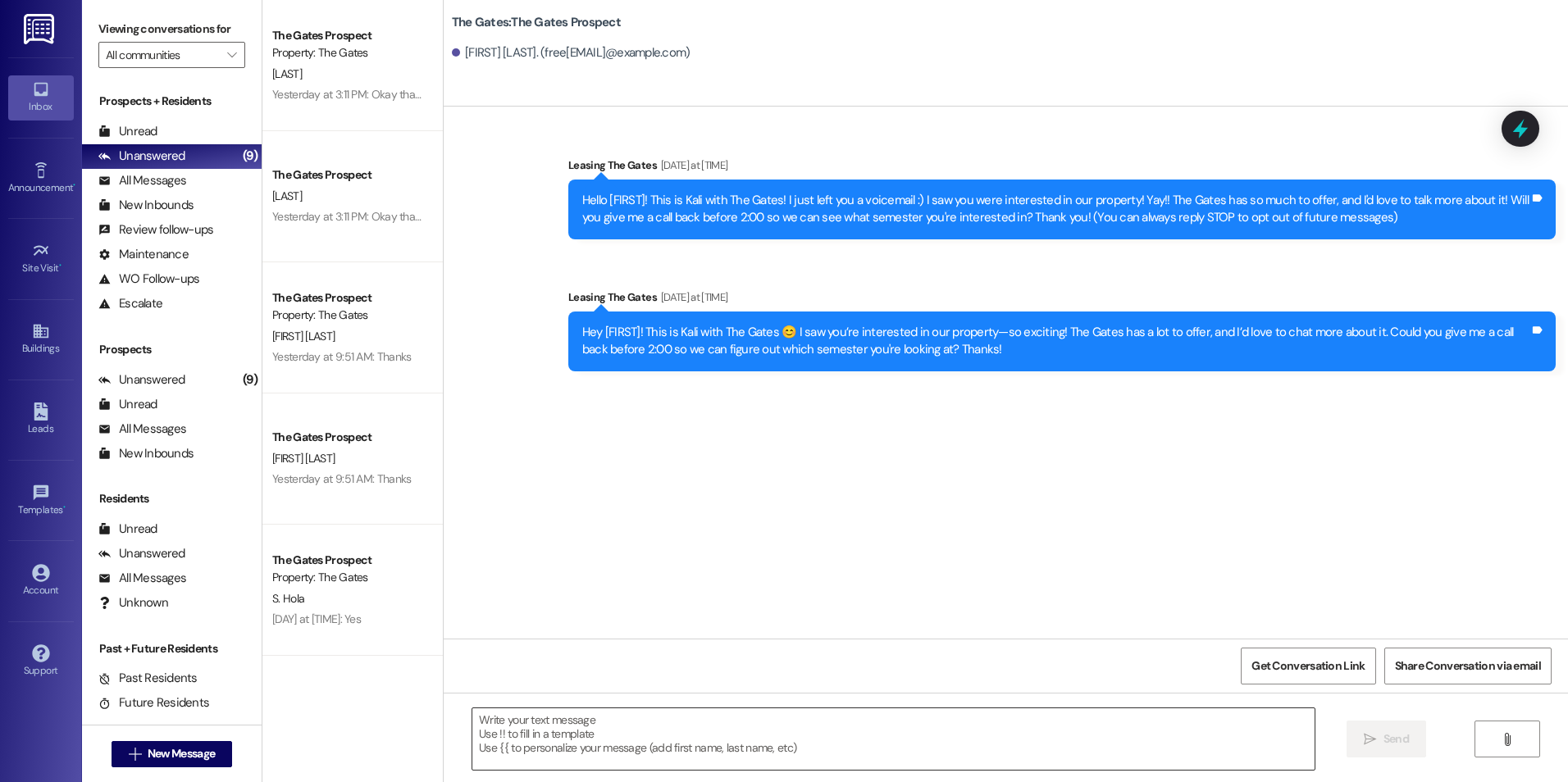 click at bounding box center (893, 739) 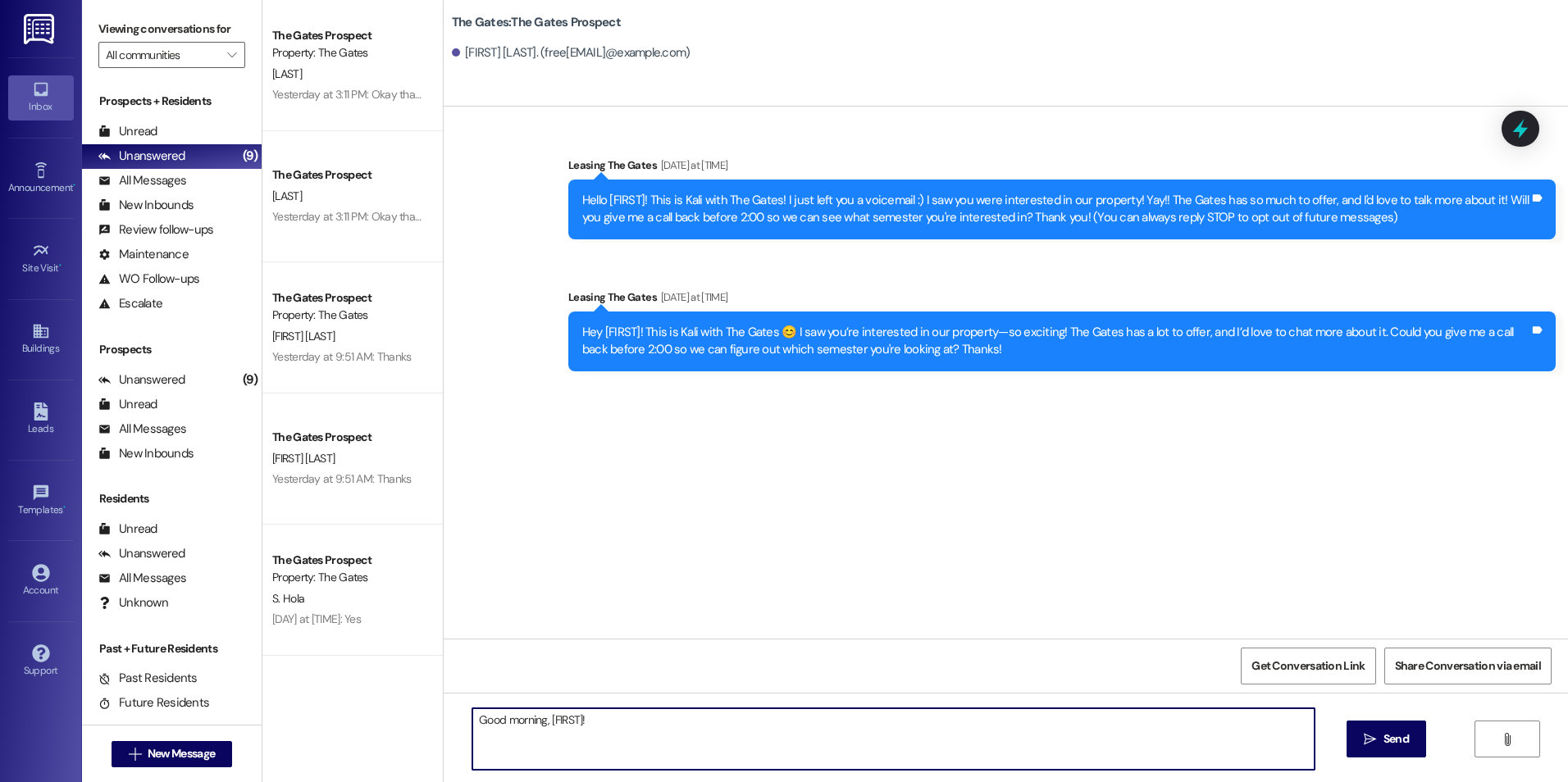 click on "Good morning, James!" at bounding box center [893, 739] 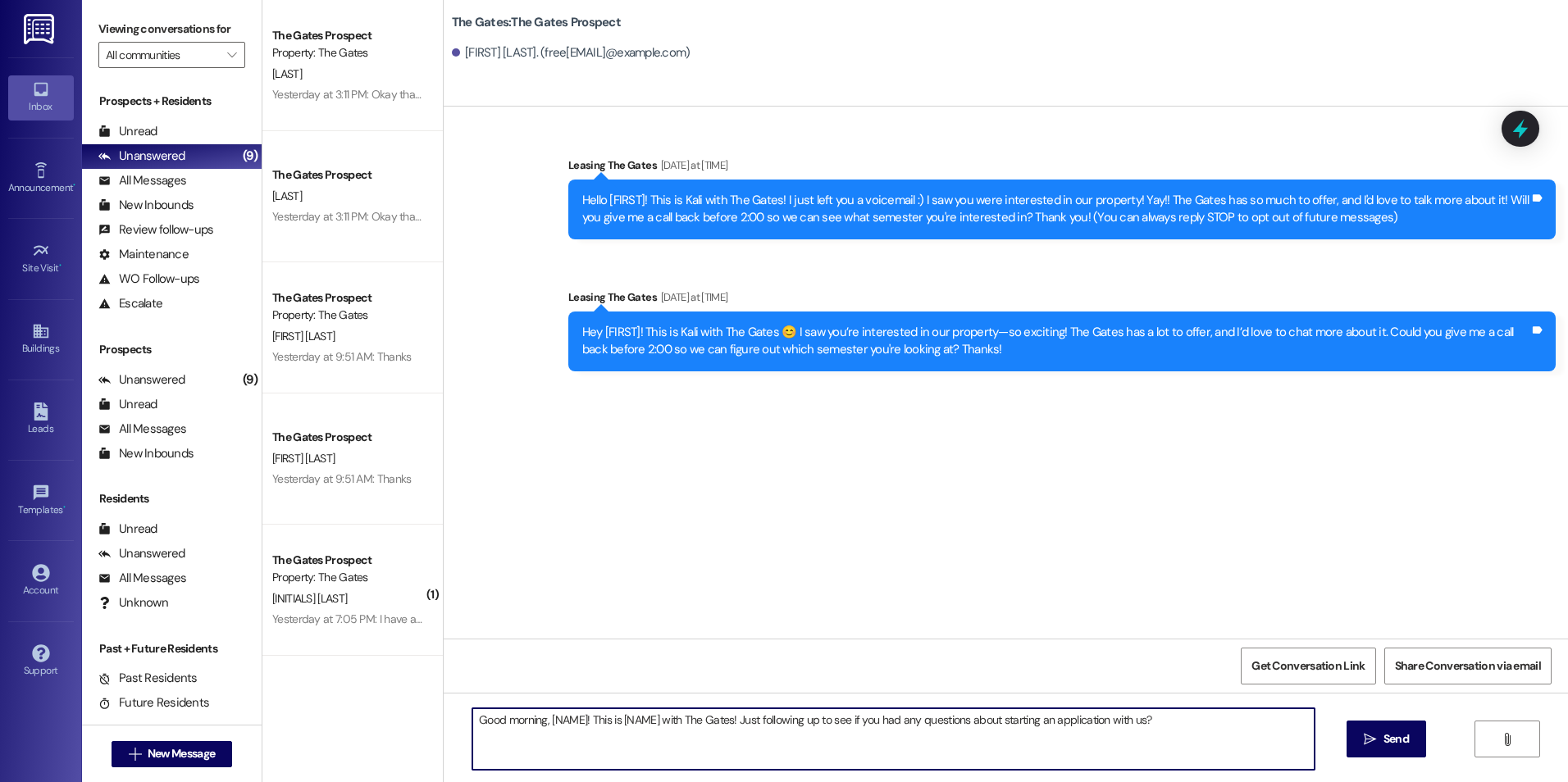 drag, startPoint x: 1184, startPoint y: 712, endPoint x: 1195, endPoint y: 720, distance: 13.601471 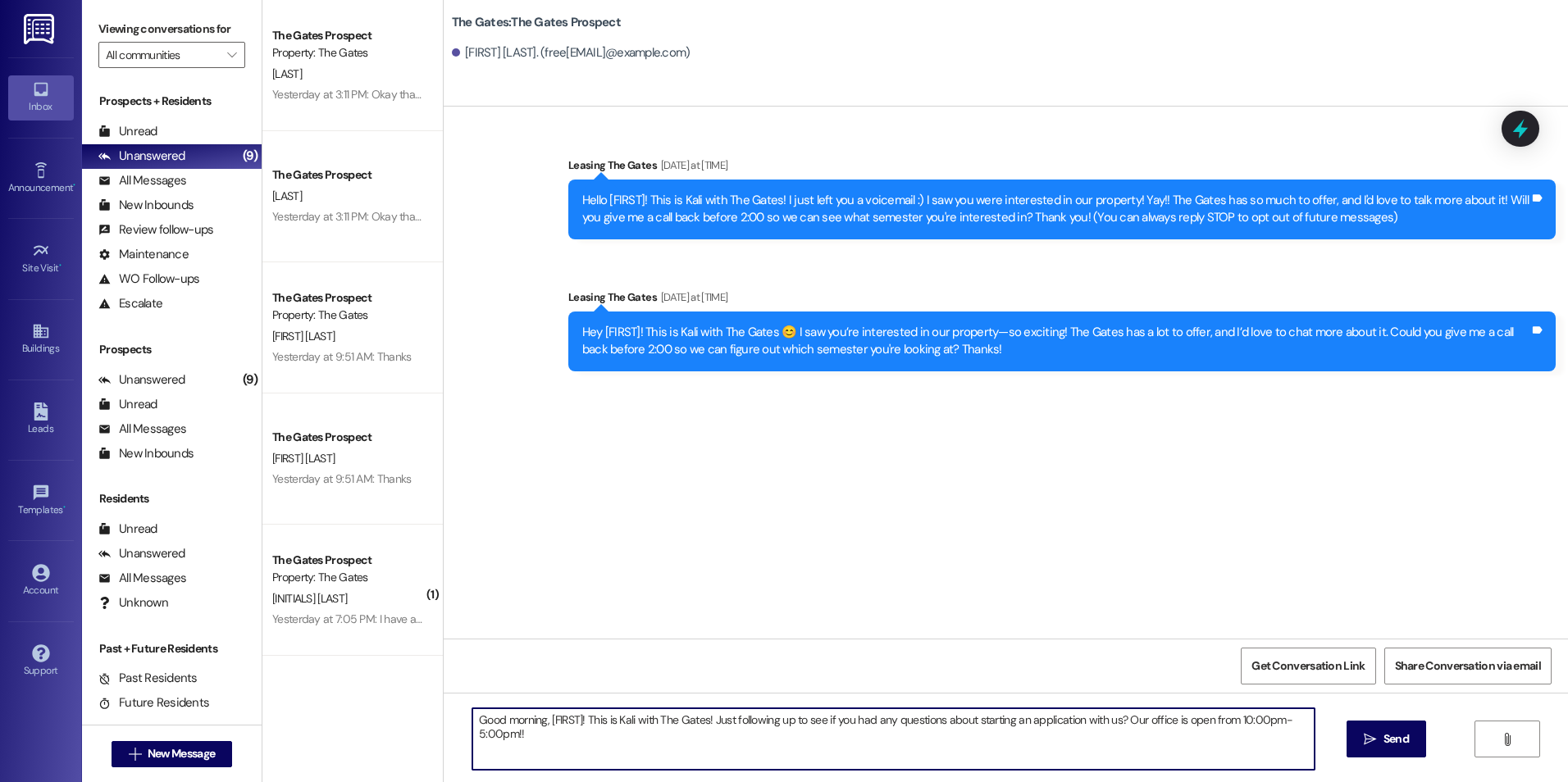 type on "Good morning, James! This is Kali with The Gates! Just following up to see if you had any questions about starting an application with us? Our office is open from 10:00pm-5:00pm!!" 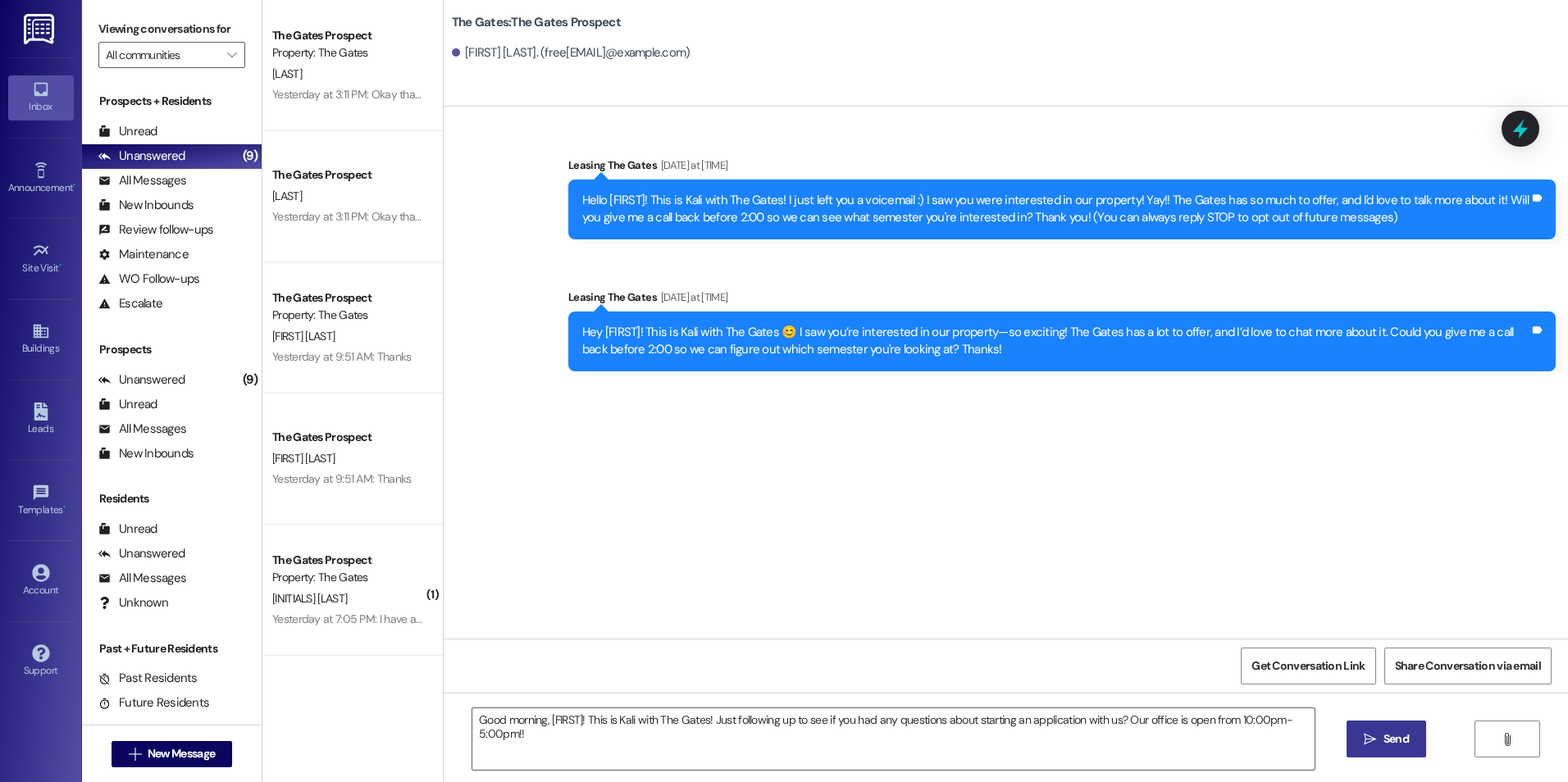 click on "Send" at bounding box center (1396, 739) 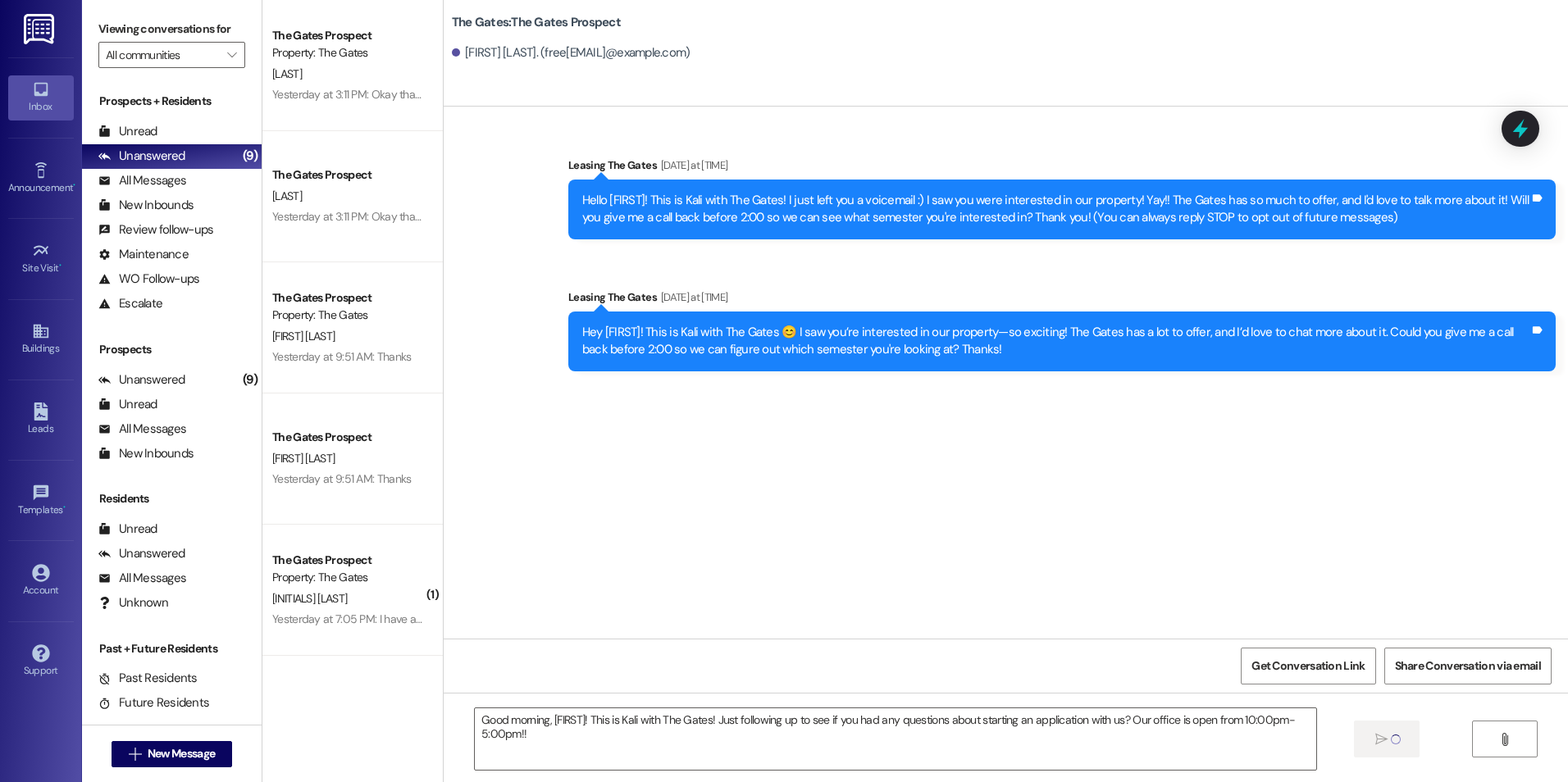 type 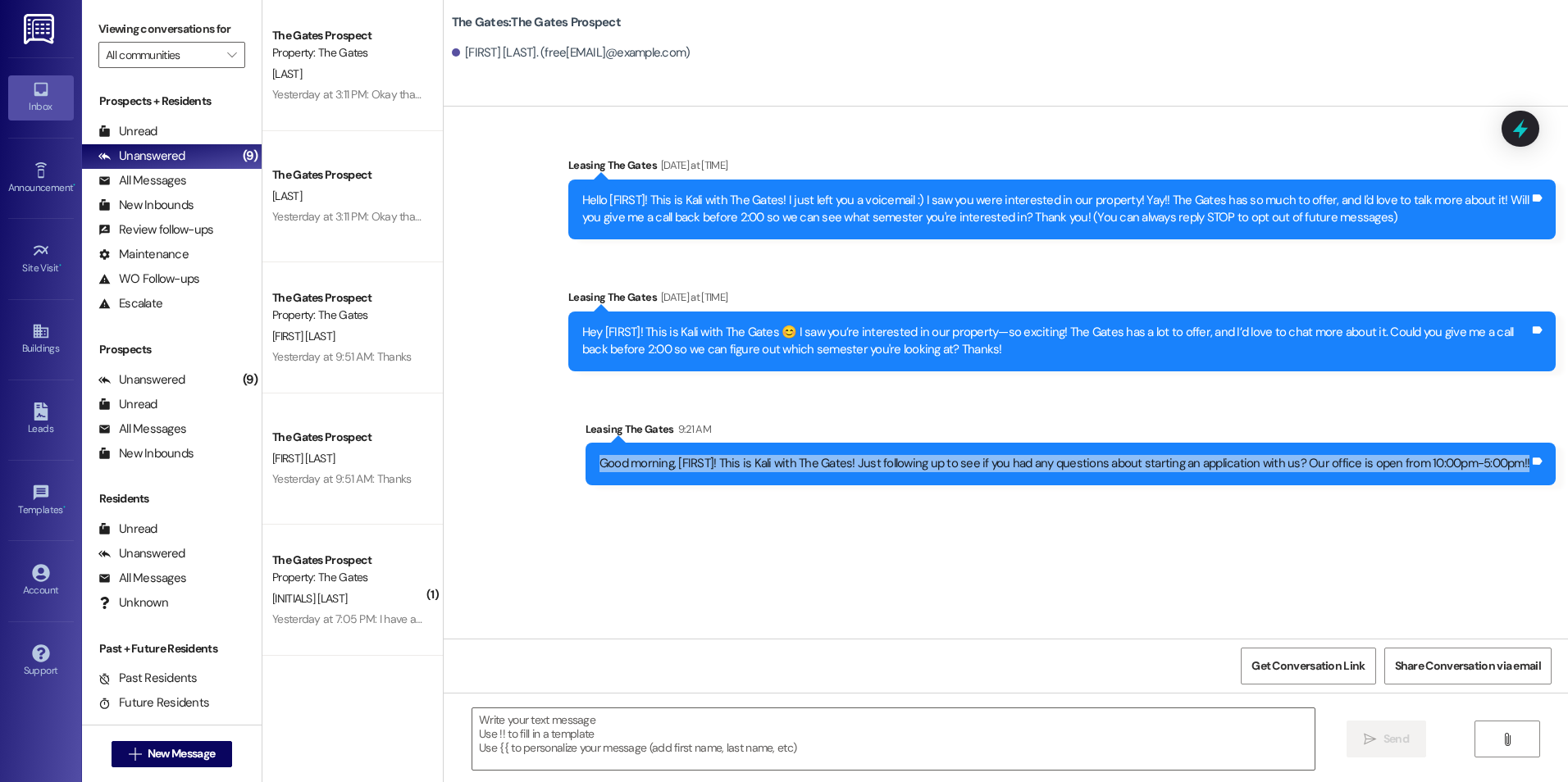 drag, startPoint x: 616, startPoint y: 458, endPoint x: 1549, endPoint y: 471, distance: 933.0906 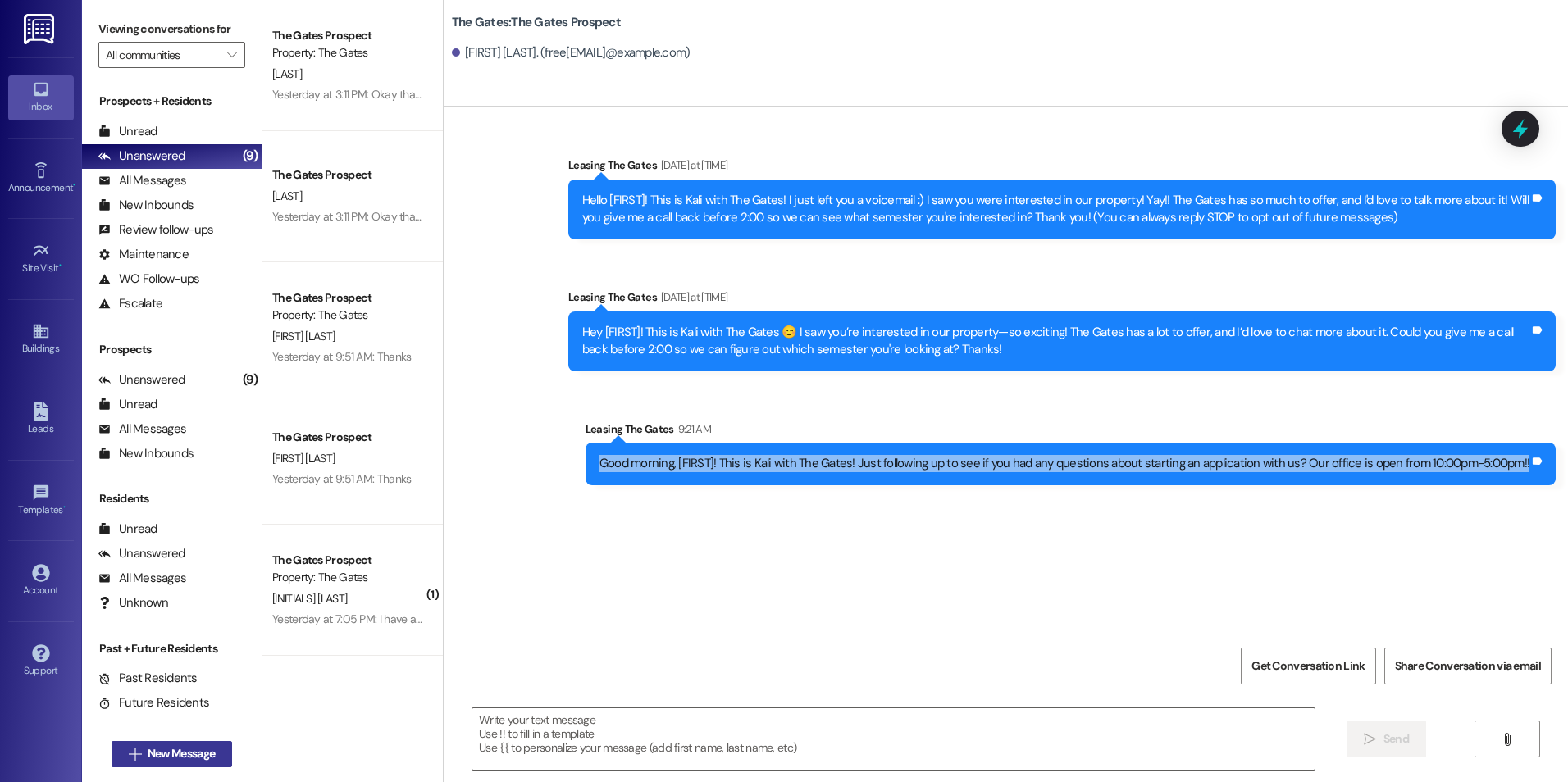click on "New Message" at bounding box center (181, 753) 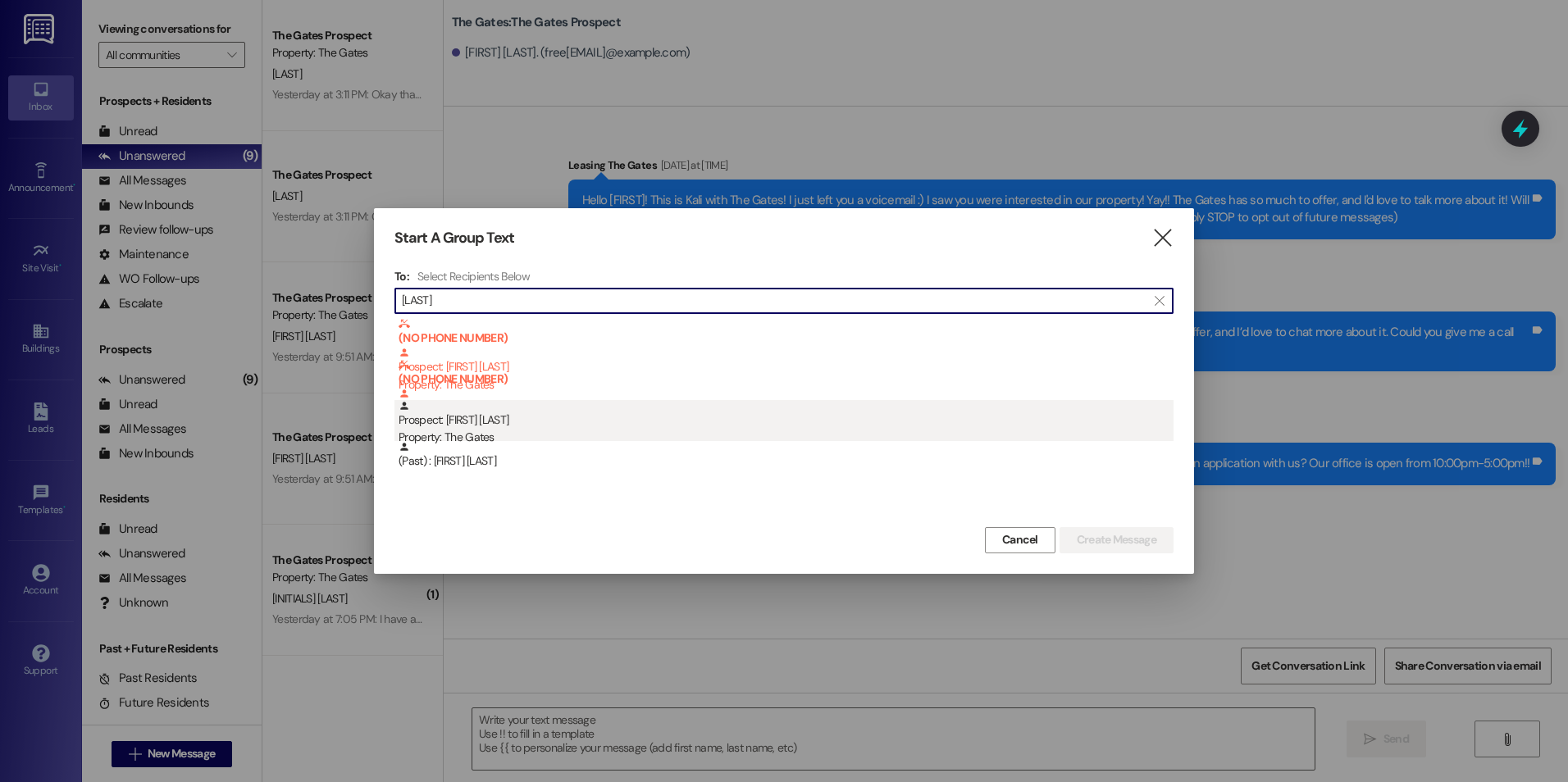 type on "Rawli" 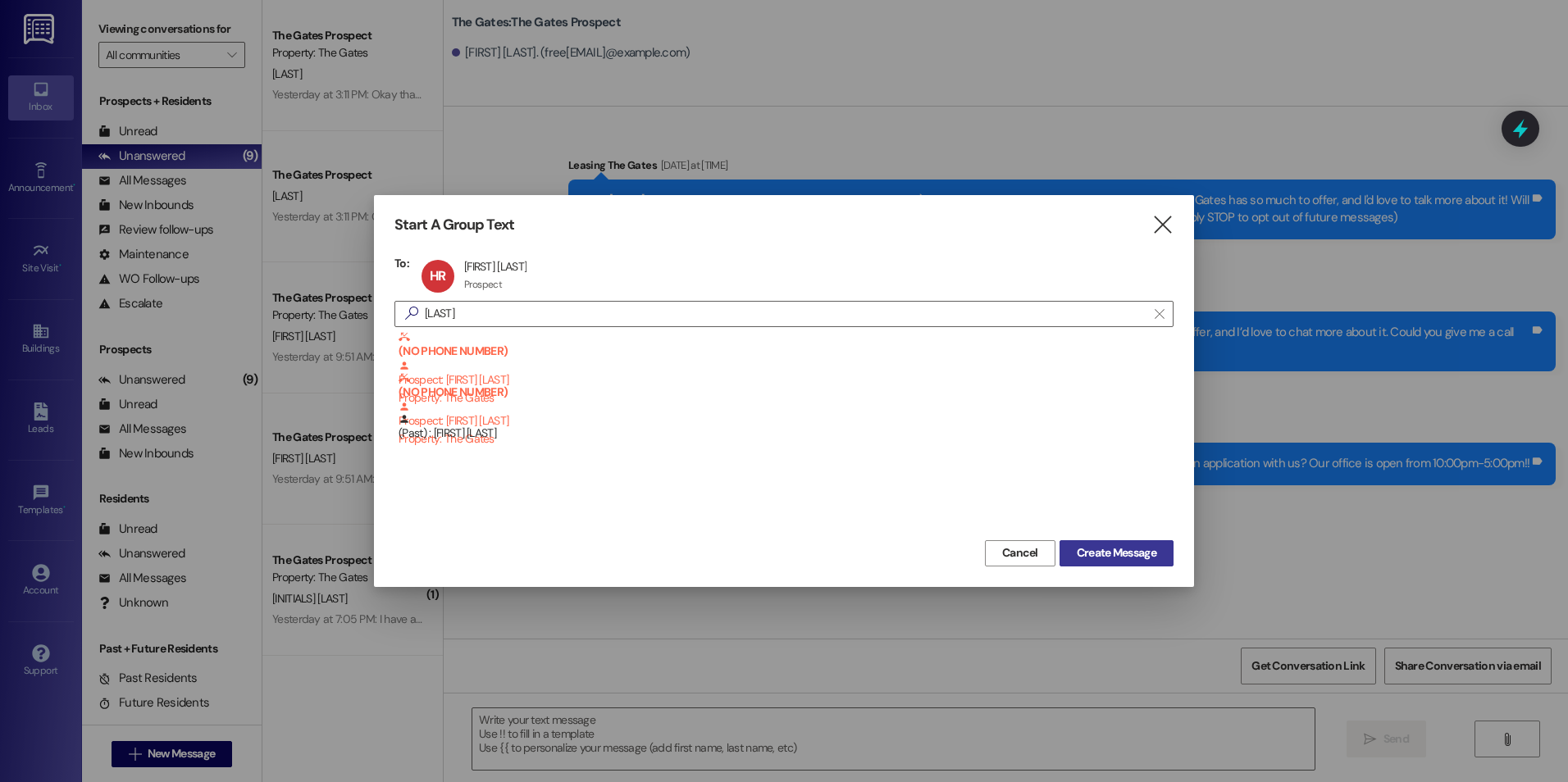 click on "Create Message" at bounding box center (1116, 553) 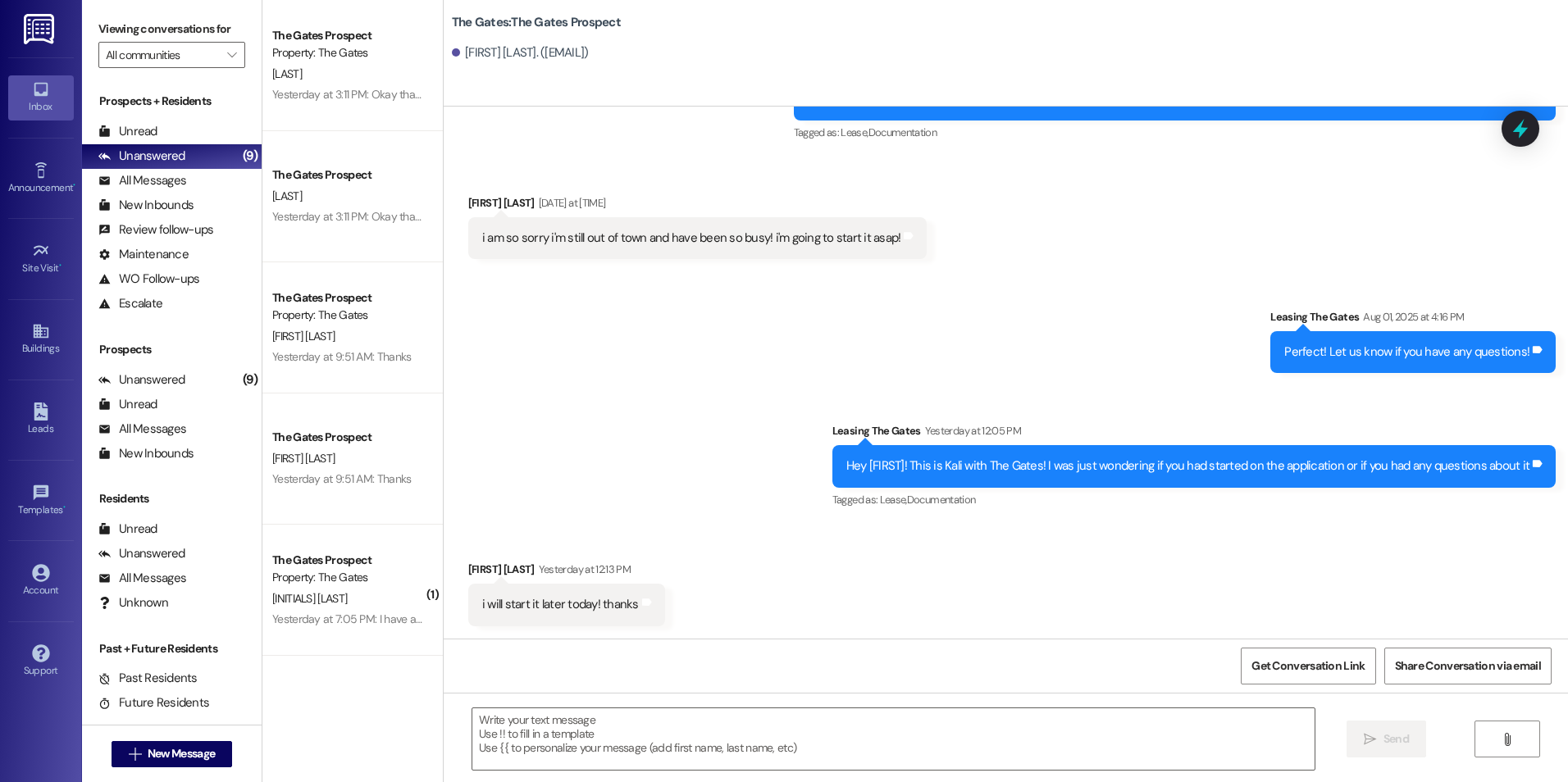 scroll, scrollTop: 862, scrollLeft: 0, axis: vertical 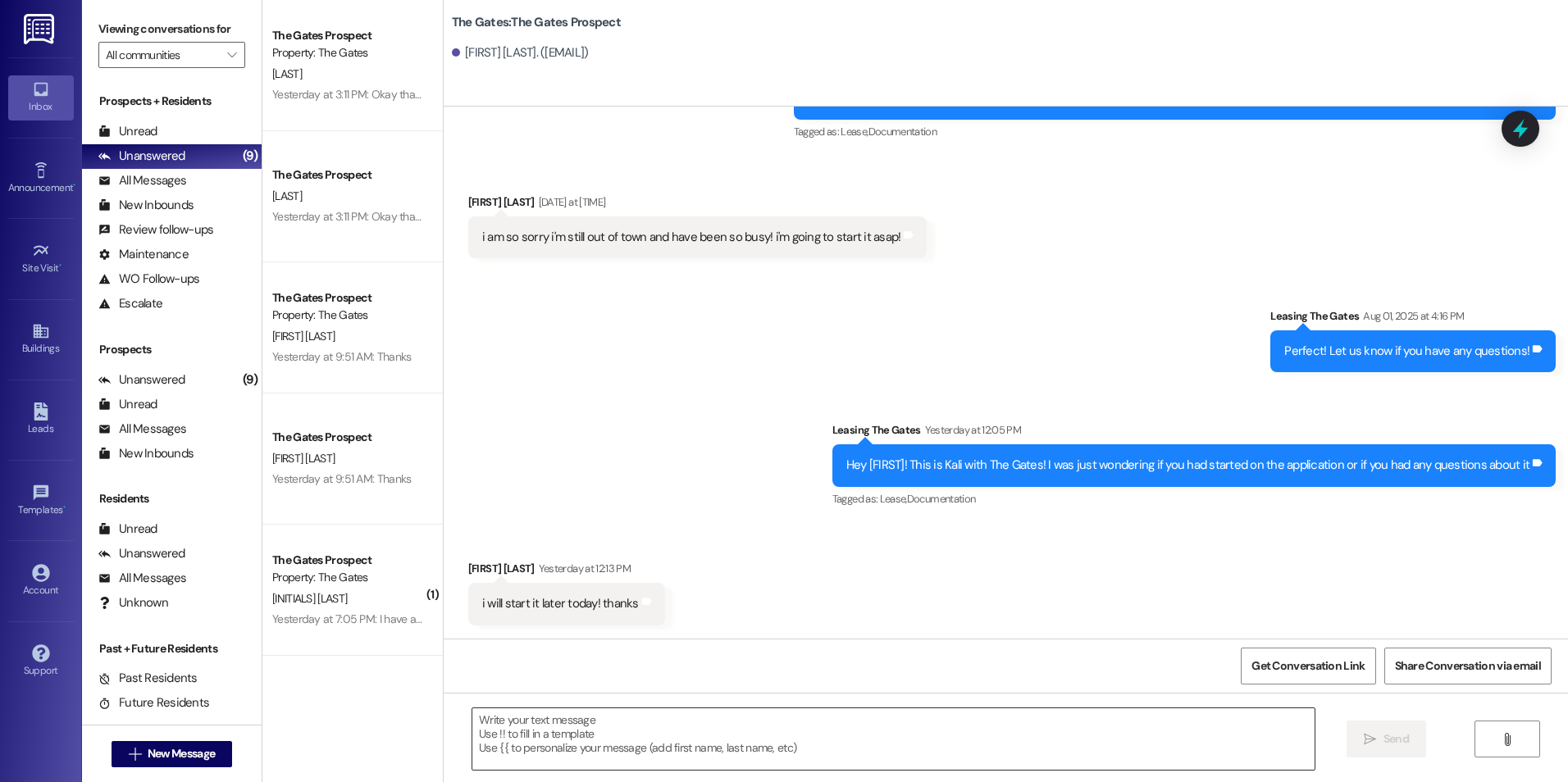 click at bounding box center [893, 739] 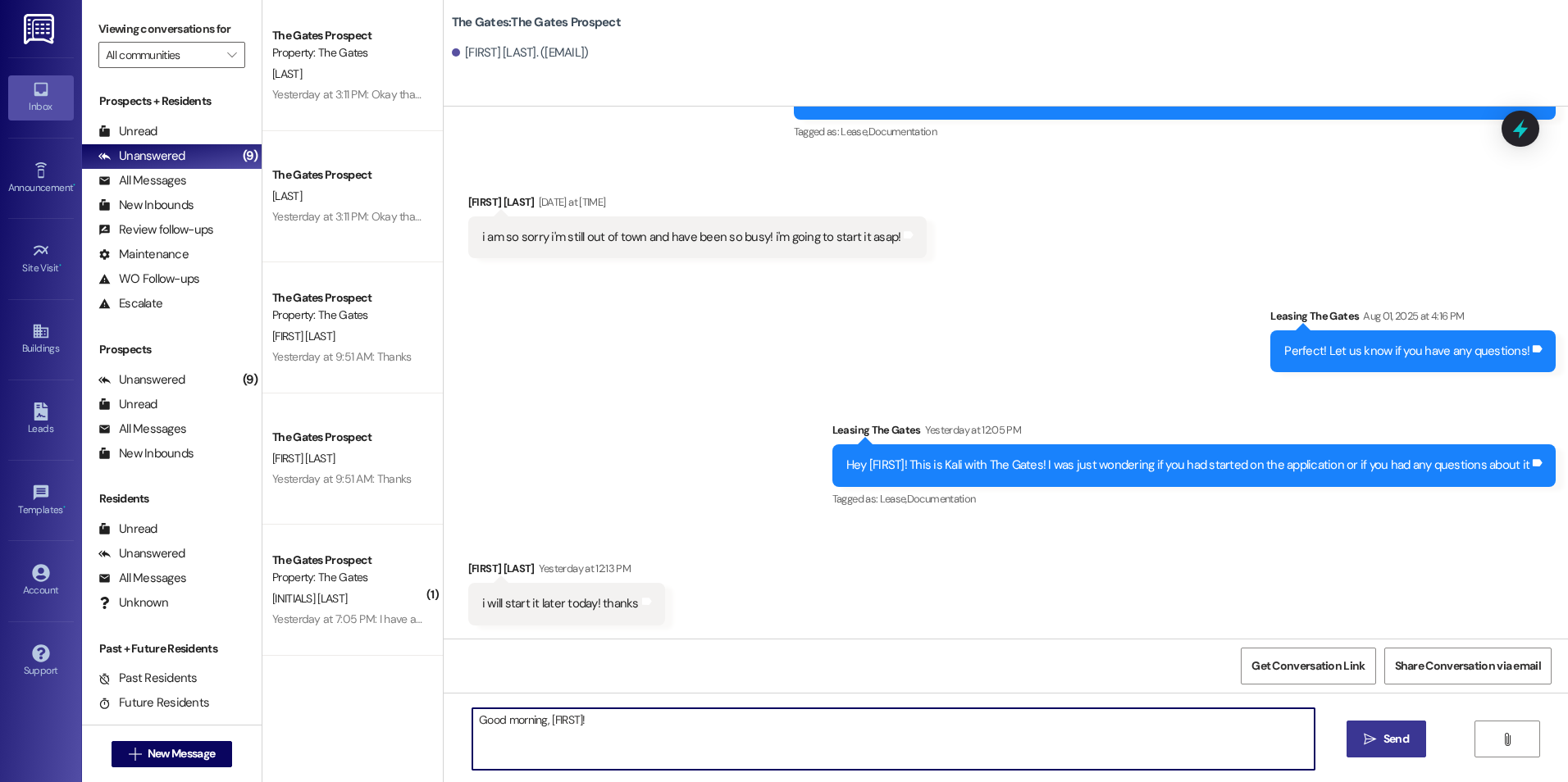 click on "Good morning, Hailey!" at bounding box center [893, 739] 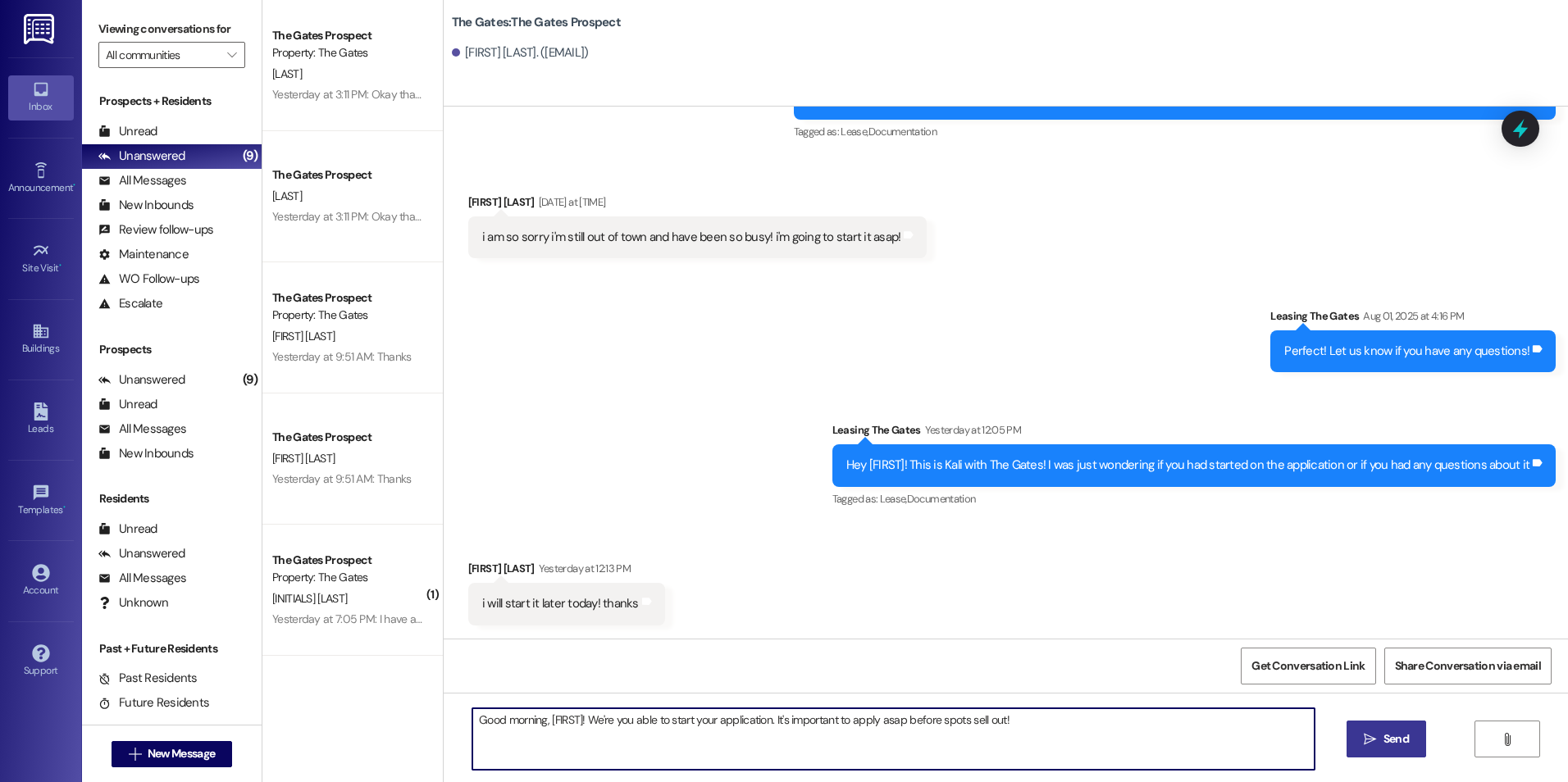 click on "Good morning, Hailey! We're you able to start your application. It's important to apply asap before spots sell out!" at bounding box center [893, 739] 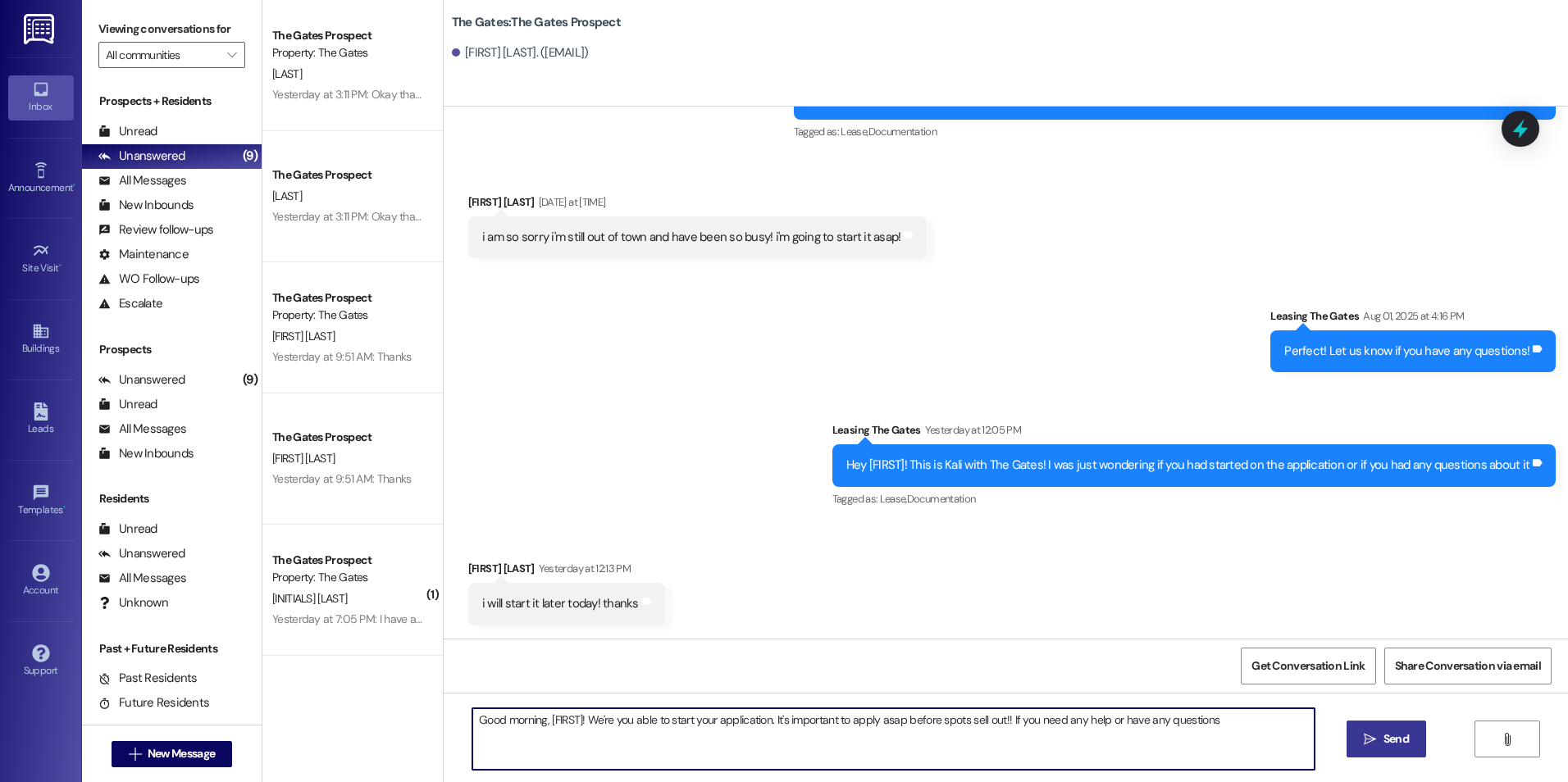 click on "Good morning, Hailey! We're you able to start your application. It's important to apply asap before spots sell out!! IF you need any help or have any questions" at bounding box center (893, 739) 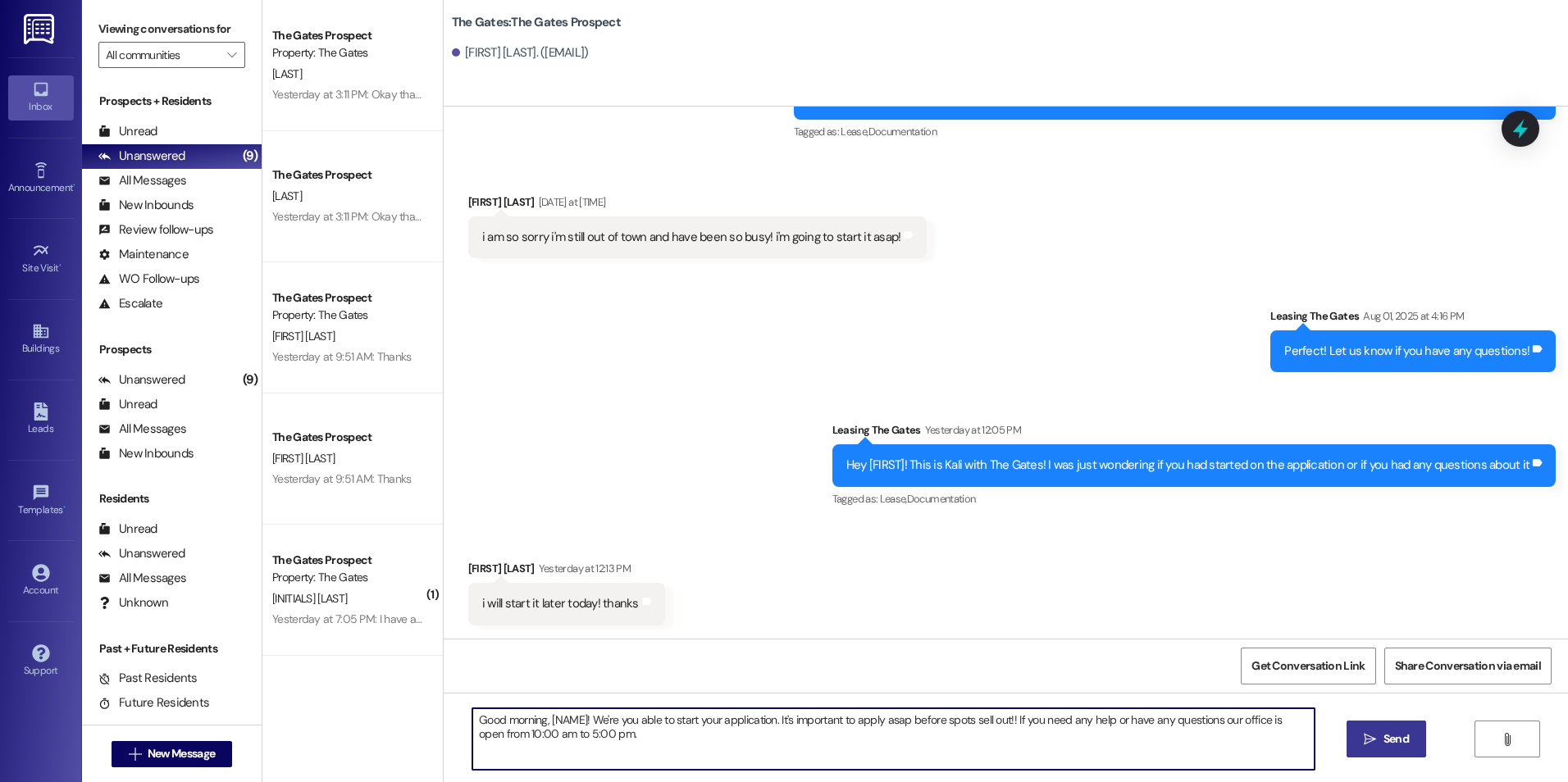 type on "Good morning, Hailey! We're you able to start your application. It's important to apply asap before spots sell out!! If you need any help or have any questions our office is open from 10:00 am to 5:00 pm." 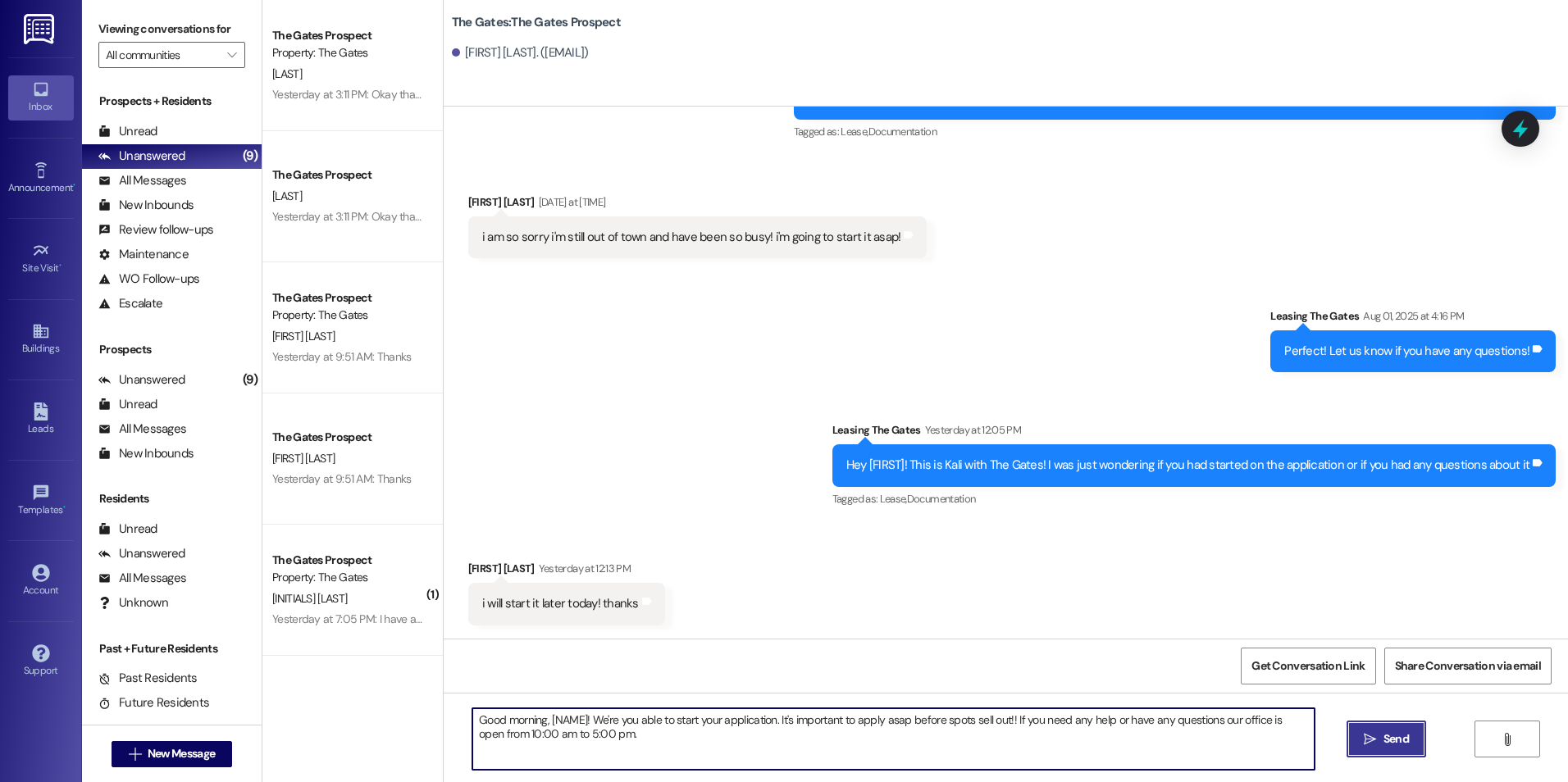 click on " Send" at bounding box center [1386, 739] 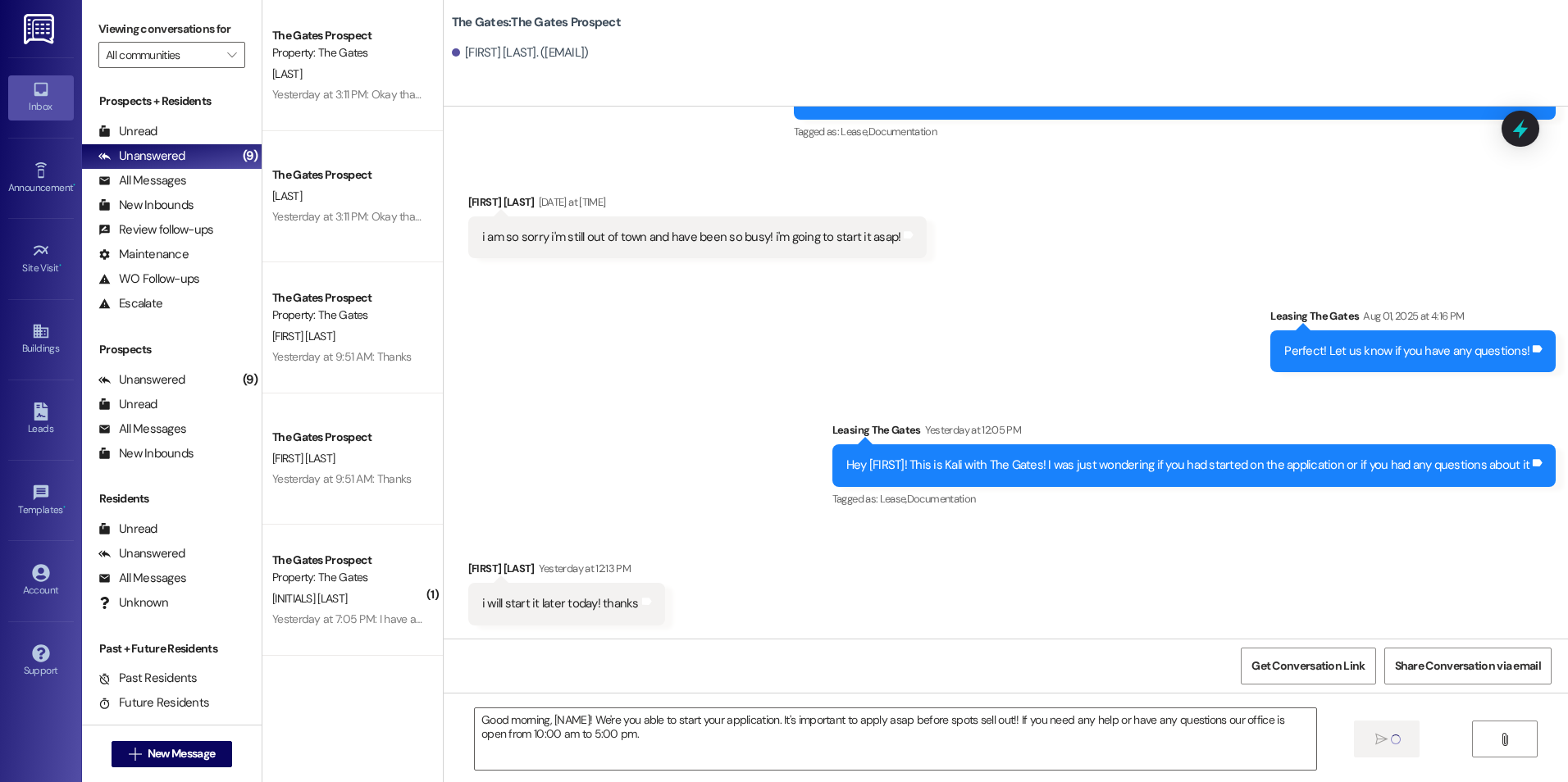 type 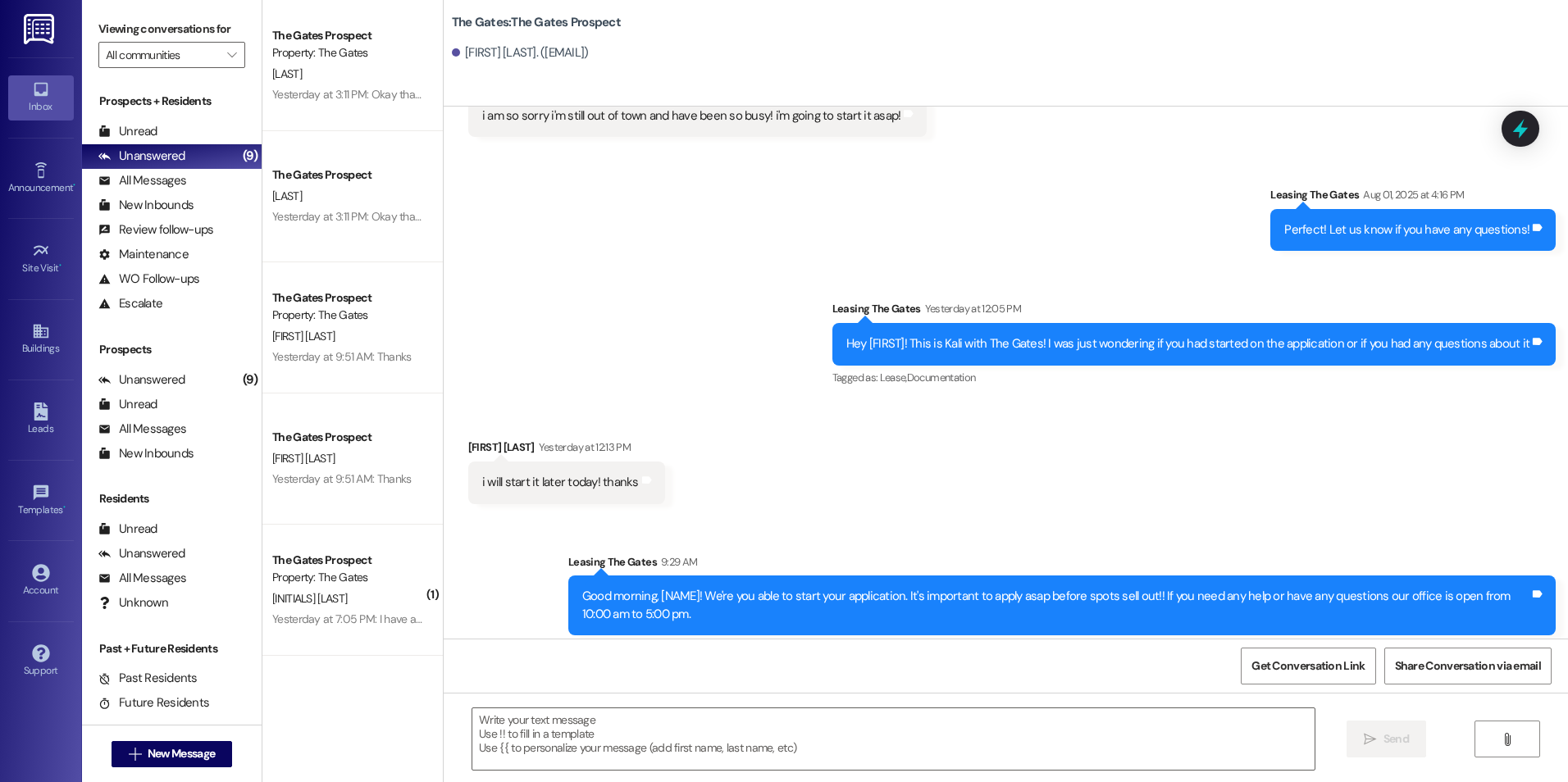 scroll, scrollTop: 993, scrollLeft: 0, axis: vertical 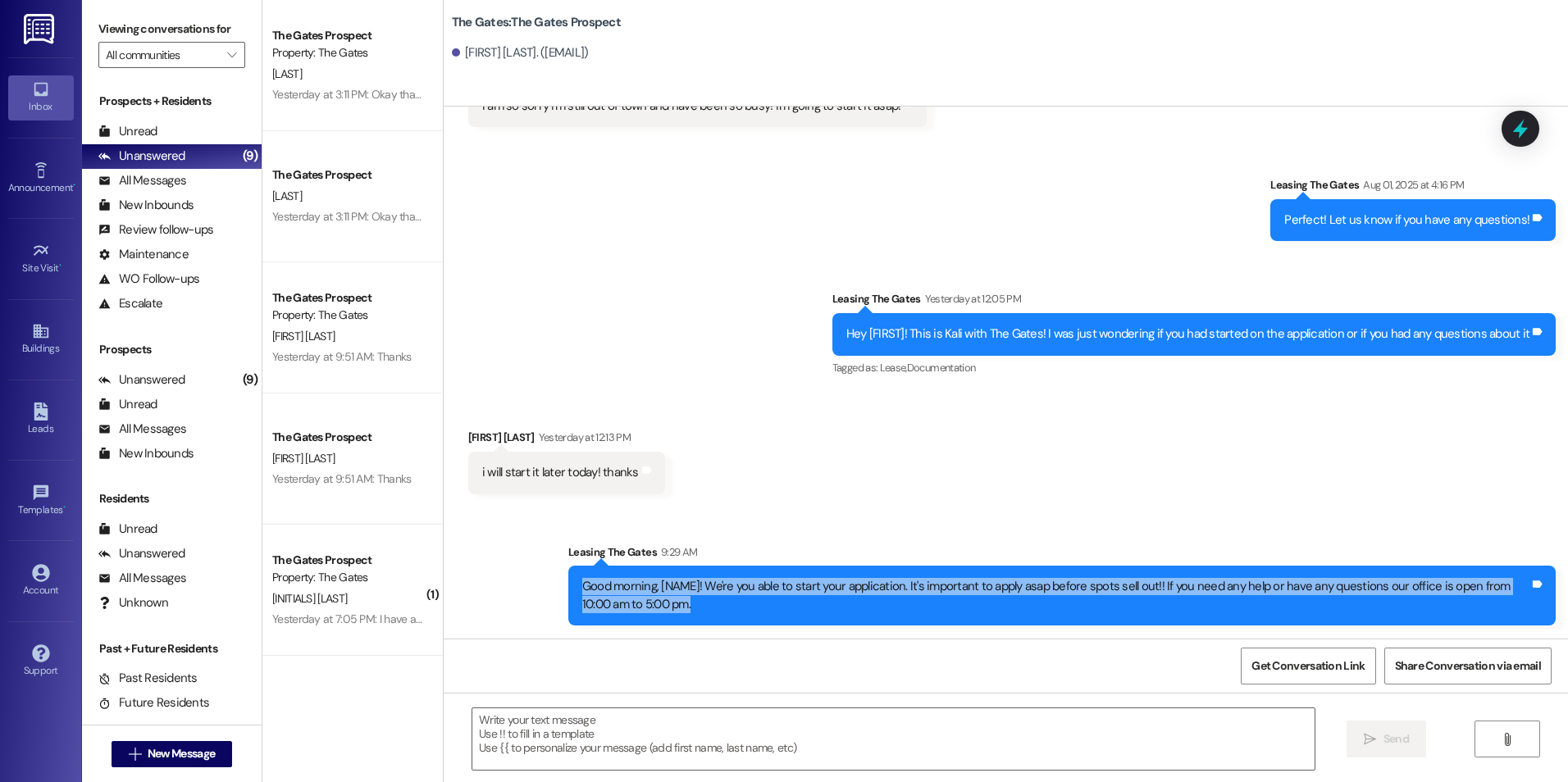 drag, startPoint x: 564, startPoint y: 581, endPoint x: 662, endPoint y: 617, distance: 104.403065 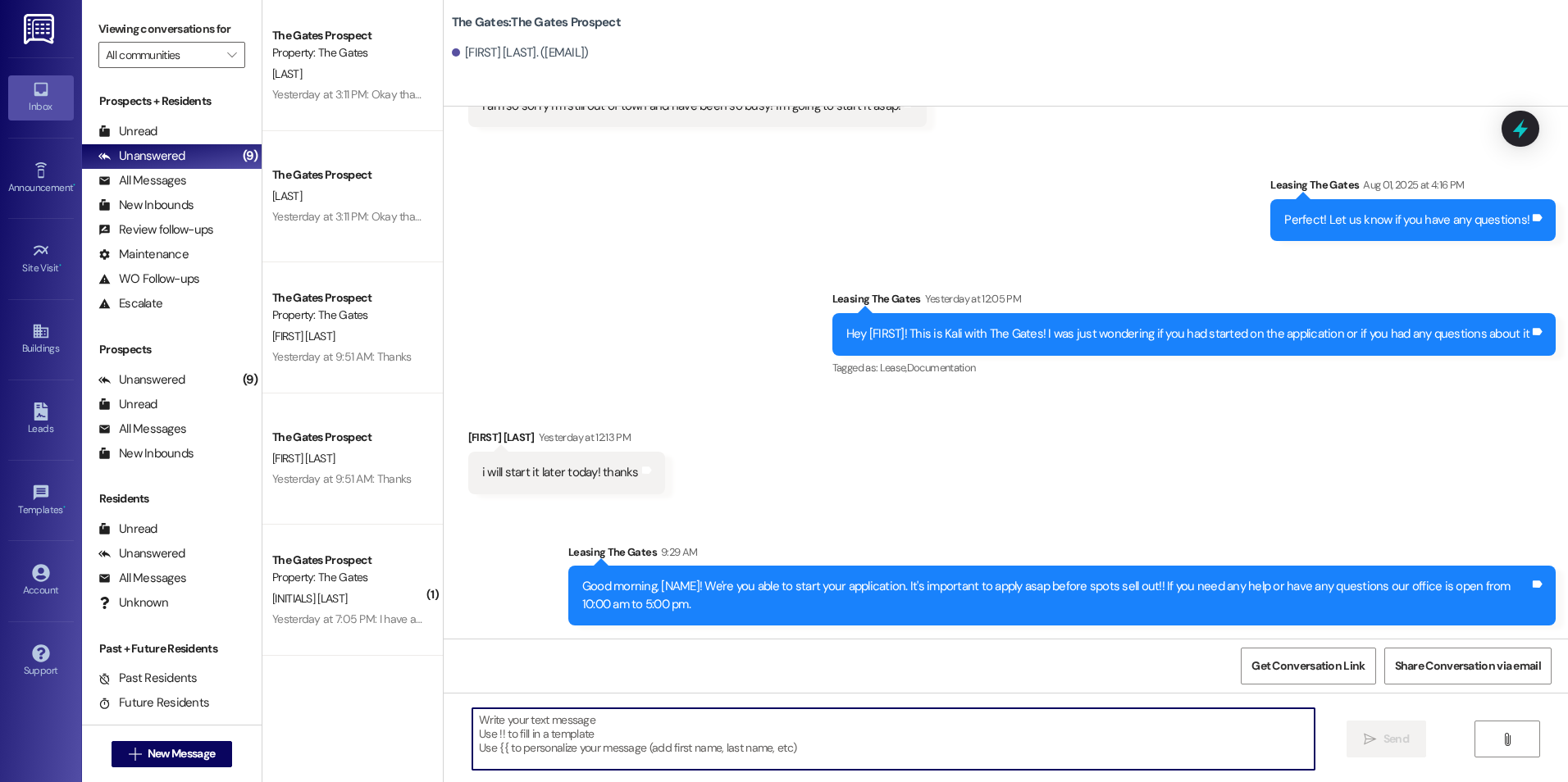 click at bounding box center [893, 739] 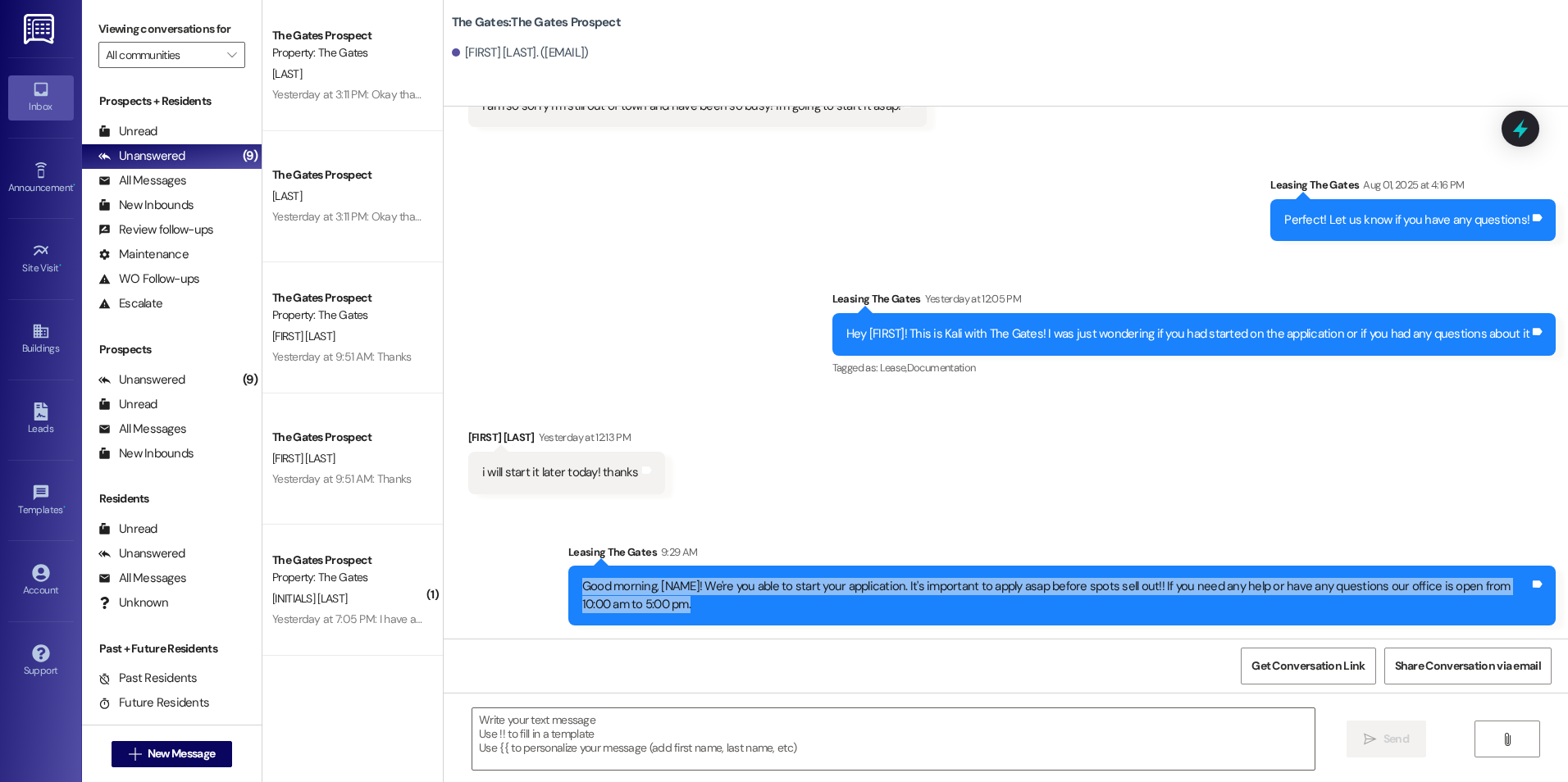 drag, startPoint x: 565, startPoint y: 584, endPoint x: 667, endPoint y: 627, distance: 110.69327 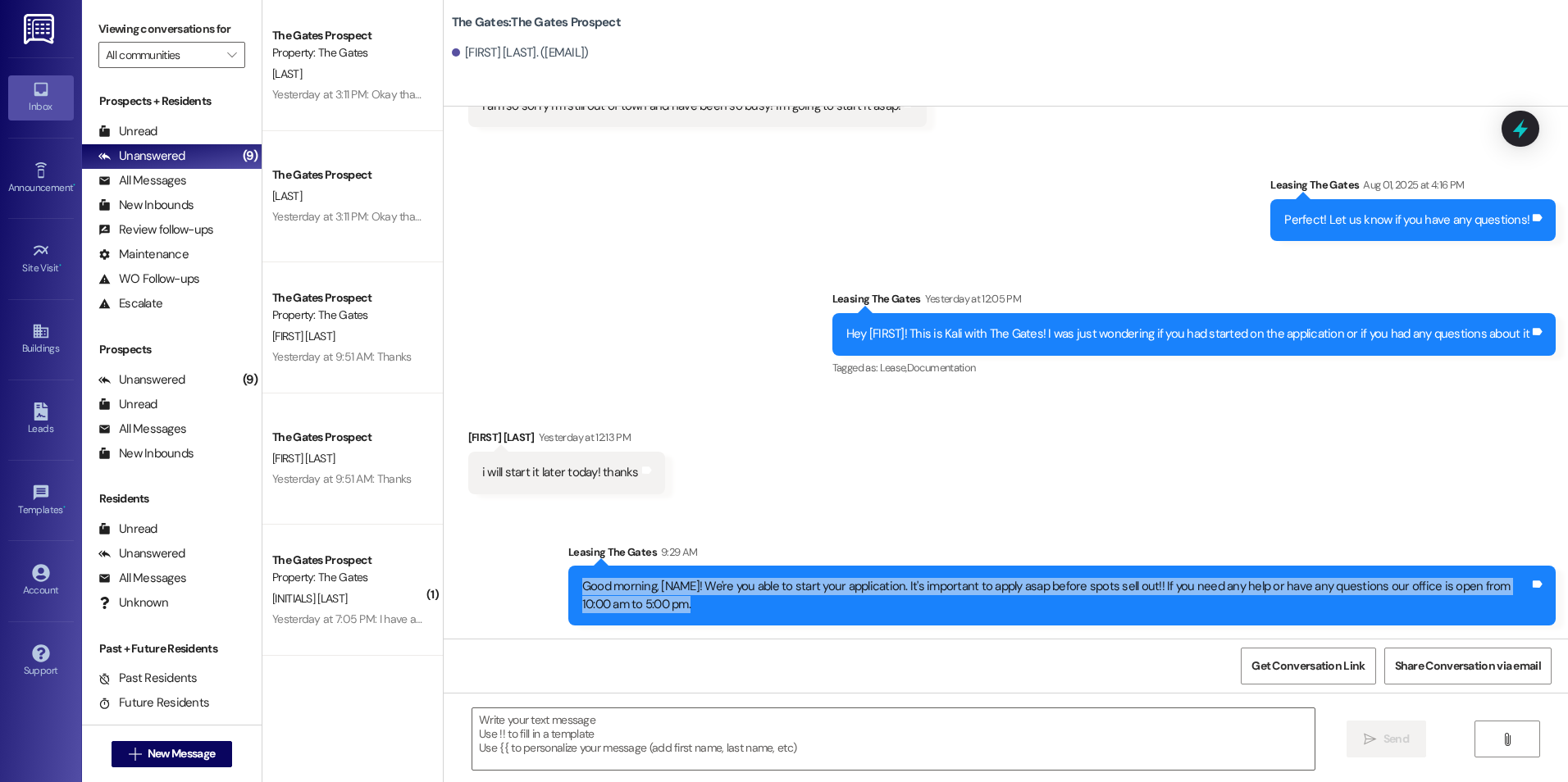 drag, startPoint x: 667, startPoint y: 627, endPoint x: 611, endPoint y: 593, distance: 65.513357 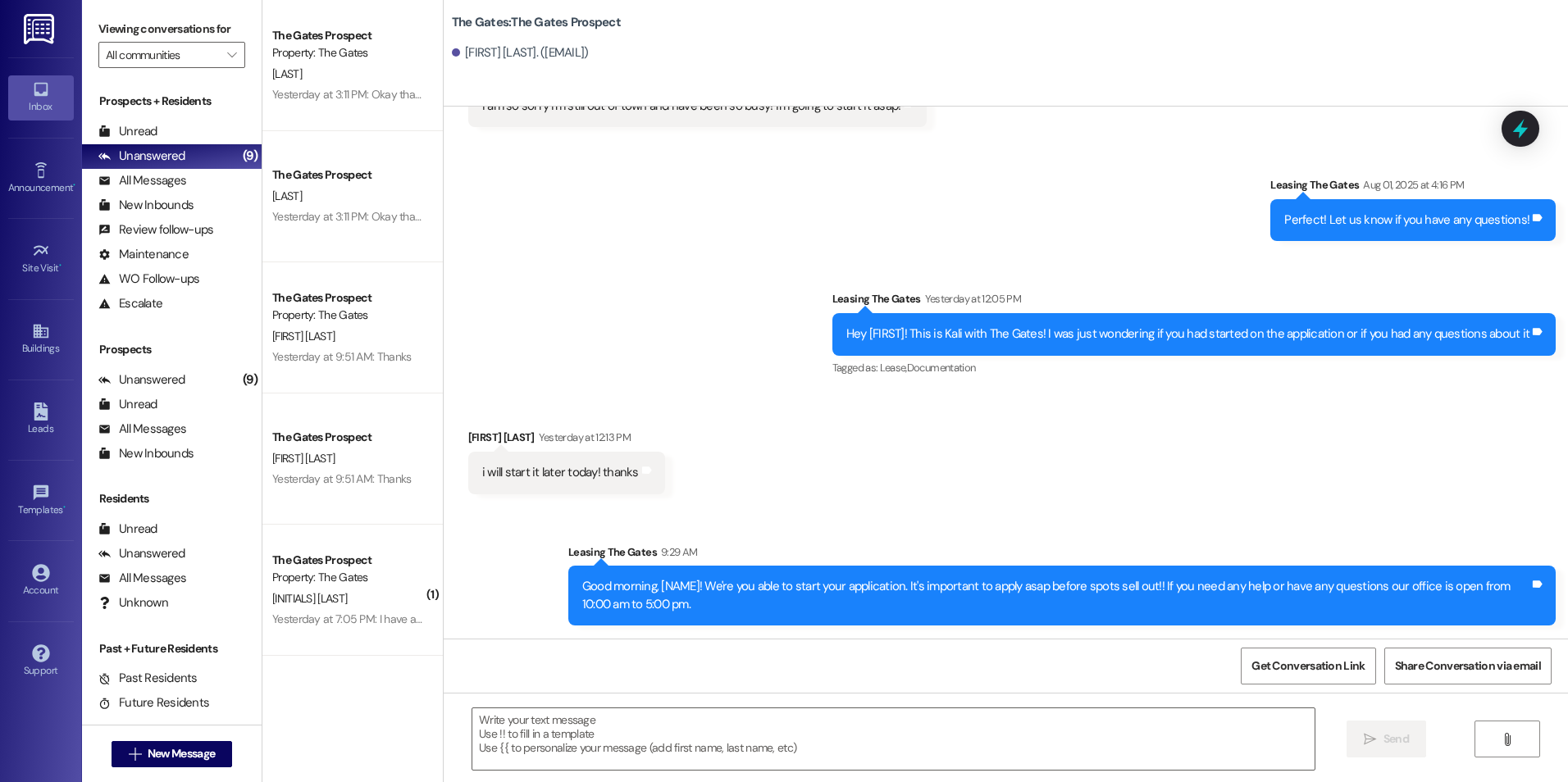 click on "Sent via SMS Leasing The Gates Aug 01, 2025 at 4:16 PM Perfect! Let us know if you have any questions! Tags and notes Sent via SMS Leasing The Gates Yesterday at 12:05 PM Hey Hailey! This is Kali with The Gates! I was just wondering if you had started on the application or if you had any questions about it Tags and notes Tagged as:   Lease ,  Click to highlight conversations about Lease Documentation Click to highlight conversations about Documentation" at bounding box center [1005, 266] 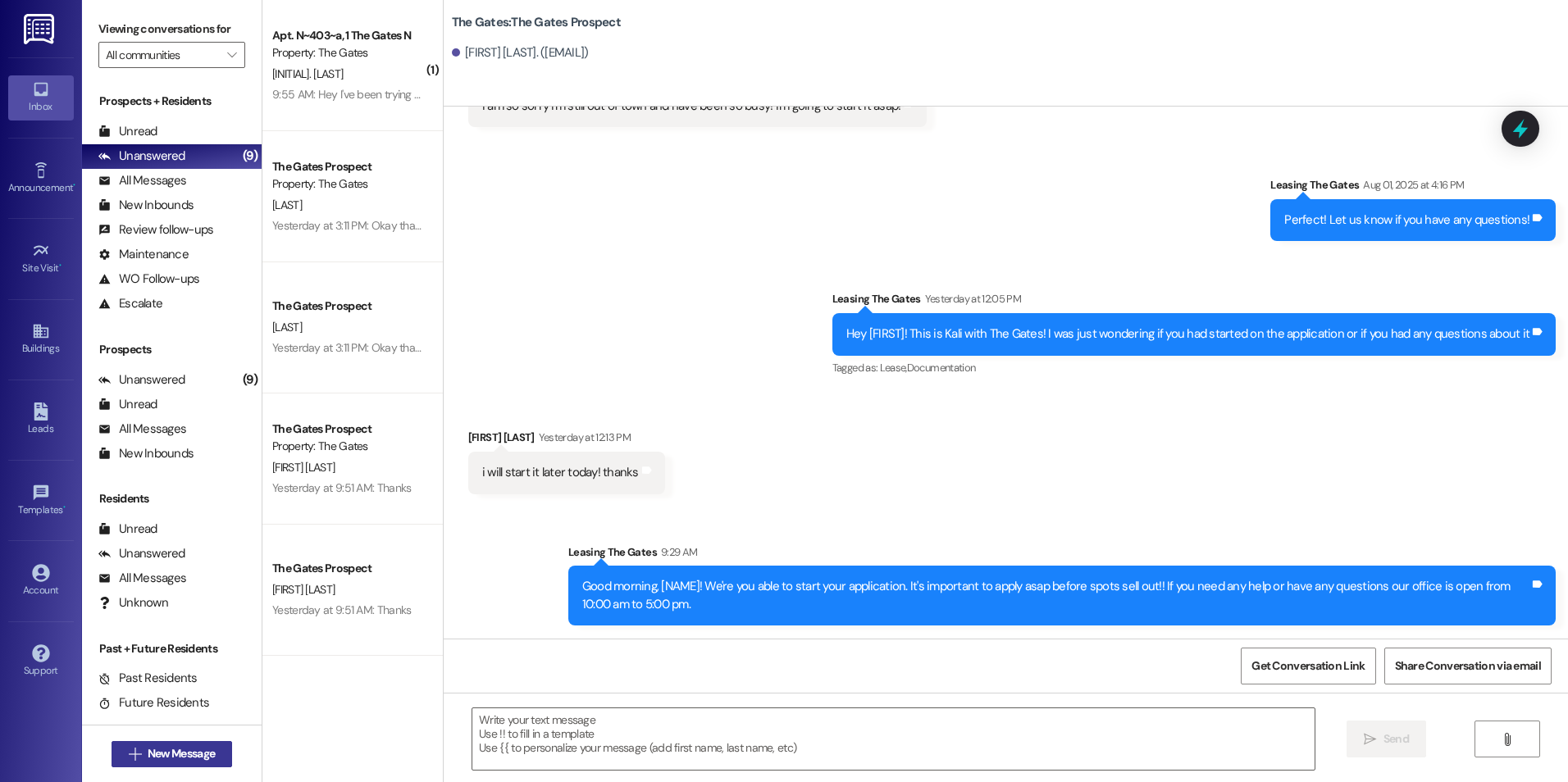 click on "New Message" at bounding box center (181, 753) 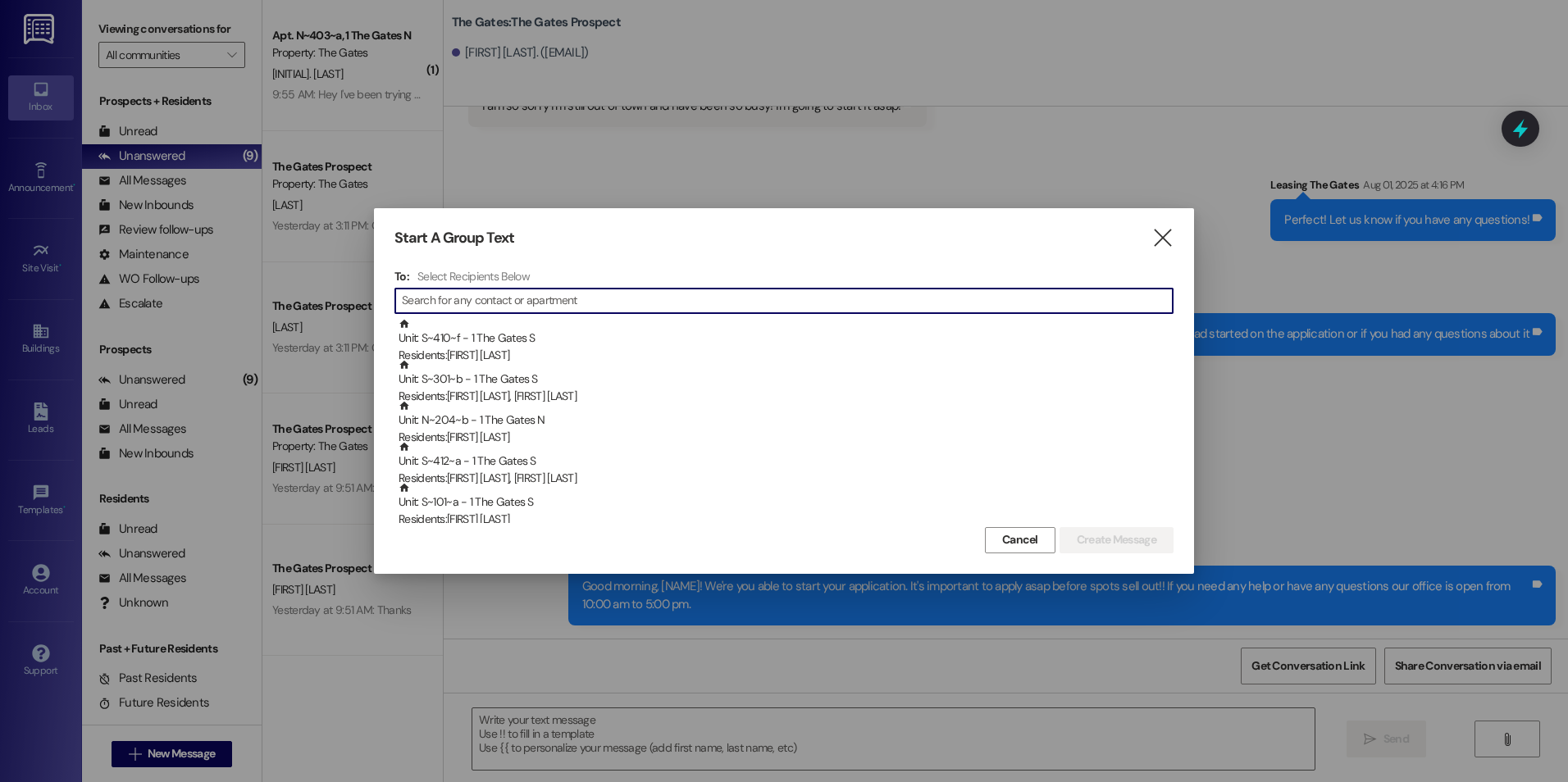 click at bounding box center [787, 301] 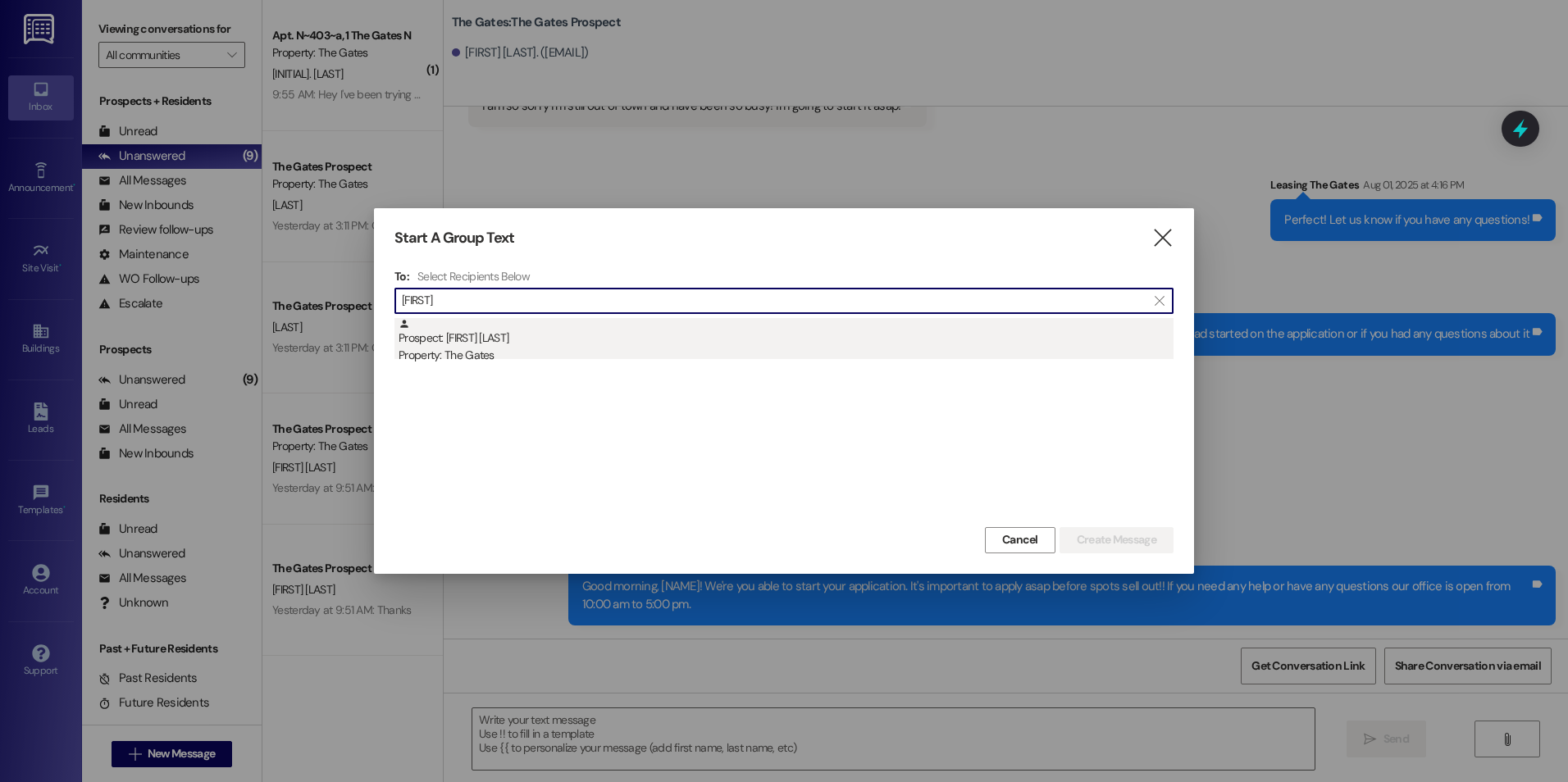 type on "Jex" 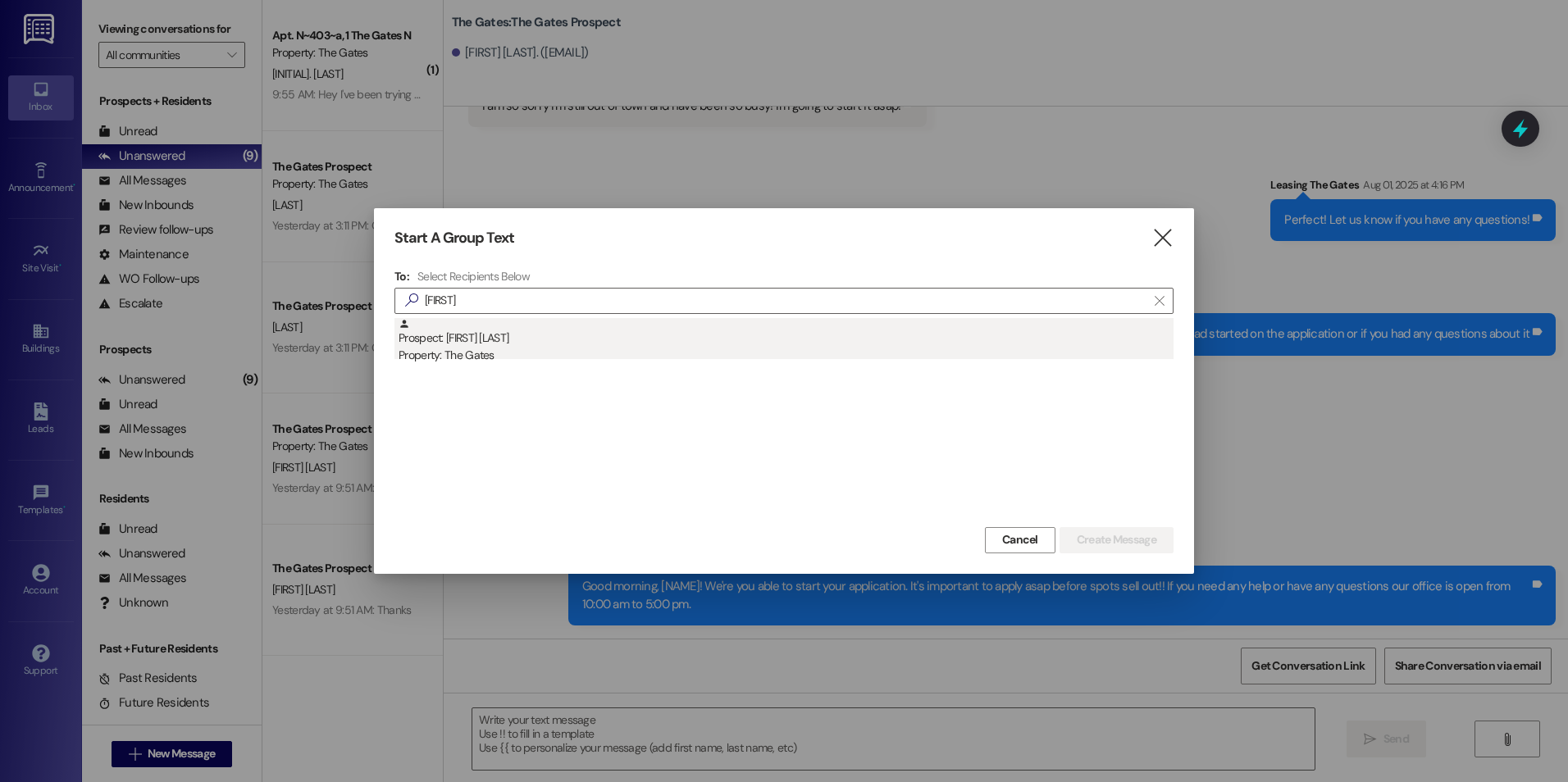 click on "Prospect: Sophie Jex Property: The Gates" at bounding box center [786, 341] 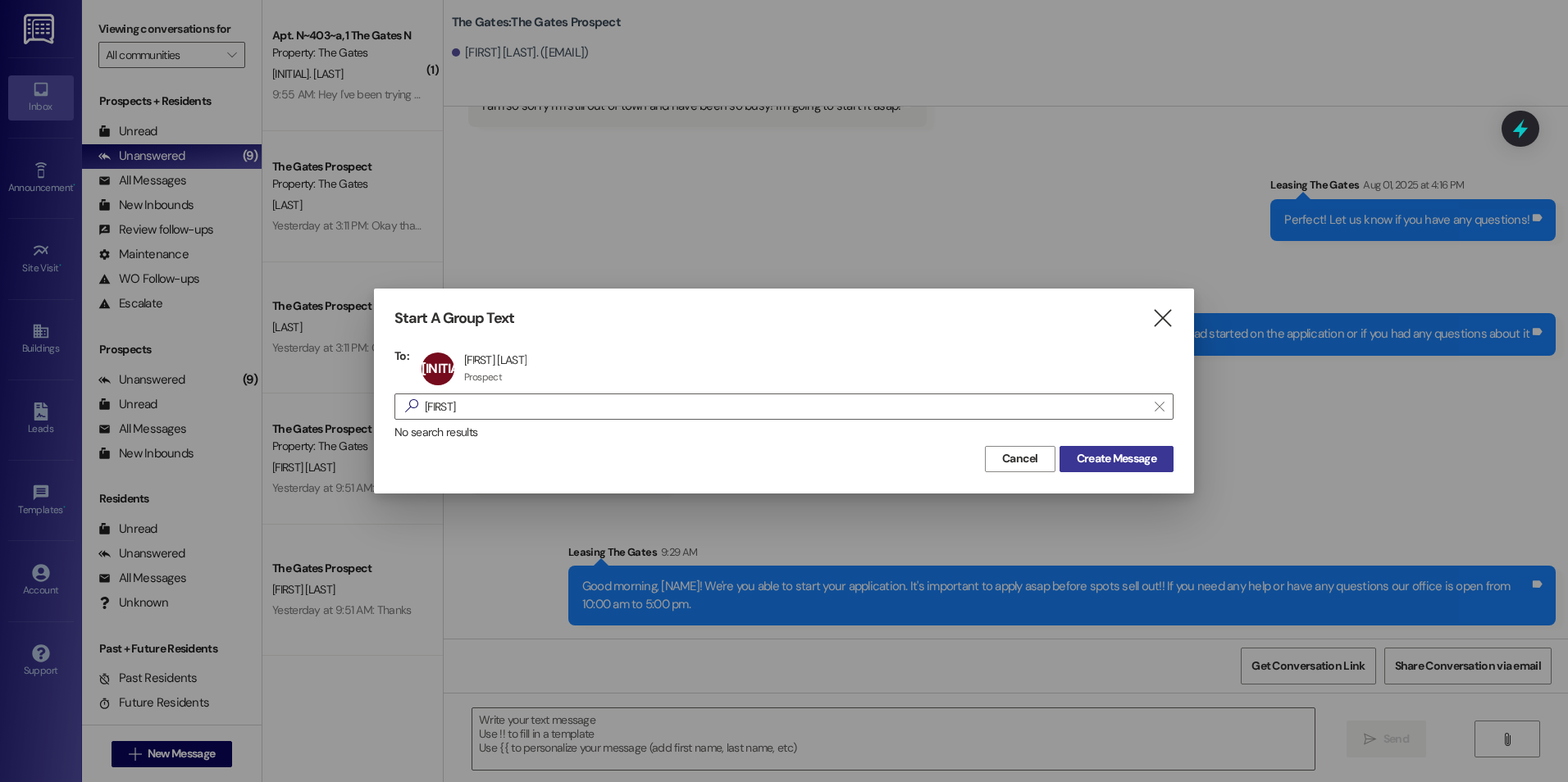click on "Create Message" at bounding box center [1116, 458] 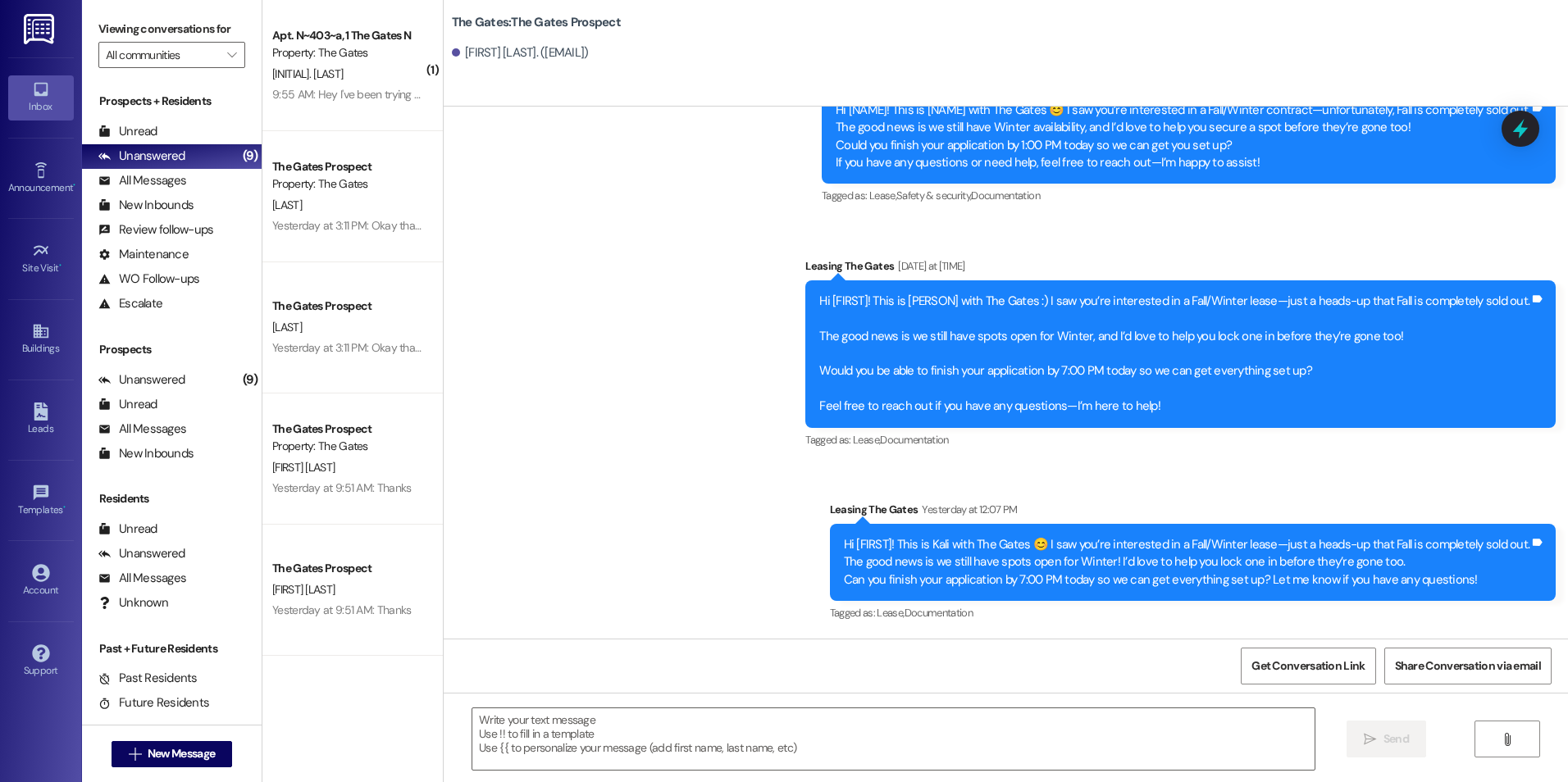 scroll, scrollTop: 420, scrollLeft: 0, axis: vertical 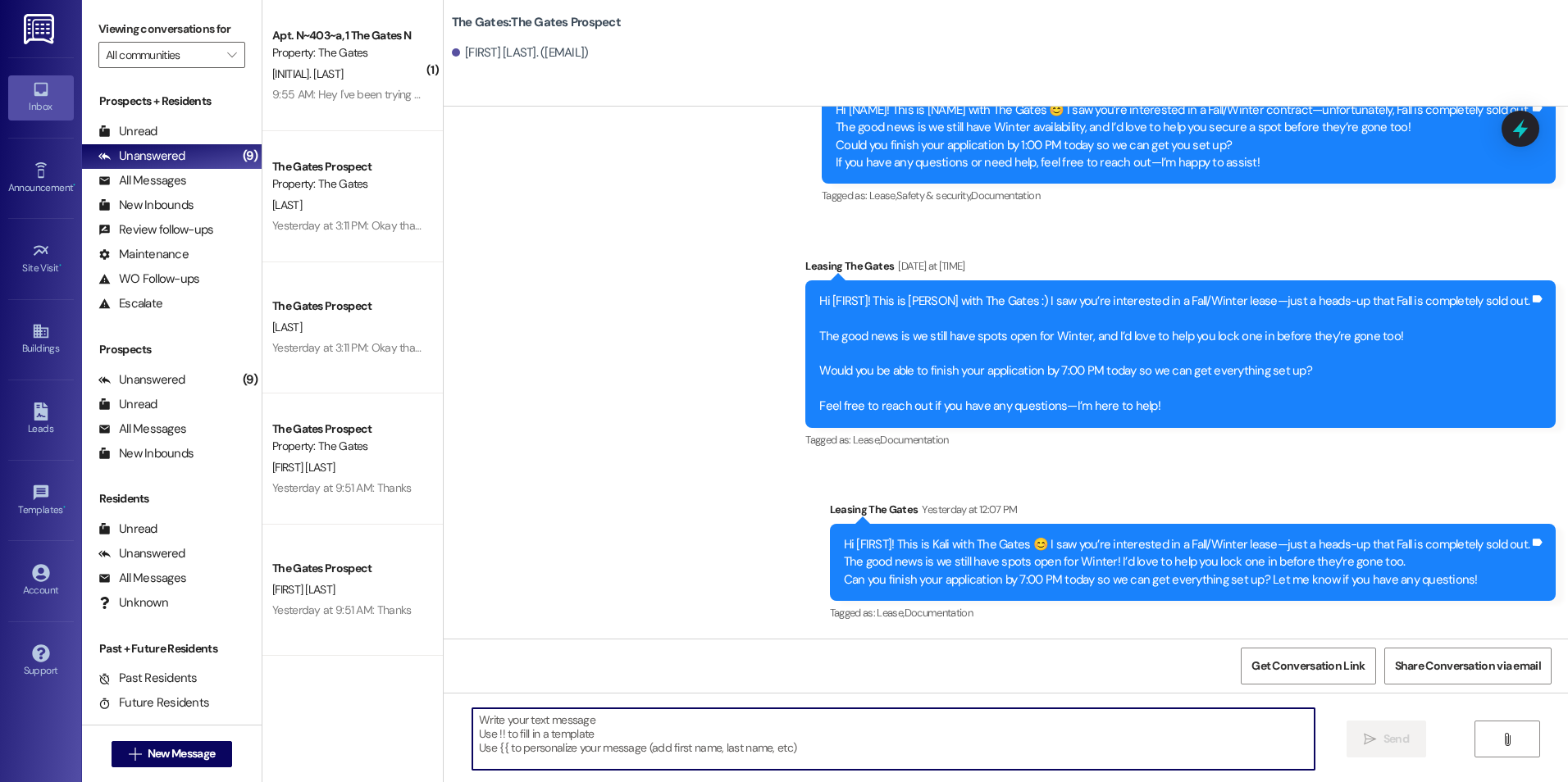 click at bounding box center (893, 739) 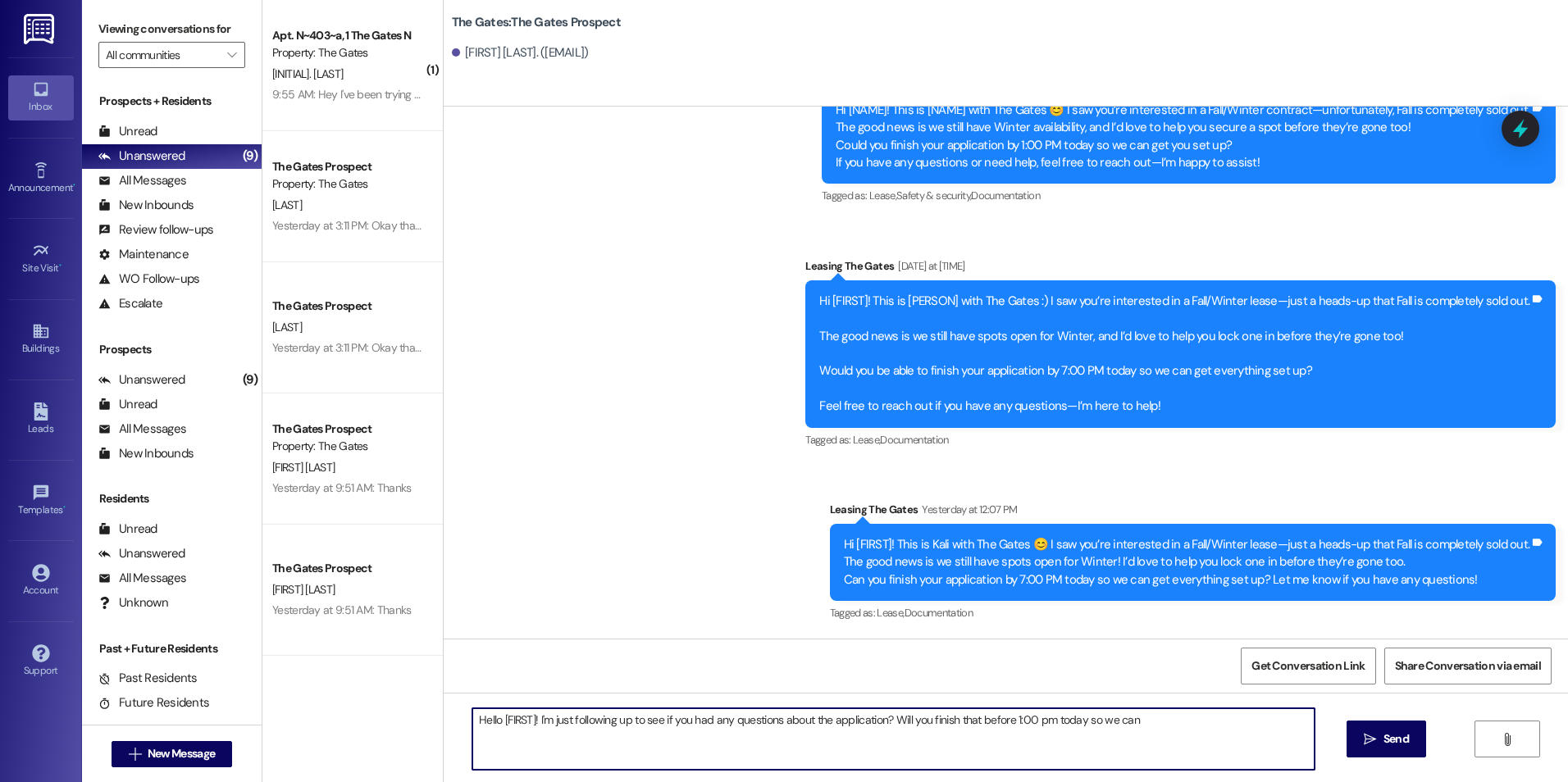 click on "Hello Sophie! I'm just following up to see if you had any questions about the application? Will you finish that before 1:00 pm today so we can" at bounding box center [893, 739] 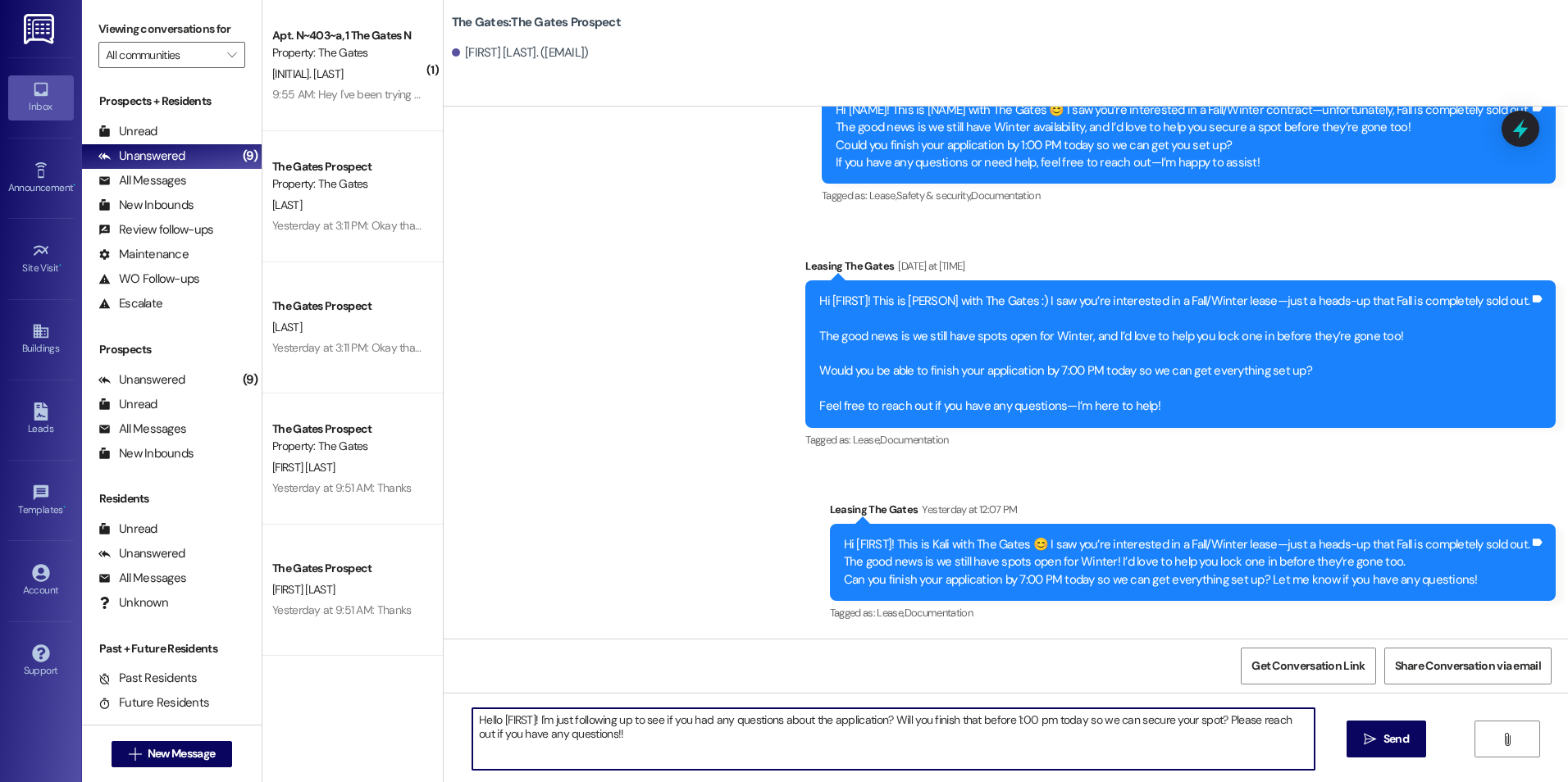 drag, startPoint x: 532, startPoint y: 721, endPoint x: 567, endPoint y: 747, distance: 43.600459 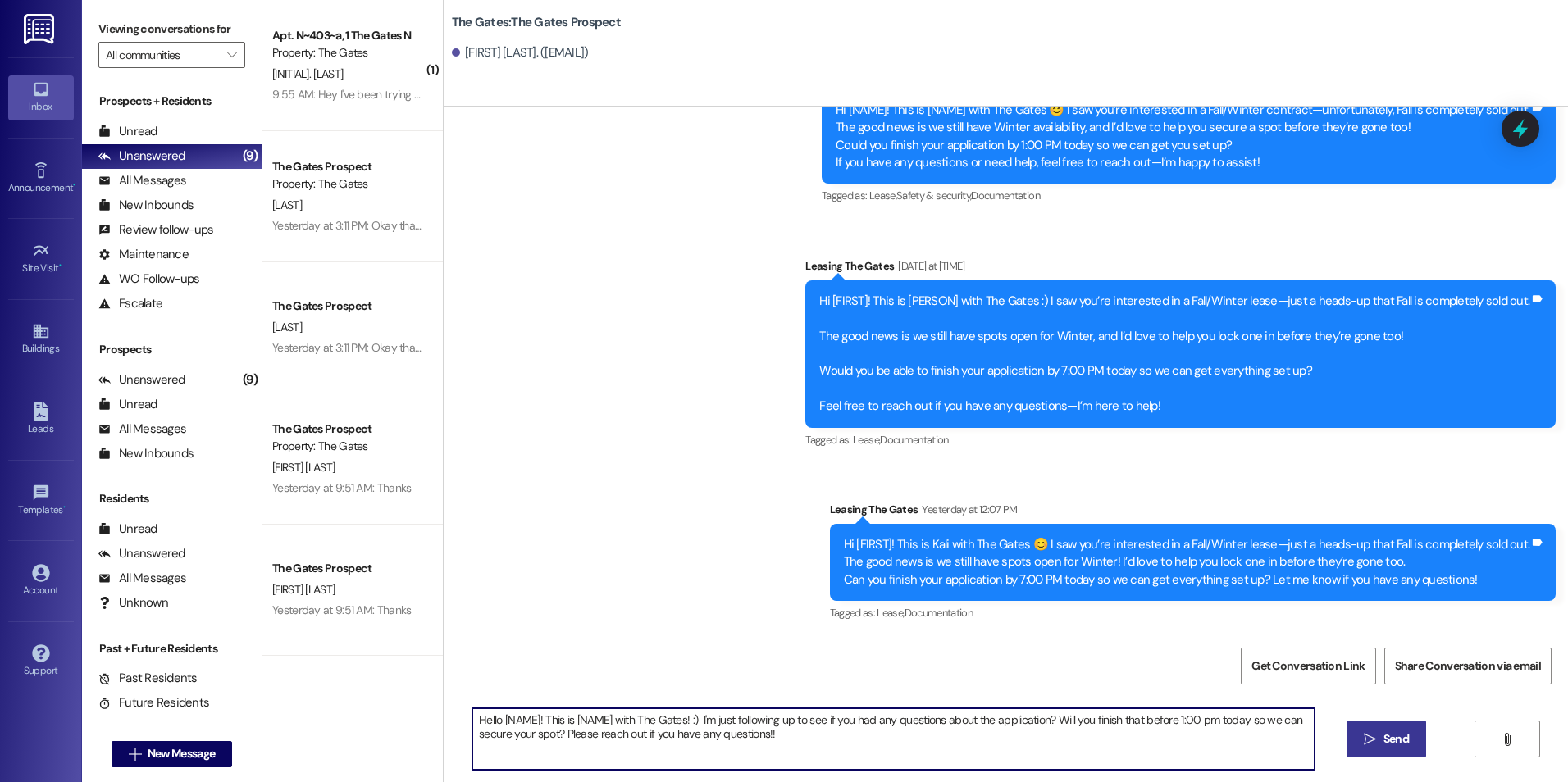 type on "Hello Sophie! This is Kali with The Gates! :)  I'm just following up to see if you had any questions about the application? Will you finish that before 1:00 pm today so we can secure your spot? Please reach out if you have any questions!!" 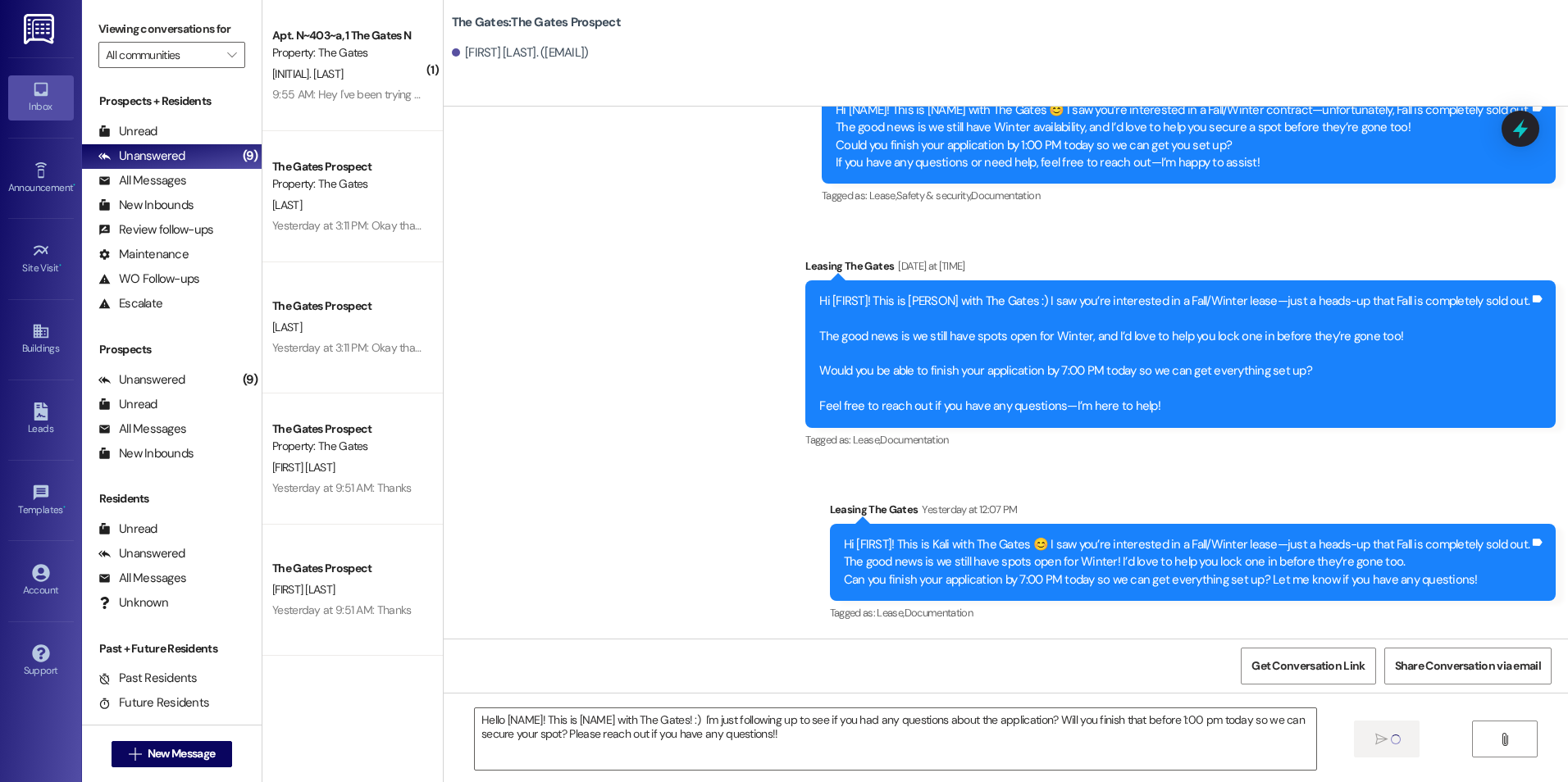 type 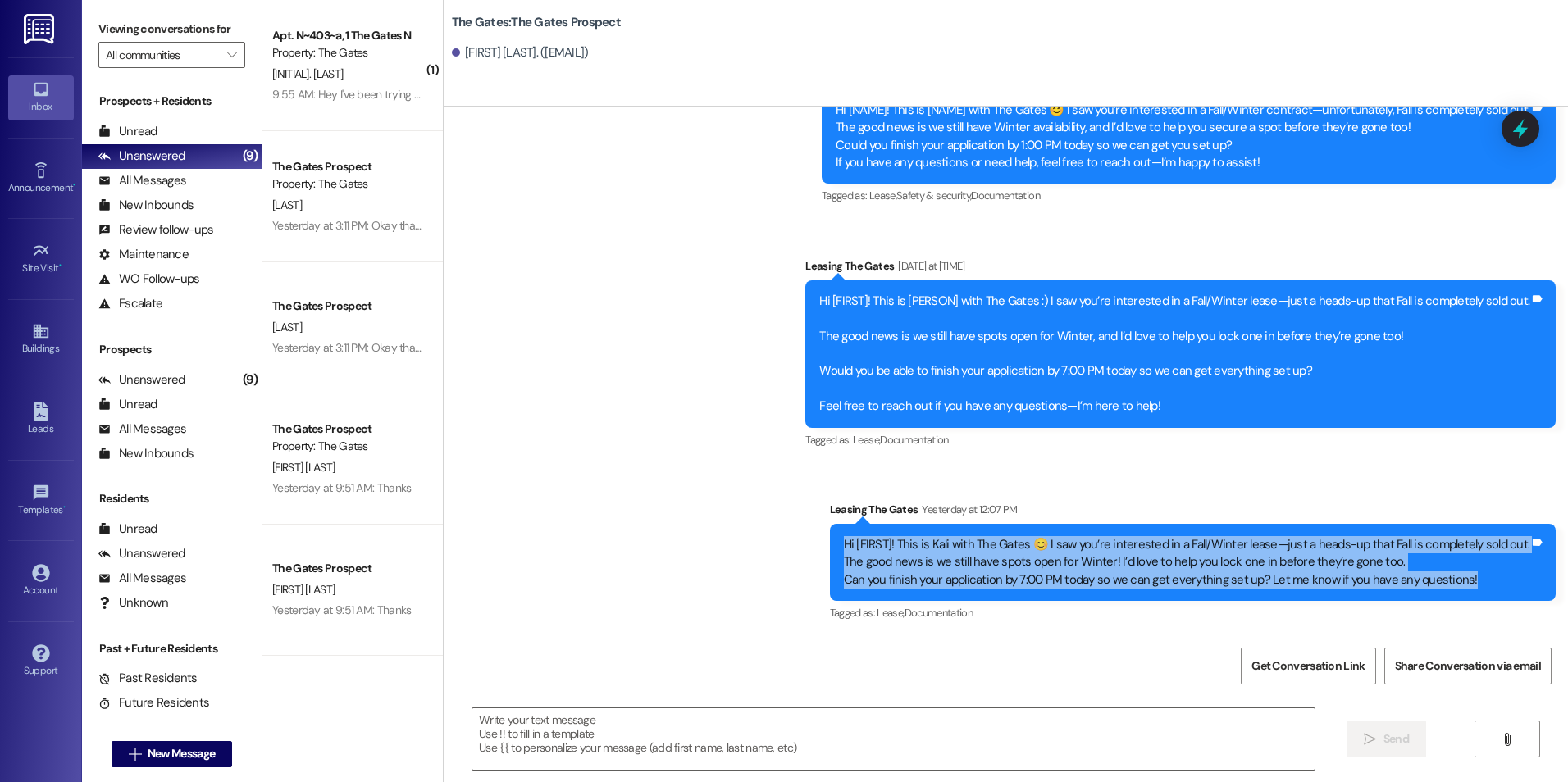 drag, startPoint x: 848, startPoint y: 545, endPoint x: 1473, endPoint y: 584, distance: 626.2156 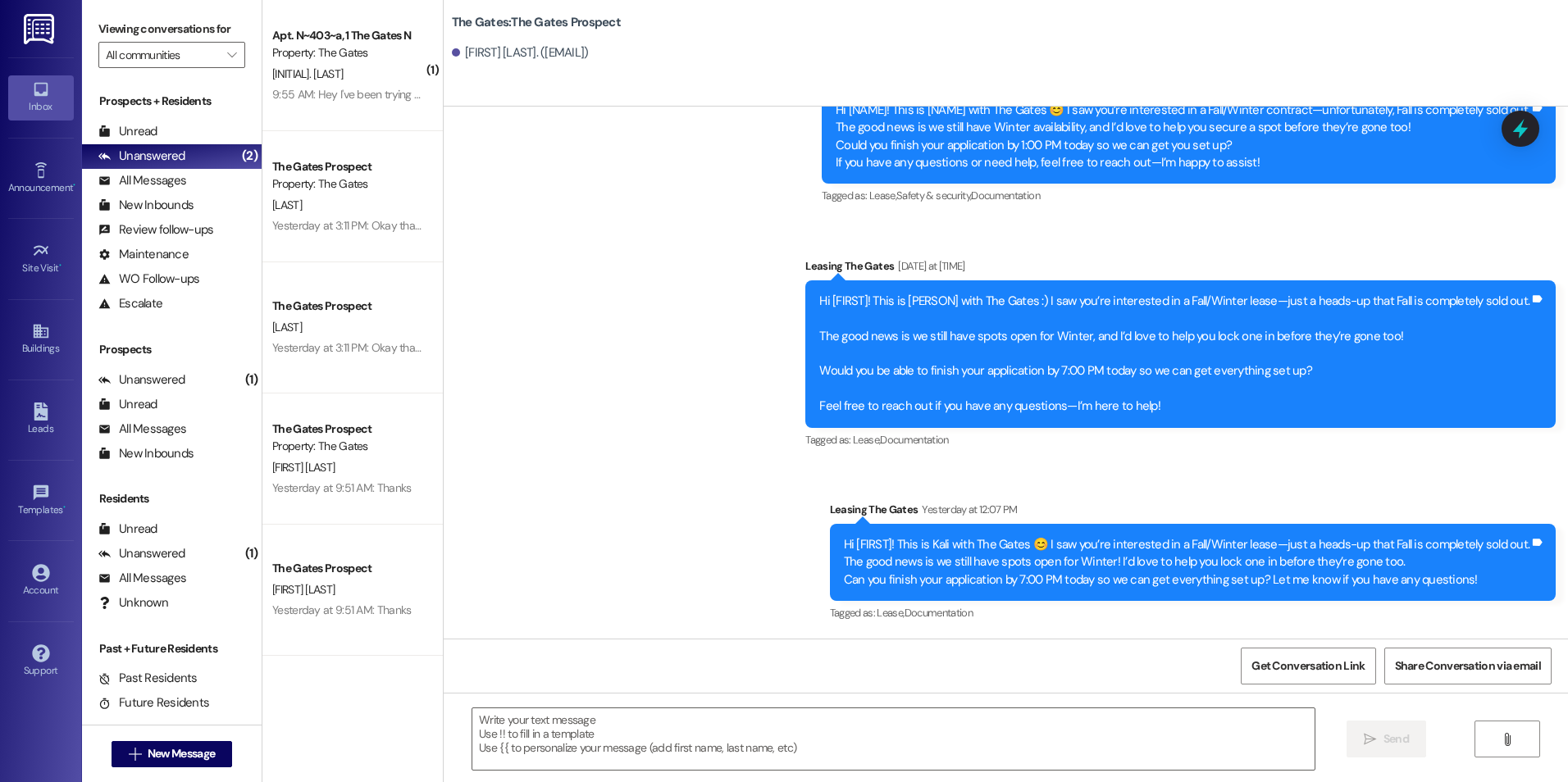 click on "Sent via SMS Leasing The Gates Jul 28, 2025 at 3:36 PM Hello Sophie! This is Kali with The Gates. I just left you a voicemail :) I saw you had started an application for a Fall/Winter contract. Unfortunately, we are all sold out of our Fall contracts...The good news is winter is still available, BUT spots are going quickly!  Would you like to lock in a Winter spot before it’s gone?  Can you let us know by 5:00 pm today? Thank You! (You can always reply STOP to opt out of future messages) Tags and notes Tagged as:   Lease ,  Click to highlight conversations about Lease Documentation Click to highlight conversations about Documentation Sent via SMS Leasing The Gates Jul 29, 2025 at 11:22 AM Hi Sophie! This is Mackenzie with The Gates! Our fall semester sold out faster than ever and we expect the same for our winter semester! Will you complete the last step in the application so we can send you a lease before 5 pm? Tags and notes Tagged as:   Lease ,  Click to highlight conversations about Lease Documentation" at bounding box center (1005, 234) 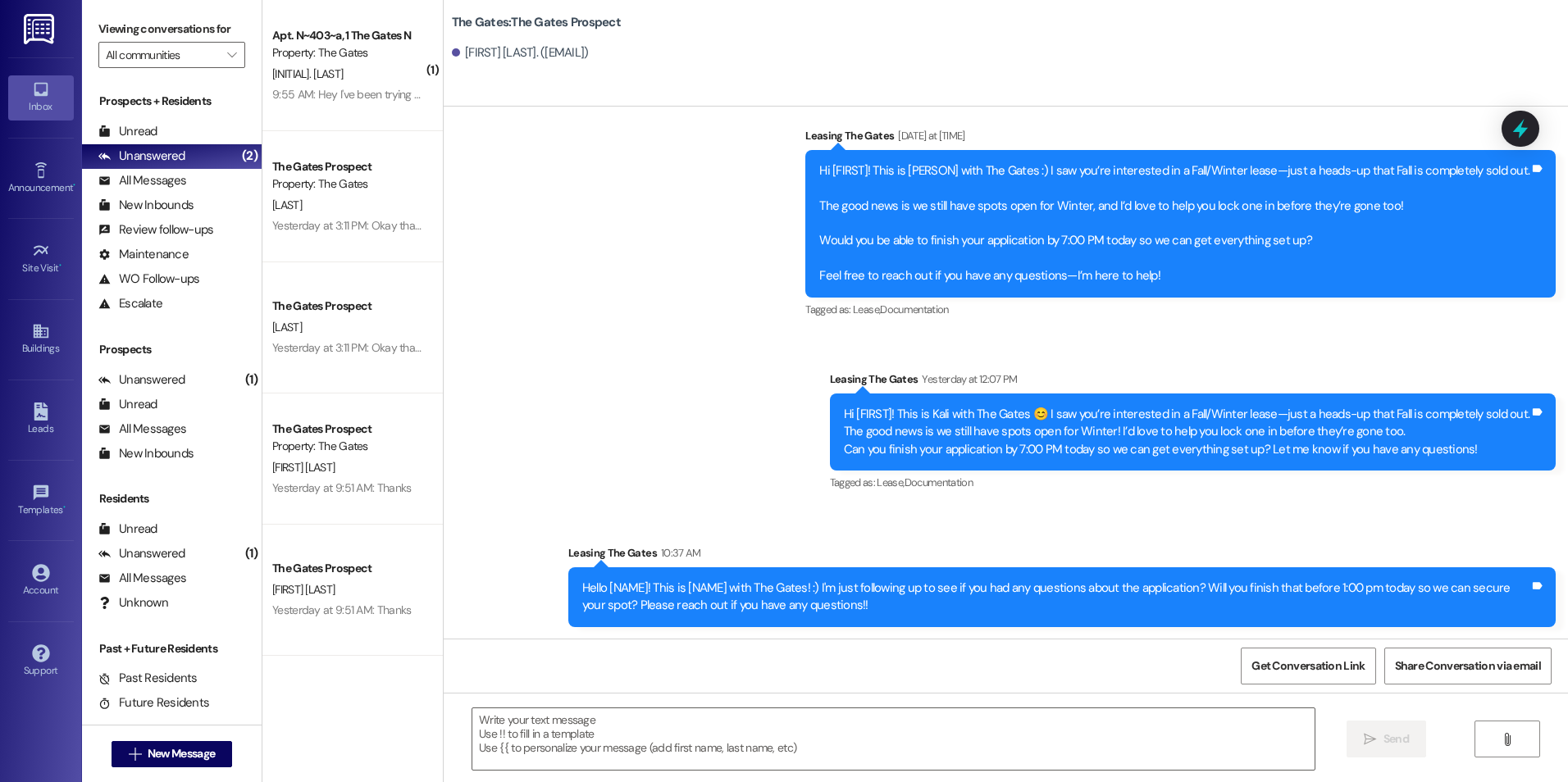 scroll, scrollTop: 552, scrollLeft: 0, axis: vertical 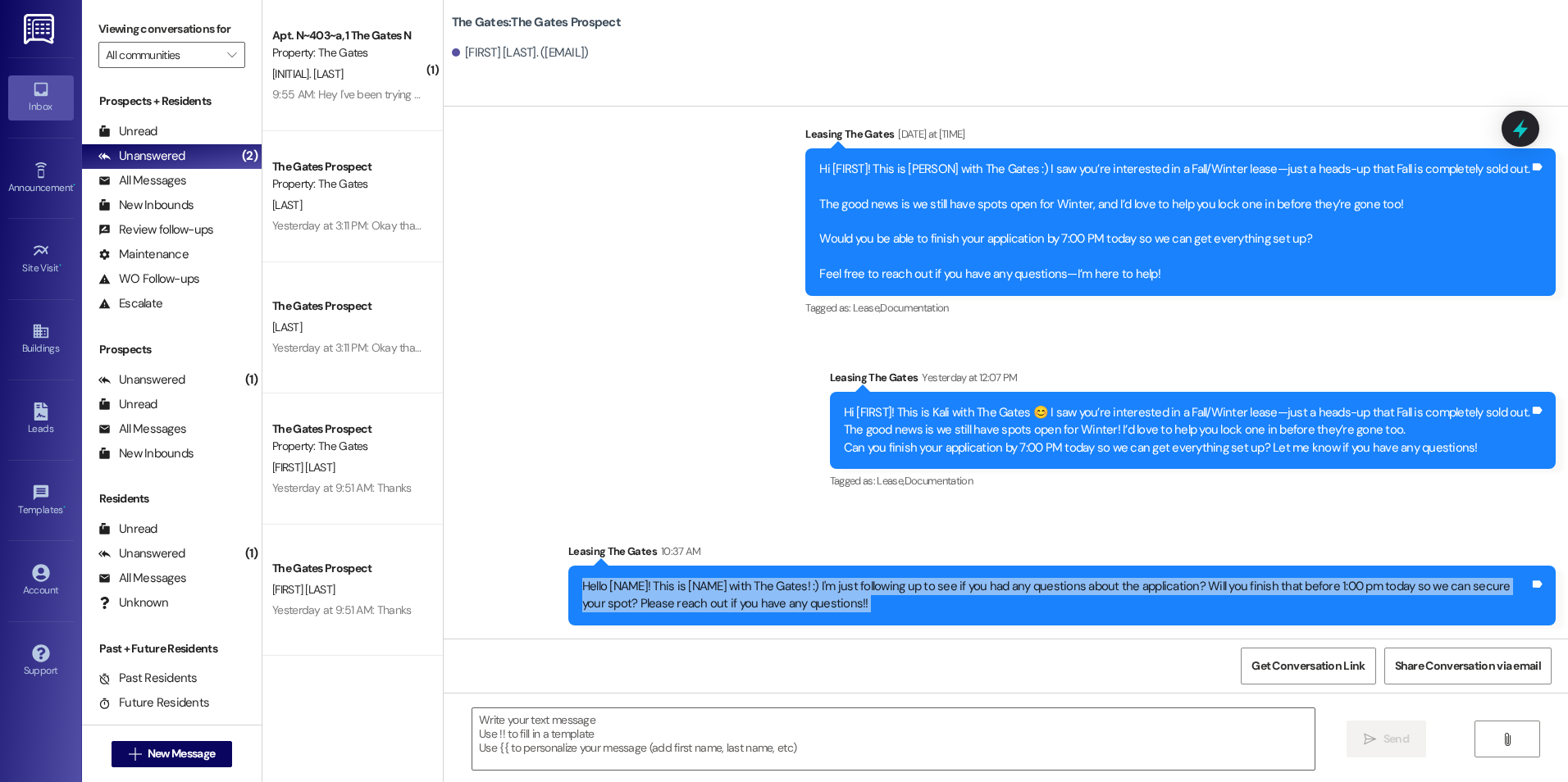 drag, startPoint x: 567, startPoint y: 579, endPoint x: 800, endPoint y: 640, distance: 240.85265 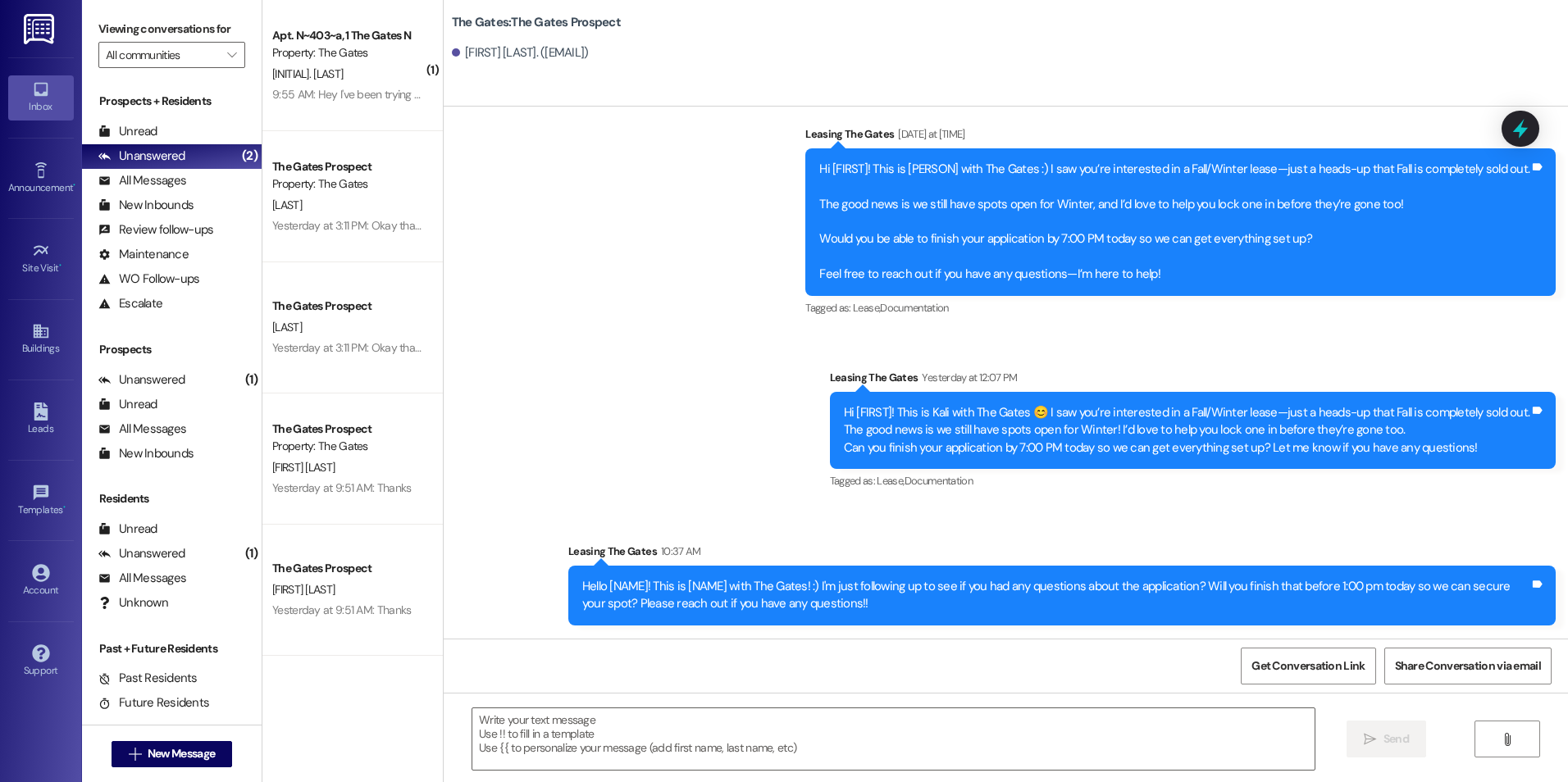 click on "Sent via SMS Leasing The Gates Jul 28, 2025 at 3:36 PM Hello Sophie! This is Kali with The Gates. I just left you a voicemail :) I saw you had started an application for a Fall/Winter contract. Unfortunately, we are all sold out of our Fall contracts...The good news is winter is still available, BUT spots are going quickly!  Would you like to lock in a Winter spot before it’s gone?  Can you let us know by 5:00 pm today? Thank You! (You can always reply STOP to opt out of future messages) Tags and notes Tagged as:   Lease ,  Click to highlight conversations about Lease Documentation Click to highlight conversations about Documentation Sent via SMS Leasing The Gates Jul 29, 2025 at 11:22 AM Hi Sophie! This is Mackenzie with The Gates! Our fall semester sold out faster than ever and we expect the same for our winter semester! Will you complete the last step in the application so we can send you a lease before 5 pm? Tags and notes Tagged as:   Lease ,  Click to highlight conversations about Lease Documentation" at bounding box center (1005, 102) 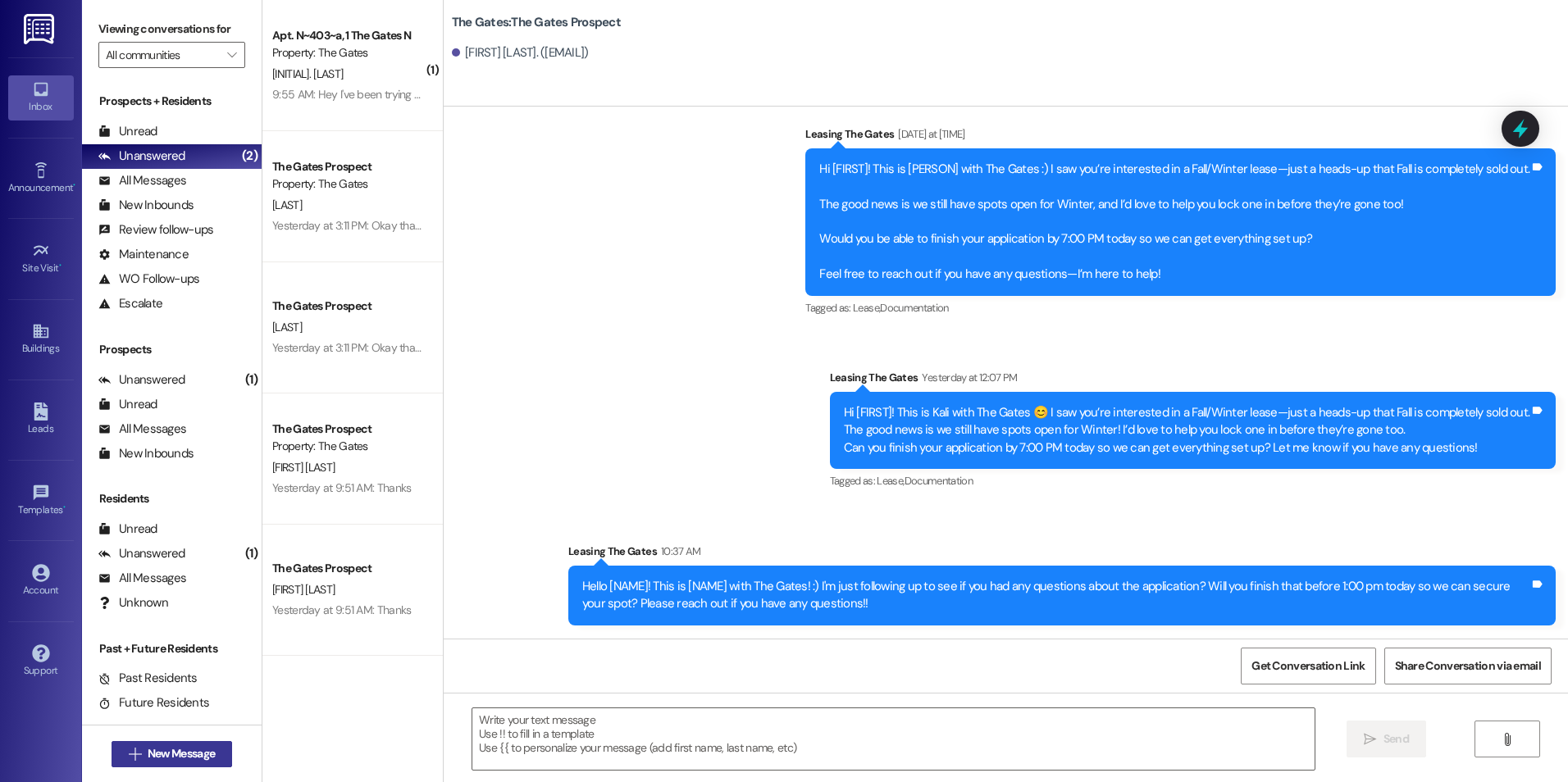 click on "" at bounding box center [134, 754] 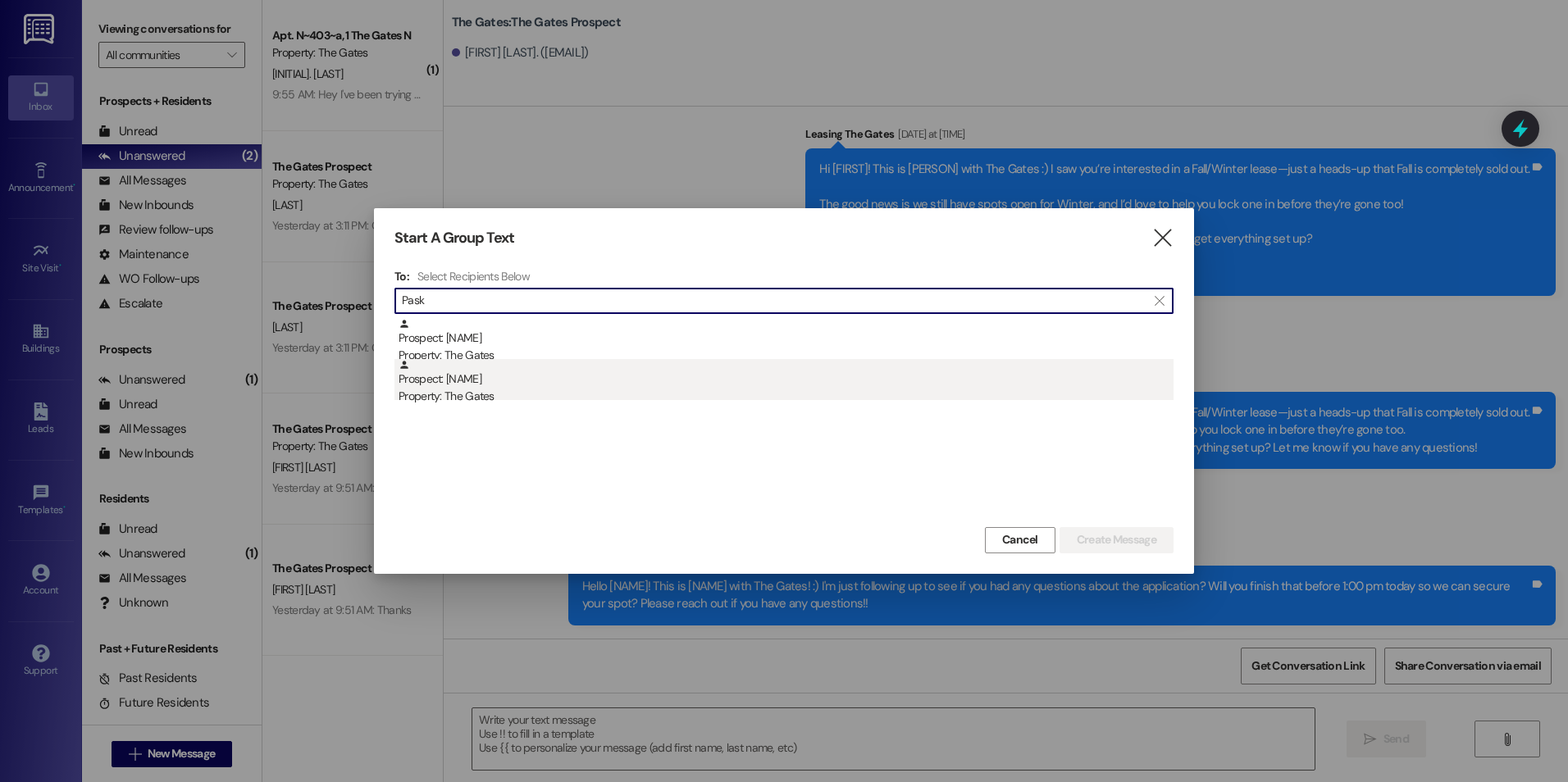 type on "Pask" 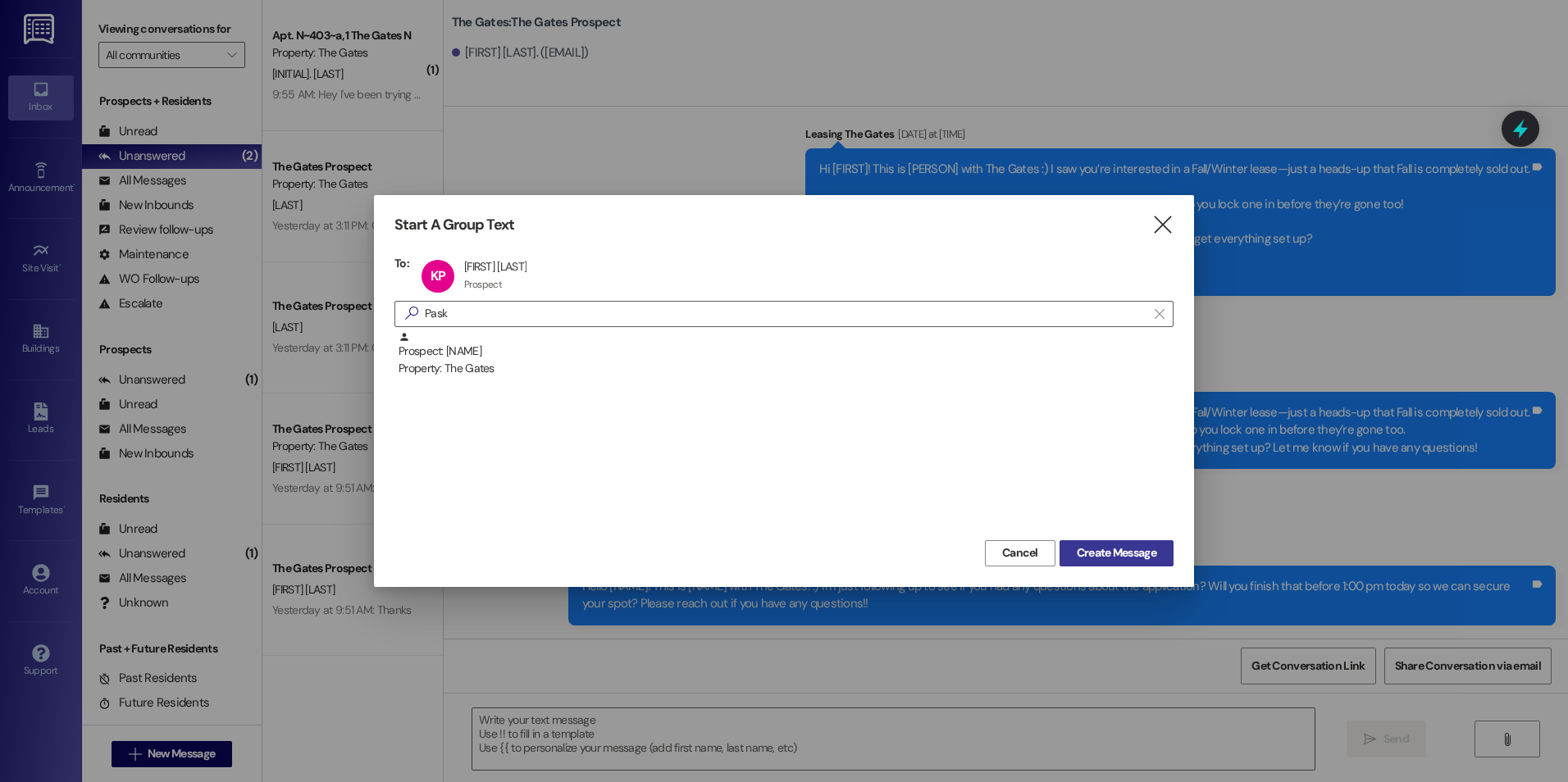 click on "Create Message" at bounding box center [1116, 552] 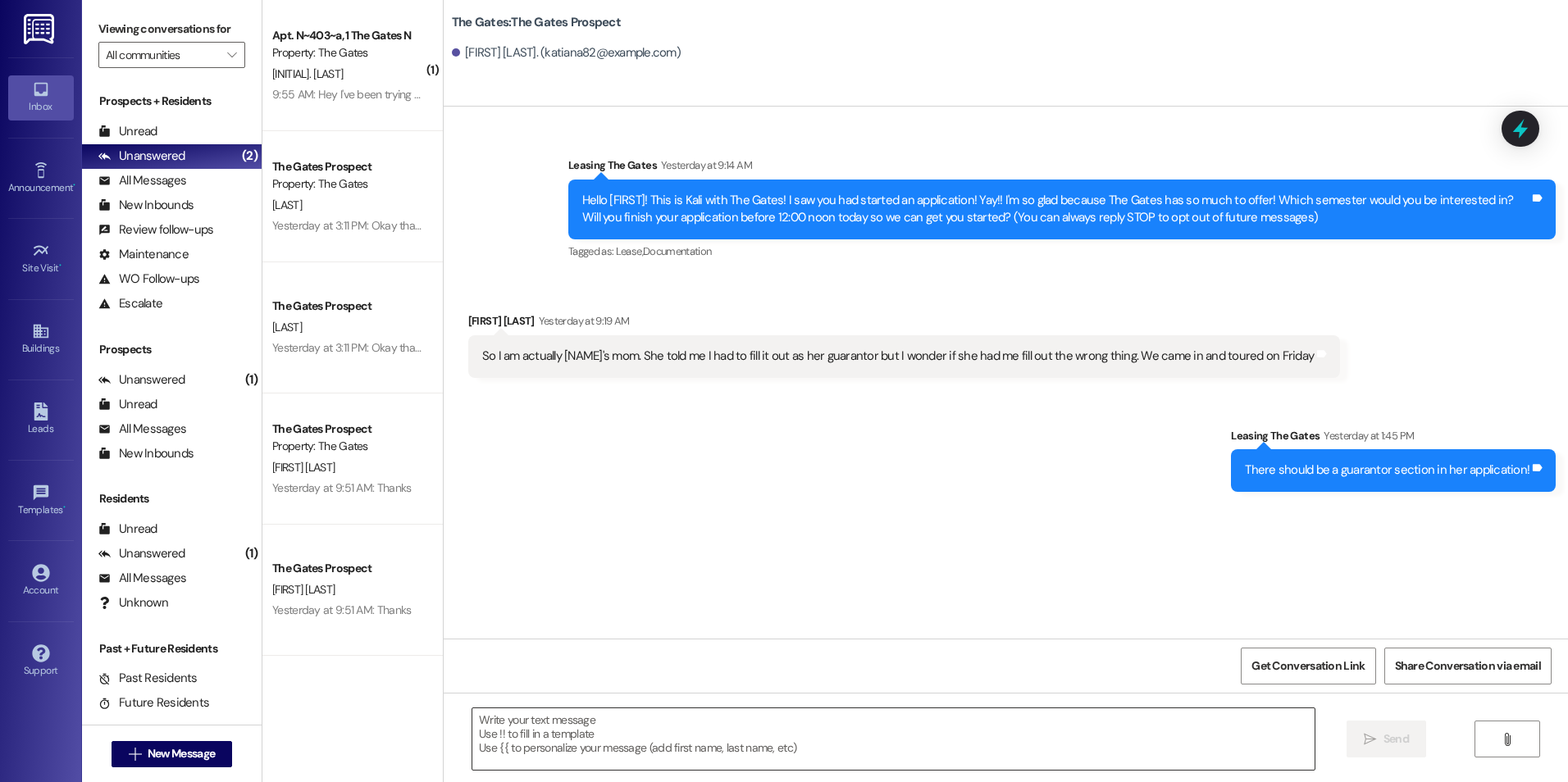 click at bounding box center (893, 739) 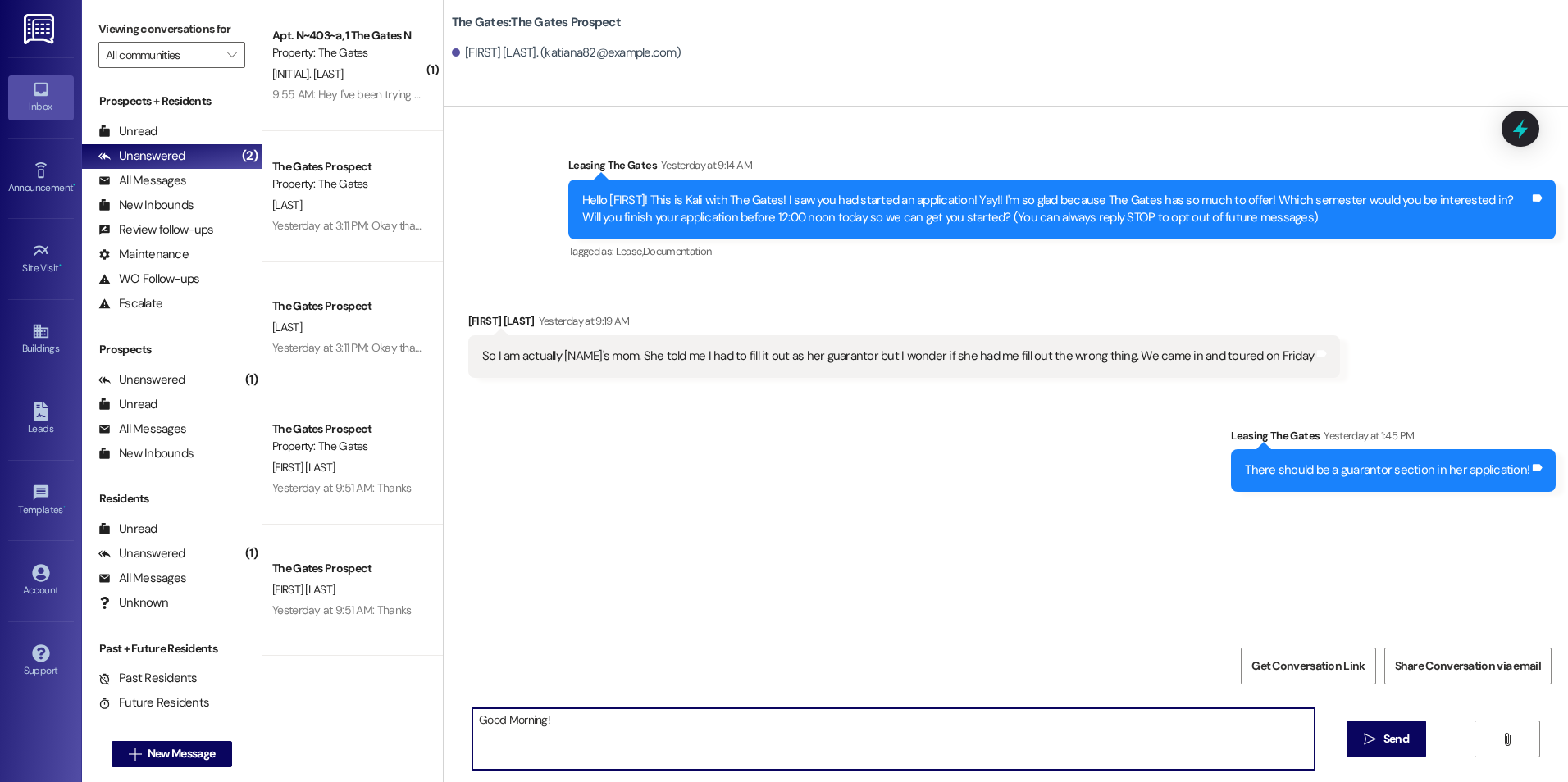 type on "Good Morning!" 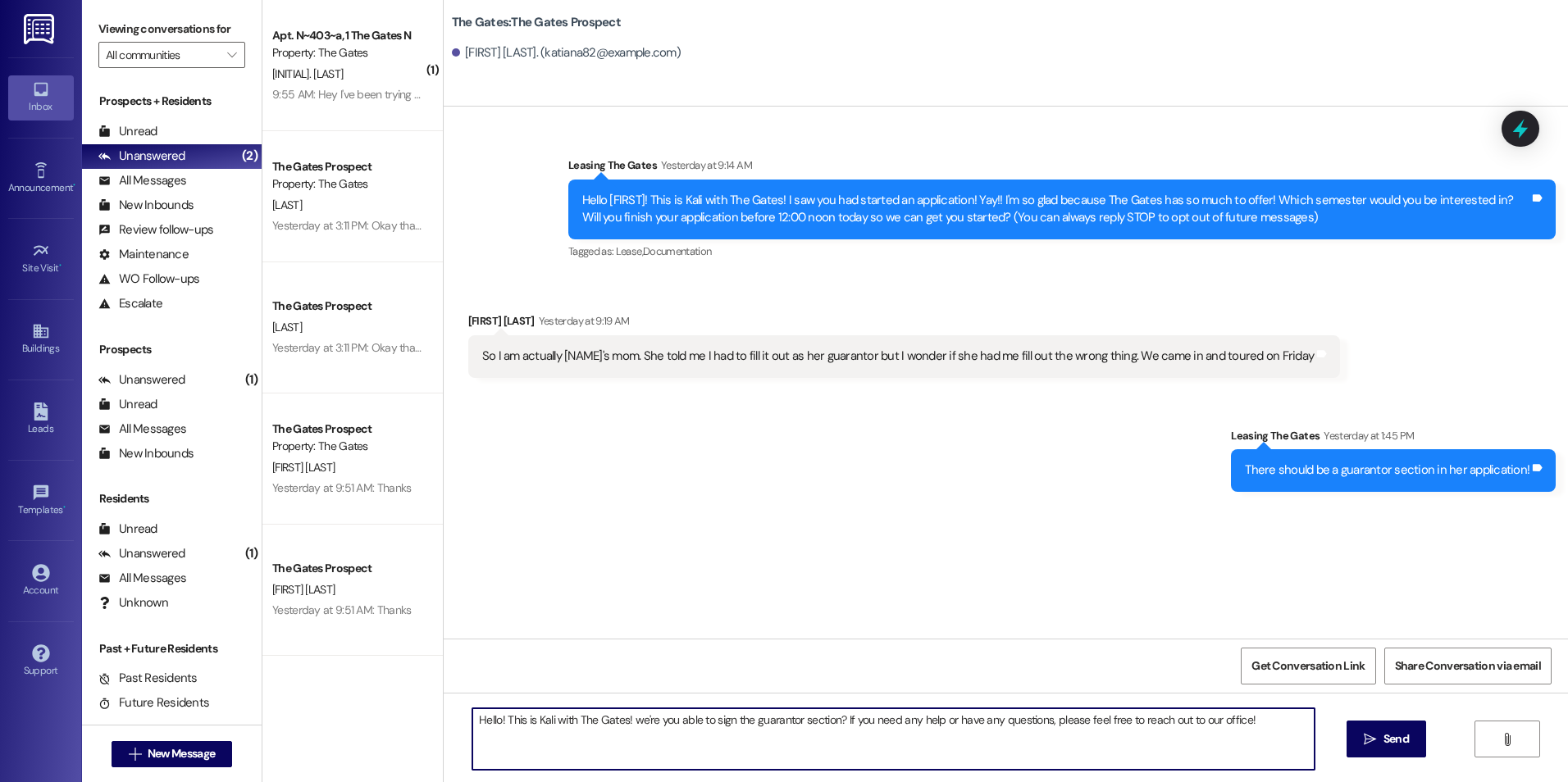 click on "Hello! This is Kali with The Gates! we're you able to sign the guarantor section? If you need any help or have any questions, please feel free to reach out to our office!" at bounding box center [893, 739] 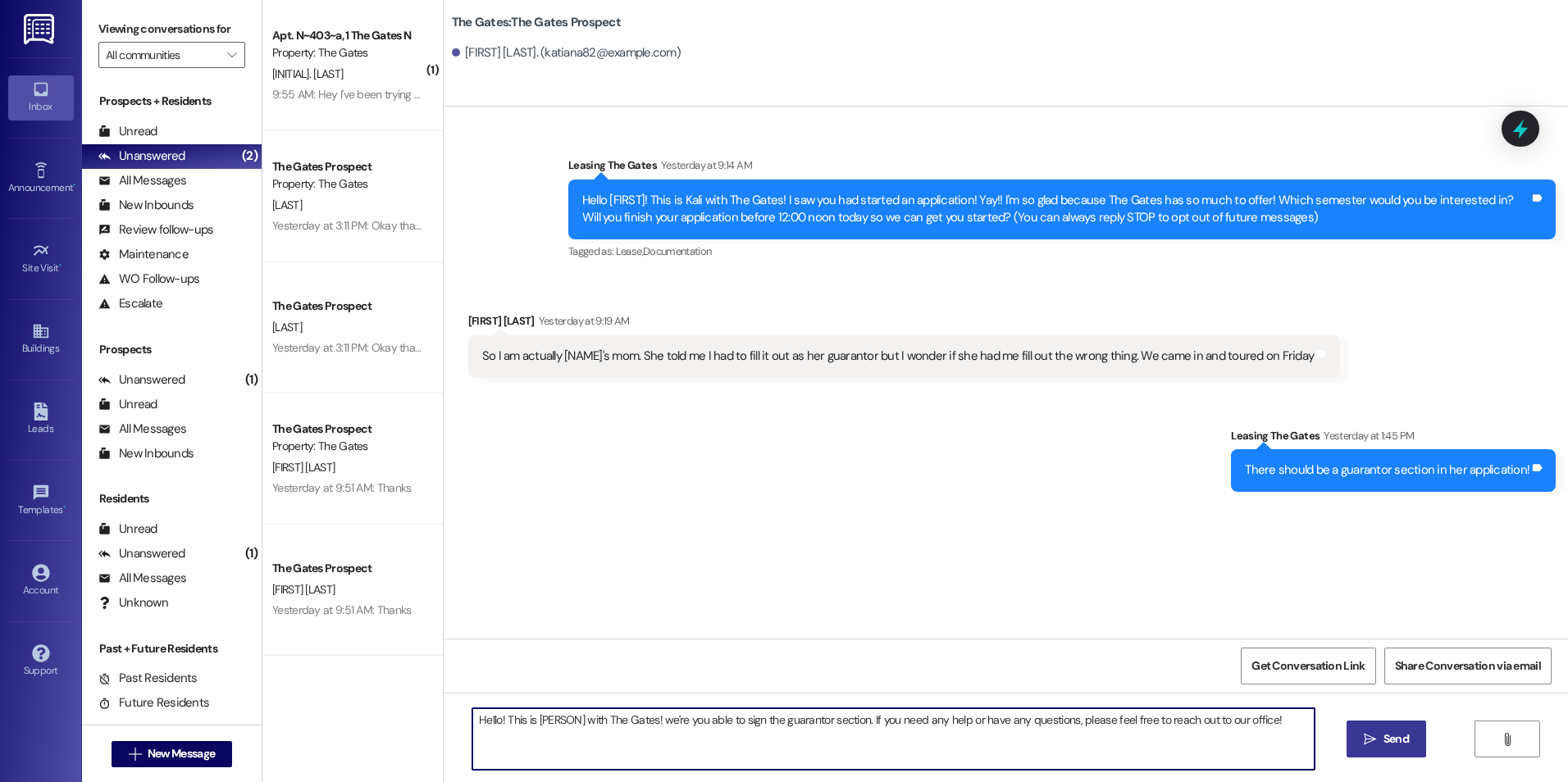 type on "Hello! This is Kali with The Gates! we're you able to sign the guarantor section. If you need any help or have any questions, please feel free to reach out to our office!" 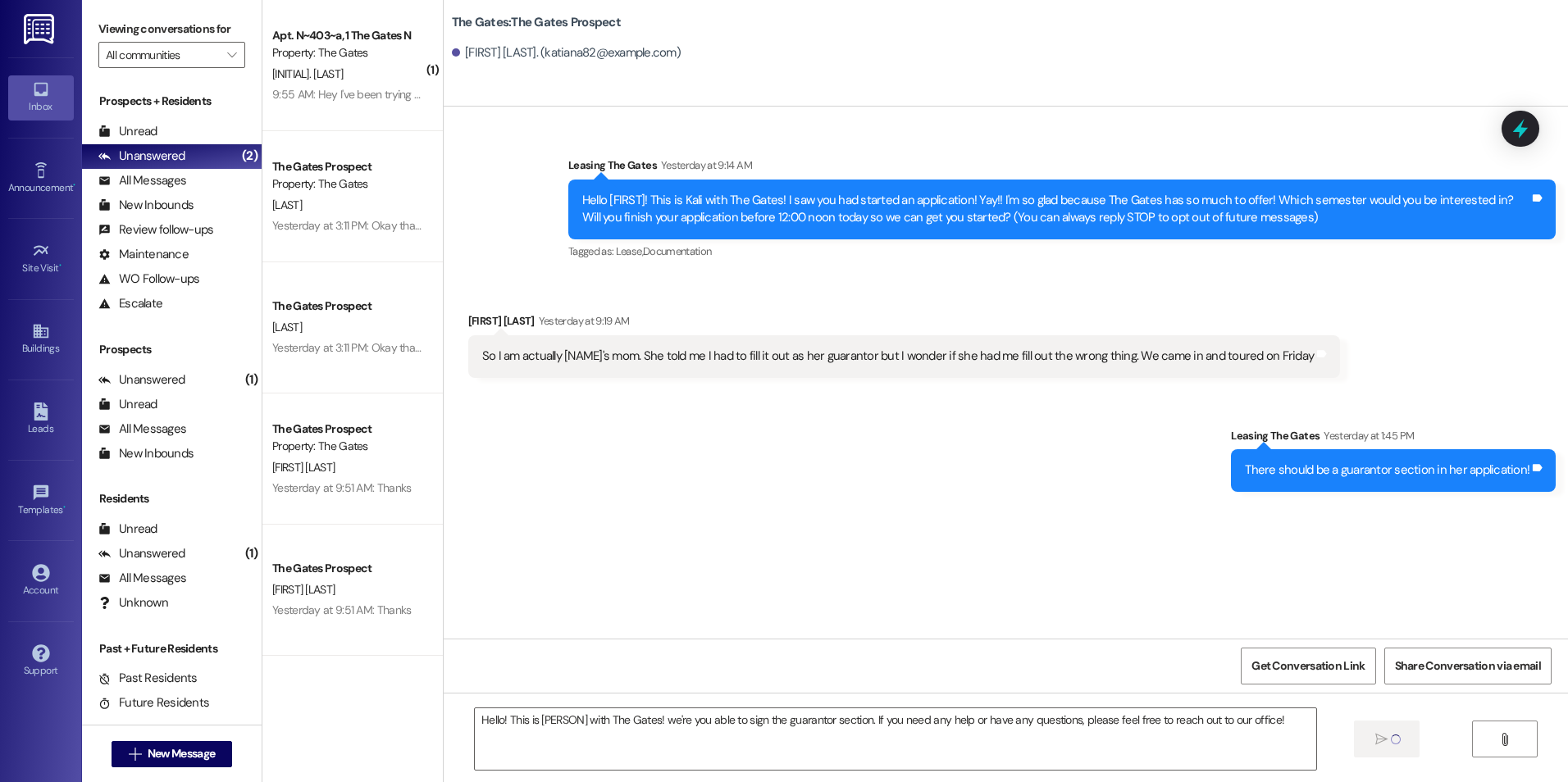 type 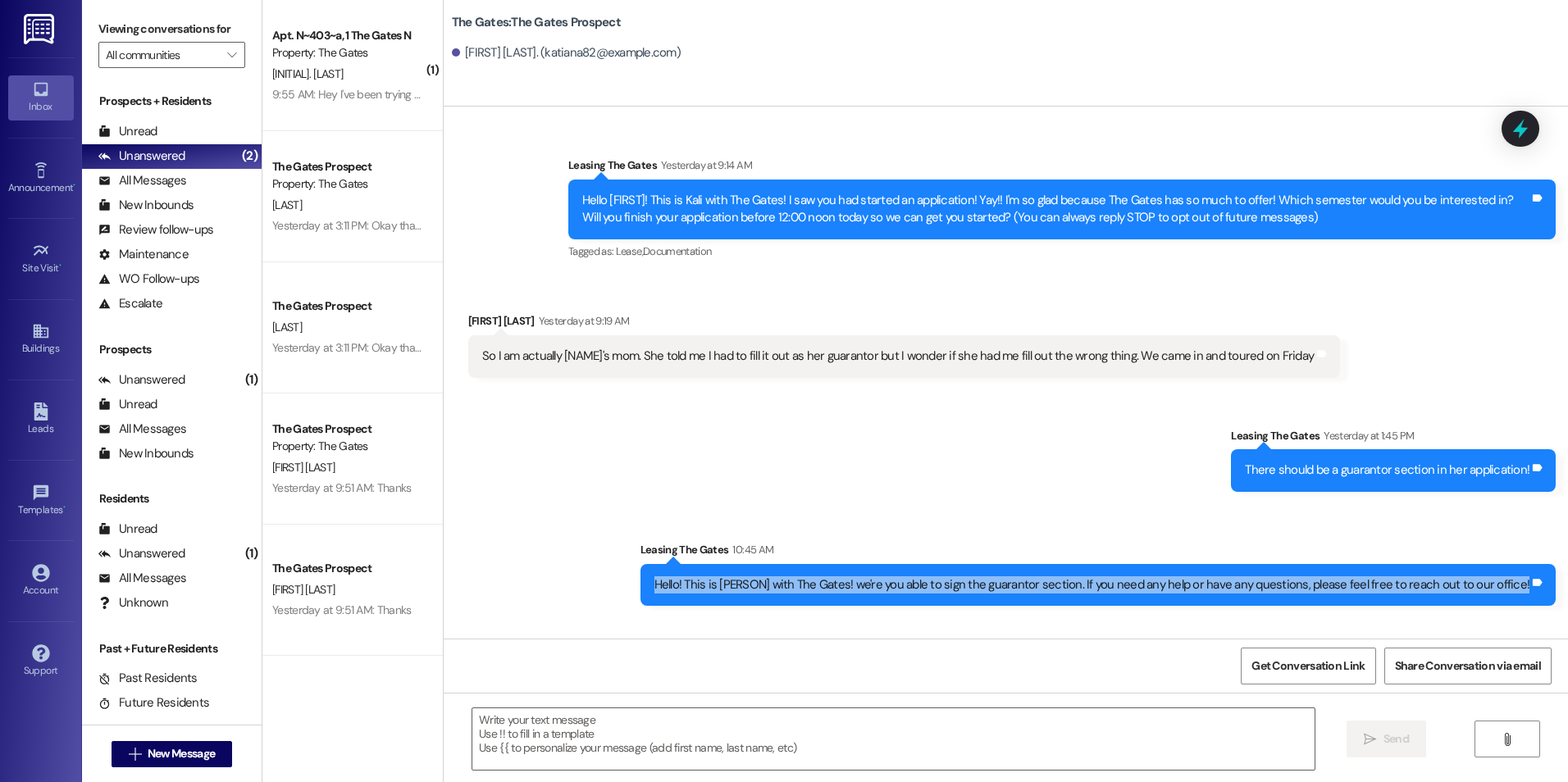 drag, startPoint x: 711, startPoint y: 587, endPoint x: 1552, endPoint y: 602, distance: 841.1338 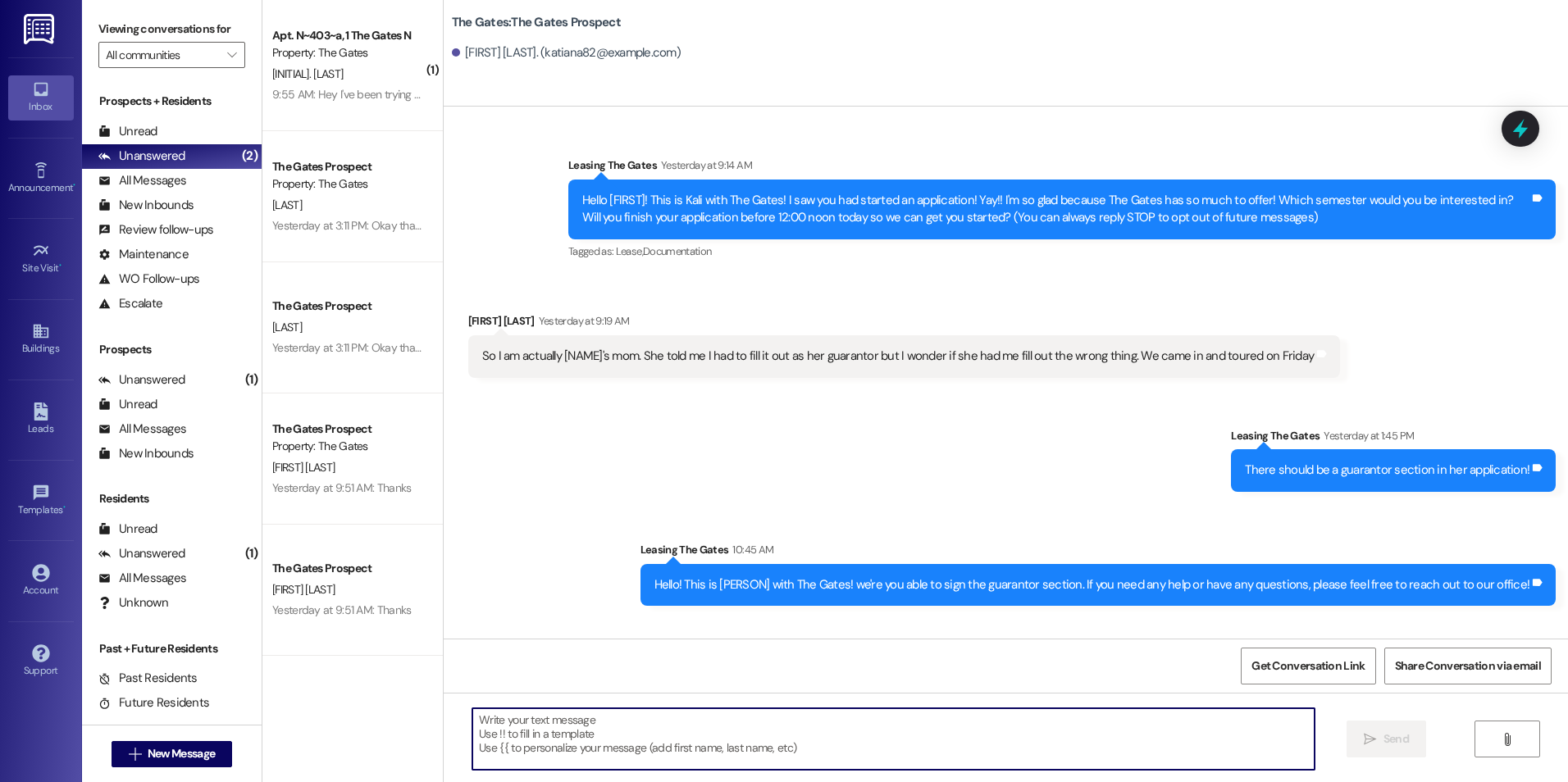 click at bounding box center [893, 739] 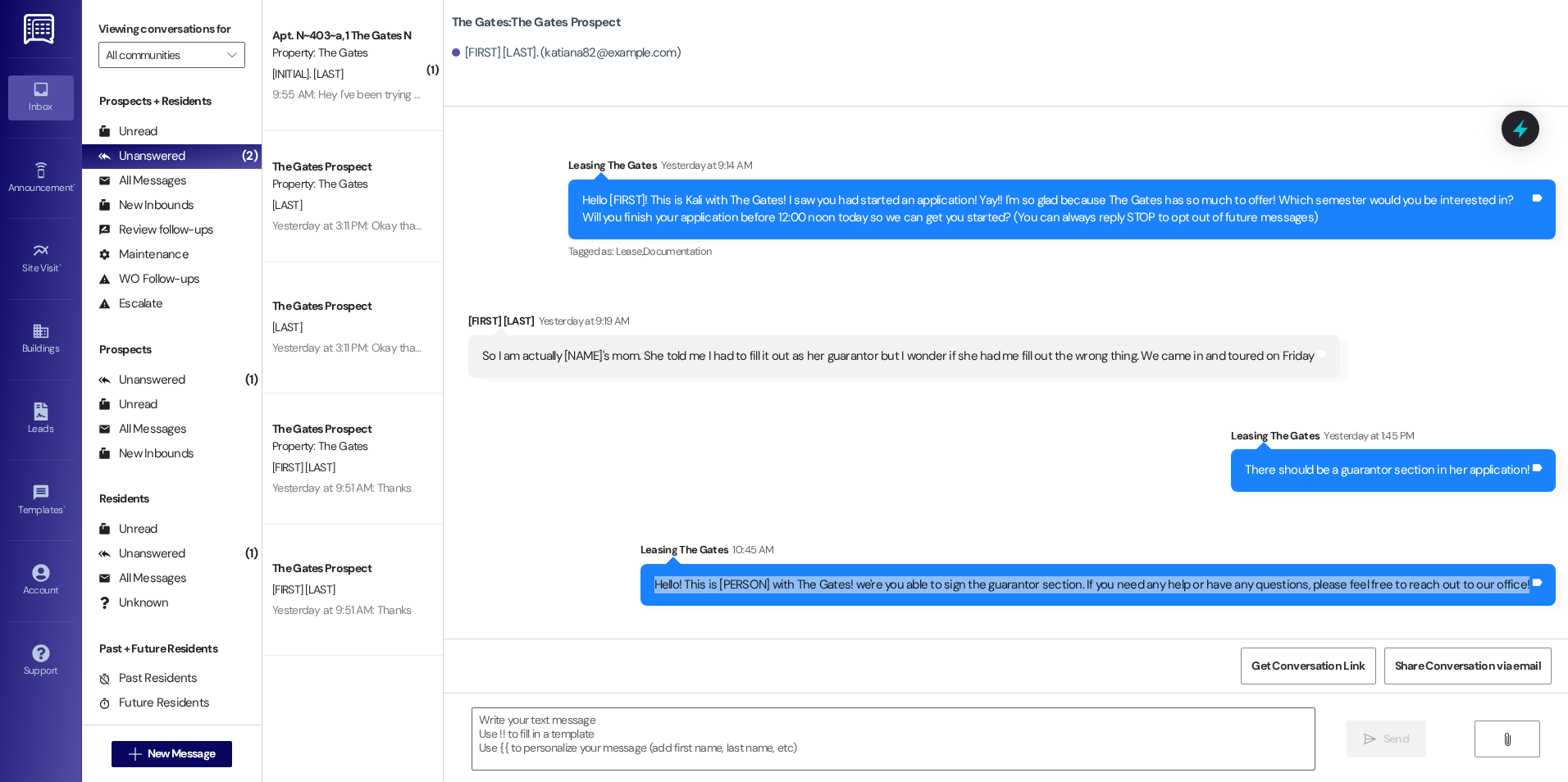 drag, startPoint x: 708, startPoint y: 582, endPoint x: 1556, endPoint y: 605, distance: 848.312 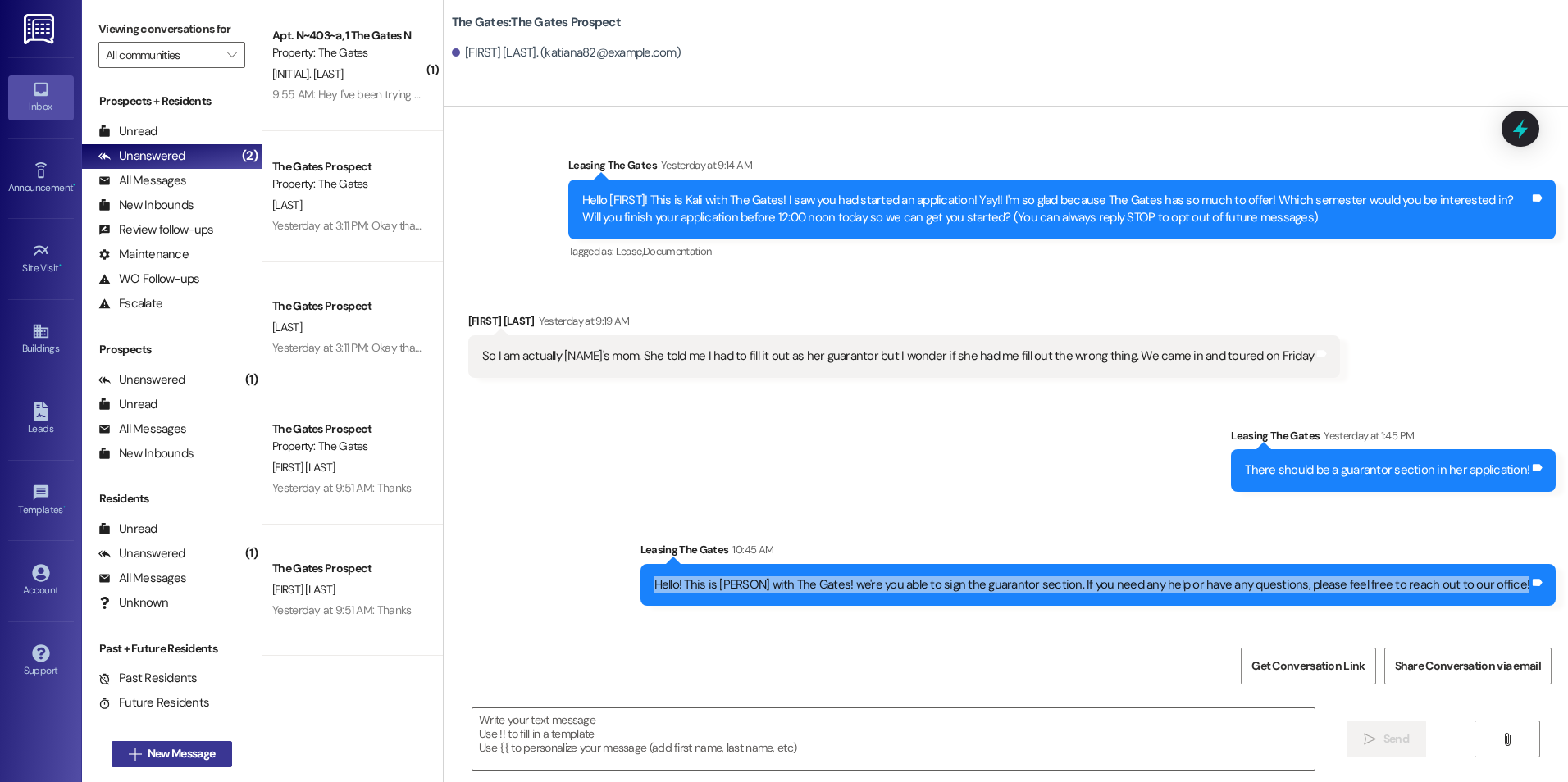 click on "" at bounding box center (134, 754) 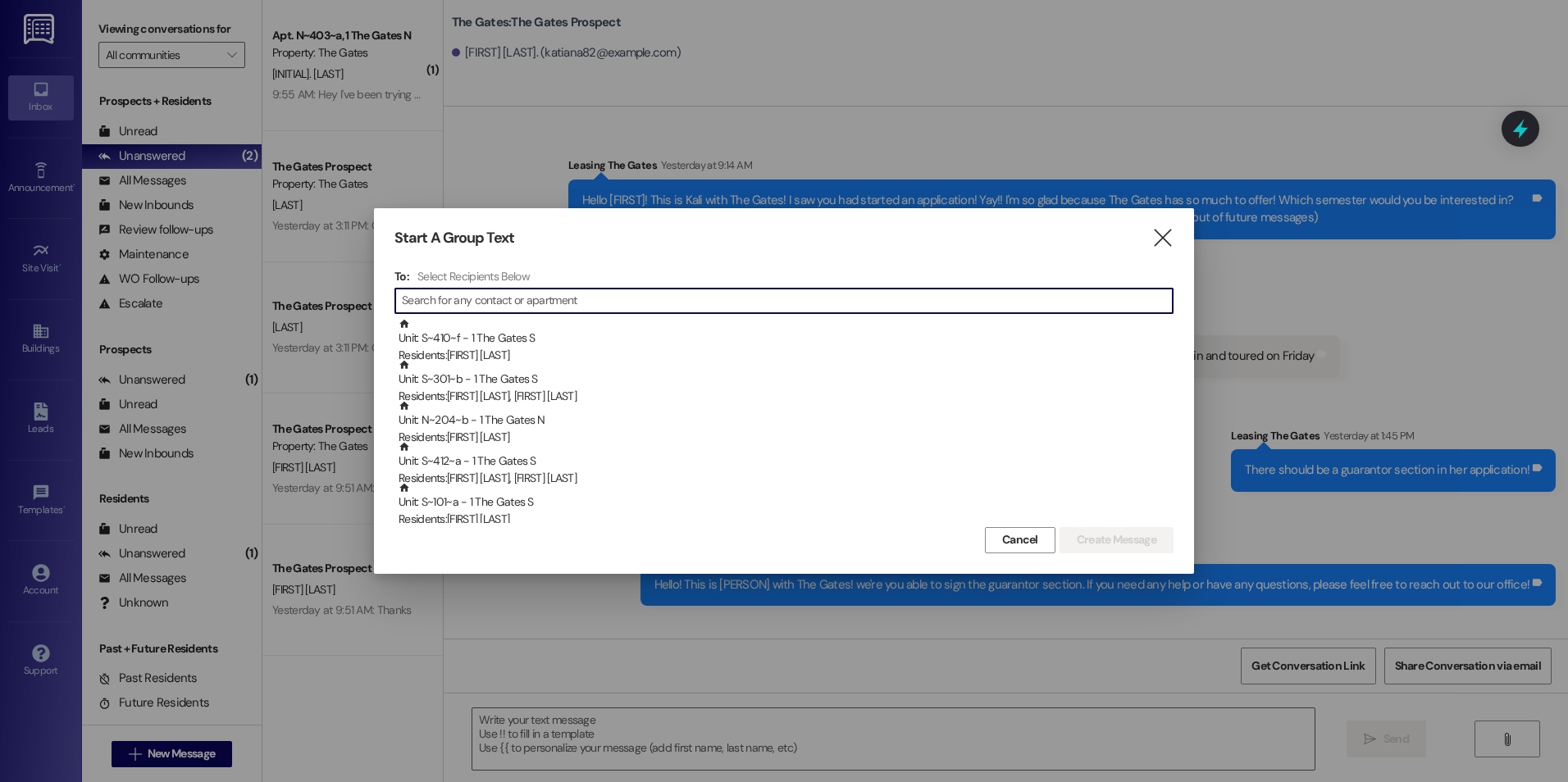 click at bounding box center (787, 301) 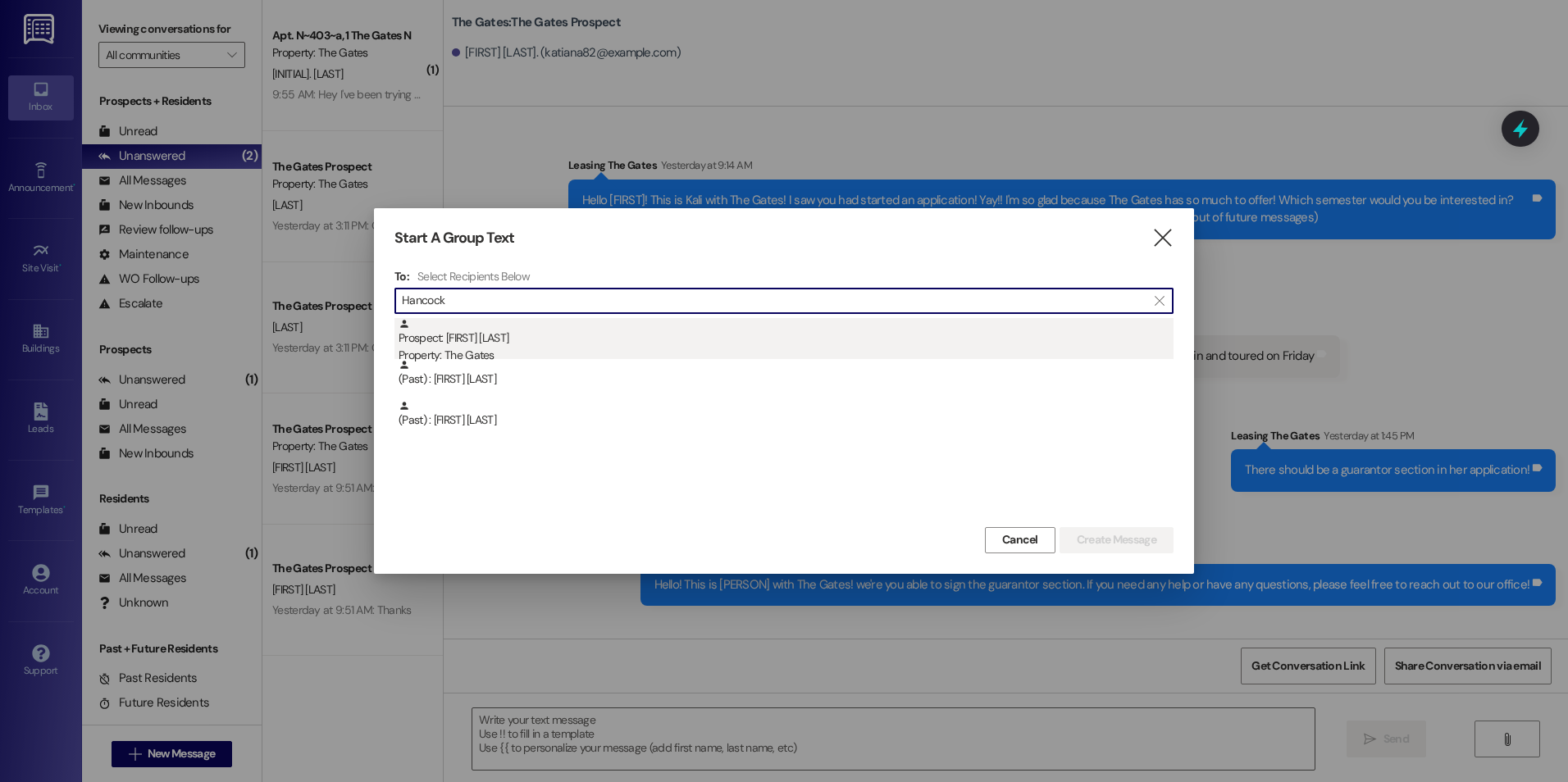 type on "Hancock" 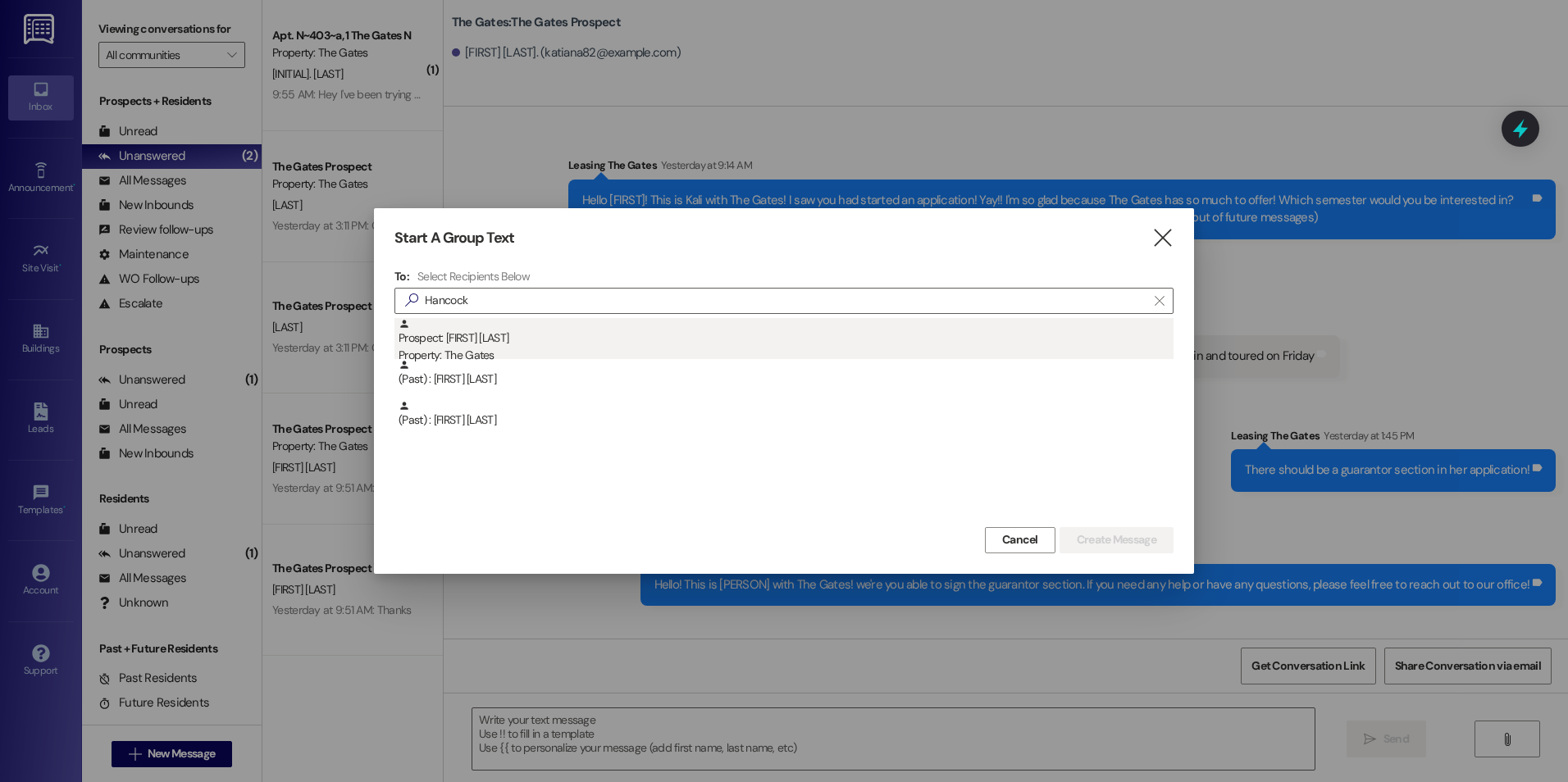 click on "Property: The Gates" at bounding box center [786, 355] 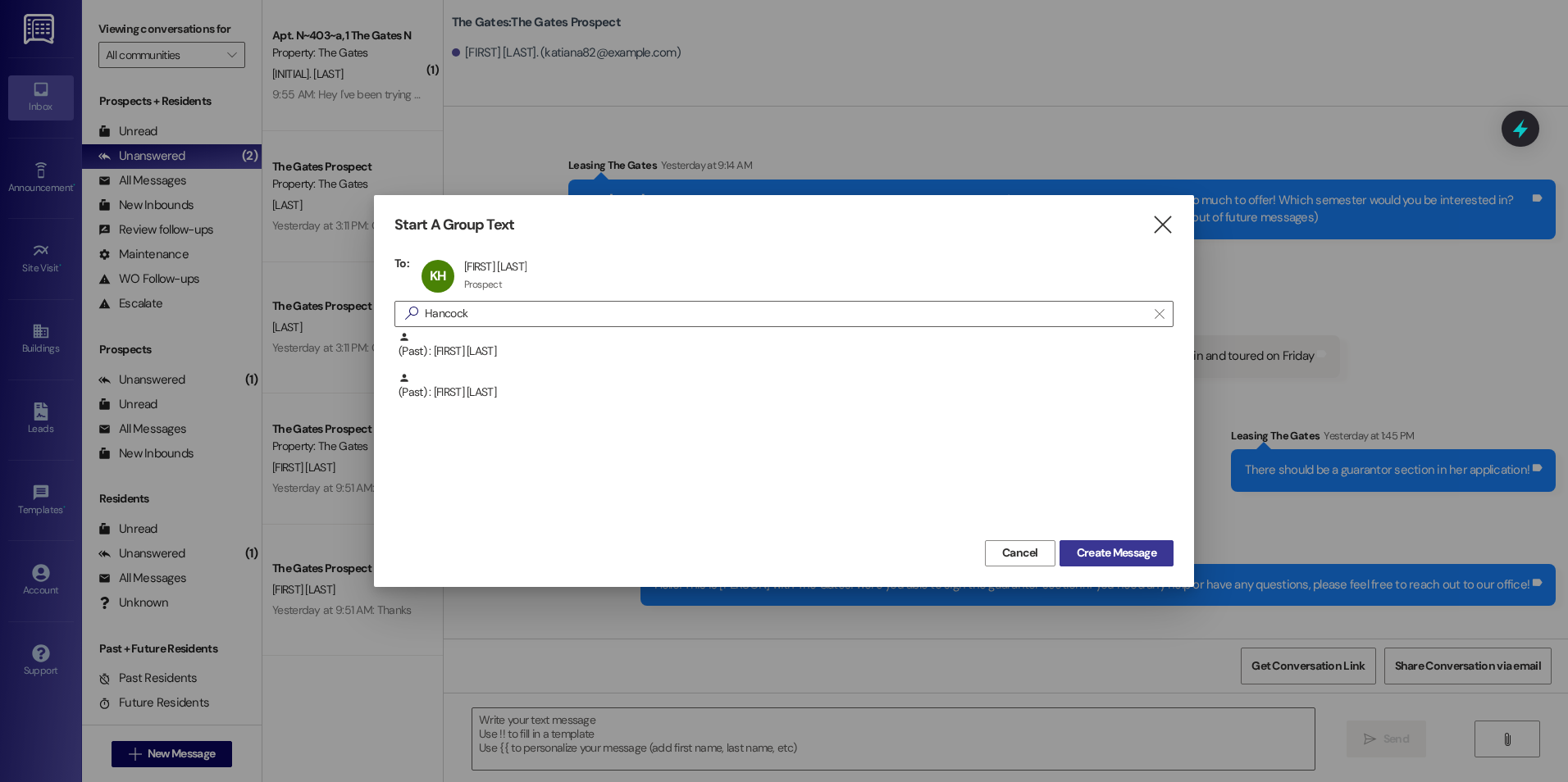 click on "Create Message" at bounding box center (1116, 553) 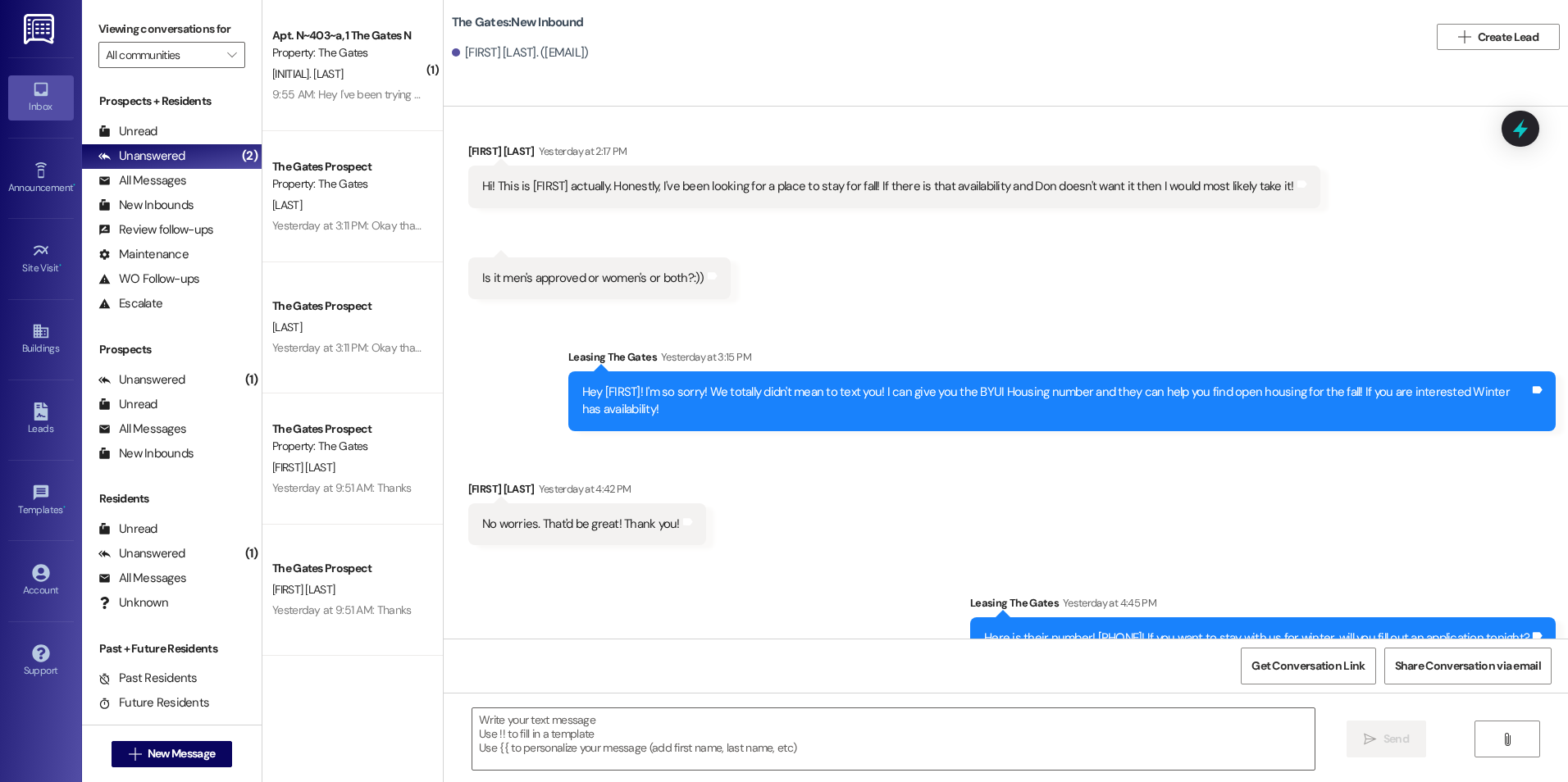 scroll, scrollTop: 228, scrollLeft: 0, axis: vertical 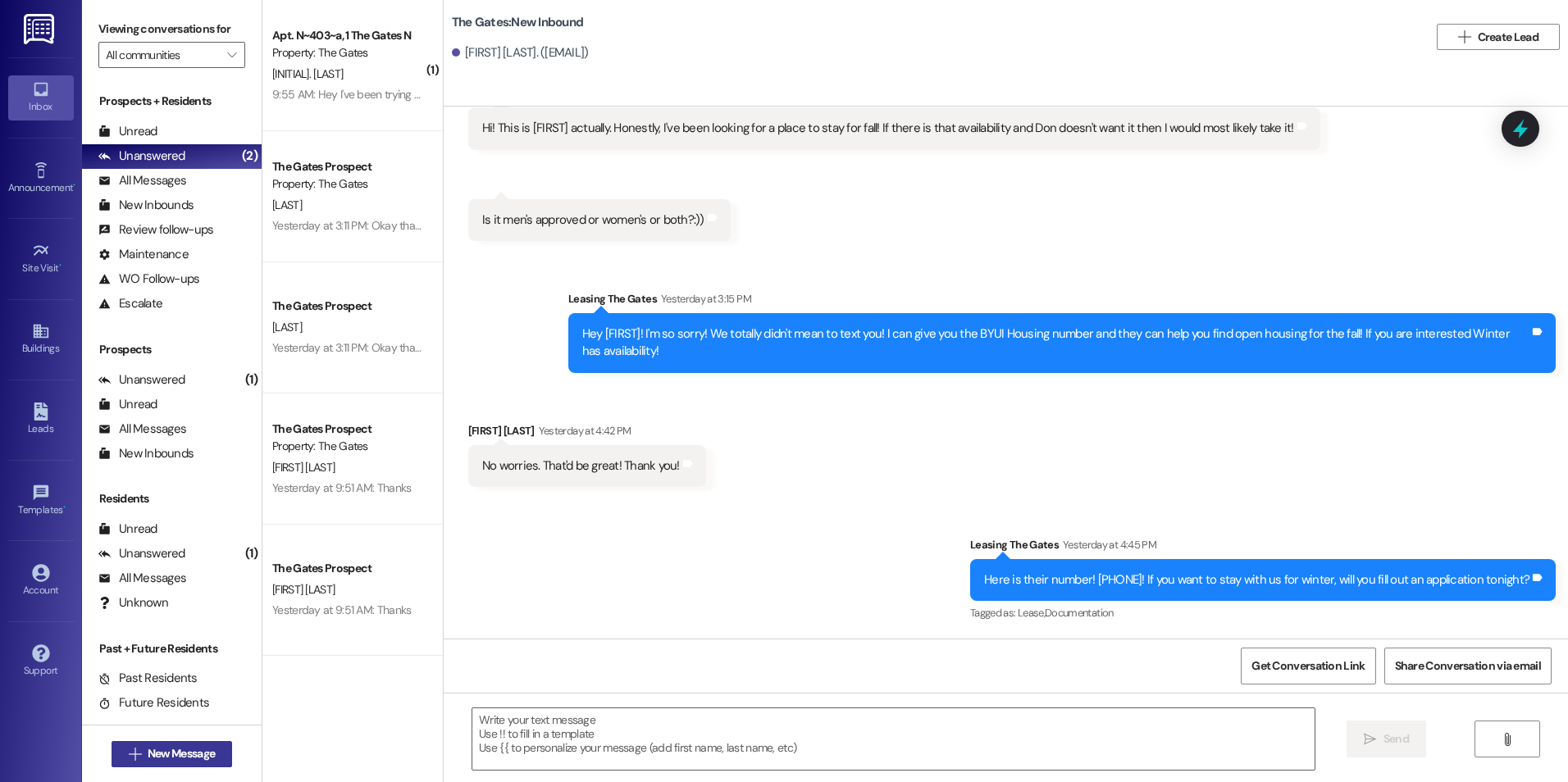 click on "" at bounding box center (134, 754) 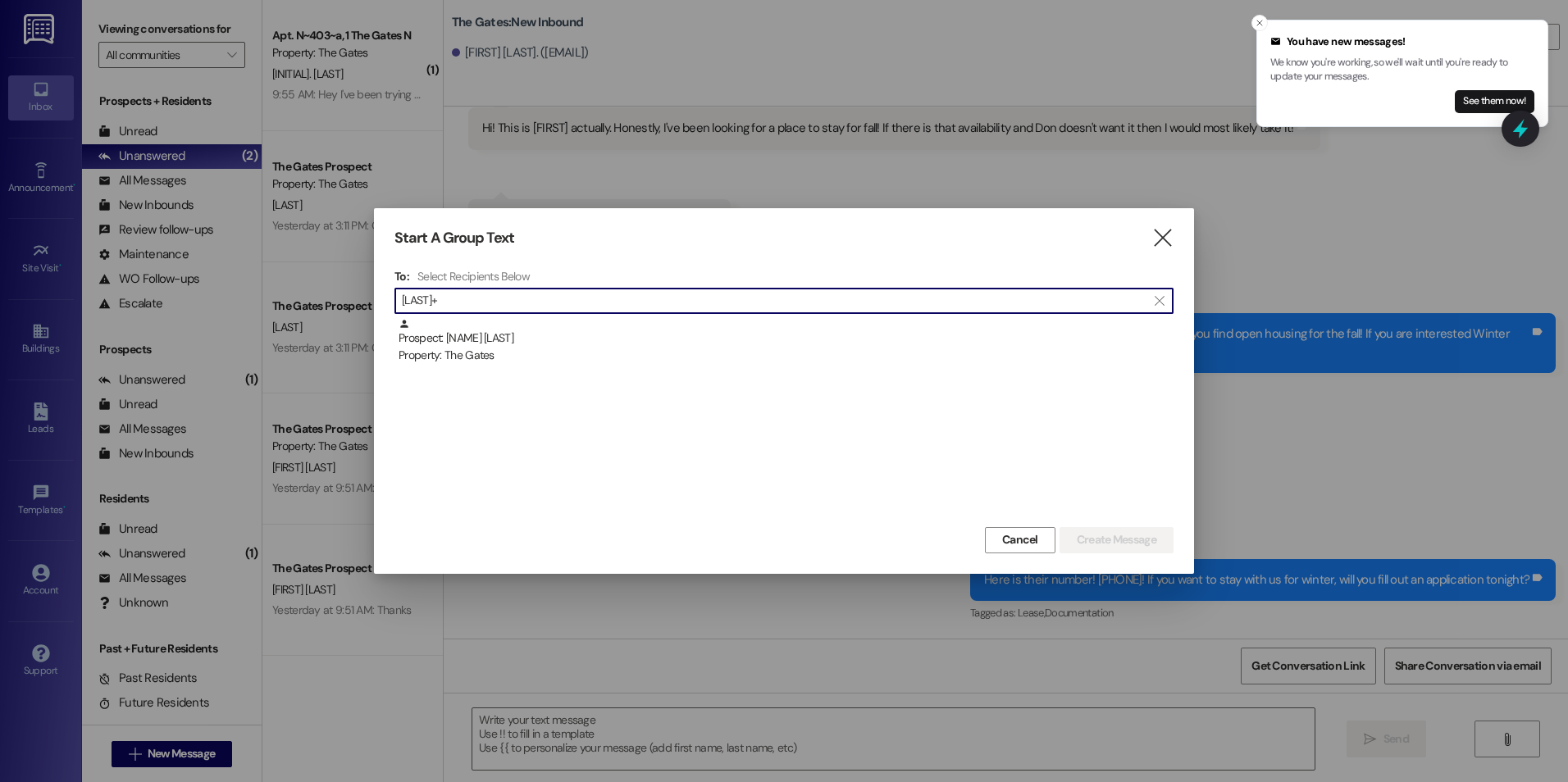 click on "Herron+" at bounding box center (774, 301) 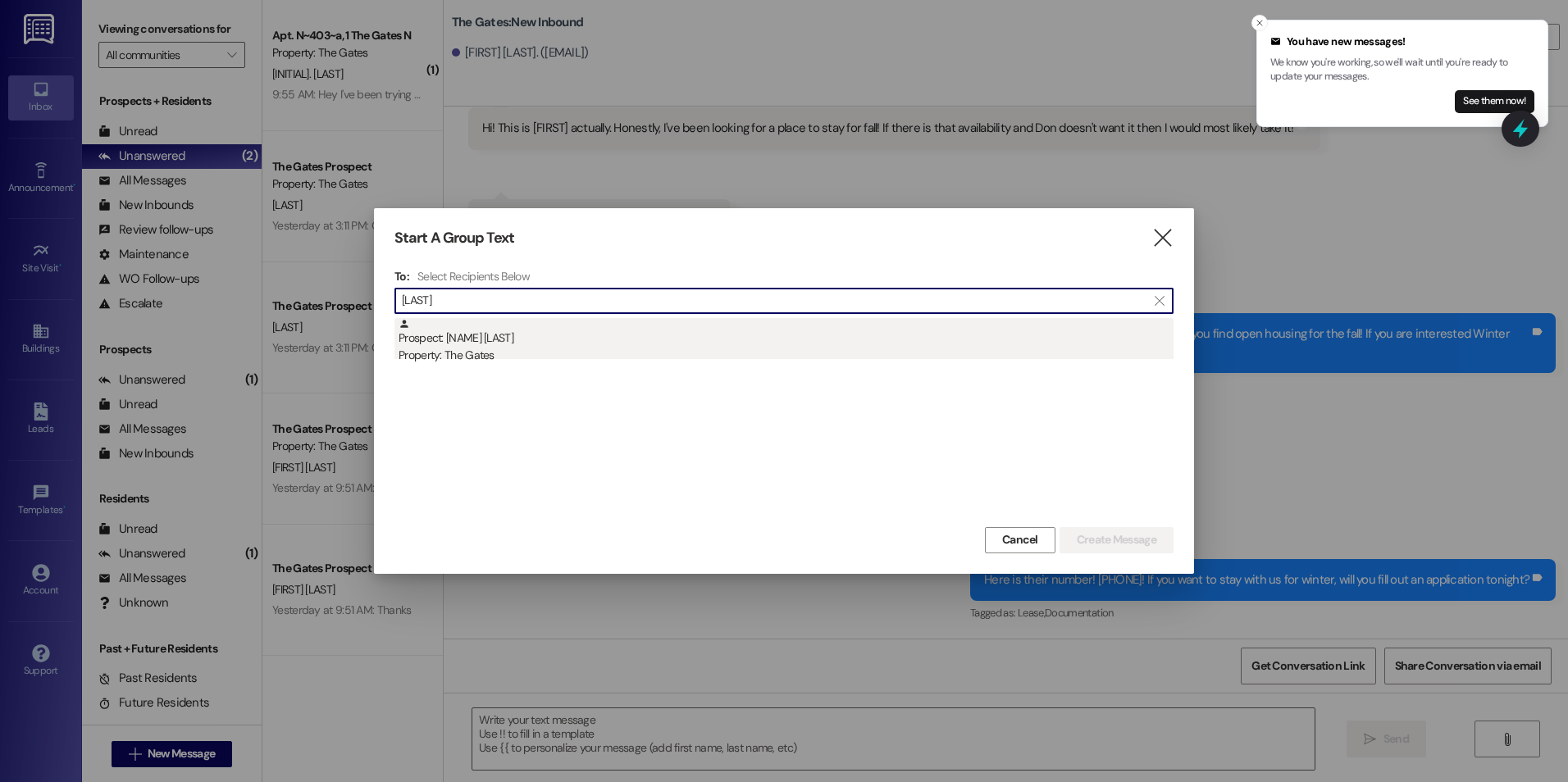 type on "[LAST]" 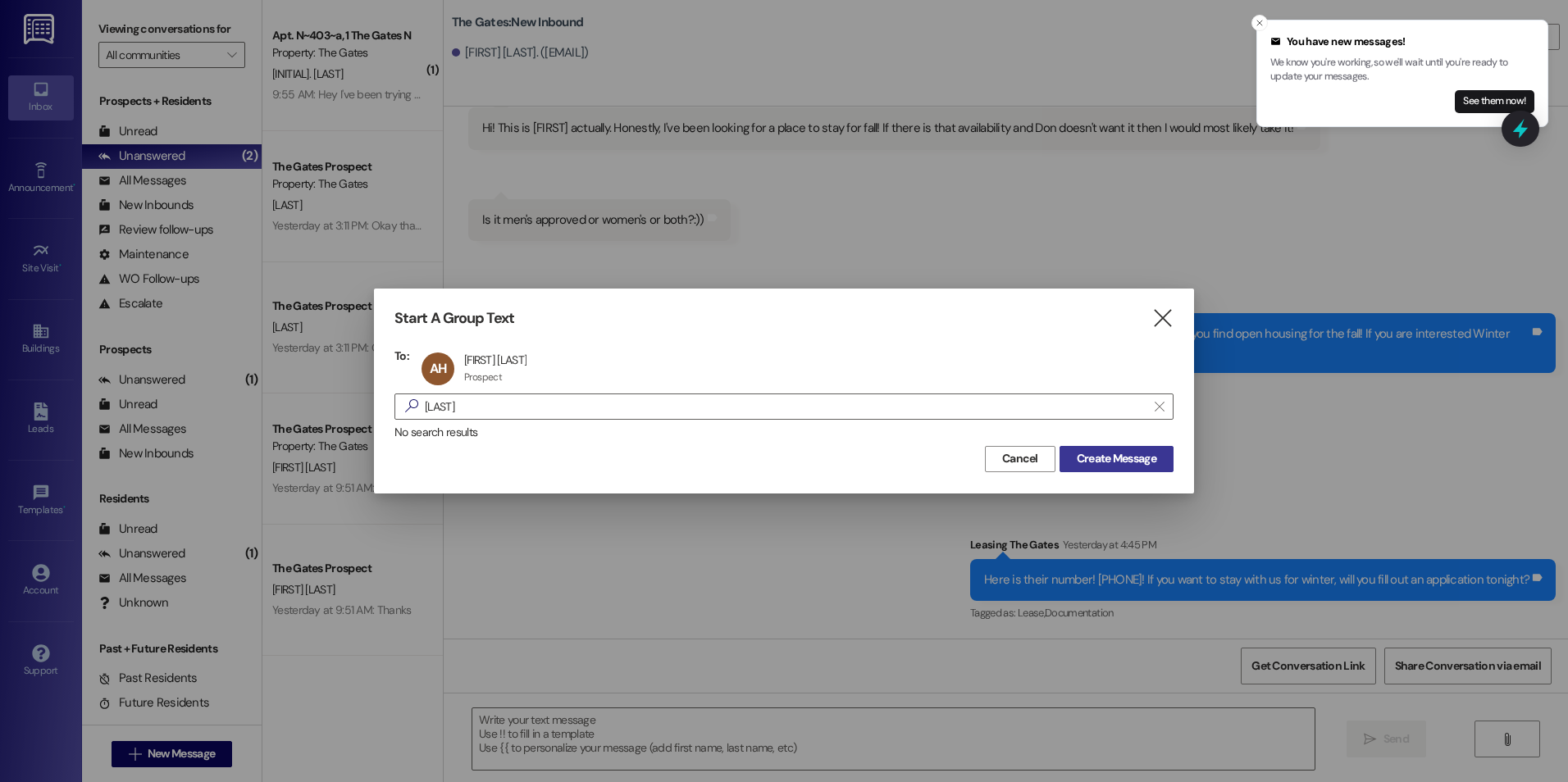 click on "Create Message" at bounding box center [1116, 458] 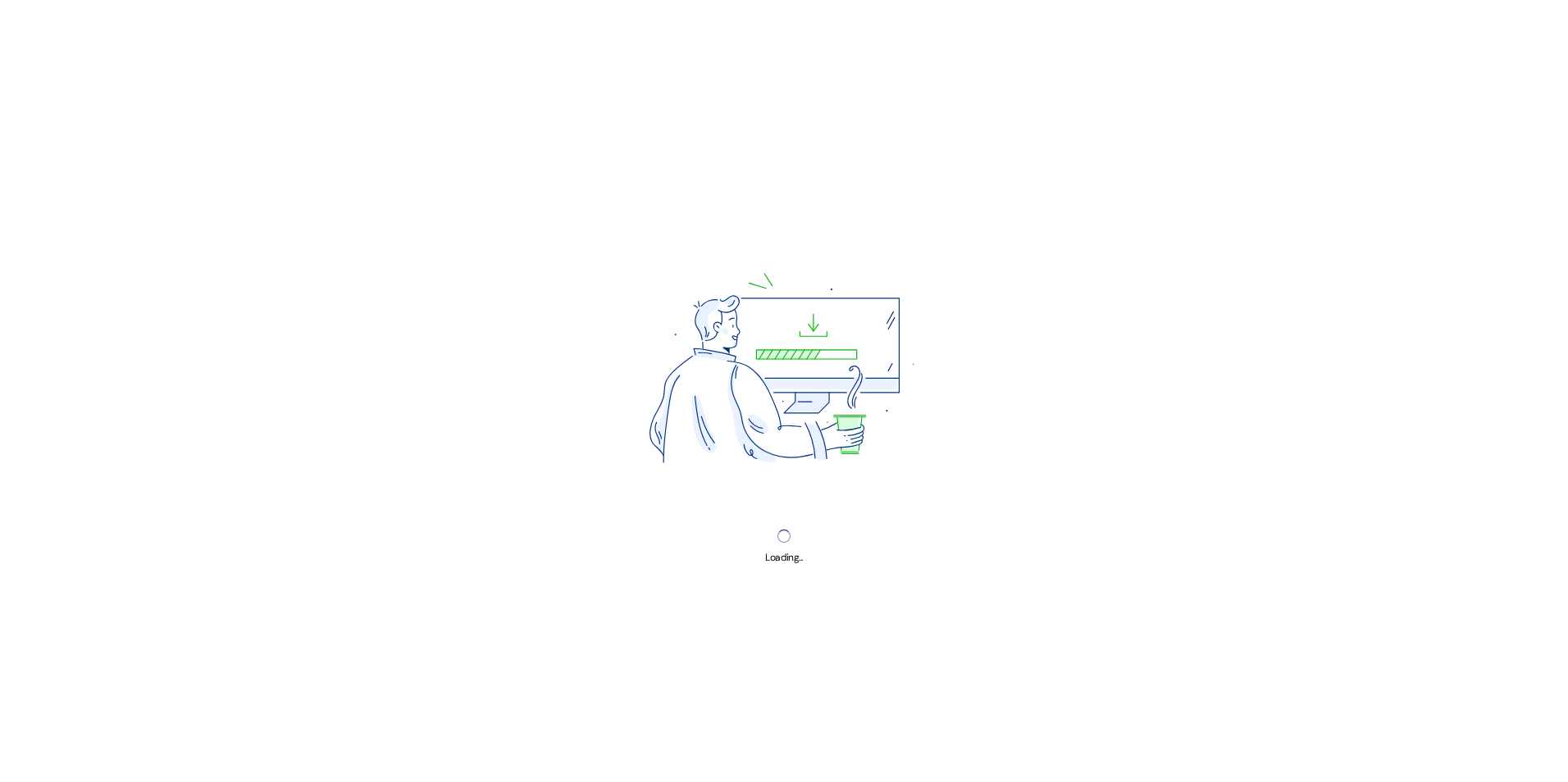 scroll, scrollTop: 0, scrollLeft: 0, axis: both 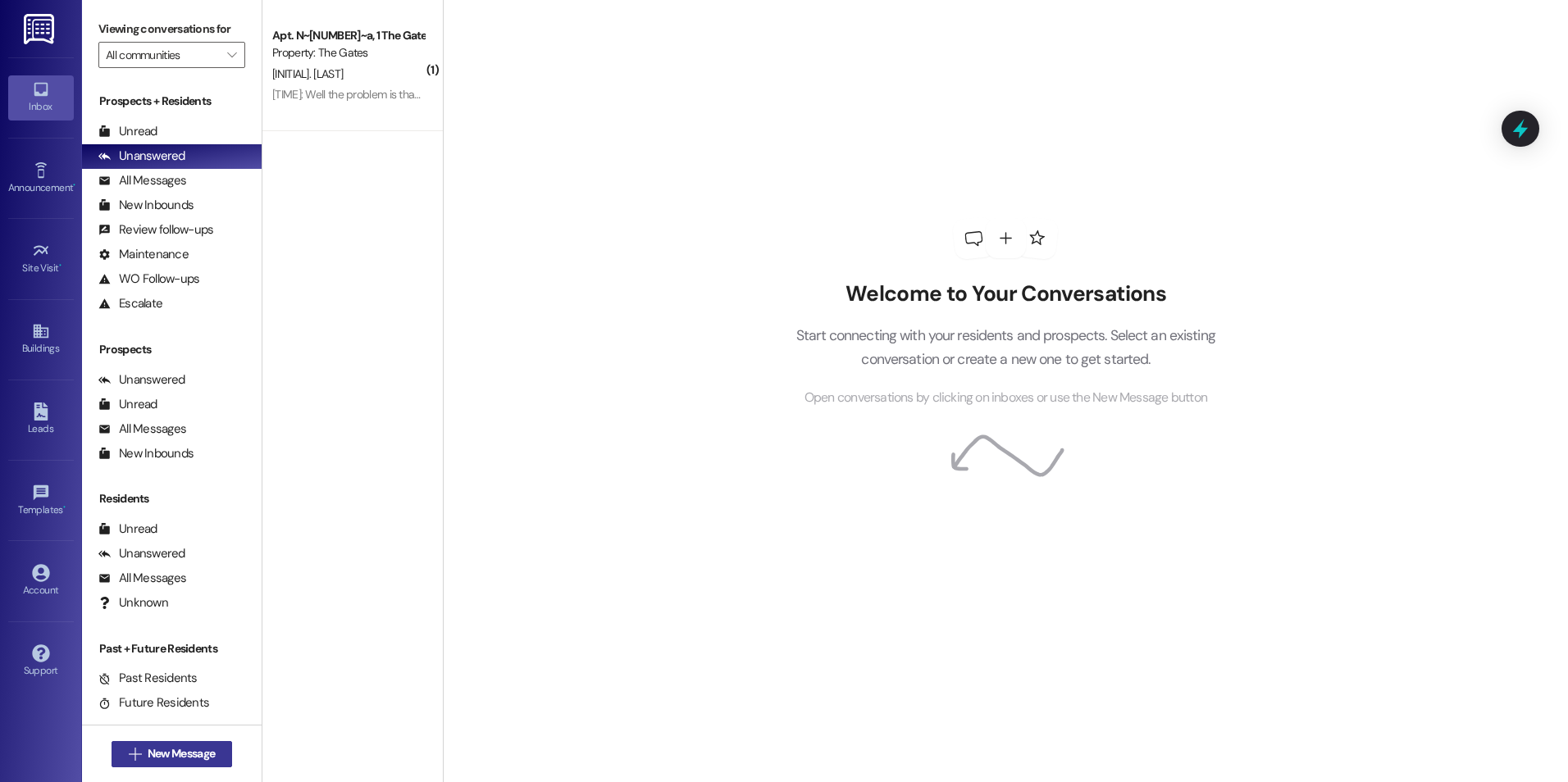 click on "New Message" at bounding box center (181, 753) 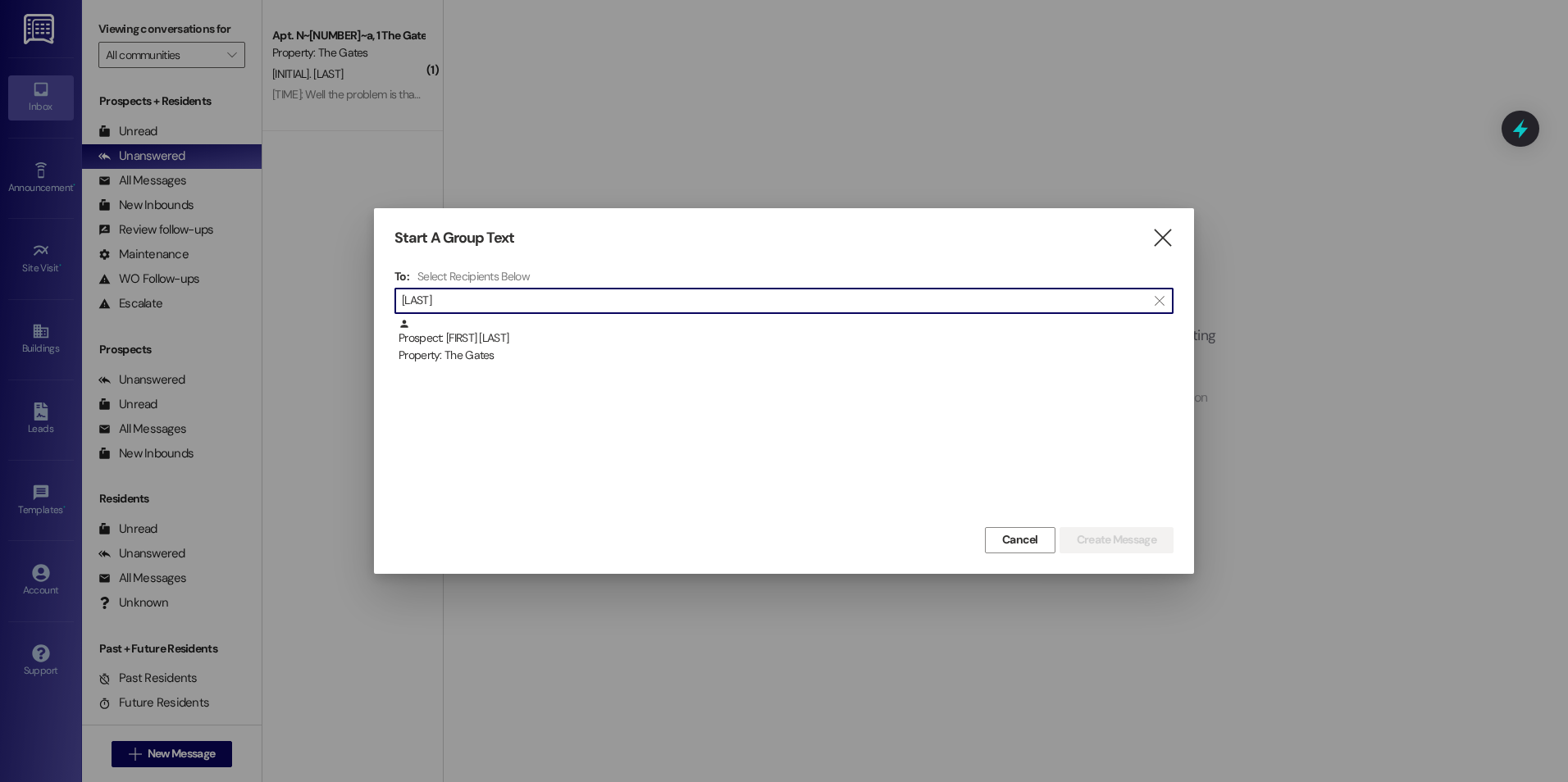 type on "[LAST]" 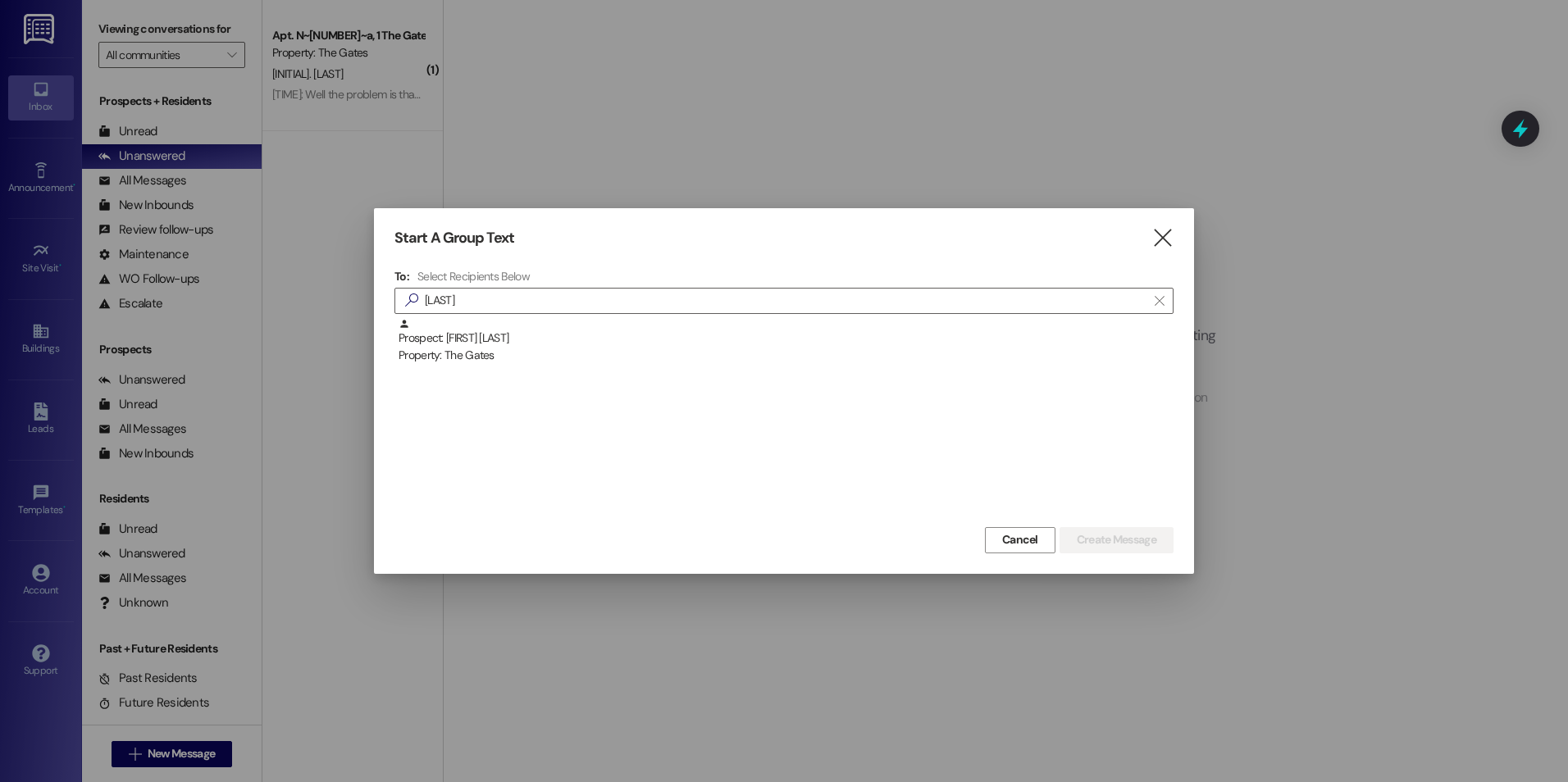 click on "Prospect: [FIRST] [LAST] Property: The Gates" at bounding box center (786, 341) 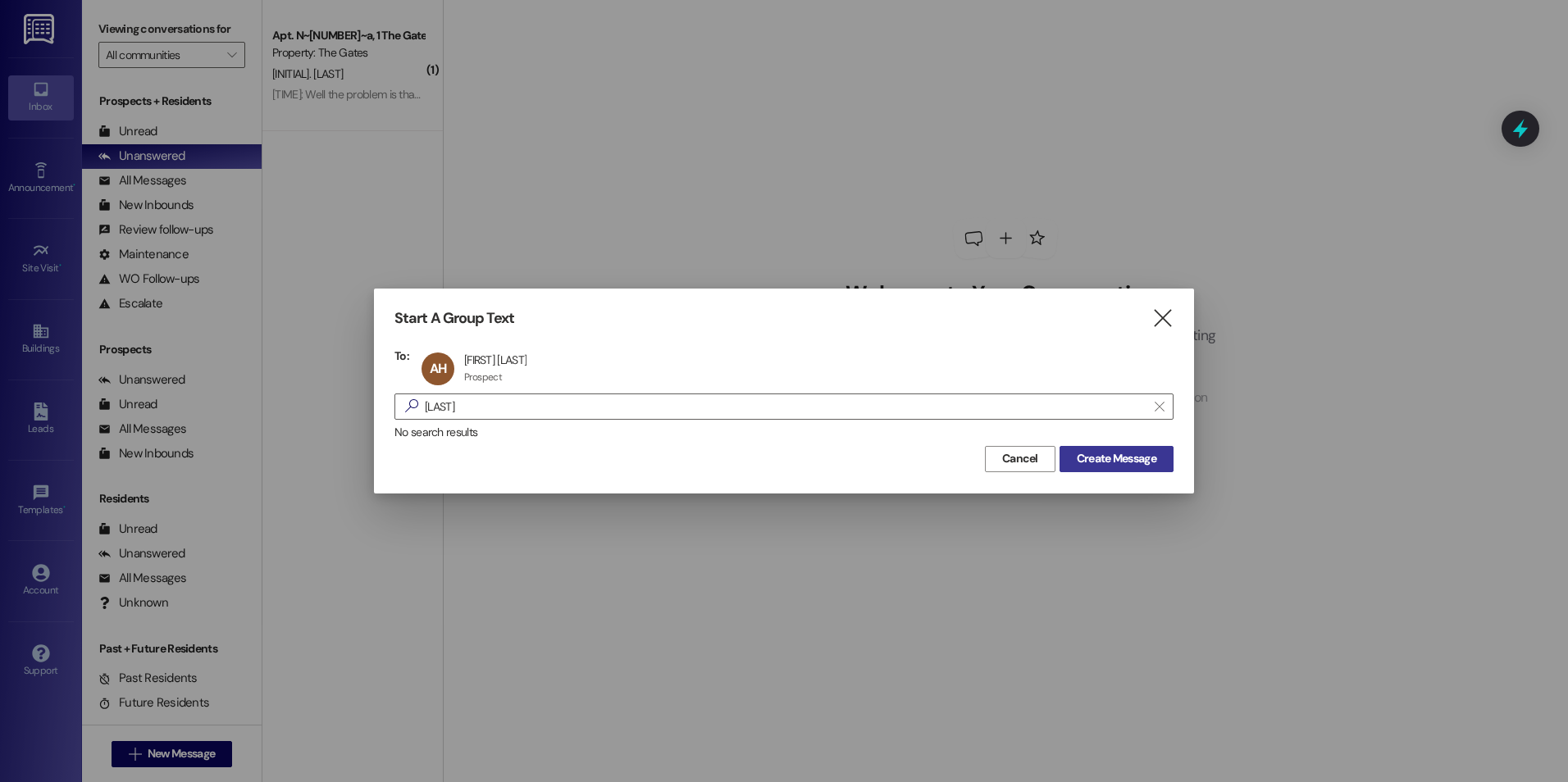 click on "Create Message" at bounding box center [1116, 459] 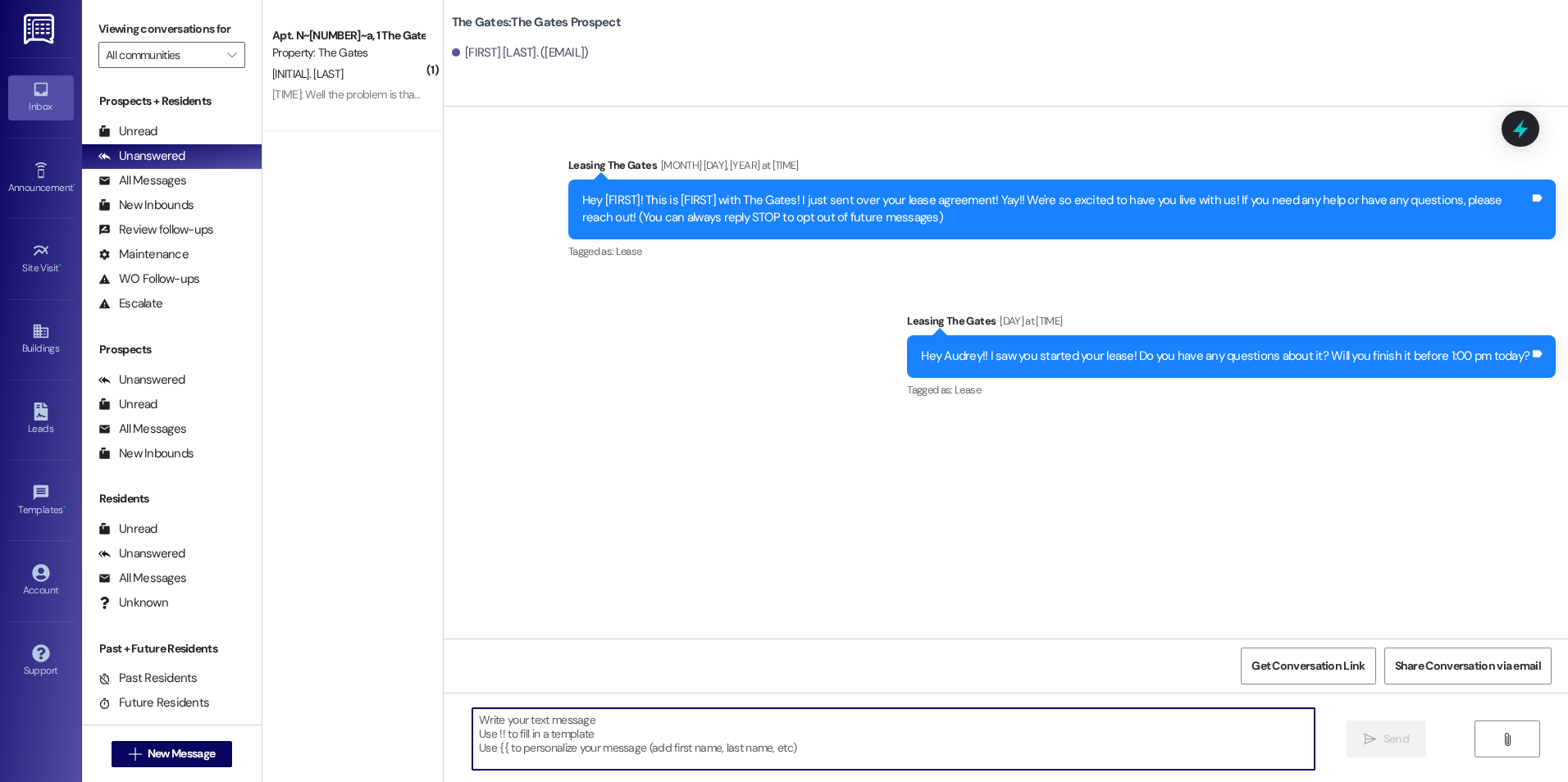 click at bounding box center (893, 739) 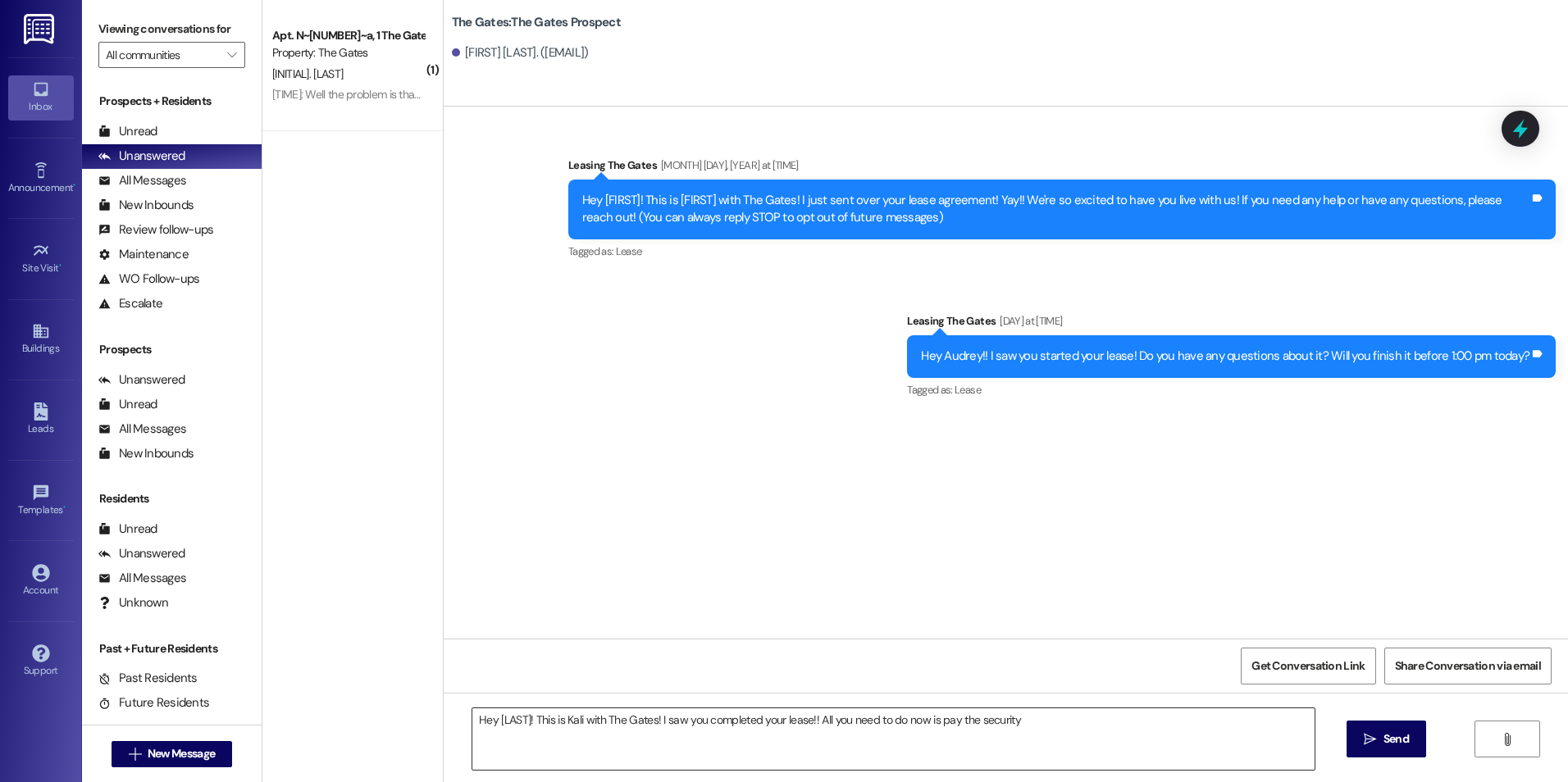 click on "Hey [LAST]! This is Kali with The Gates! I saw you completed your lease!! All you need to do now is pay the security" at bounding box center (893, 739) 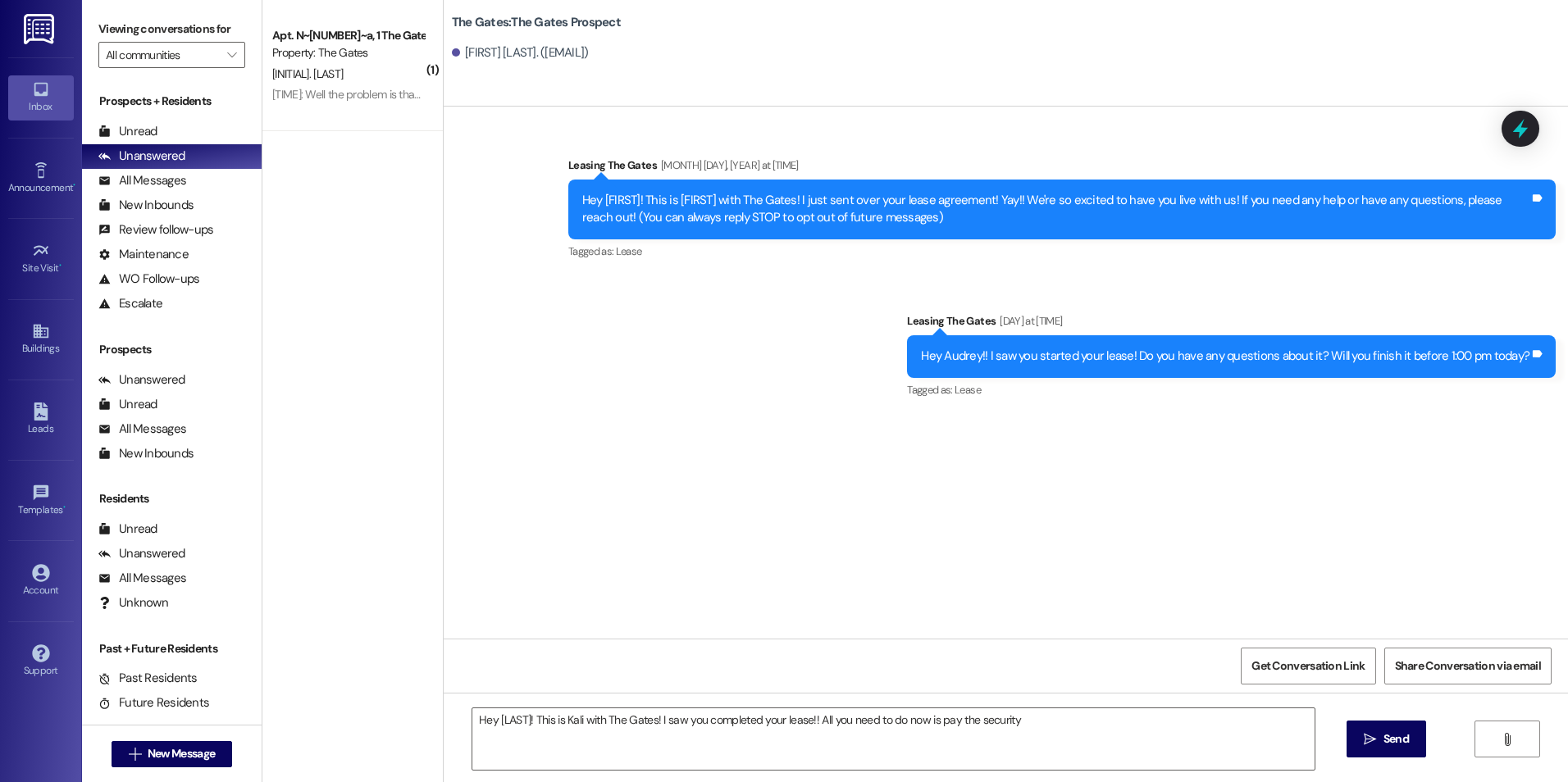 click on "Hey [FIRST]! This is Kali with The Gates! I saw you completed your lease!! All you need to do now is pay the security    Send " at bounding box center [1005, 754] 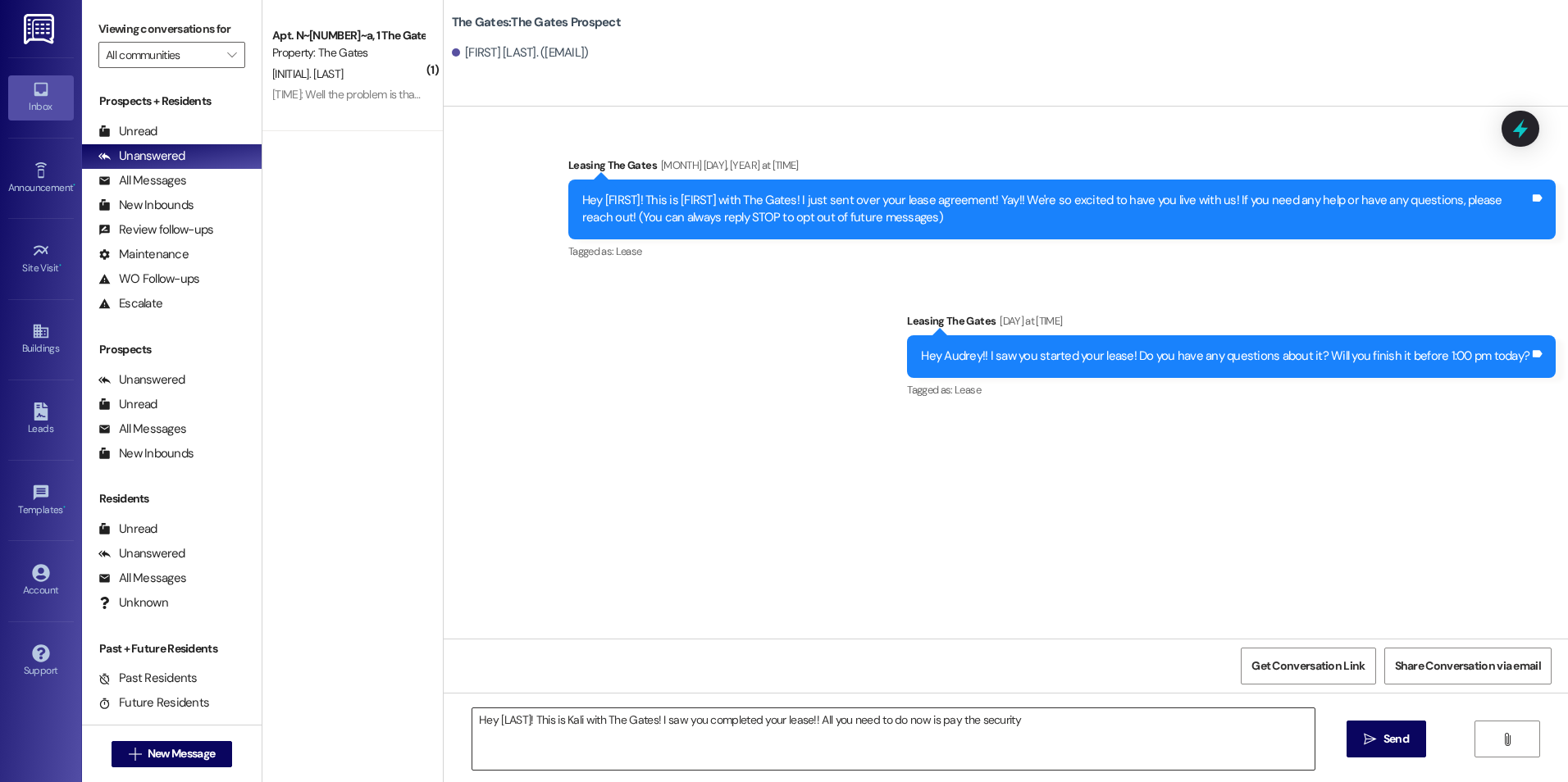 click on "Hey [LAST]! This is Kali with The Gates! I saw you completed your lease!! All you need to do now is pay the security" at bounding box center [893, 739] 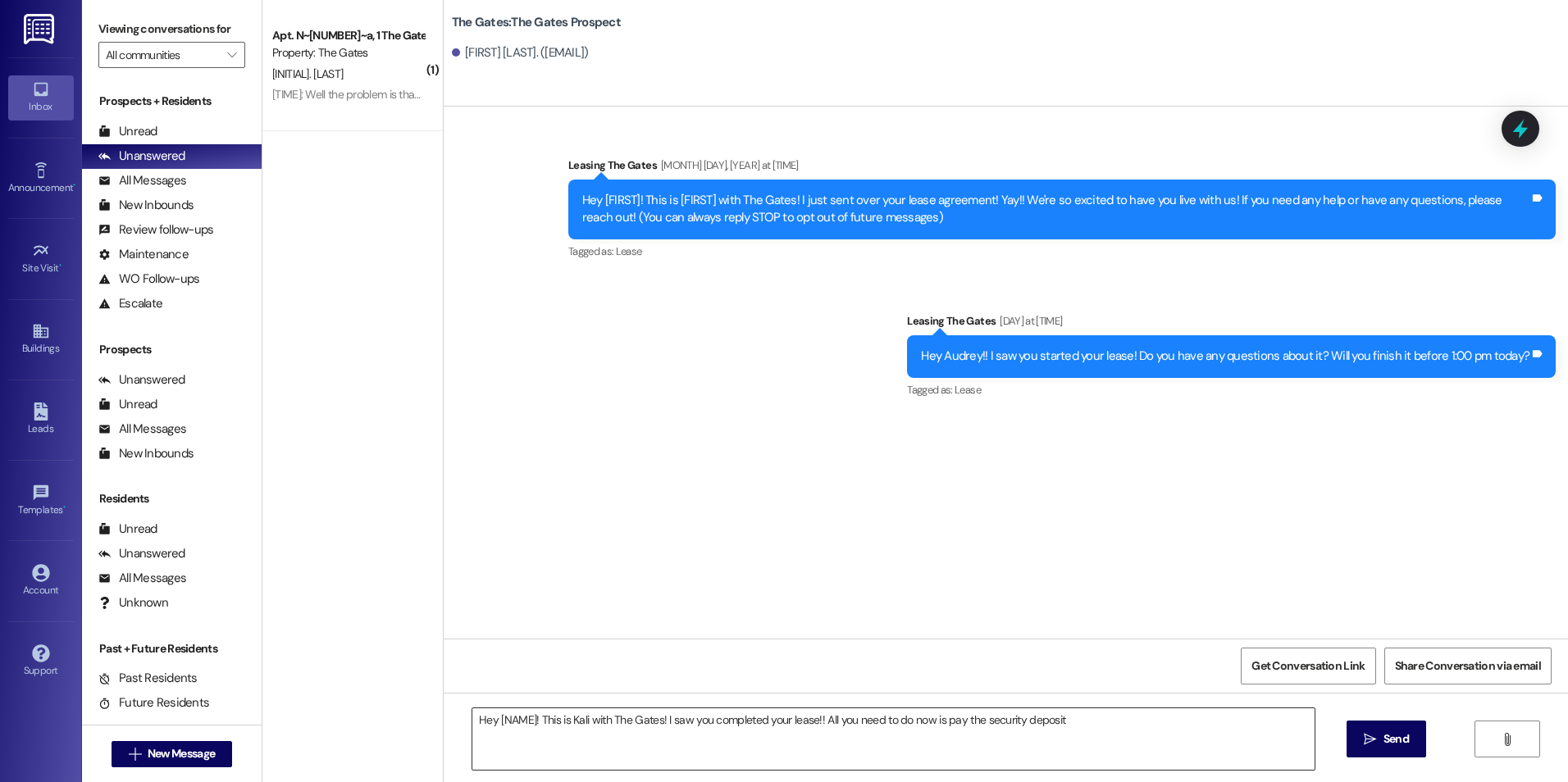 click on "Hey [NAME]! This is Kali with The Gates! I saw you completed your lease!! All you need to do now is pay the security deposit" at bounding box center [893, 739] 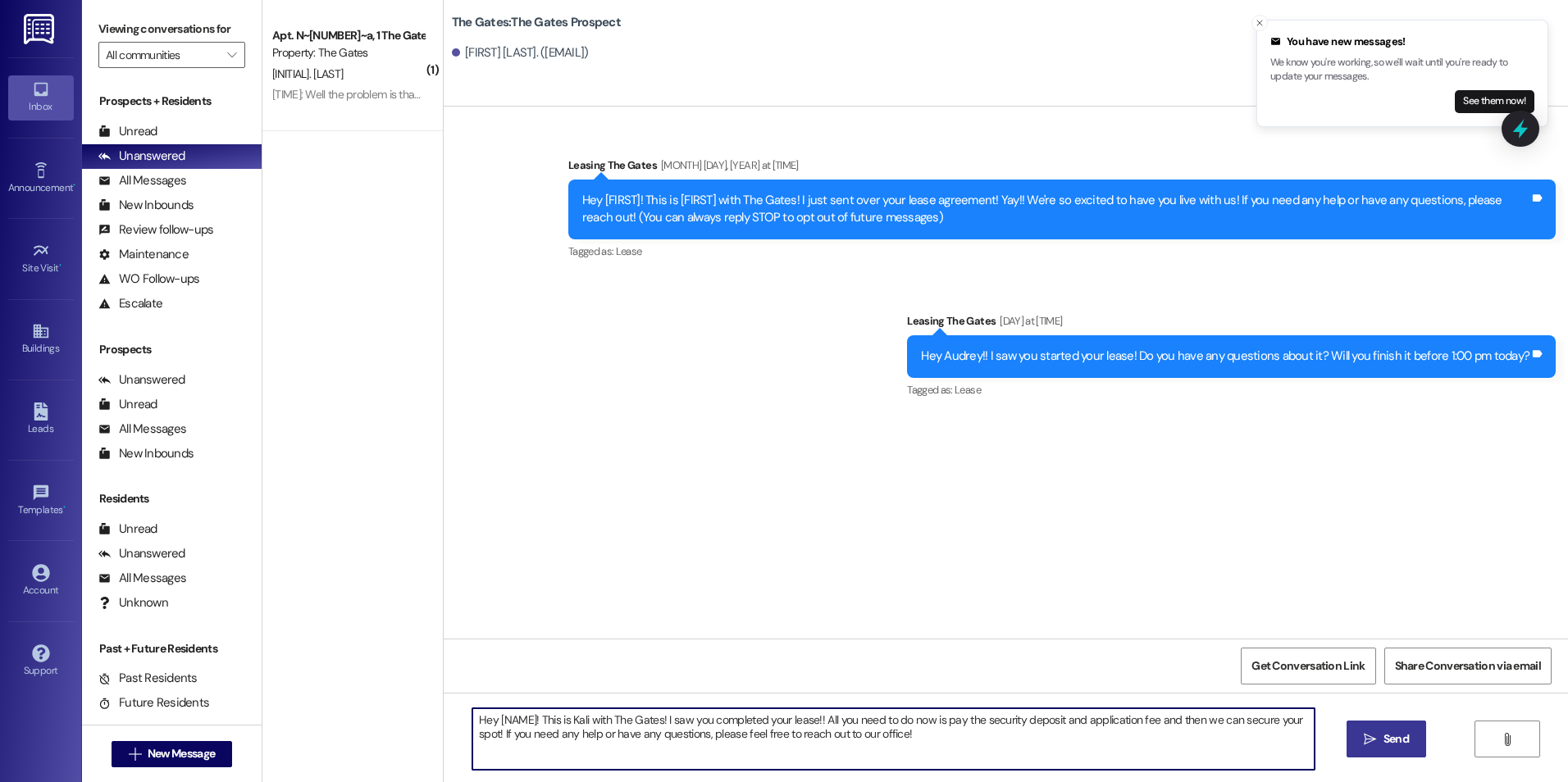 type on "Hey [NAME]! This is Kali with The Gates! I saw you completed your lease!! All you need to do now is pay the security deposit and application fee and then we can secure your spot! If you need any help or have any questions, please feel free to reach out to our office!" 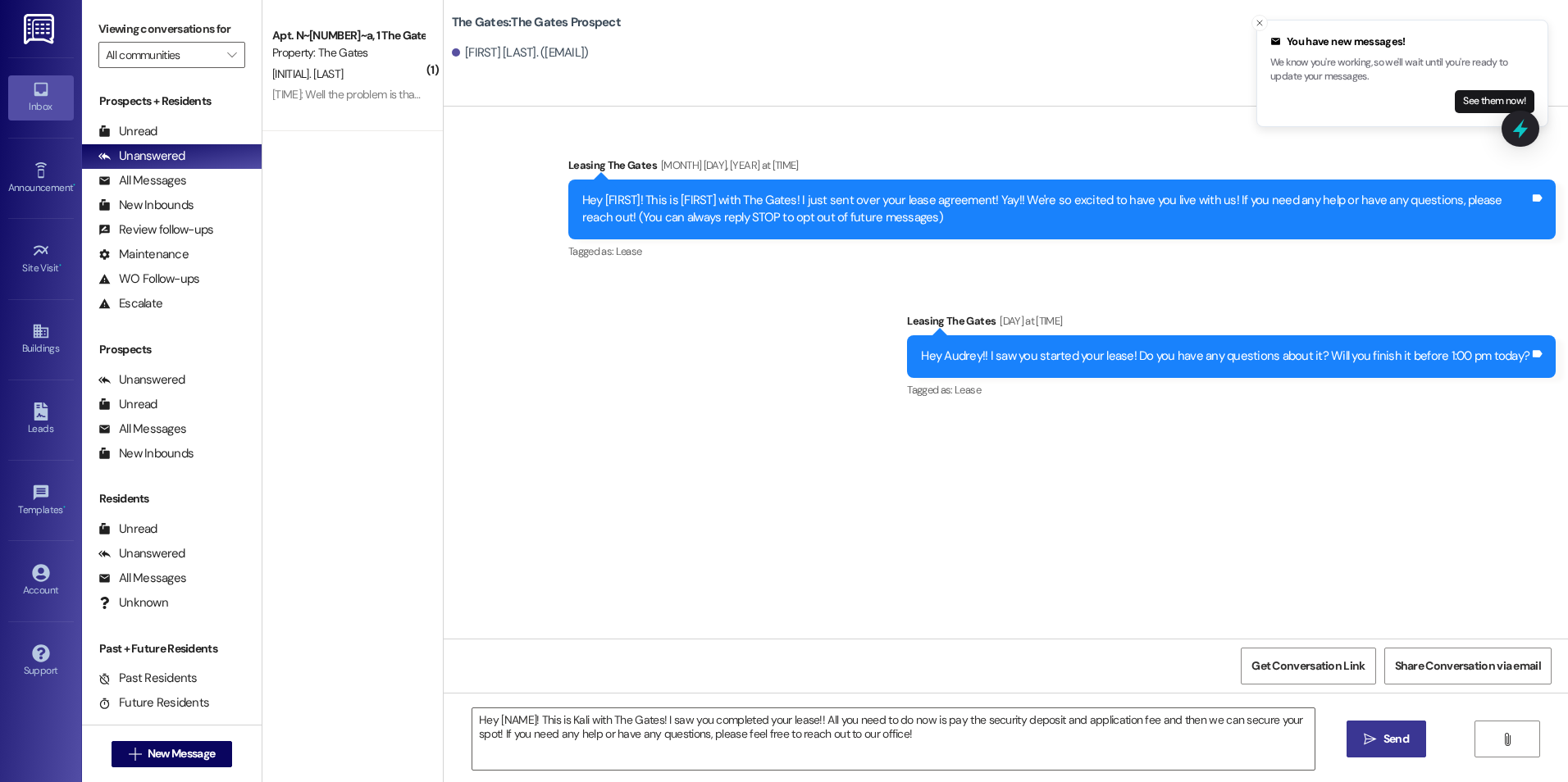 click on "Send" at bounding box center [1396, 739] 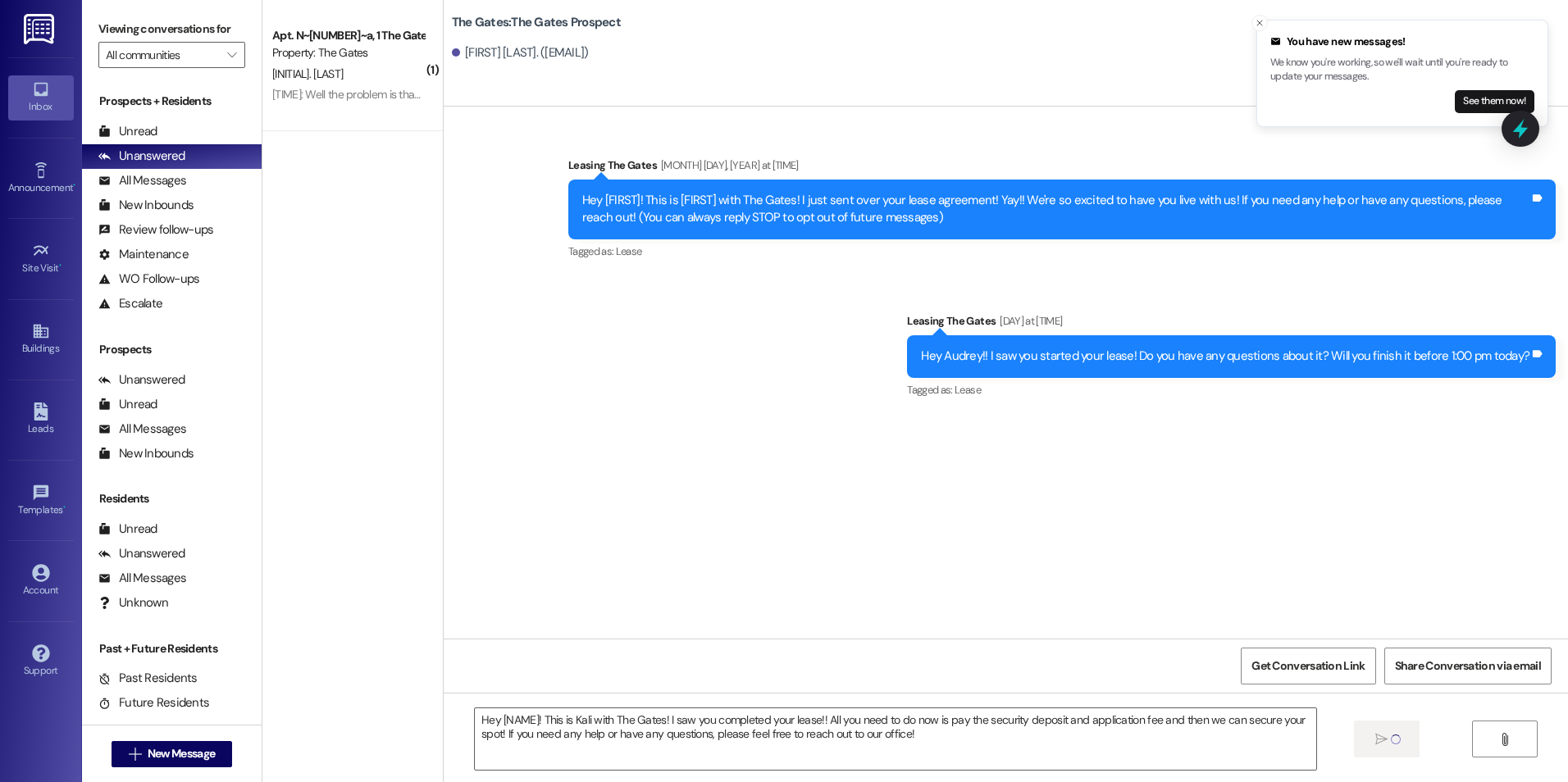 type 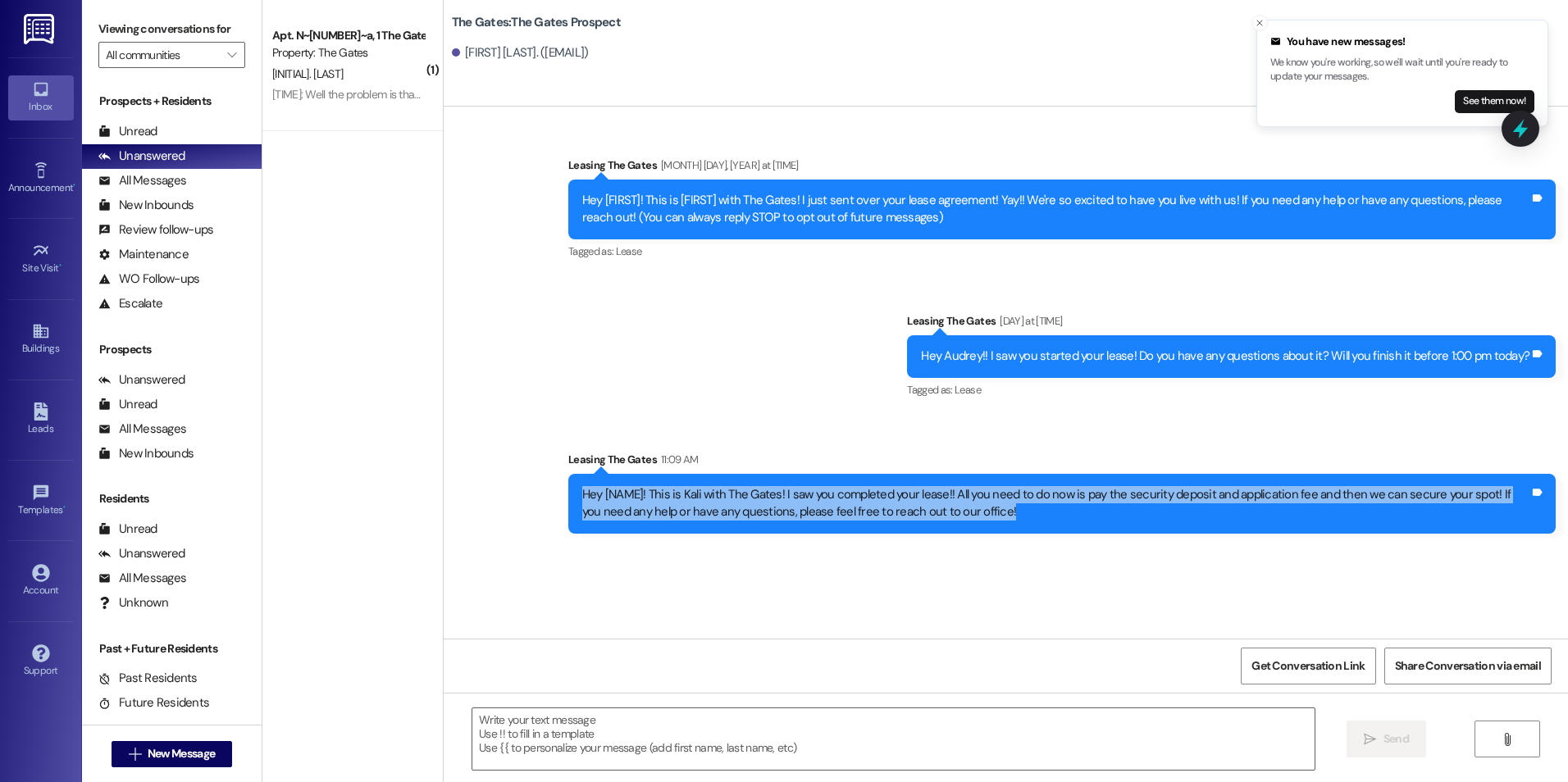 drag, startPoint x: 571, startPoint y: 490, endPoint x: 1103, endPoint y: 544, distance: 534.7336 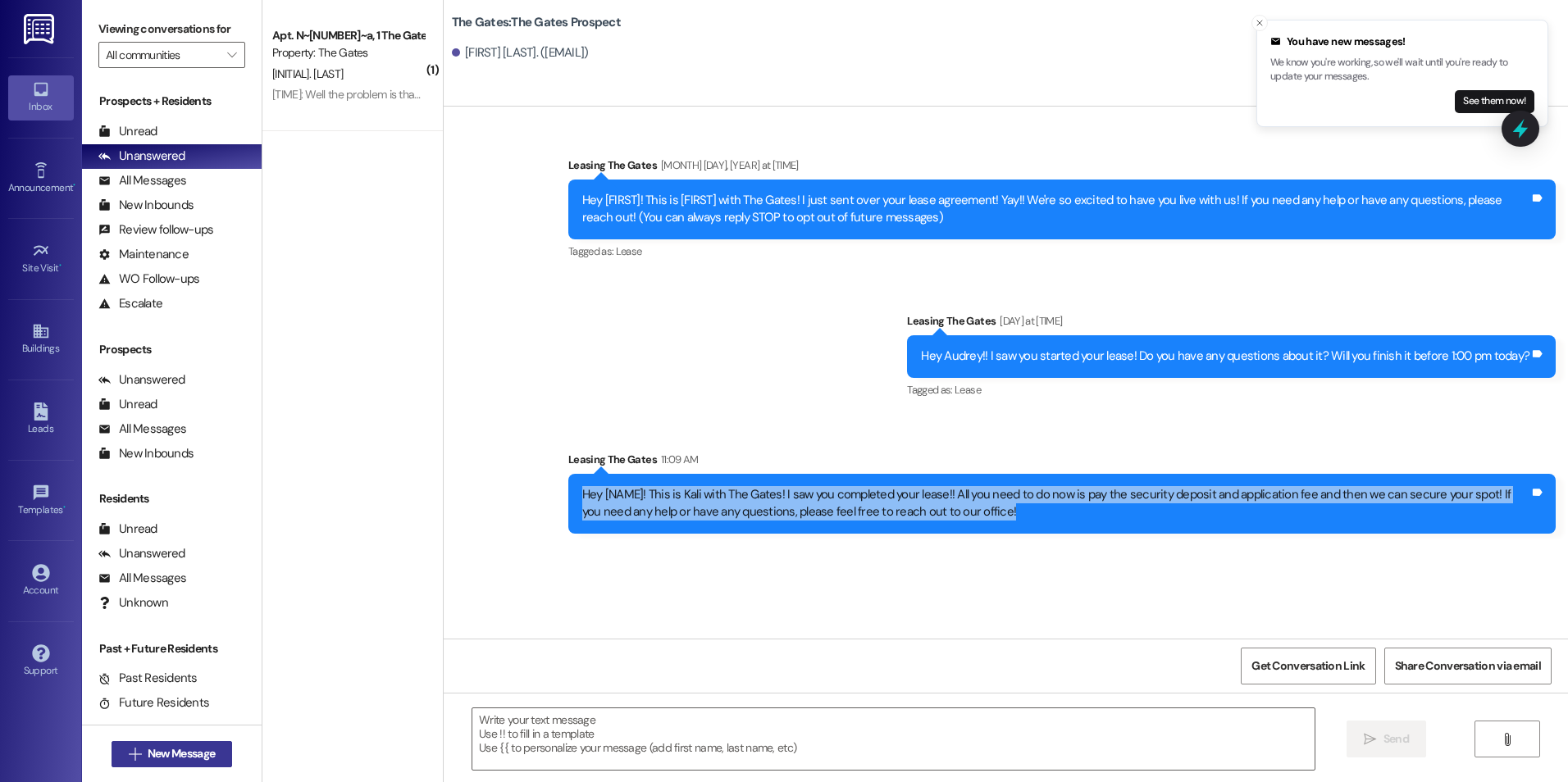 click on " New Message" at bounding box center (172, 754) 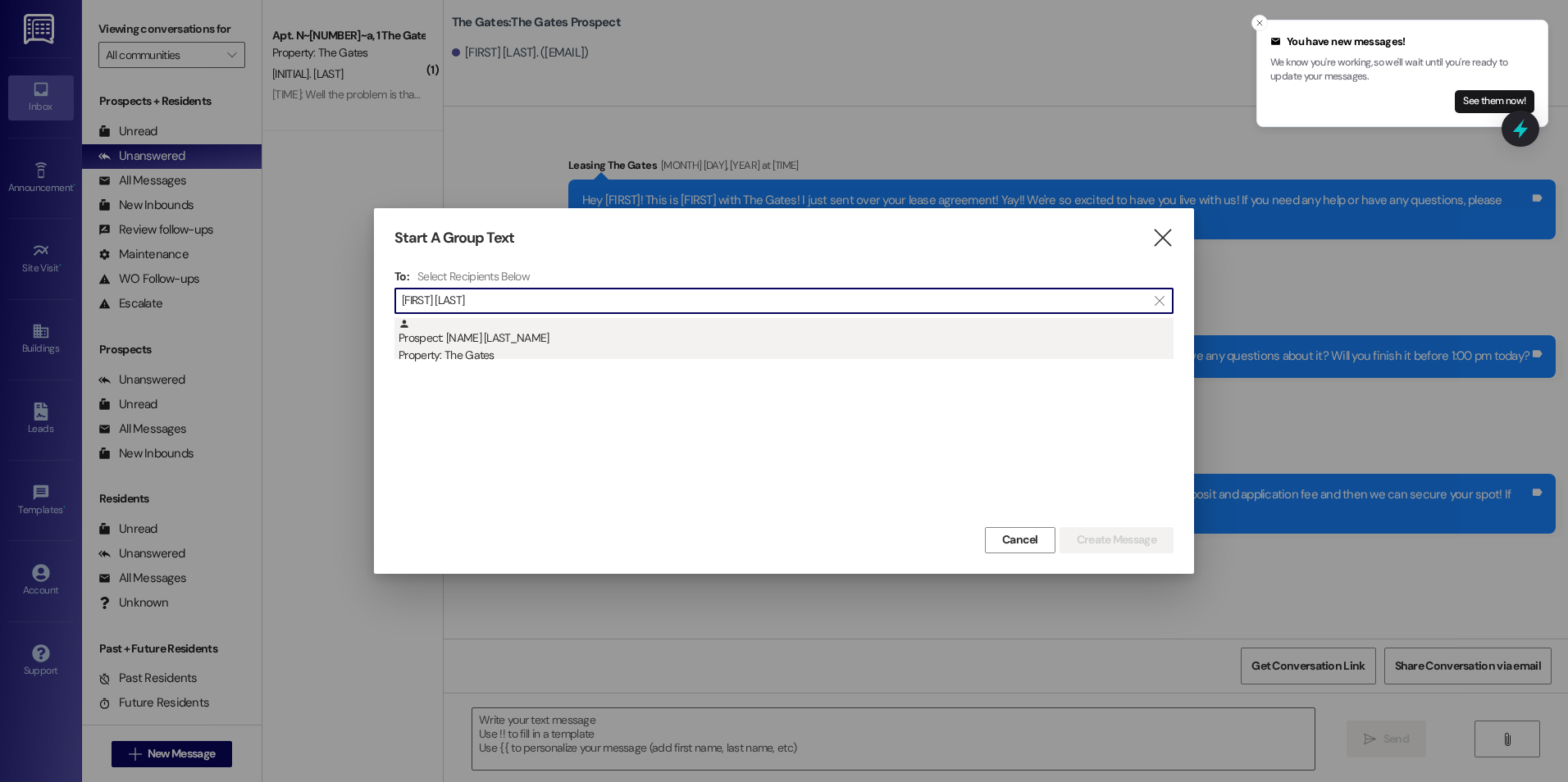 type on "[FIRST] [LAST]" 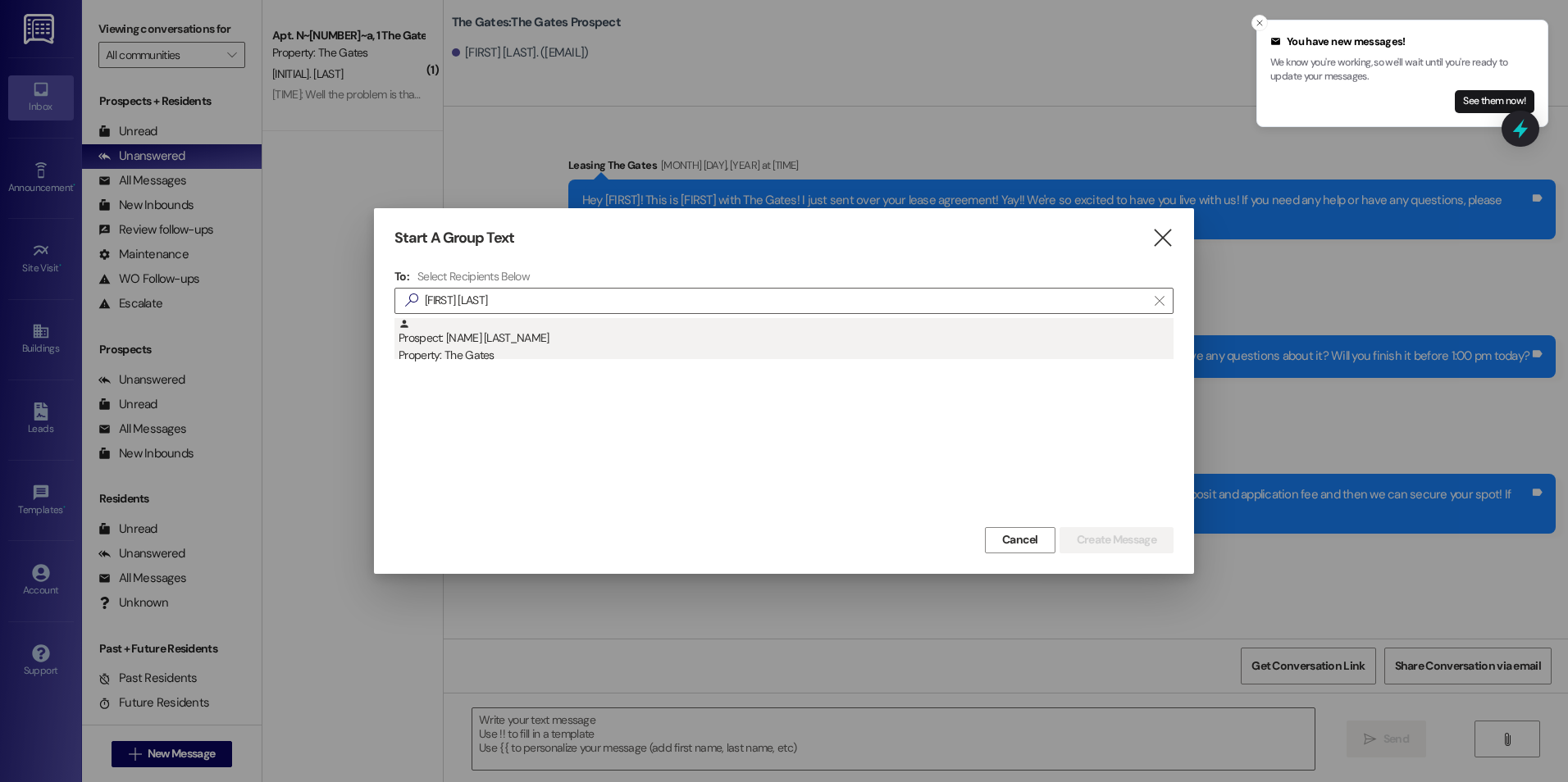 click on "Prospect: [FIRST] [LAST] Property: The Gates" at bounding box center (786, 341) 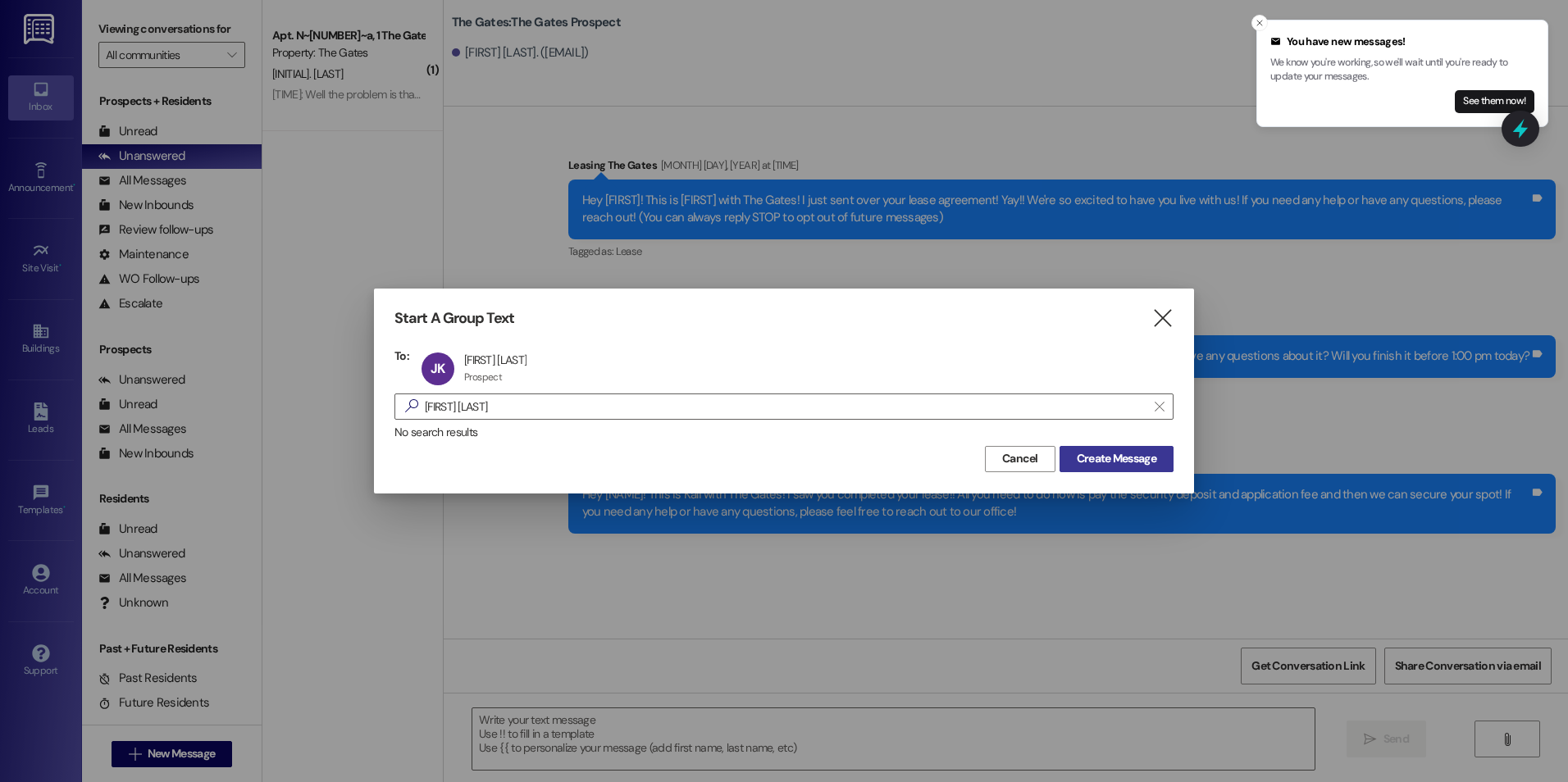 click on "Create Message" at bounding box center [1116, 458] 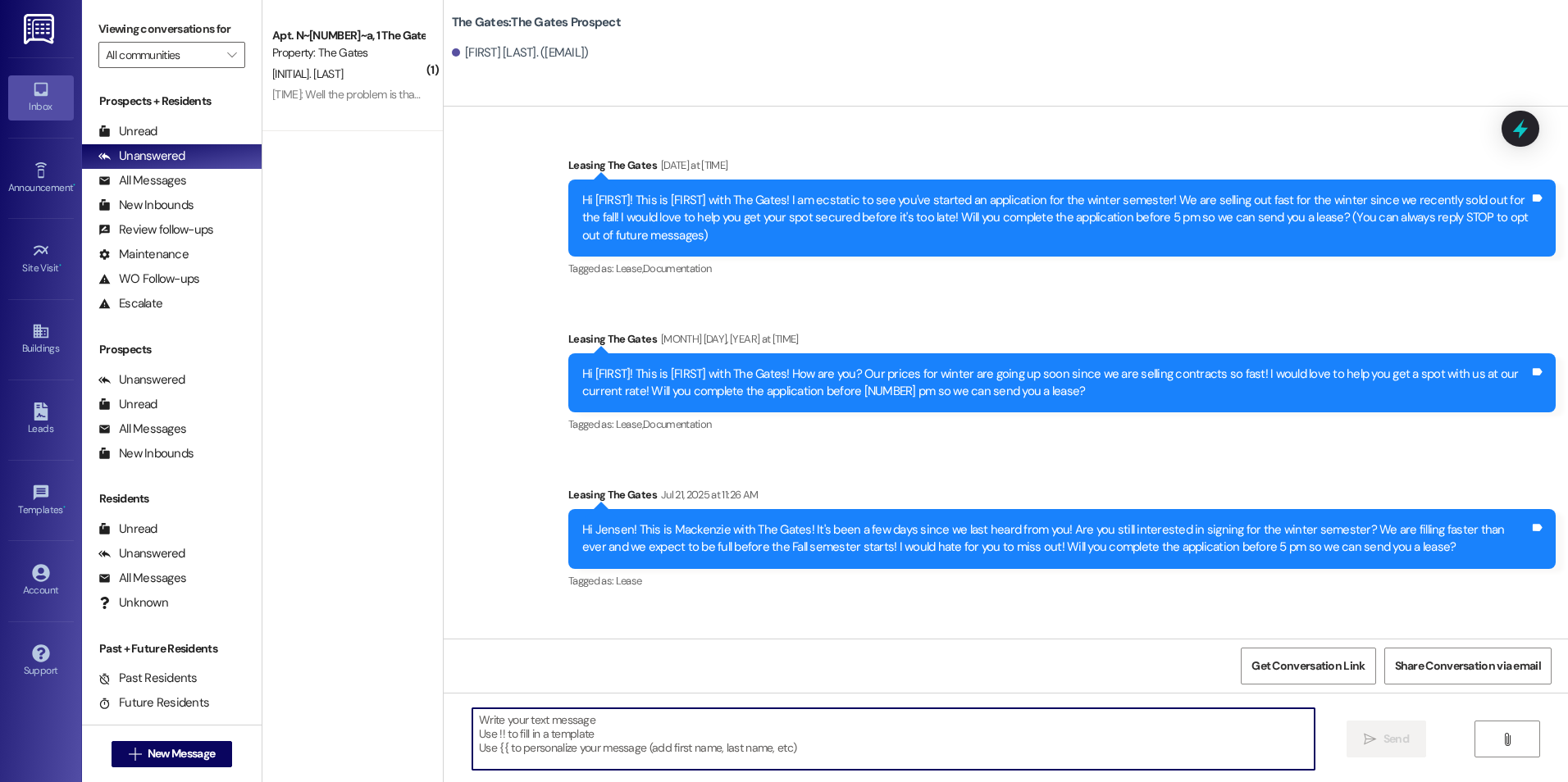 paste on "This is [FIRST] with The Gates! I wanted to reach out ASAP—our Winter prices are increasing very soon, and we only have a few spots left.
To lock in the current rate and secure your spot, can you complete your application before 5 PM today?
I’d really hate for you to miss out! Let me know if you have any questions—I’m here to help!" 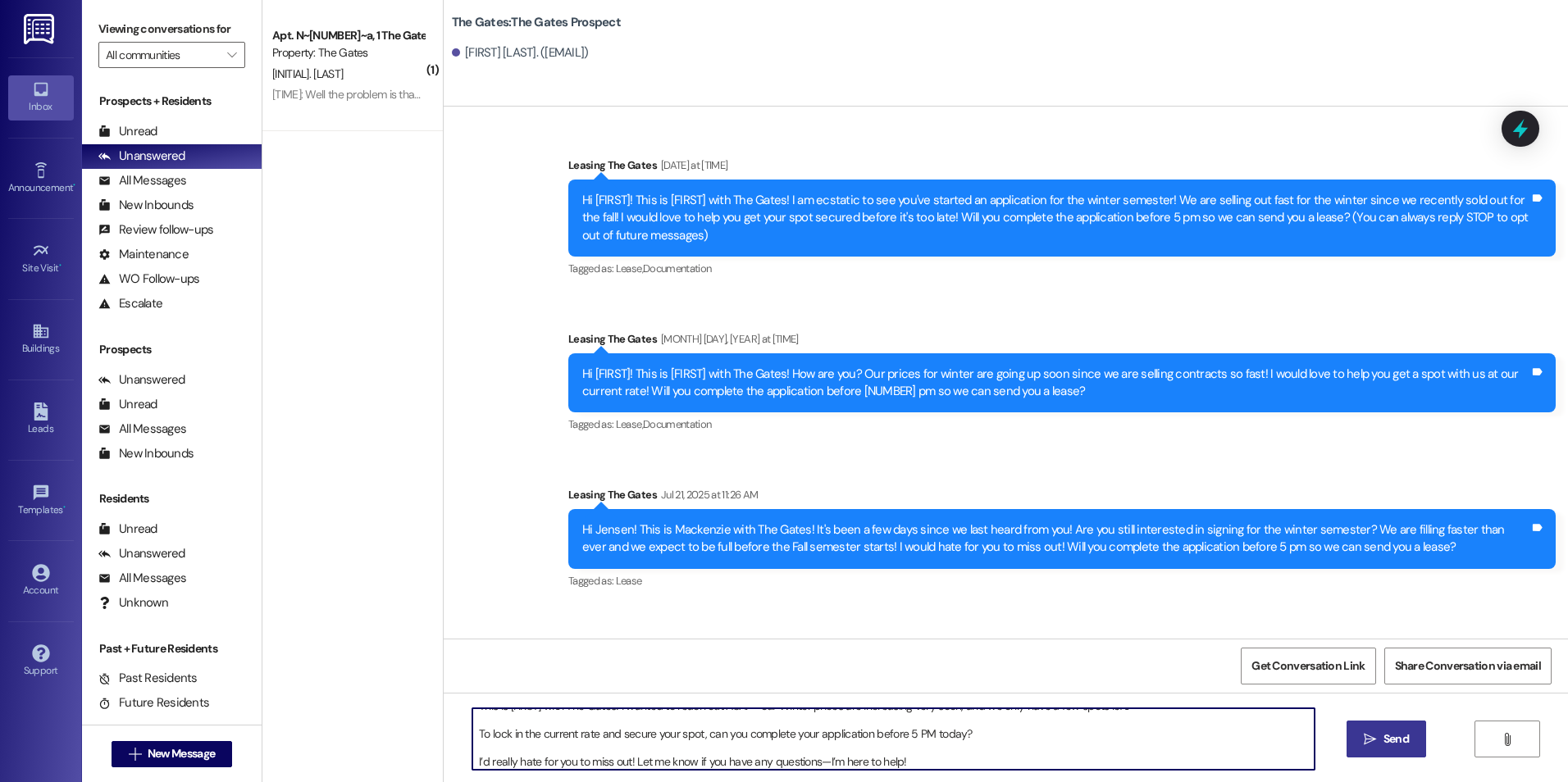 scroll, scrollTop: 0, scrollLeft: 0, axis: both 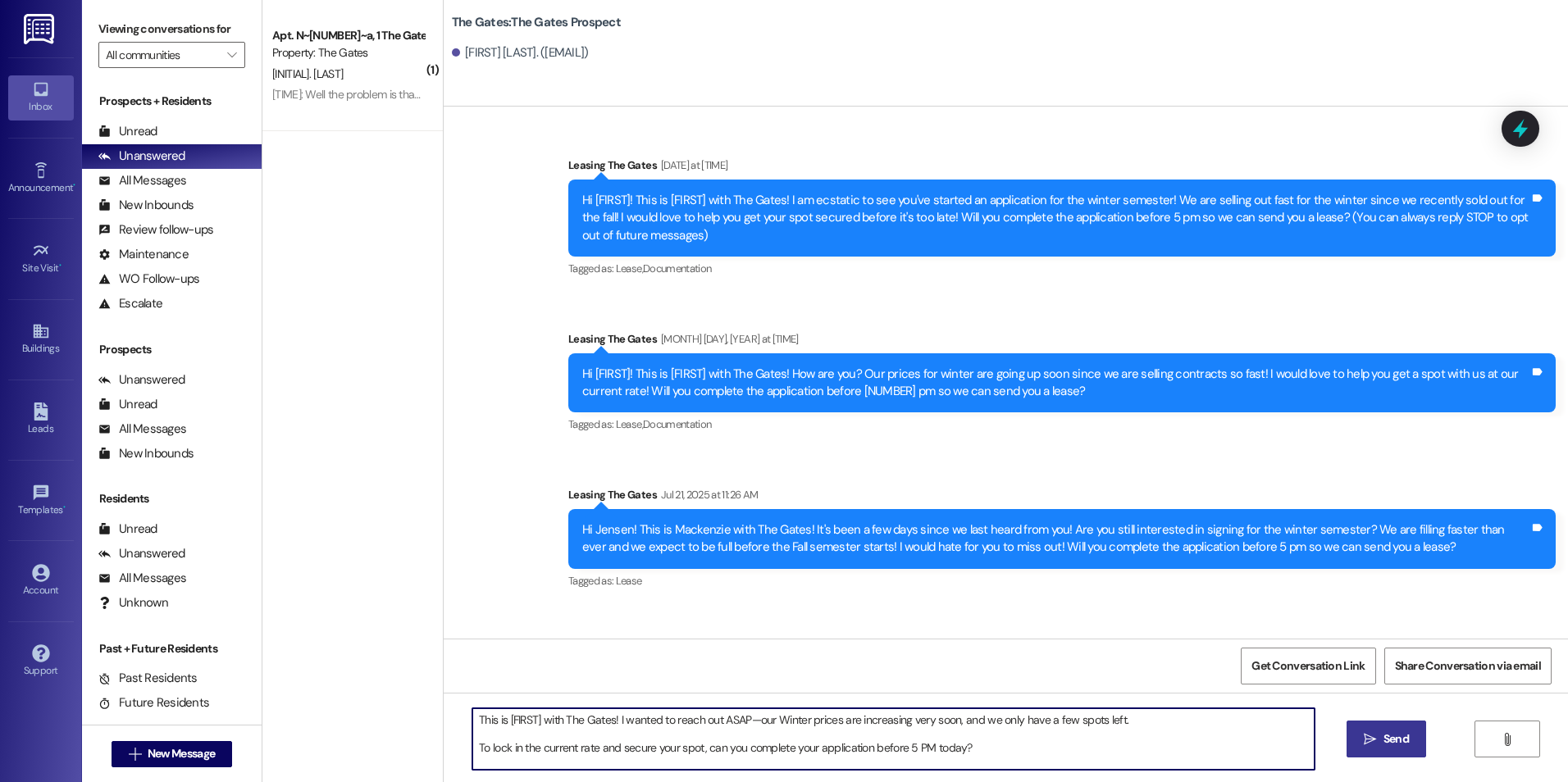click on "This is [FIRST] with The Gates! I wanted to reach out ASAP—our Winter prices are increasing very soon, and we only have a few spots left.
To lock in the current rate and secure your spot, can you complete your application before 5 PM today?
I’d really hate for you to miss out! Let me know if you have any questions—I’m here to help!" at bounding box center [893, 739] 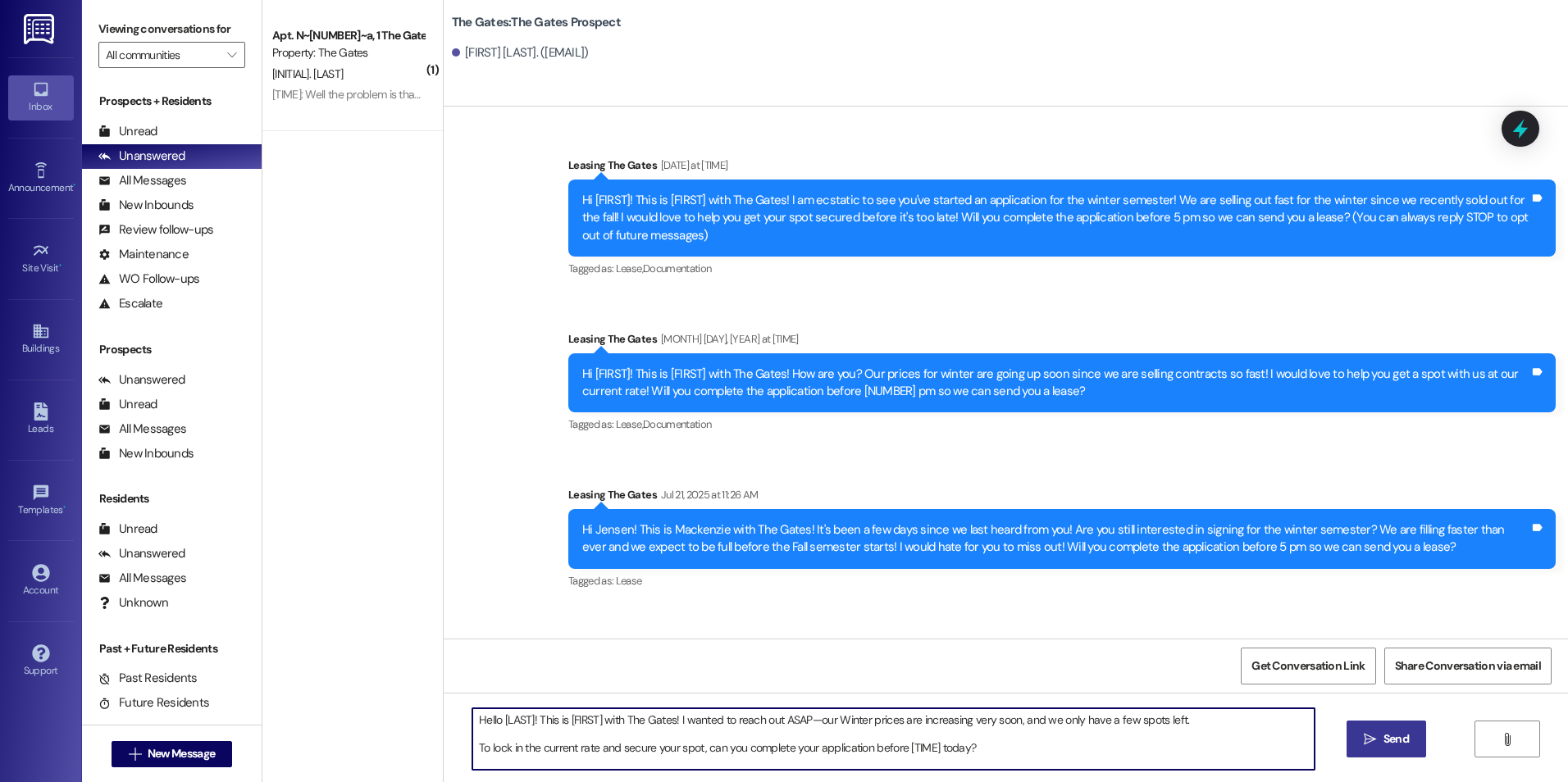 click on "Hello [LAST]! This is [FIRST] with The Gates! I wanted to reach out ASAP—our Winter prices are increasing very soon, and we only have a few spots left.
To lock in the current rate and secure your spot, can you complete your application before [TIME] today?
I’d really hate for you to miss out! Let me know if you have any questions—I’m here to help!" at bounding box center (893, 739) 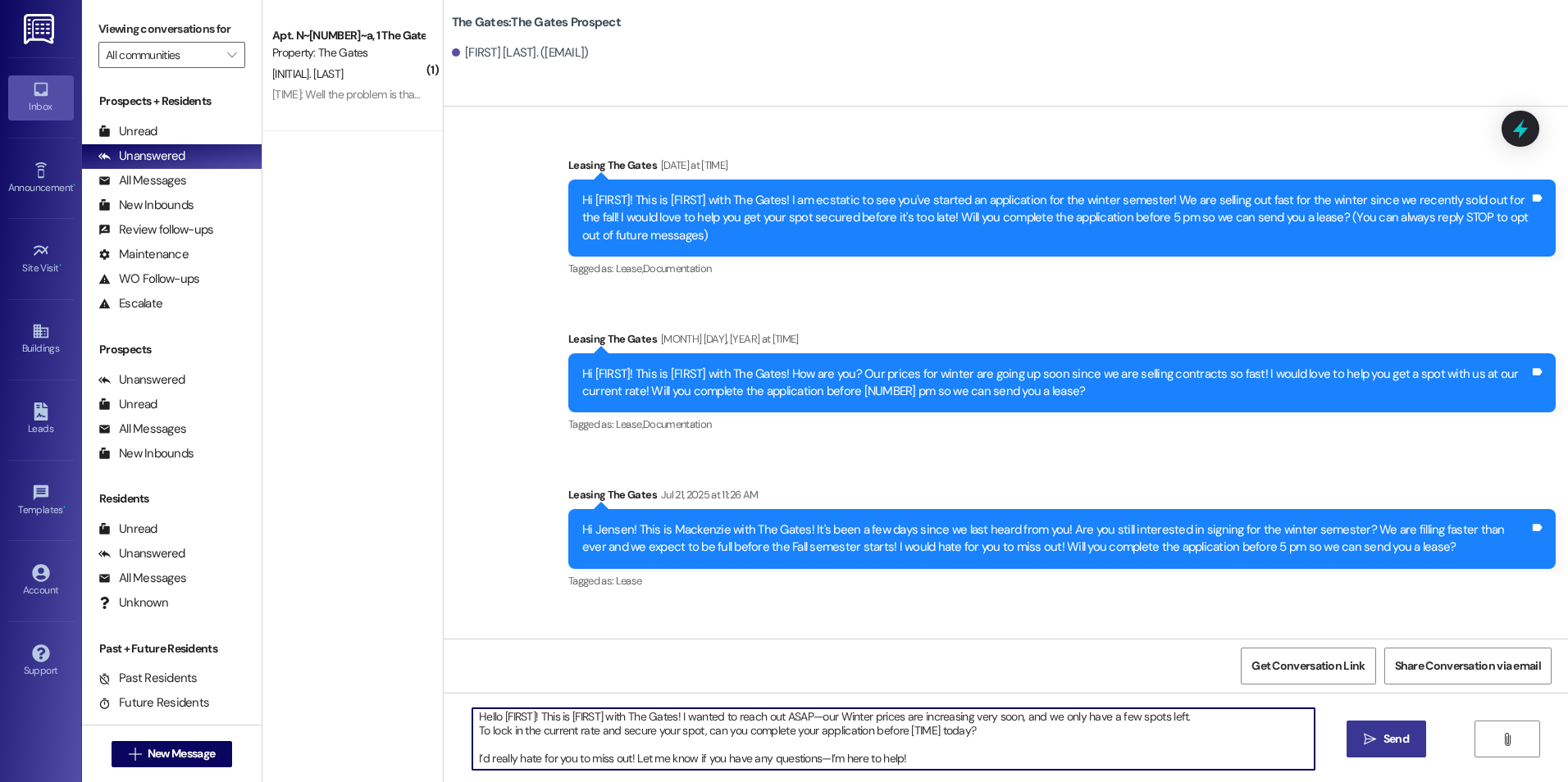 scroll, scrollTop: 4, scrollLeft: 0, axis: vertical 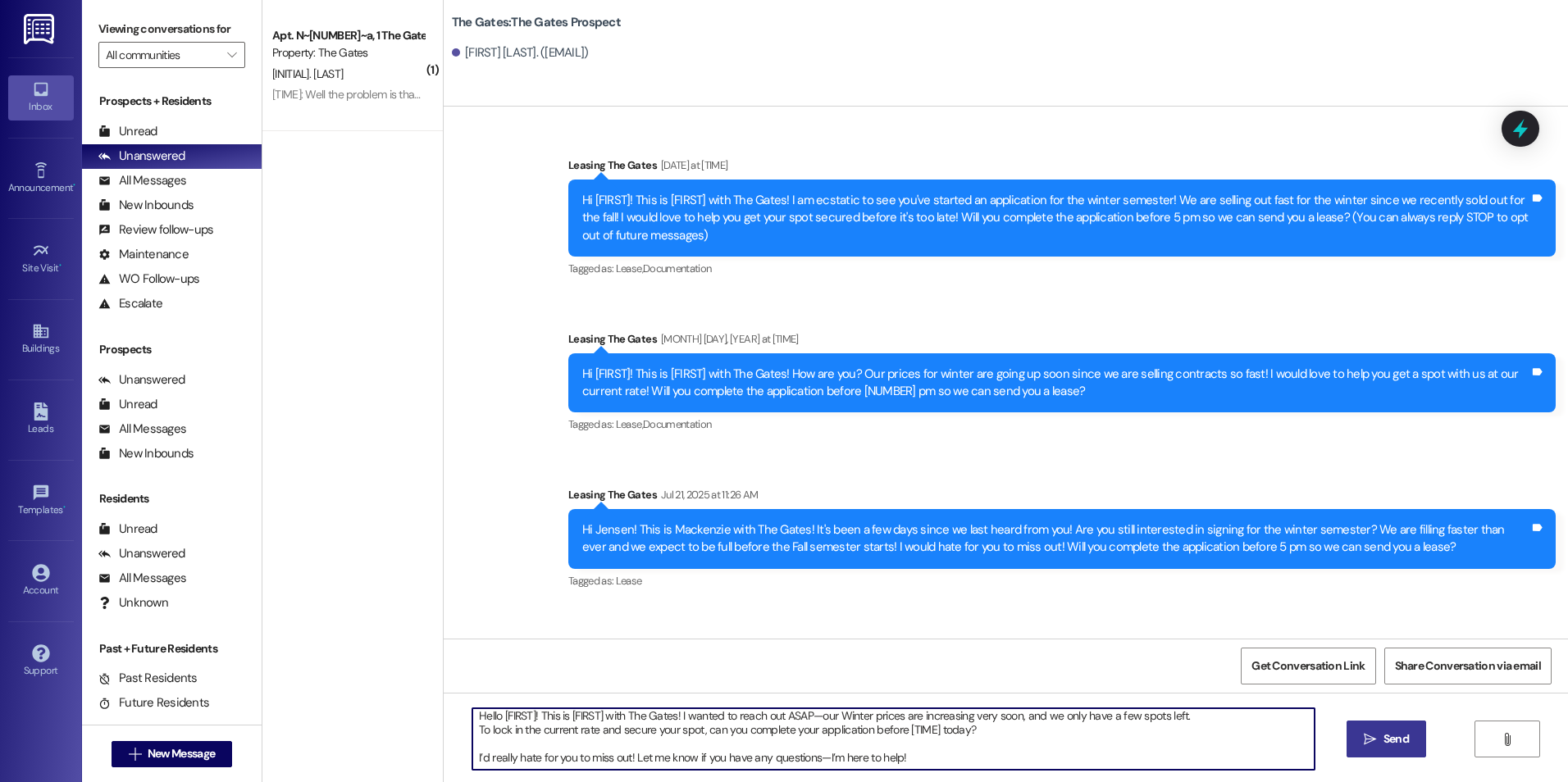 click on "Hello [FIRST]! This is [FIRST] with The Gates! I wanted to reach out ASAP—our Winter prices are increasing very soon, and we only have a few spots left.
To lock in the current rate and secure your spot, can you complete your application before [TIME] today?
I’d really hate for you to miss out! Let me know if you have any questions—I’m here to help!" at bounding box center (893, 739) 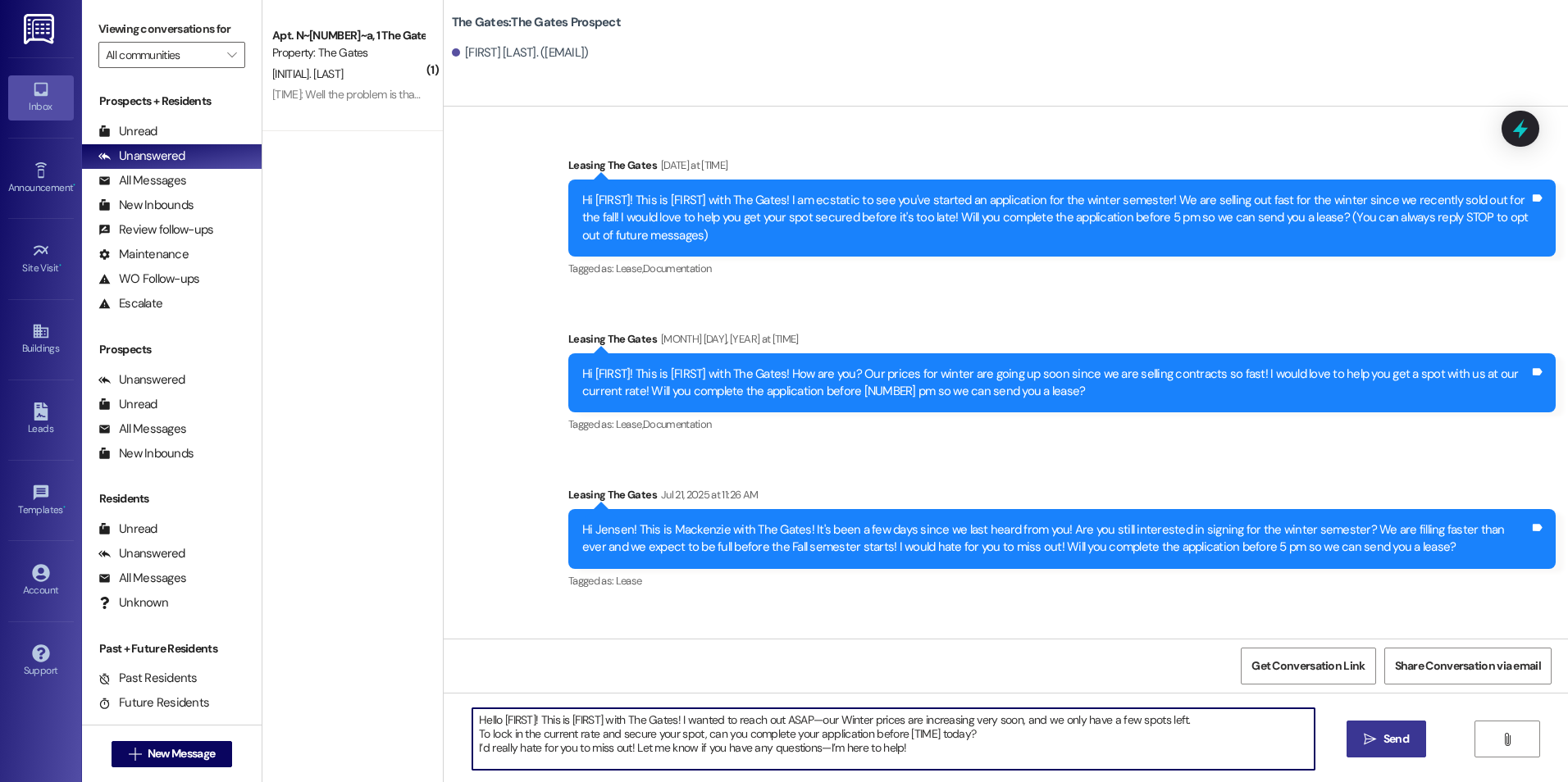 scroll, scrollTop: 0, scrollLeft: 0, axis: both 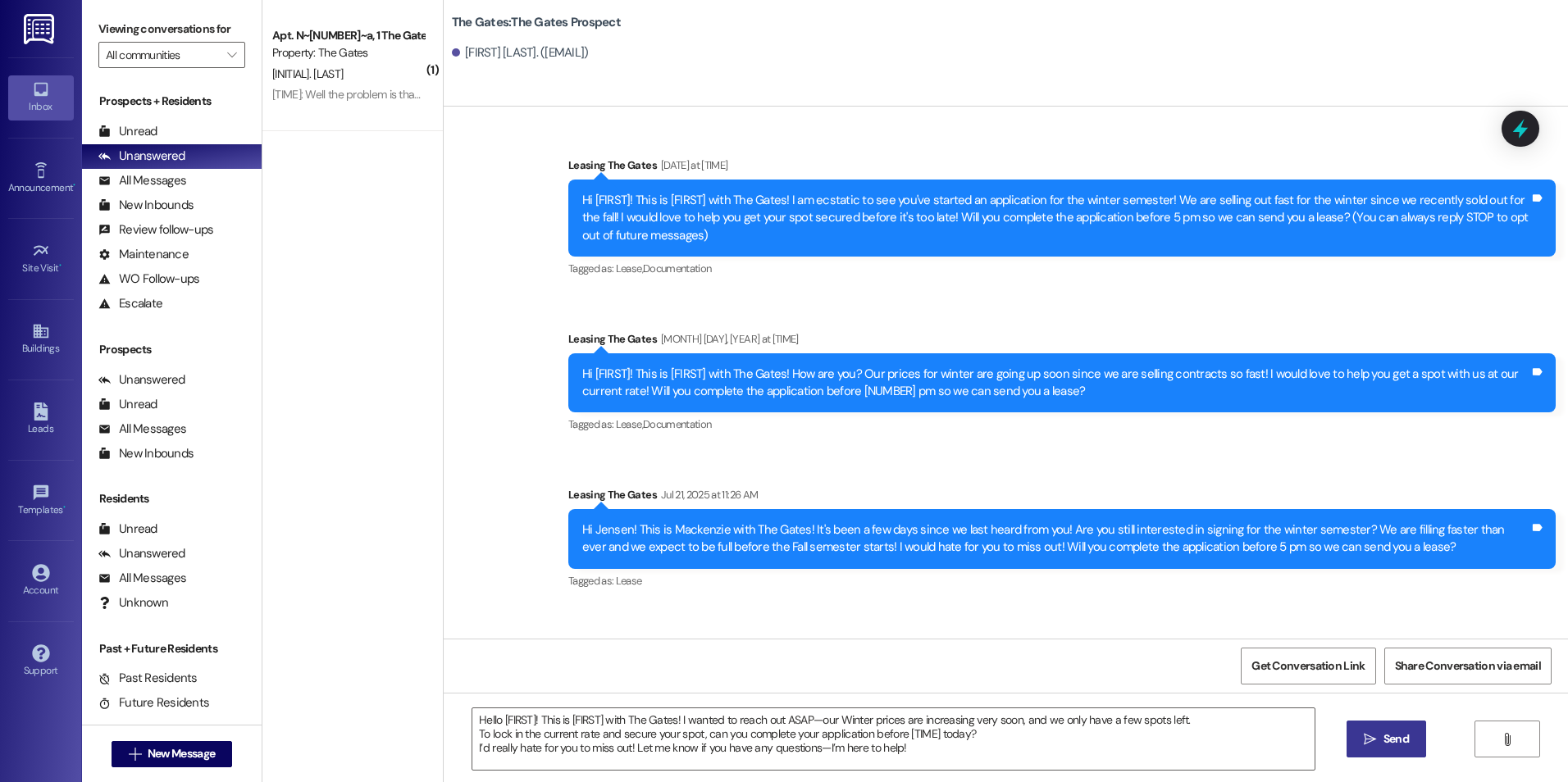 click on "Send" at bounding box center [1396, 739] 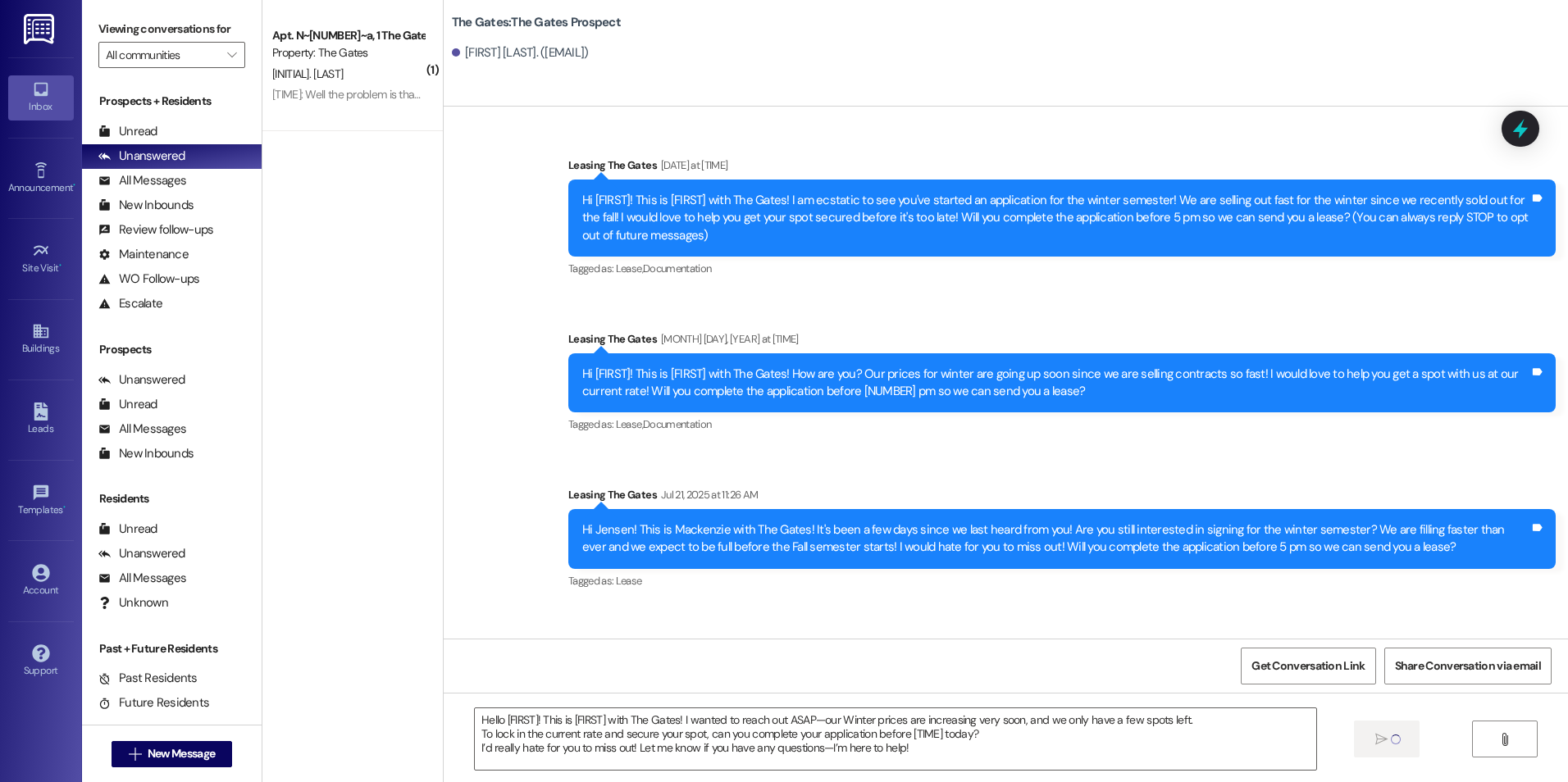 type 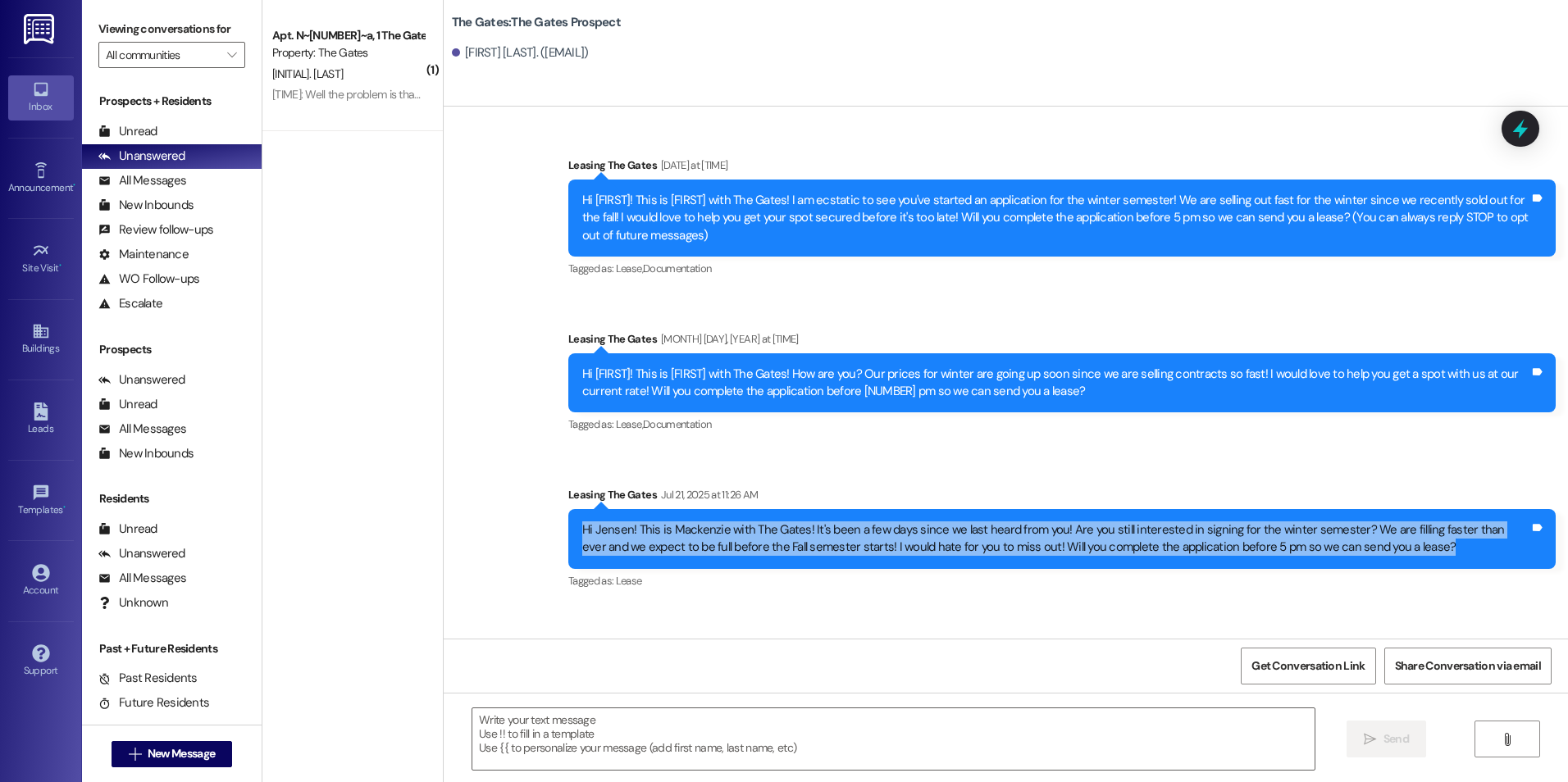 drag, startPoint x: 567, startPoint y: 522, endPoint x: 1428, endPoint y: 552, distance: 861.5225 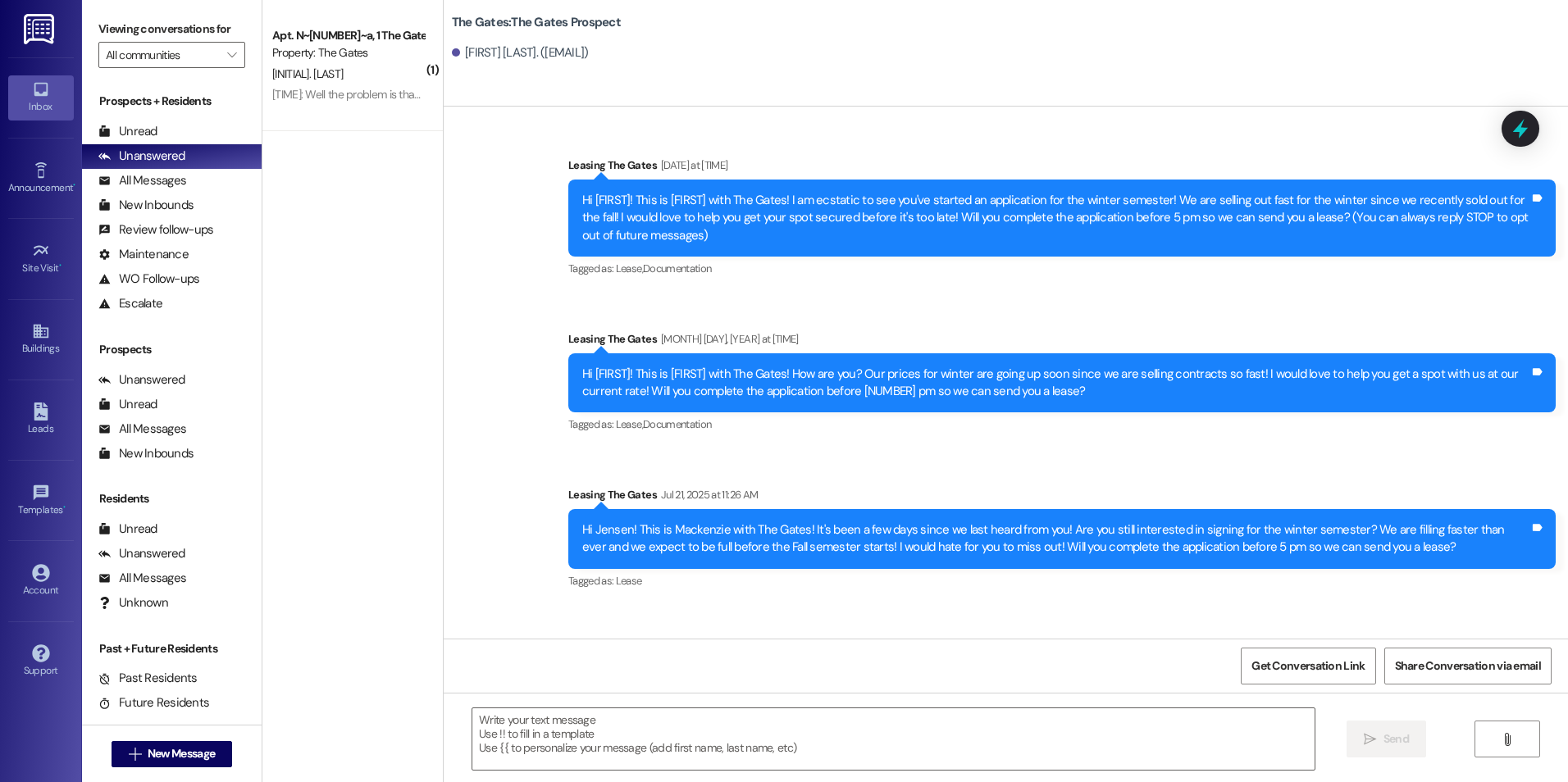 click on "Leasing The Gates [DATE] at [TIME]" at bounding box center [1062, 498] 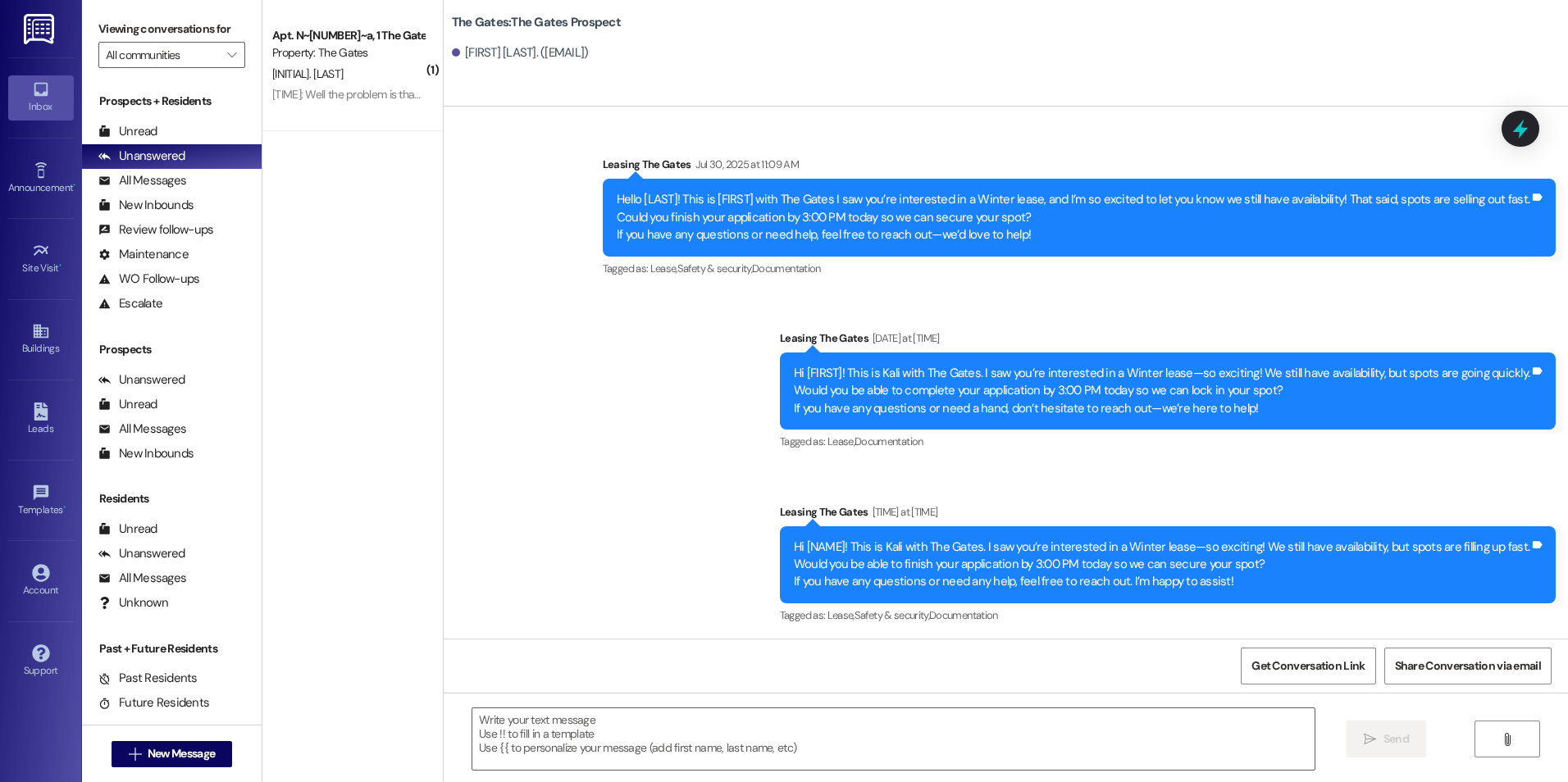 scroll, scrollTop: 948, scrollLeft: 0, axis: vertical 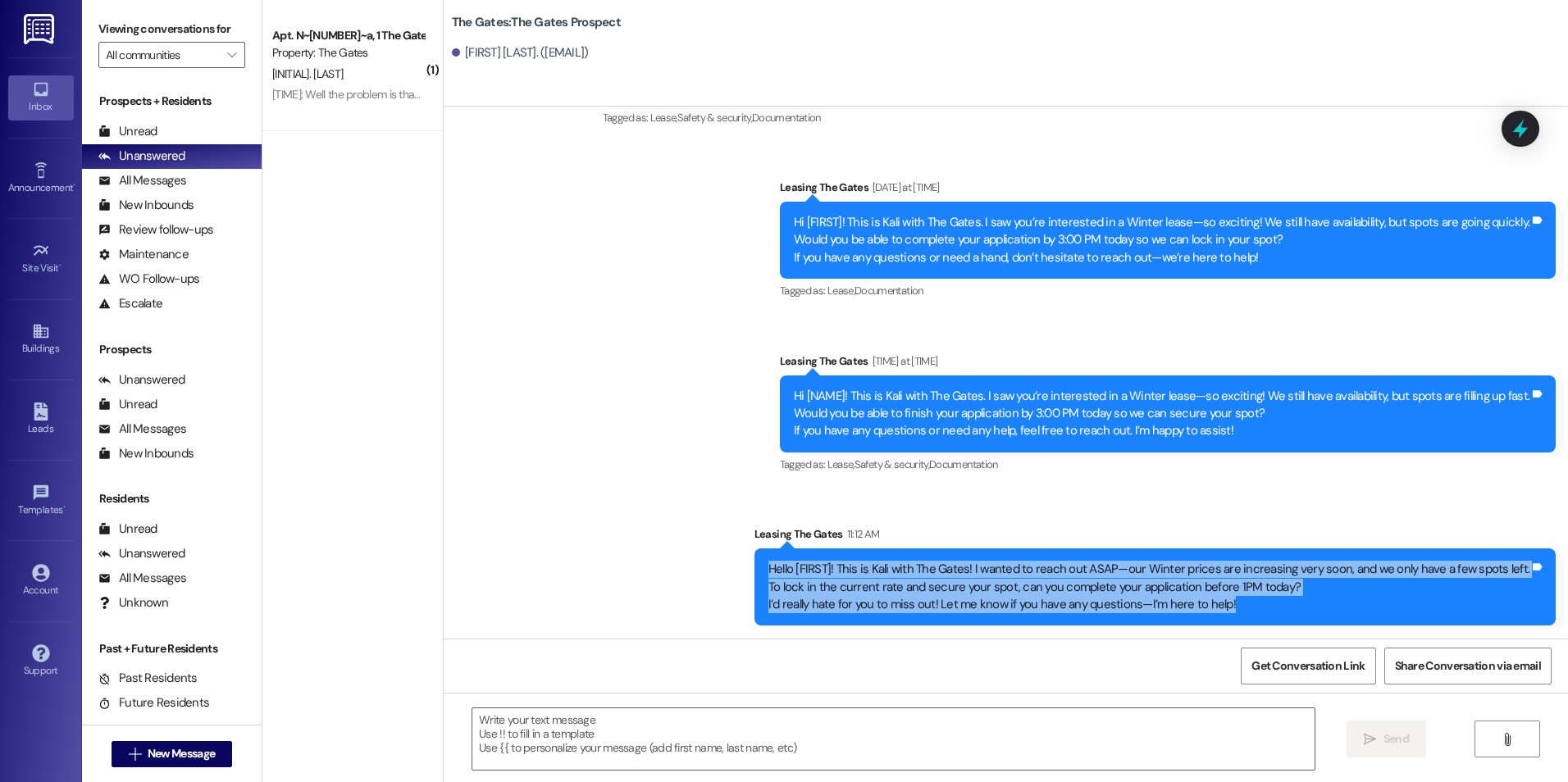 drag, startPoint x: 778, startPoint y: 569, endPoint x: 1267, endPoint y: 625, distance: 492.1961 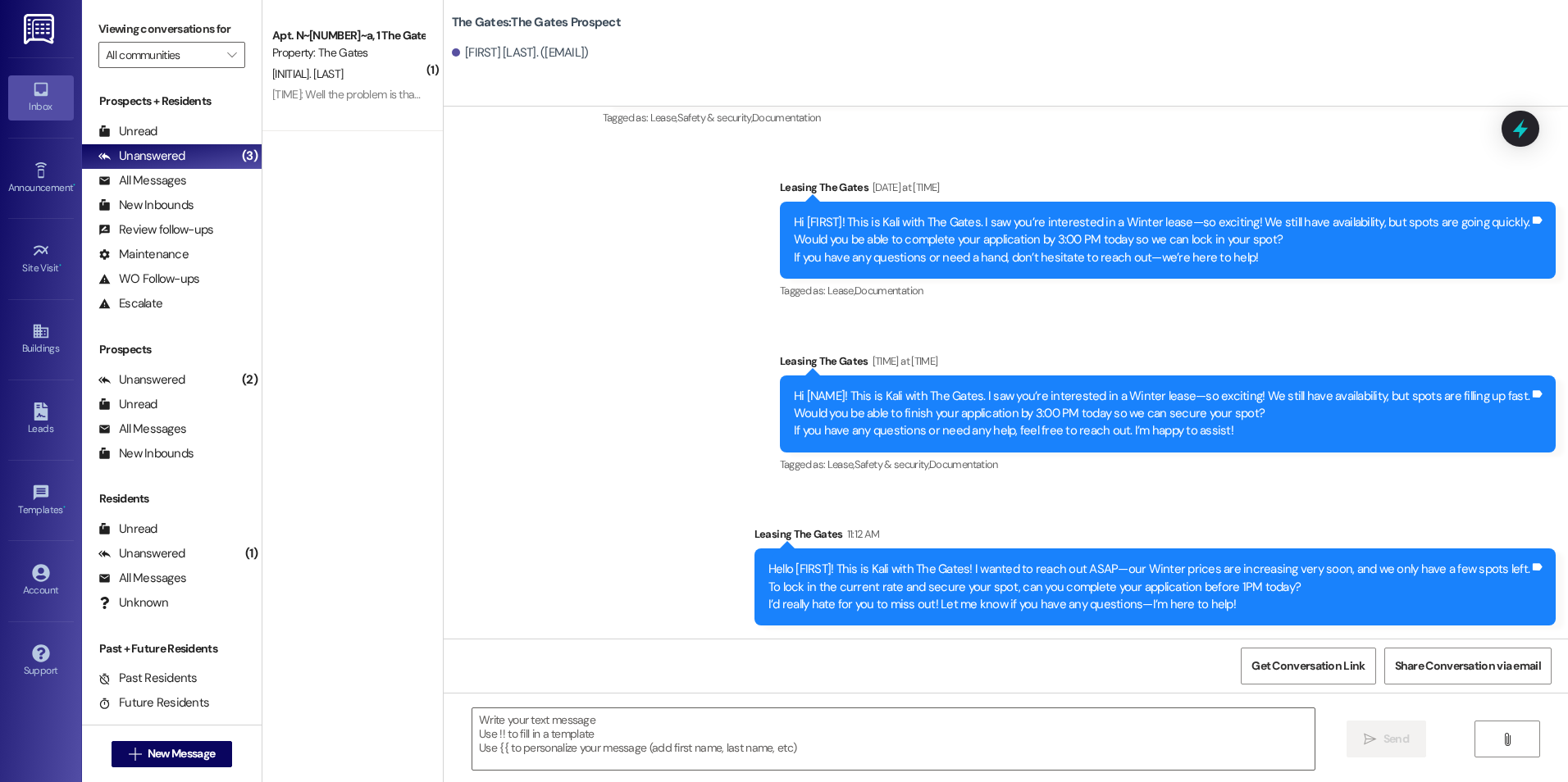 click on "Sent via SMS Leasing The Gates [MONTH] [DAY], [YEAR] at [TIME] Hi [FIRST]! This is Mackenzie with The Gates! I am ecstatic to see you've started an application for the winter semester! We are selling out fast for the winter since we recently sold out for the fall! I would love to help you get your spot secured before it's too late! Will you complete the application before [TIME] so we can send you a lease? (You can always reply STOP to opt out of future messages) Tags and notes Tagged as:   Lease ,  Click to highlight conversations about Lease Documentation Click to highlight conversations about Documentation Sent via SMS Leasing The Gates [MONTH] [DAY], [YEAR] at [TIME] Hi [FIRST]! This is Mackenzie with The Gates! How are you? Our prices for winter are going up soon since we are selling contracts so fast! I would love to help you get a spot with us at our current rate! Will you complete the application before [TIME] so we can send you a lease? Tags and notes Tagged as:   Lease ,  Click to highlight conversations about Lease" at bounding box center (1005, -96) 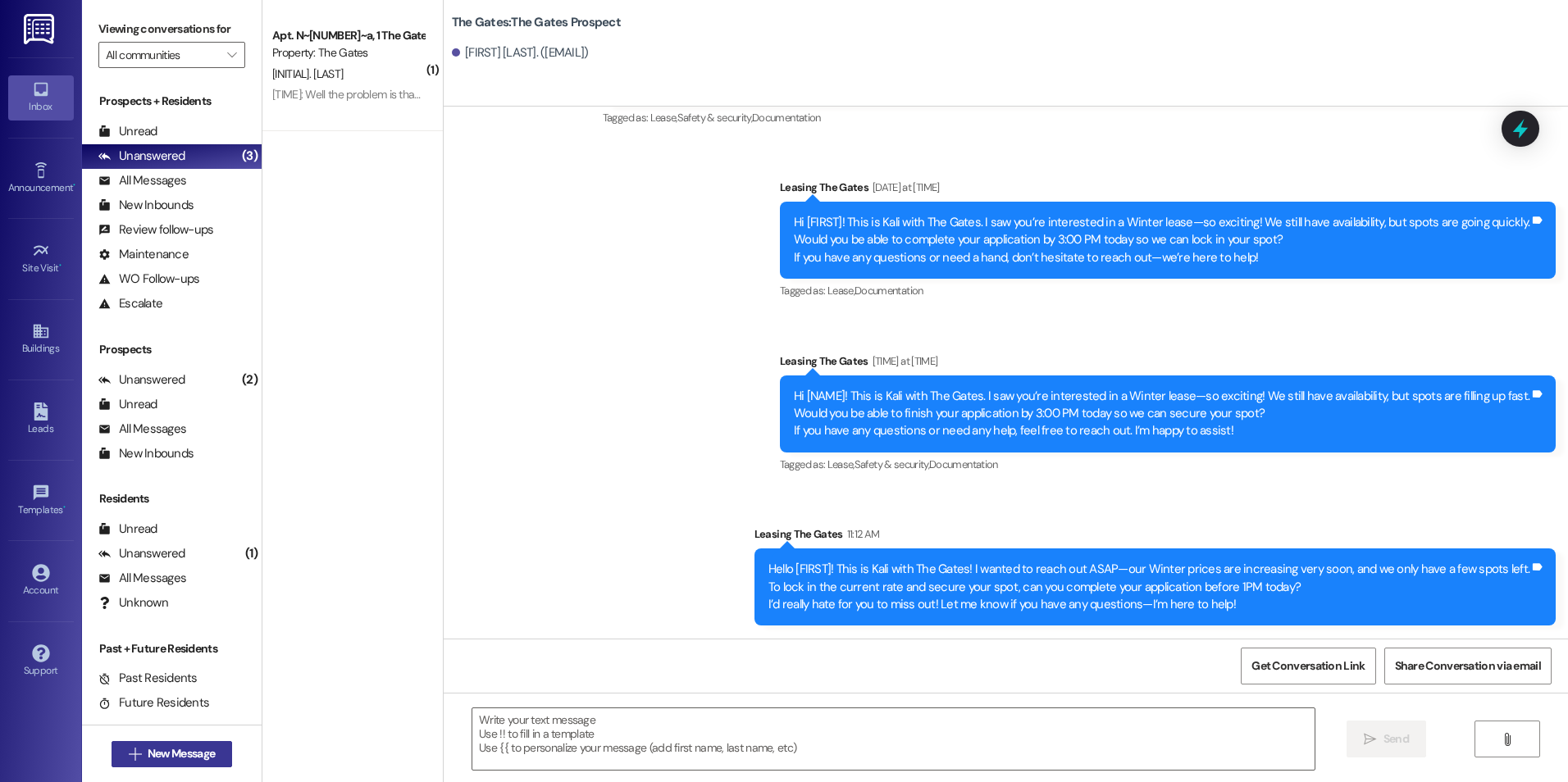 click on "New Message" at bounding box center [181, 753] 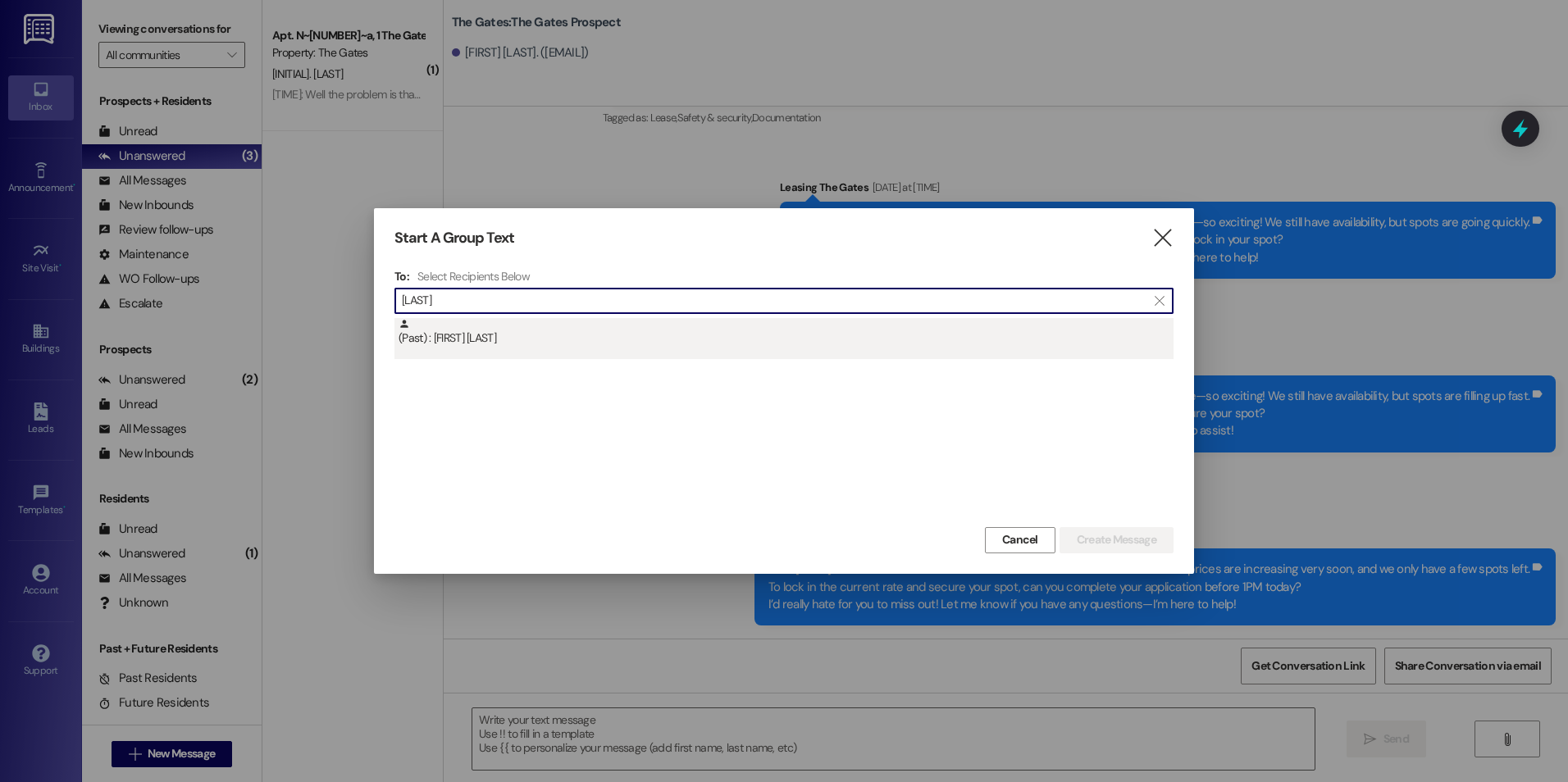 type on "[LAST]" 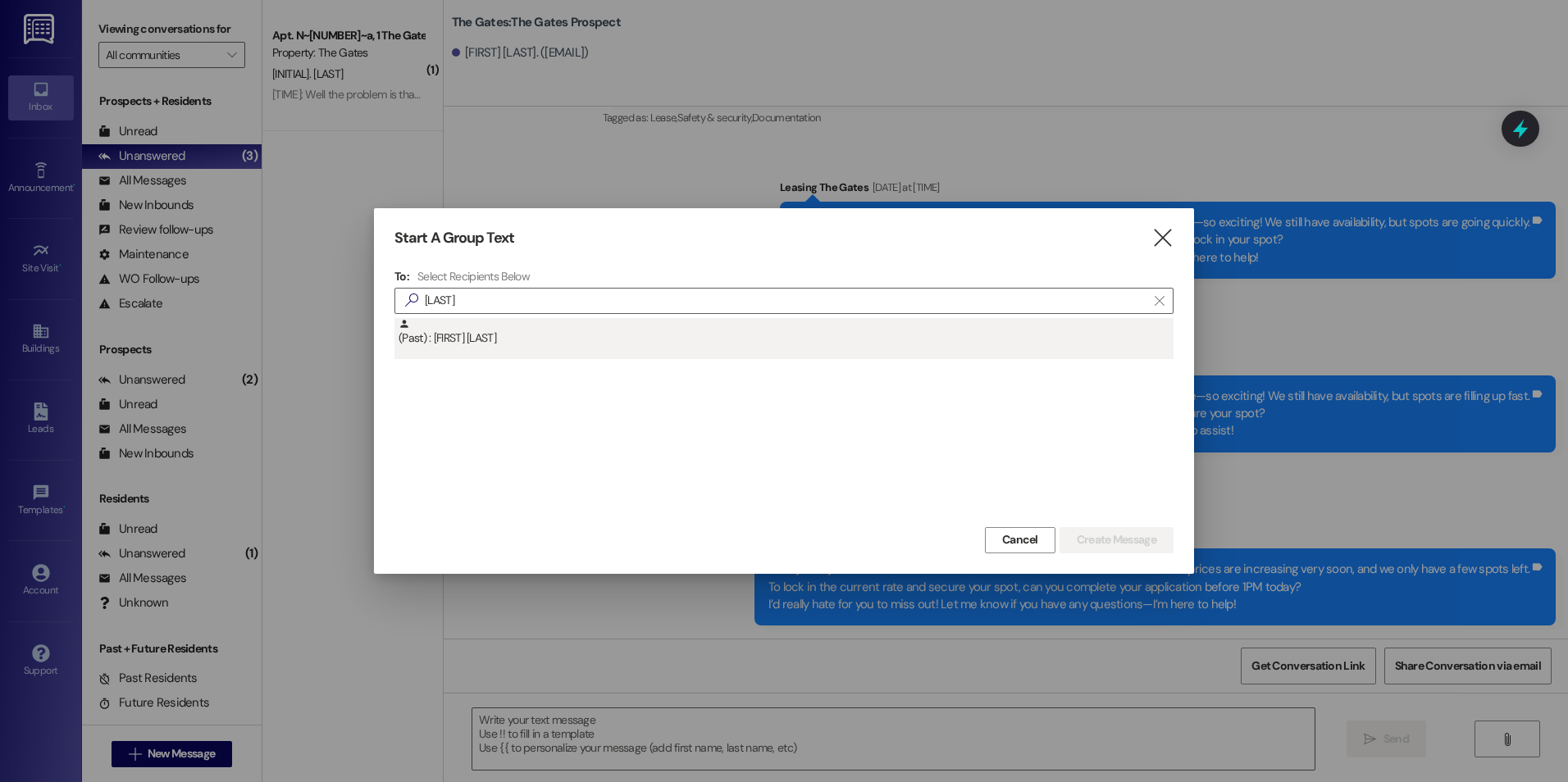 click on "(Past) : [FIRST] [LAST]" at bounding box center [786, 332] 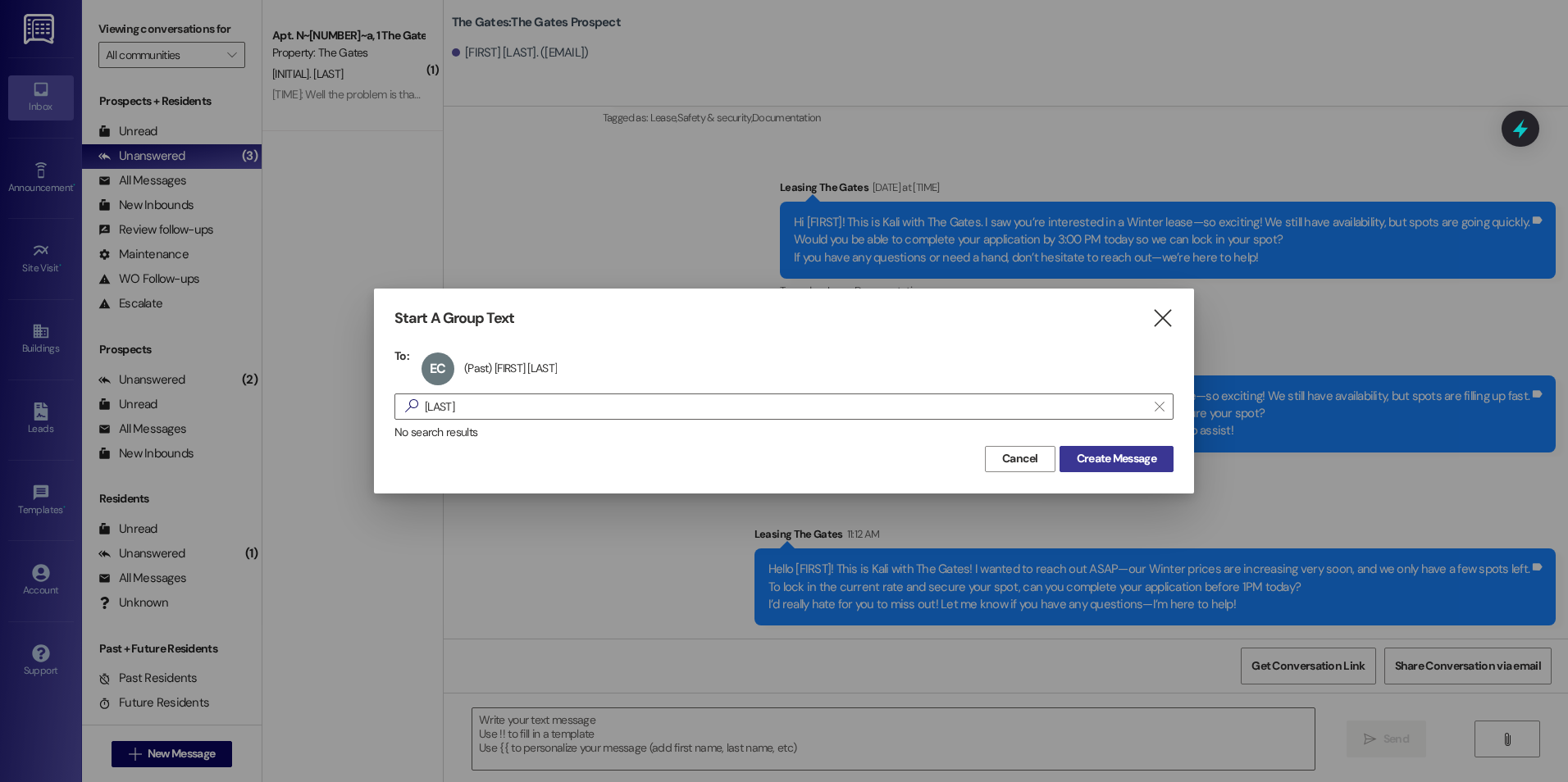 click on "Create Message" at bounding box center (1116, 458) 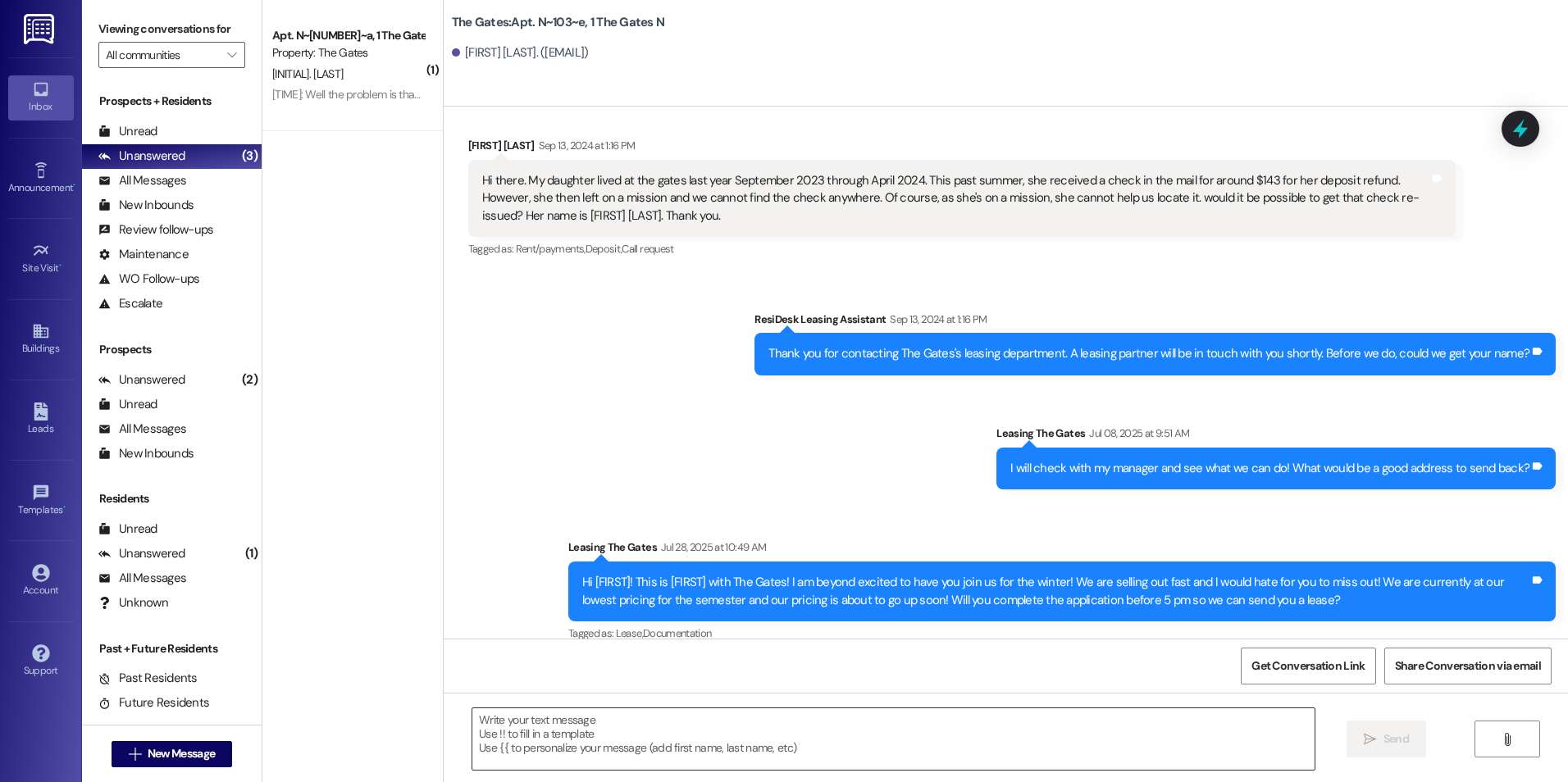 scroll, scrollTop: 0, scrollLeft: 0, axis: both 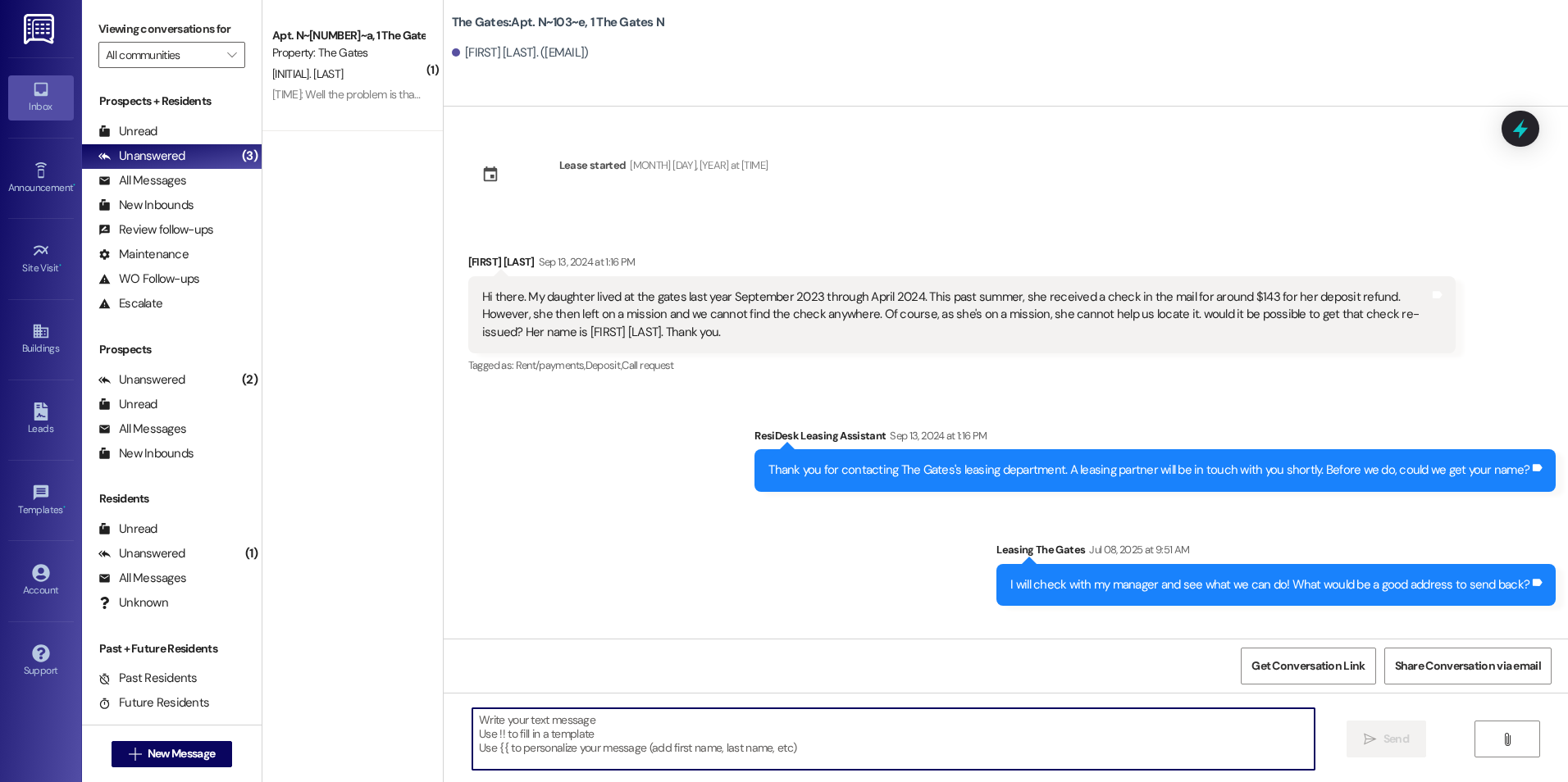 click at bounding box center [893, 739] 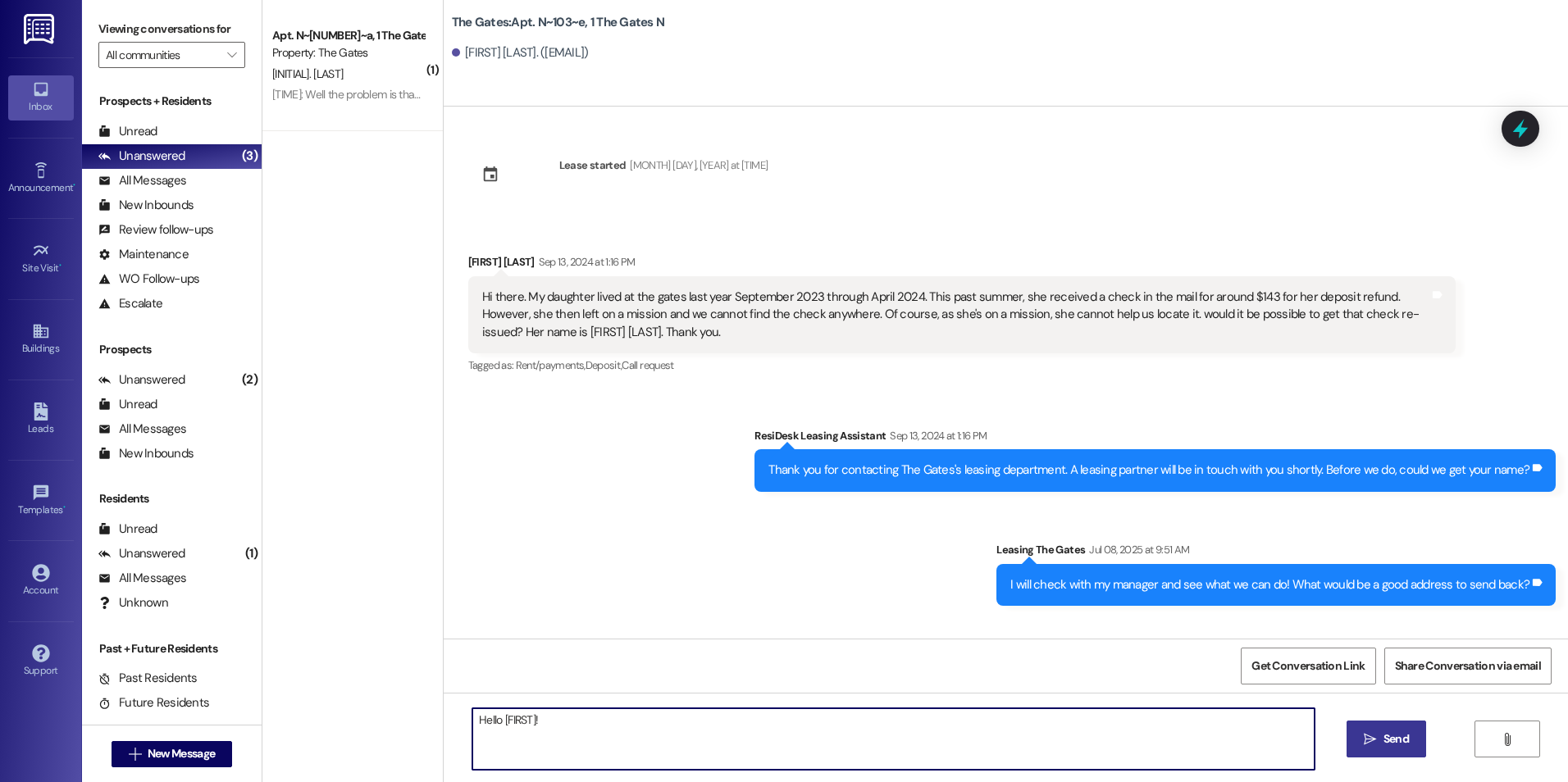 paste on "This is [FIRST] with The Gates! I wanted to reach out ASAP—our Winter prices are increasing very soon, and we only have a few spots left.
To lock in the current rate and secure your spot, can you complete your application before 5 PM today?
I’d really hate for you to miss out! Let me know if you have any questions—I’m here to help!" 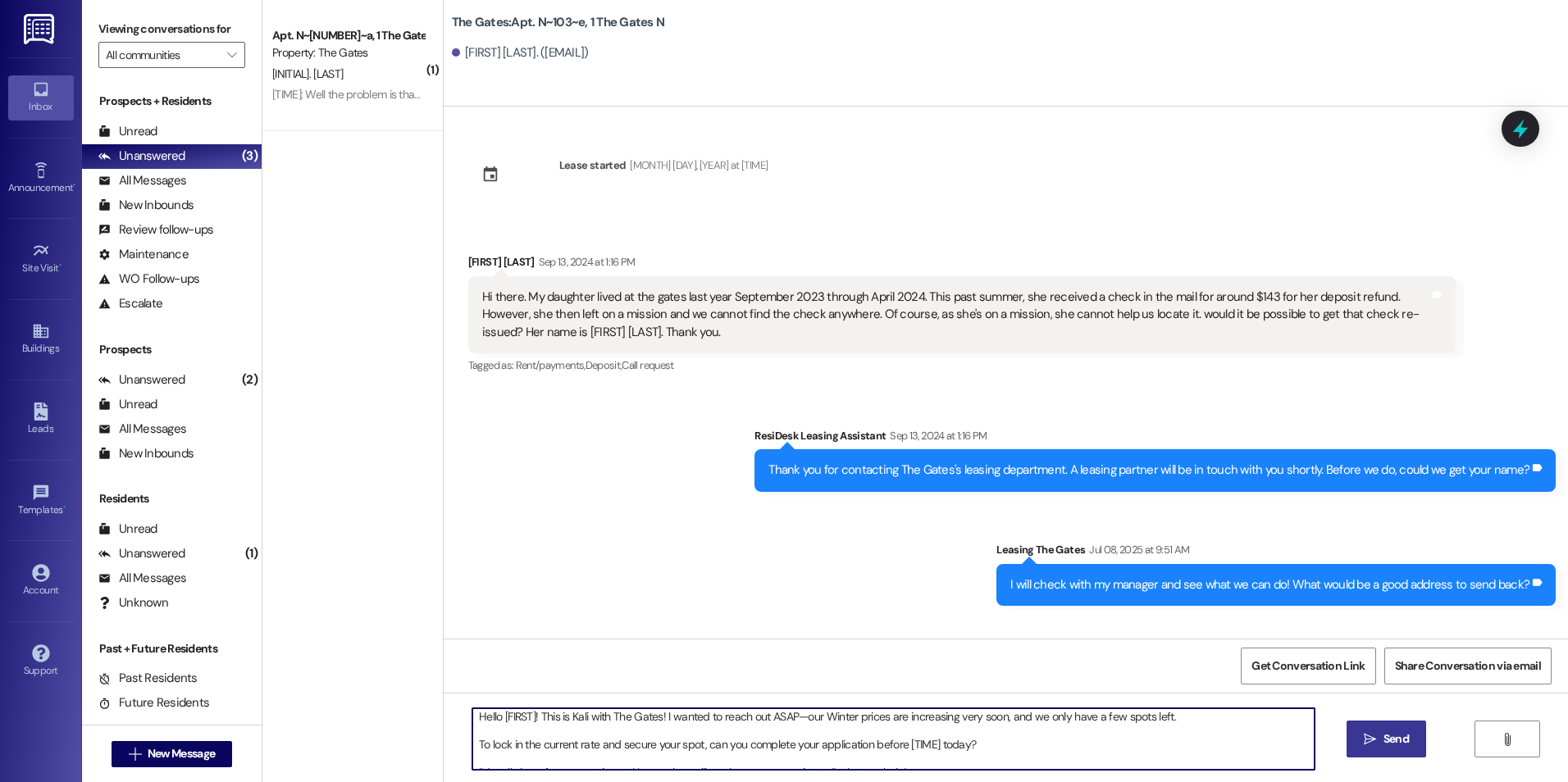 scroll, scrollTop: 0, scrollLeft: 0, axis: both 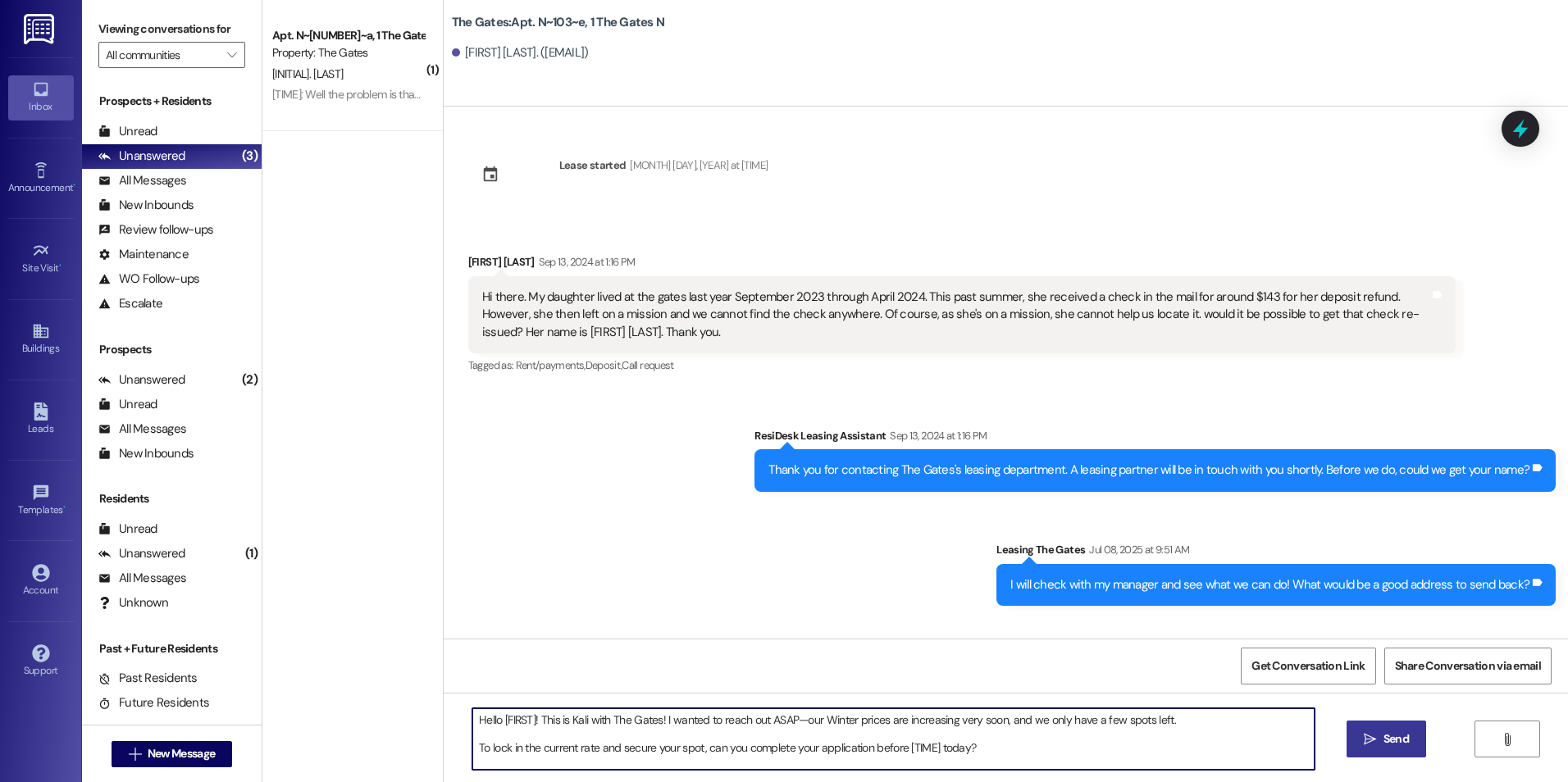 click on "Hello [FIRST]! This is Kali with The Gates! I wanted to reach out ASAP—our Winter prices are increasing very soon, and we only have a few spots left.
To lock in the current rate and secure your spot, can you complete your application before [TIME] today?
I’d really hate for you to miss out! Let me know if you have any questions—I’m here to help!" at bounding box center (893, 739) 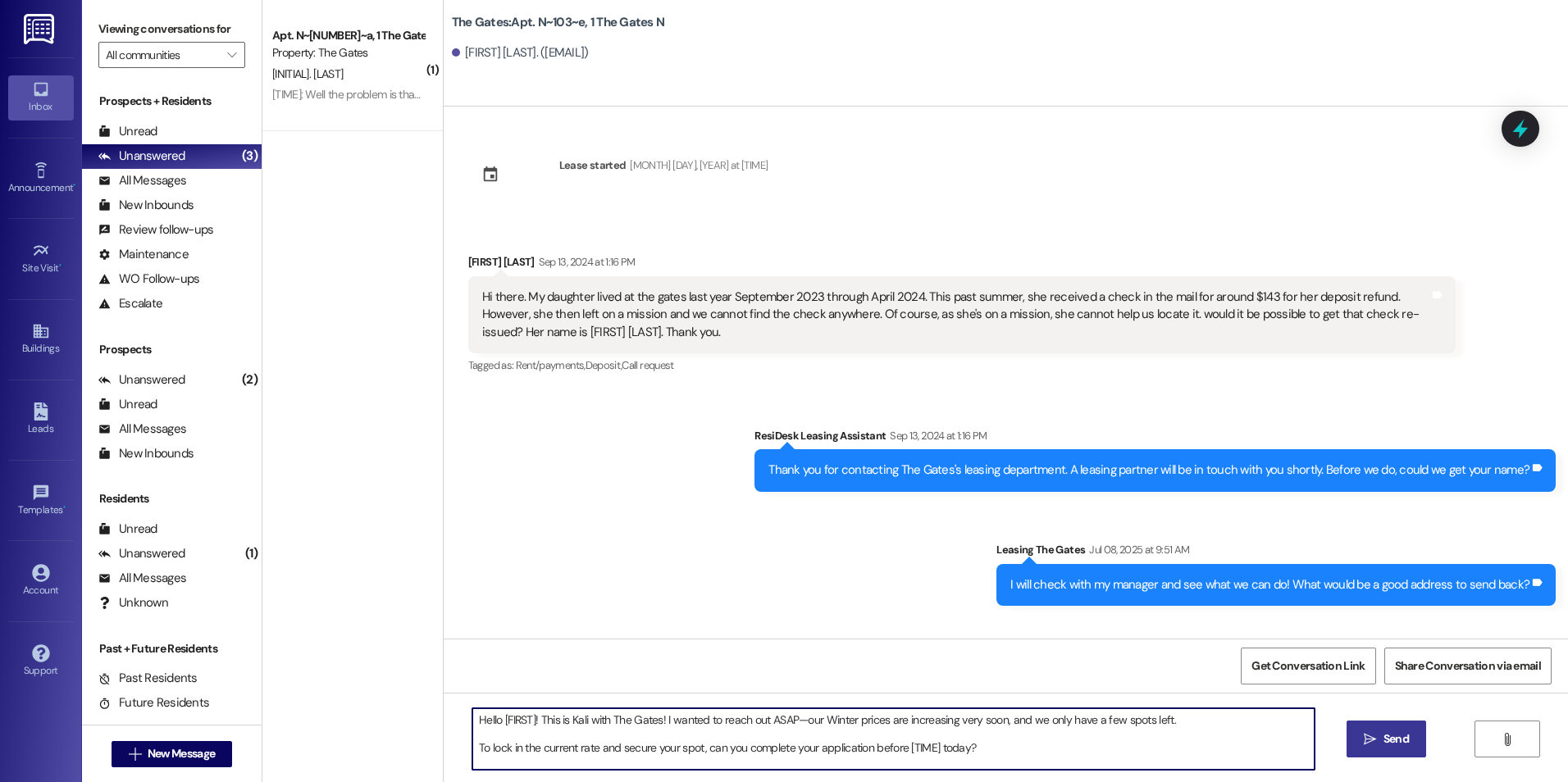 click on "Hello [FIRST]! This is Kali with The Gates! I wanted to reach out ASAP—our Winter prices are increasing very soon, and we only have a few spots left.
To lock in the current rate and secure your spot, can you complete your application before [TIME] today?
I’d really hate for you to miss out! Let me know if you have any questions—I’m here to help!" at bounding box center [893, 739] 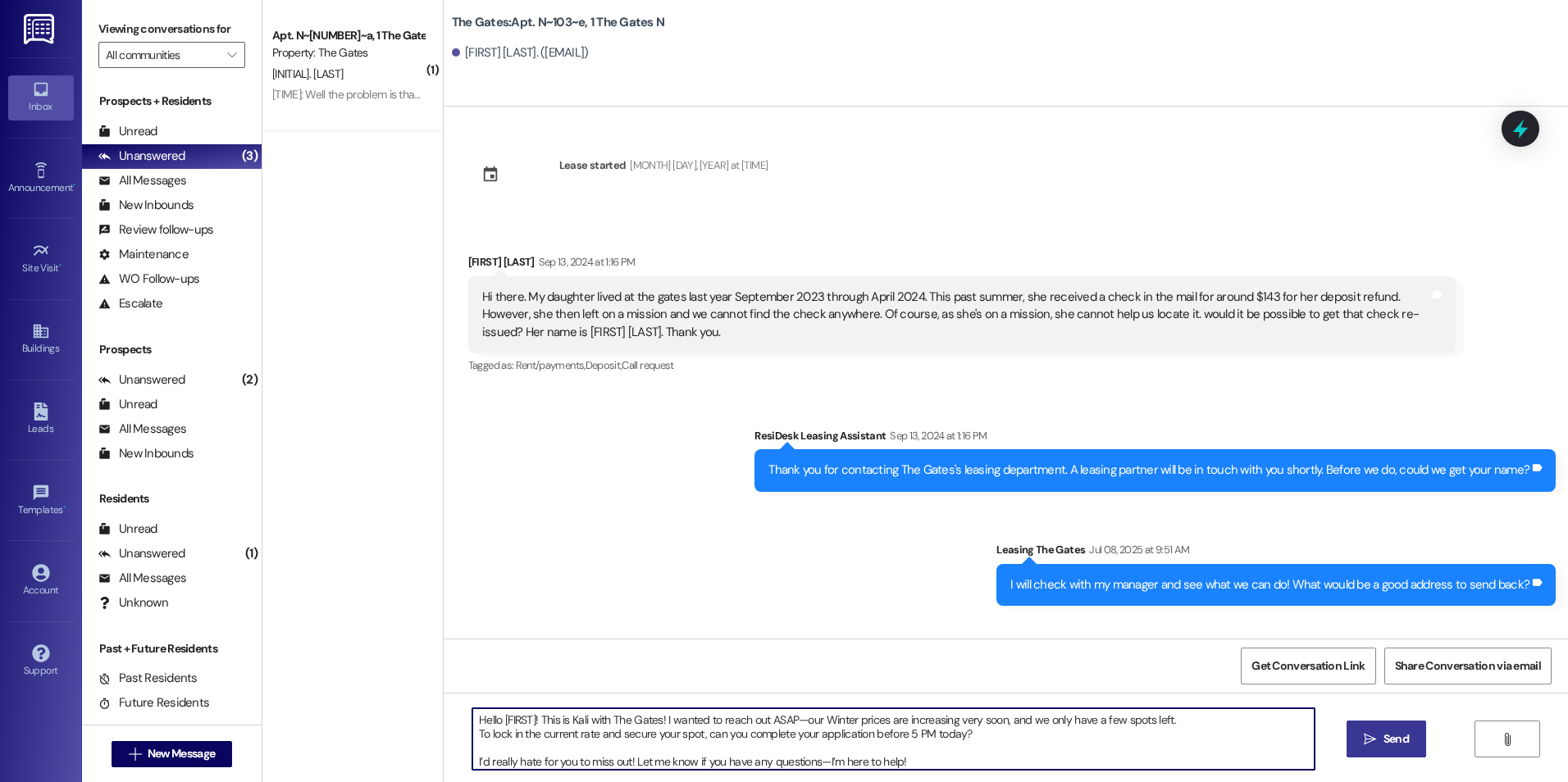 click on "Hello [FIRST]! This is Kali with The Gates! I wanted to reach out ASAP—our Winter prices are increasing very soon, and we only have a few spots left.
To lock in the current rate and secure your spot, can you complete your application before 5 PM today?
I’d really hate for you to miss out! Let me know if you have any questions—I’m here to help!" at bounding box center (893, 739) 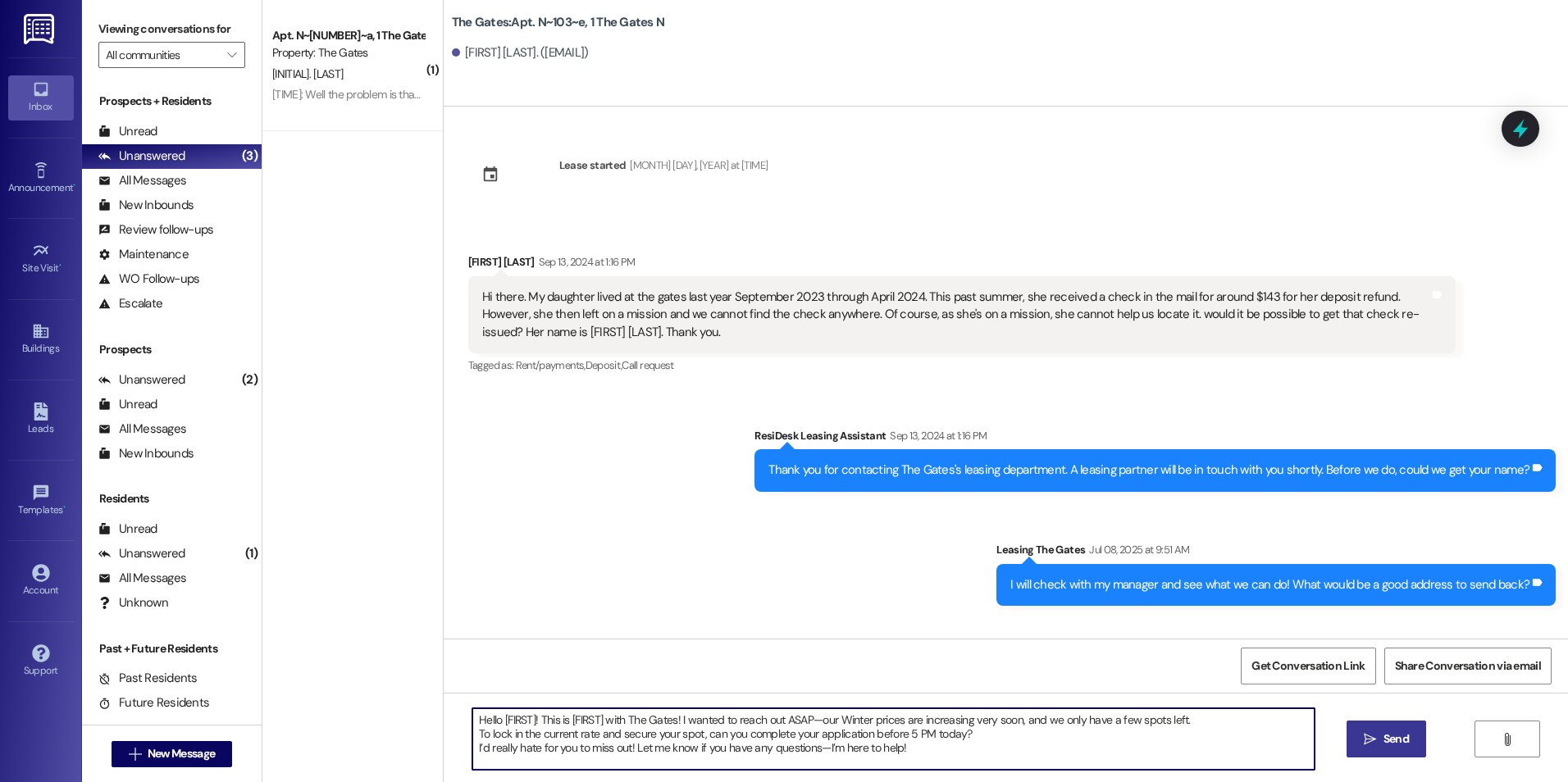 click on "Hello [FIRST]! This is [FIRST] with The Gates! I wanted to reach out ASAP—our Winter prices are increasing very soon, and we only have a few spots left.
To lock in the current rate and secure your spot, can you complete your application before 5 PM today?
I’d really hate for you to miss out! Let me know if you have any questions—I’m here to help!" at bounding box center [893, 739] 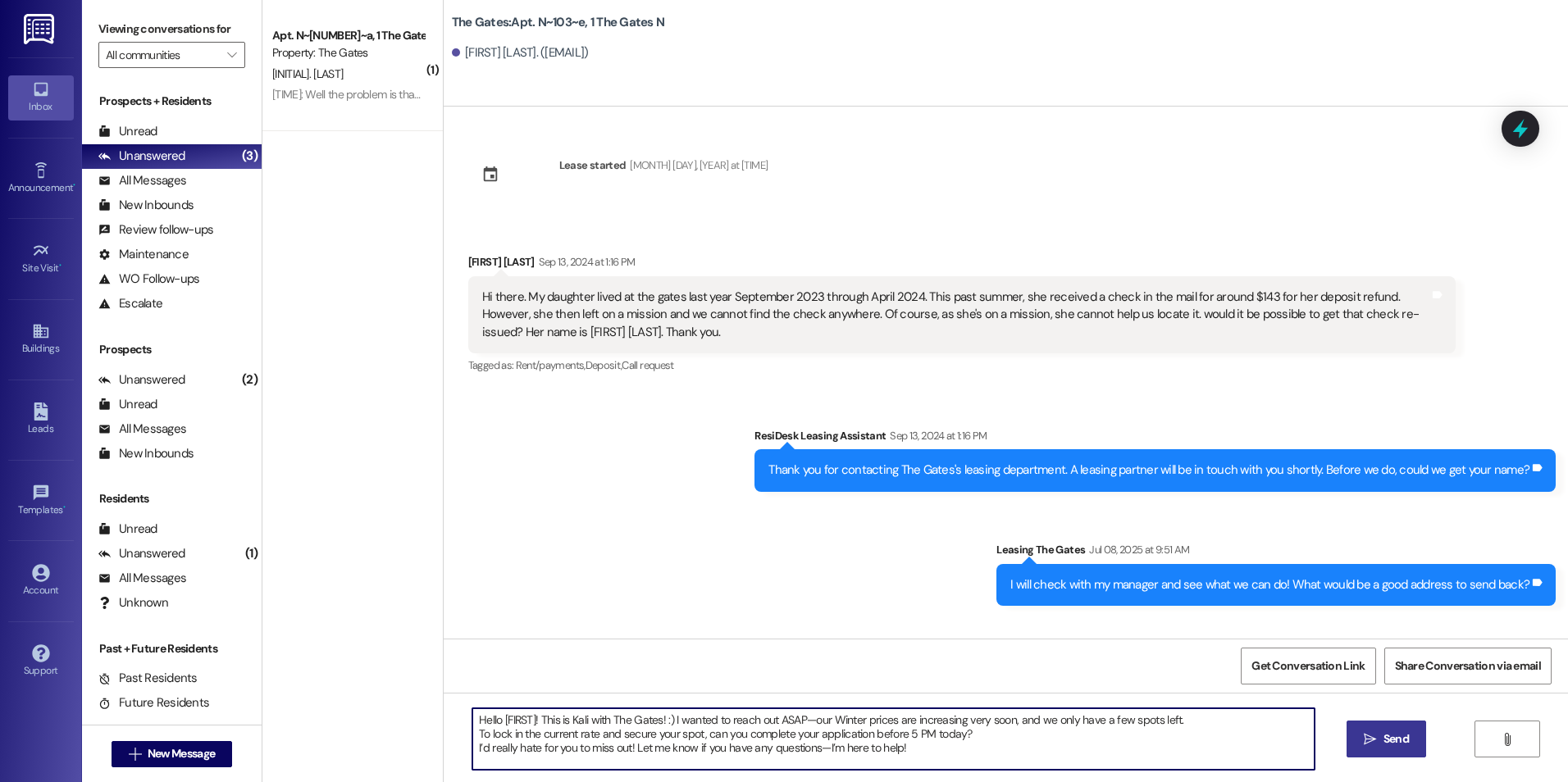 click on "Hello [FIRST]! This is Kali with The Gates! :) I wanted to reach out ASAP—our Winter prices are increasing very soon, and we only have a few spots left.
To lock in the current rate and secure your spot, can you complete your application before 5 PM today?
I’d really hate for you to miss out! Let me know if you have any questions—I’m here to help!" at bounding box center [893, 739] 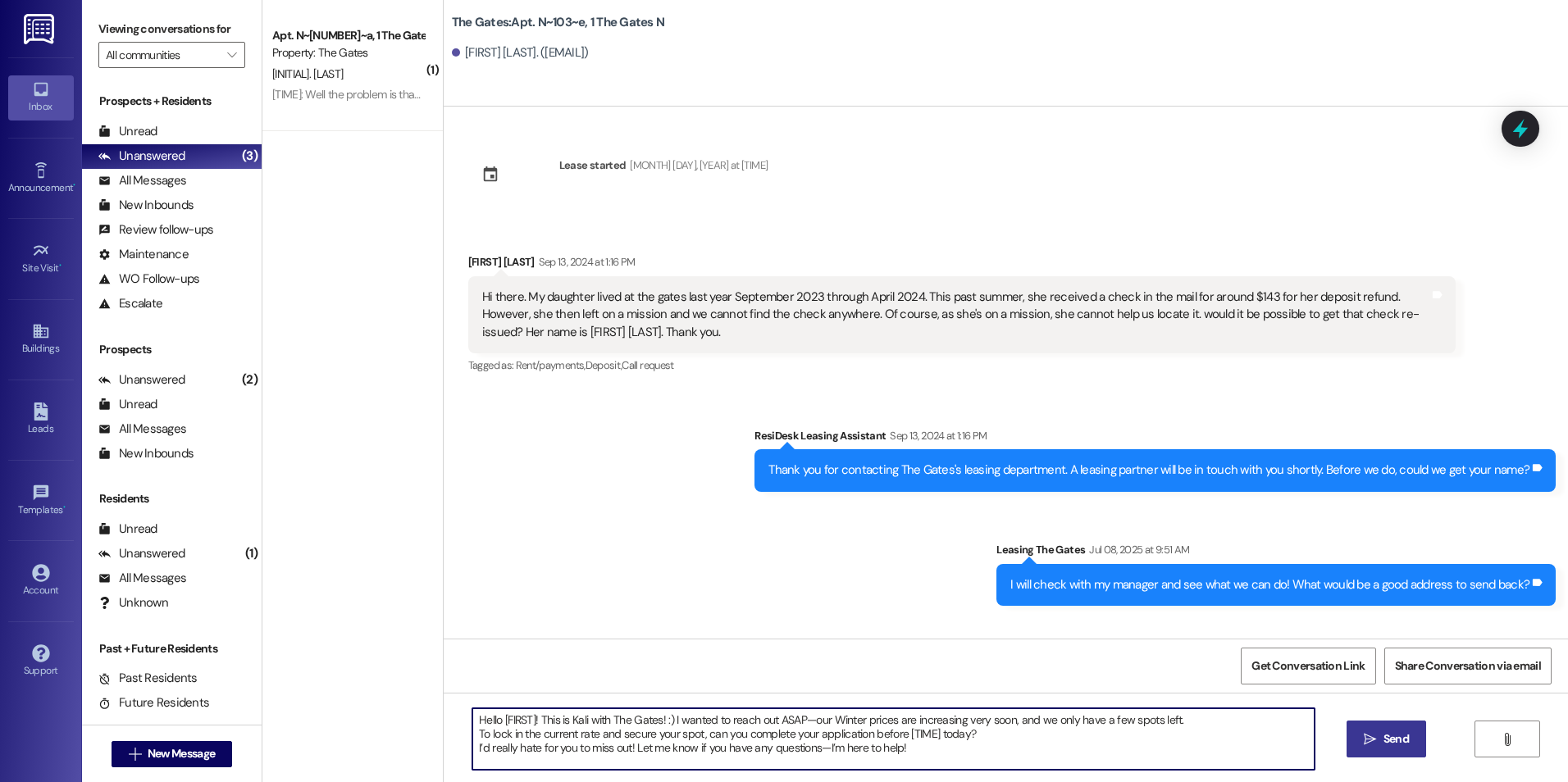 type on "Hello [FIRST]! This is Kali with The Gates! :) I wanted to reach out ASAP—our Winter prices are increasing very soon, and we only have a few spots left.
To lock in the current rate and secure your spot, can you complete your application before [TIME] today?
I’d really hate for you to miss out! Let me know if you have any questions—I’m here to help!" 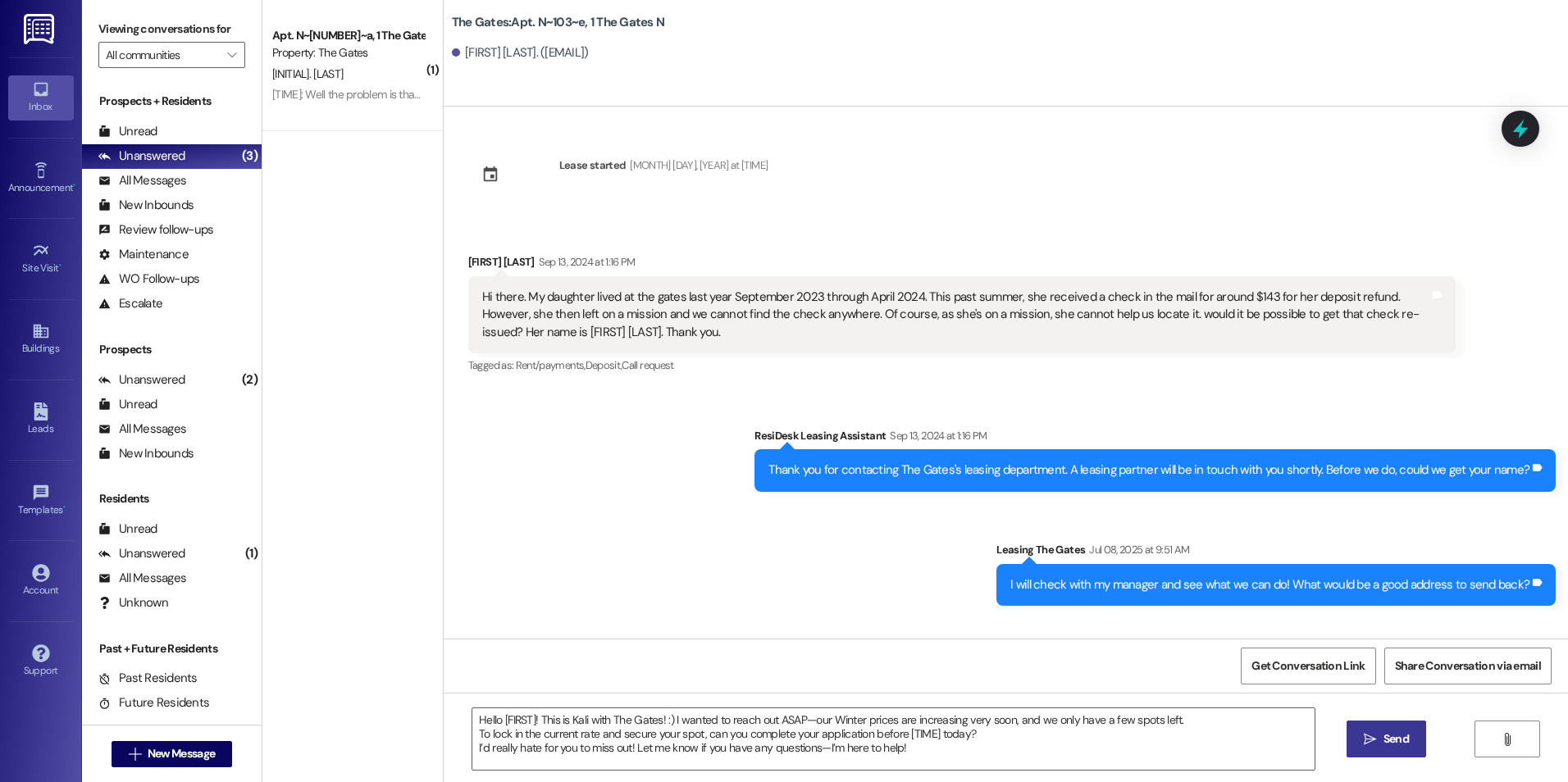 click on "Send" at bounding box center (1396, 739) 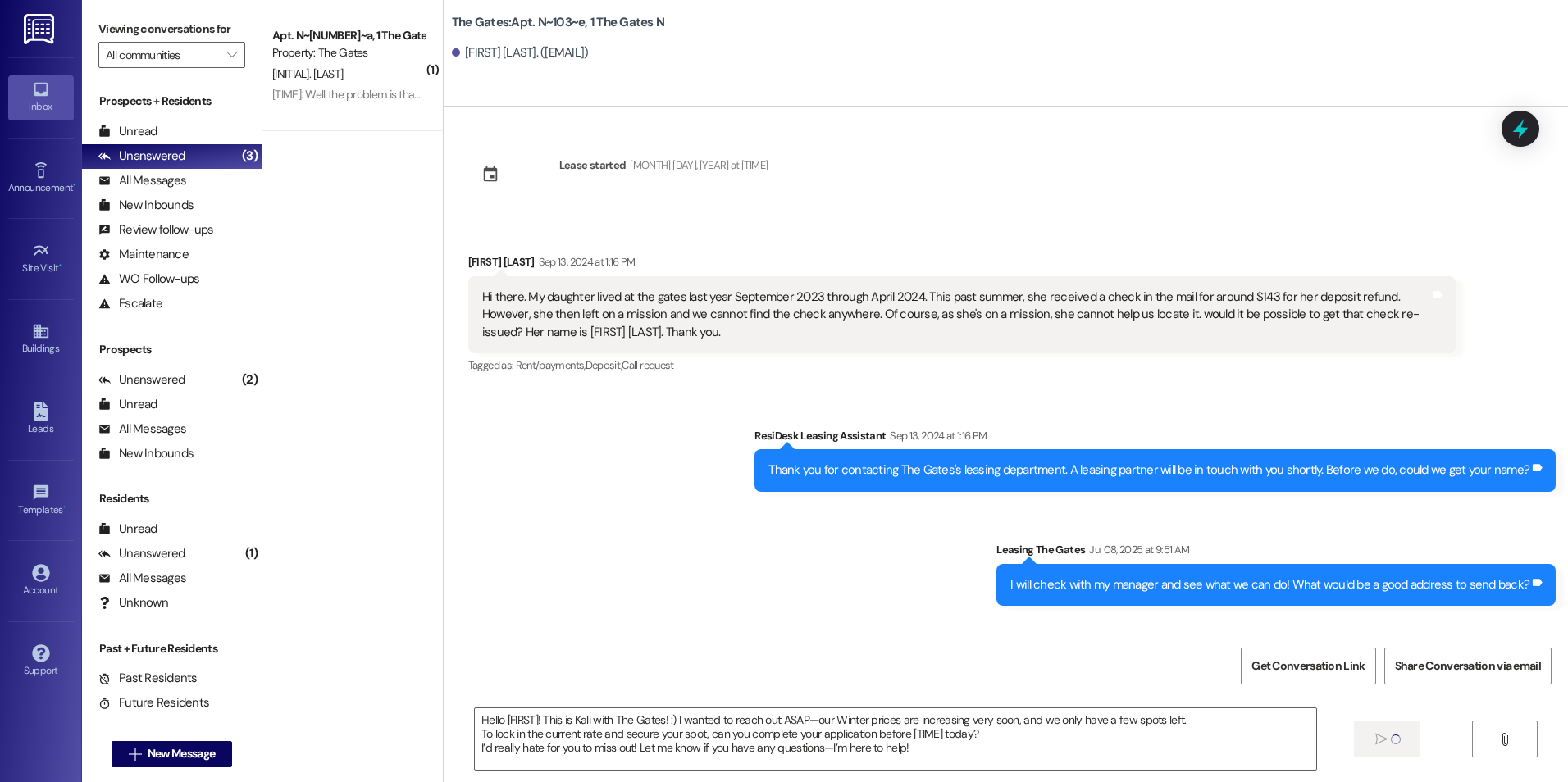 type 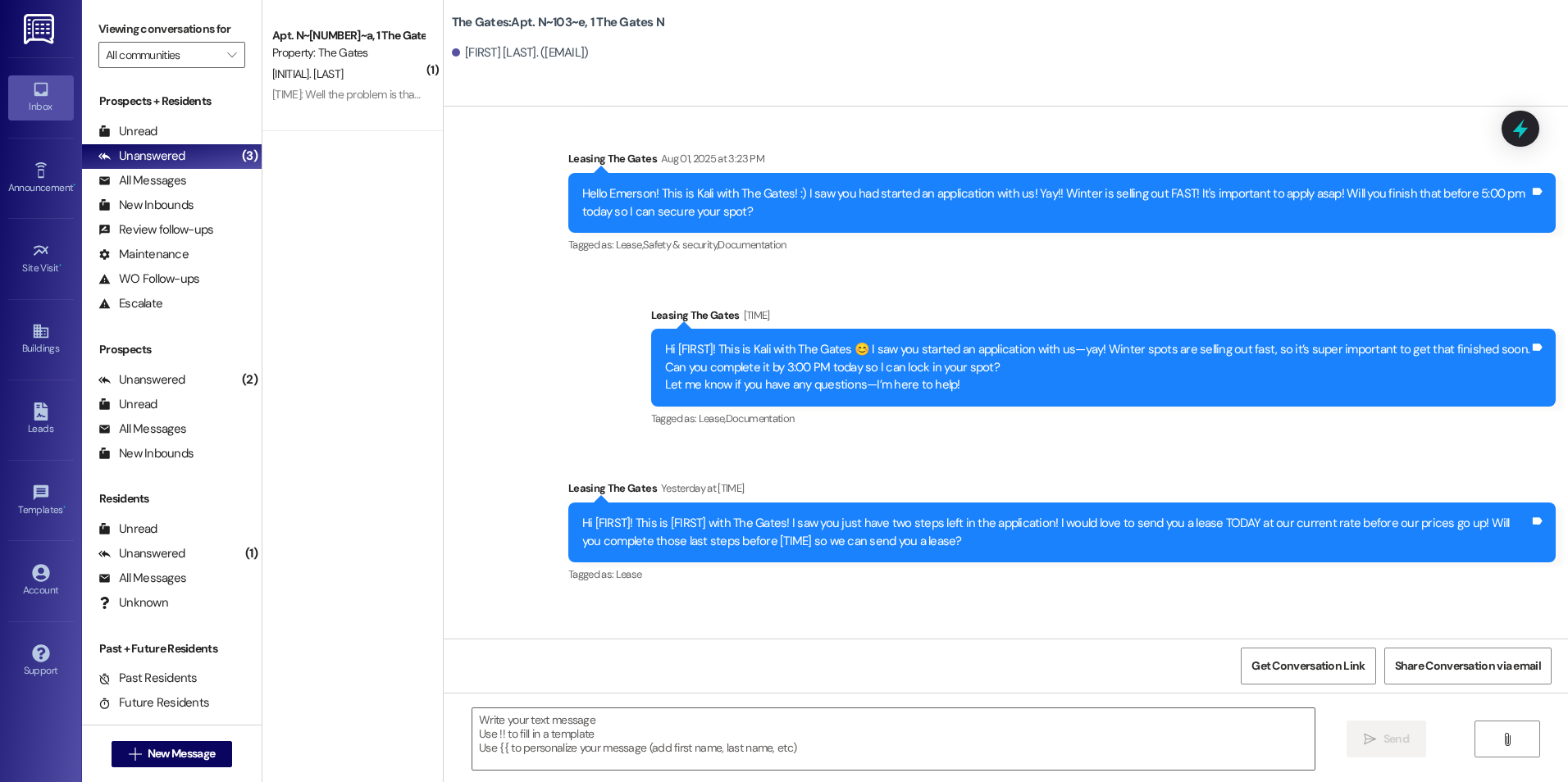 scroll, scrollTop: 1059, scrollLeft: 0, axis: vertical 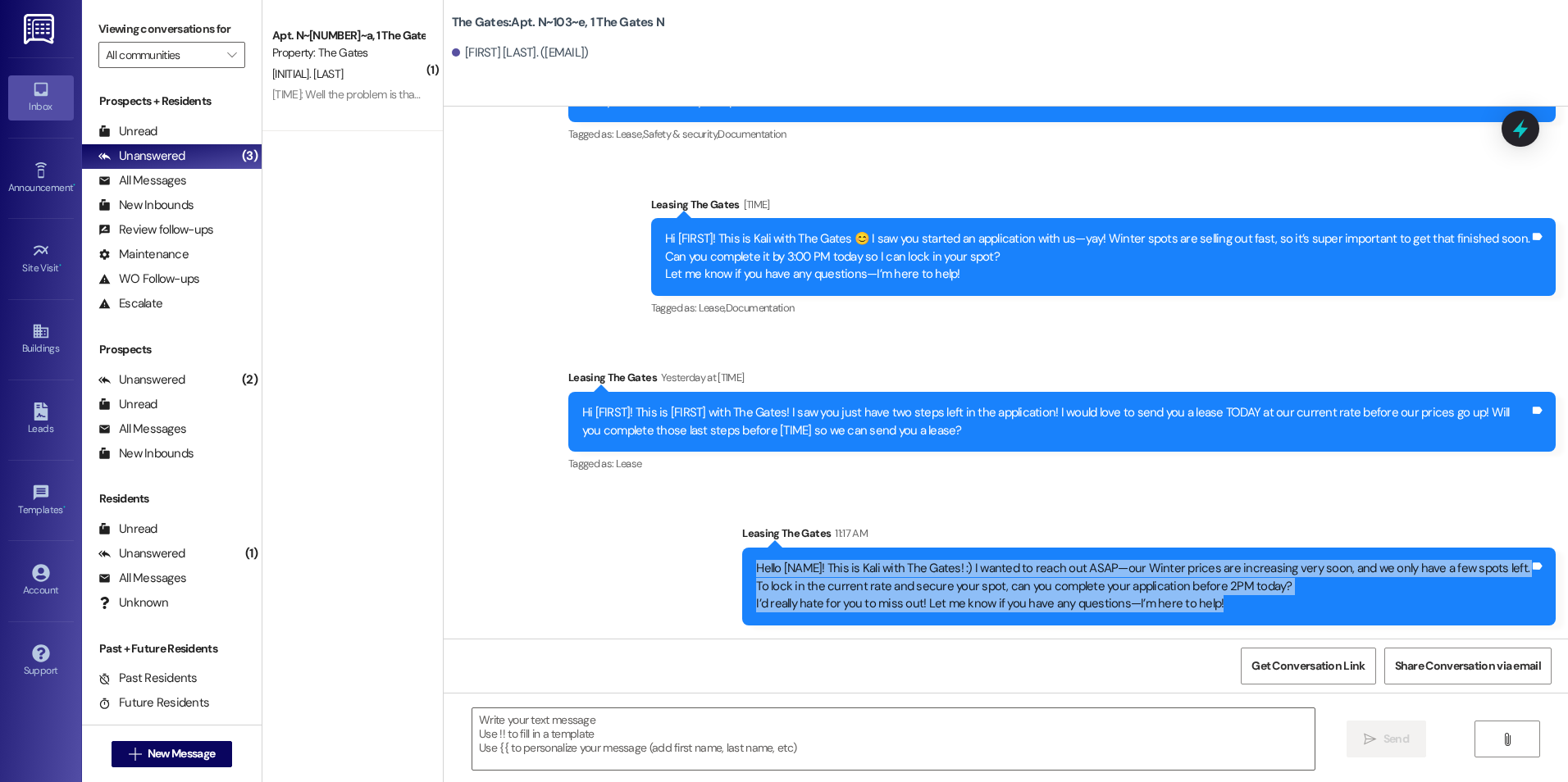 drag, startPoint x: 764, startPoint y: 569, endPoint x: 1331, endPoint y: 629, distance: 570.16577 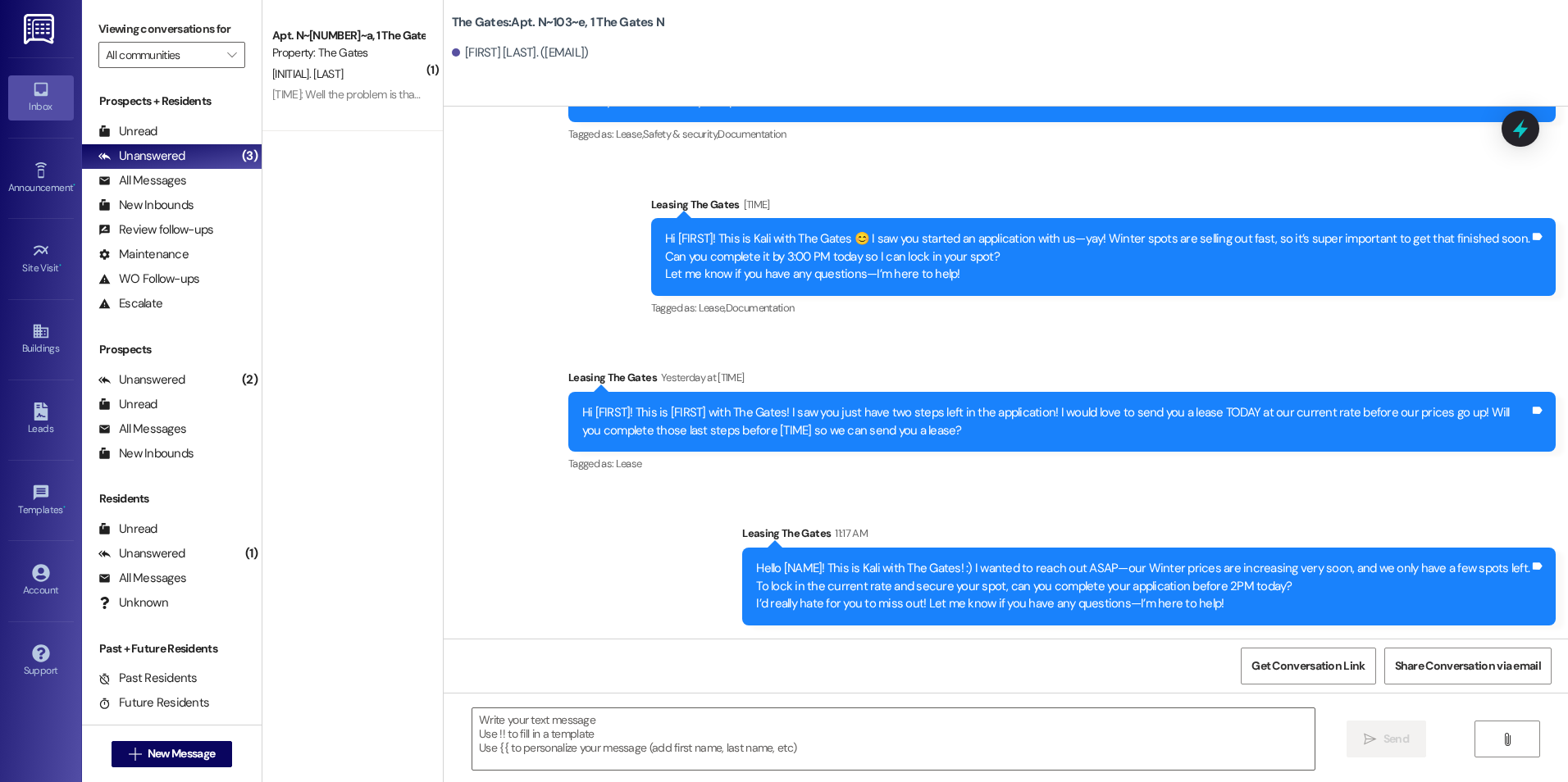 drag, startPoint x: 965, startPoint y: 573, endPoint x: 1109, endPoint y: 281, distance: 325.57641 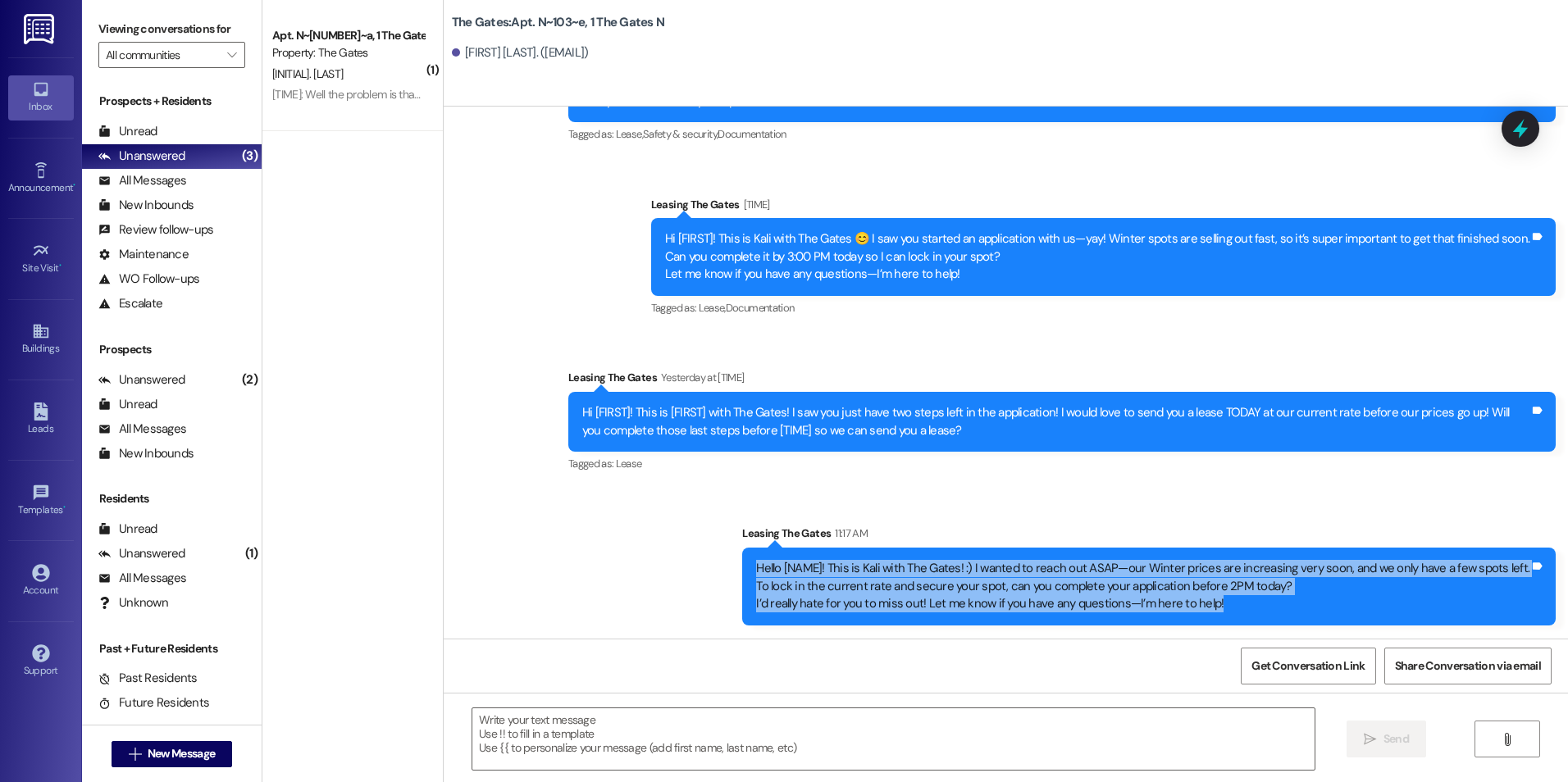 drag, startPoint x: 763, startPoint y: 562, endPoint x: 1281, endPoint y: 607, distance: 519.951 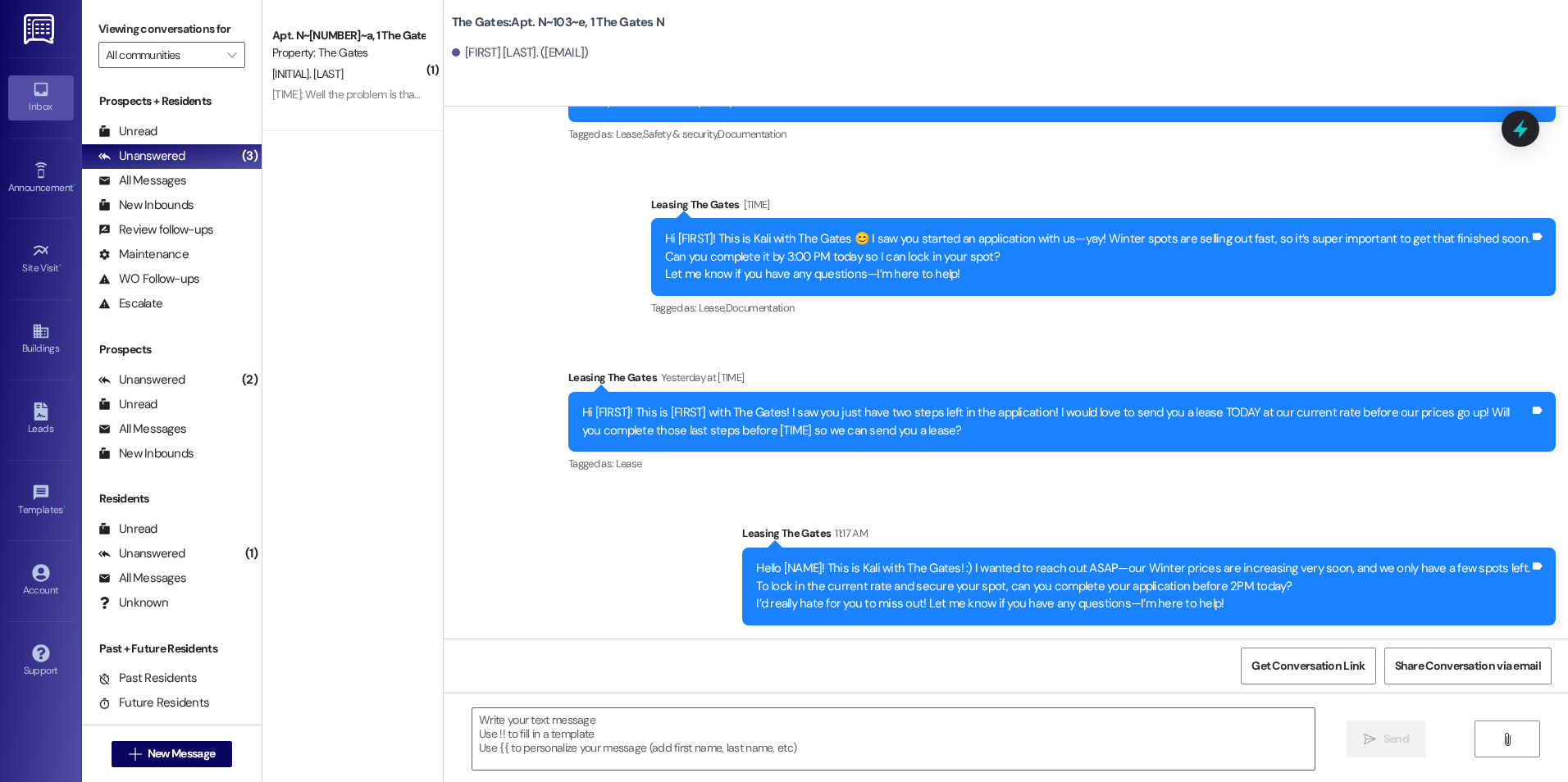 click on "Tagged as:   Lease ,  Click to highlight conversations about Lease Safety & security ,  Click to highlight conversations about Safety & security Documentation Click to highlight conversations about Documentation" at bounding box center (1062, 134) 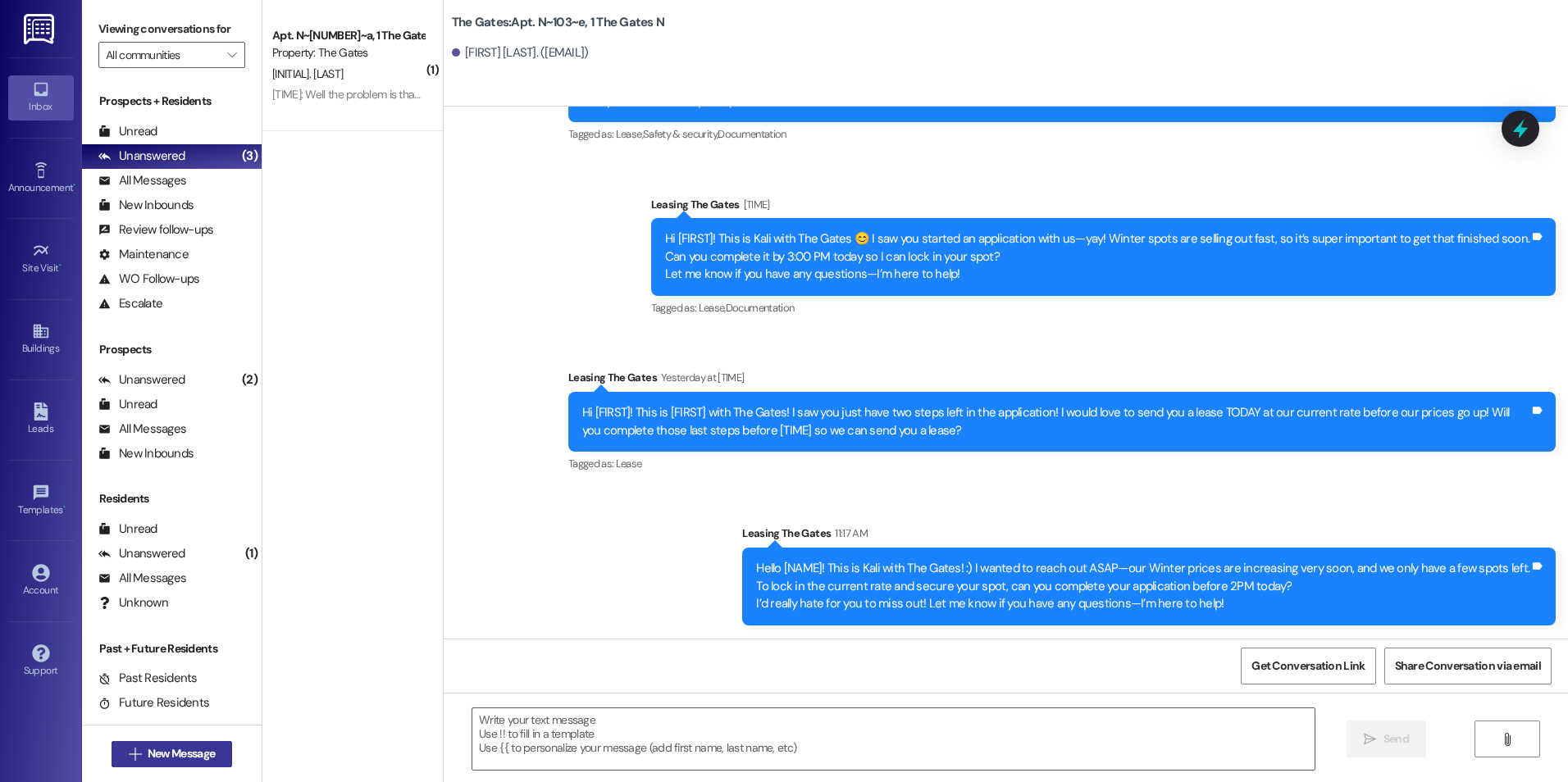 click on " New Message" at bounding box center [172, 753] 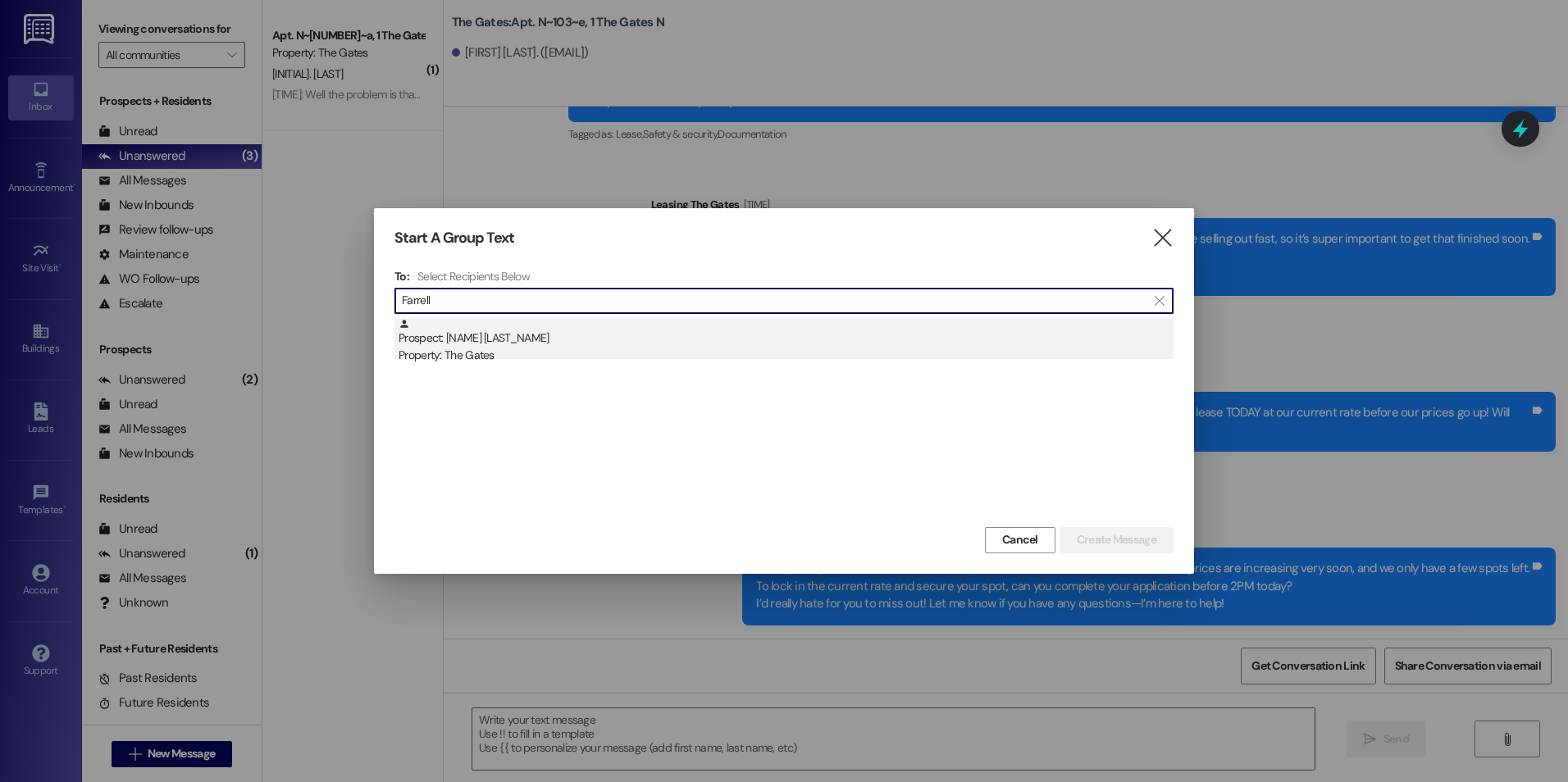 type on "Farrell" 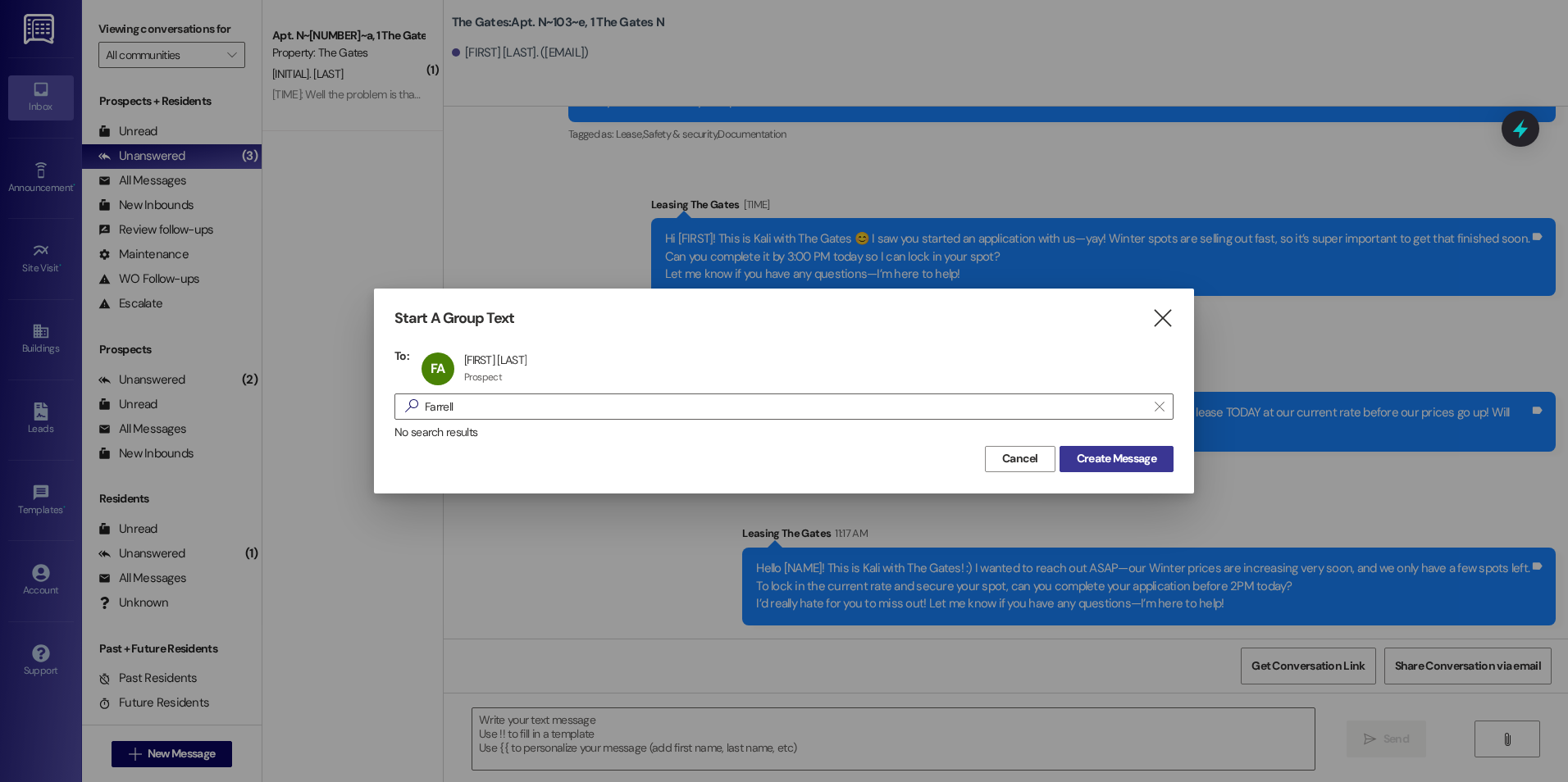 click on "Create Message" at bounding box center (1116, 458) 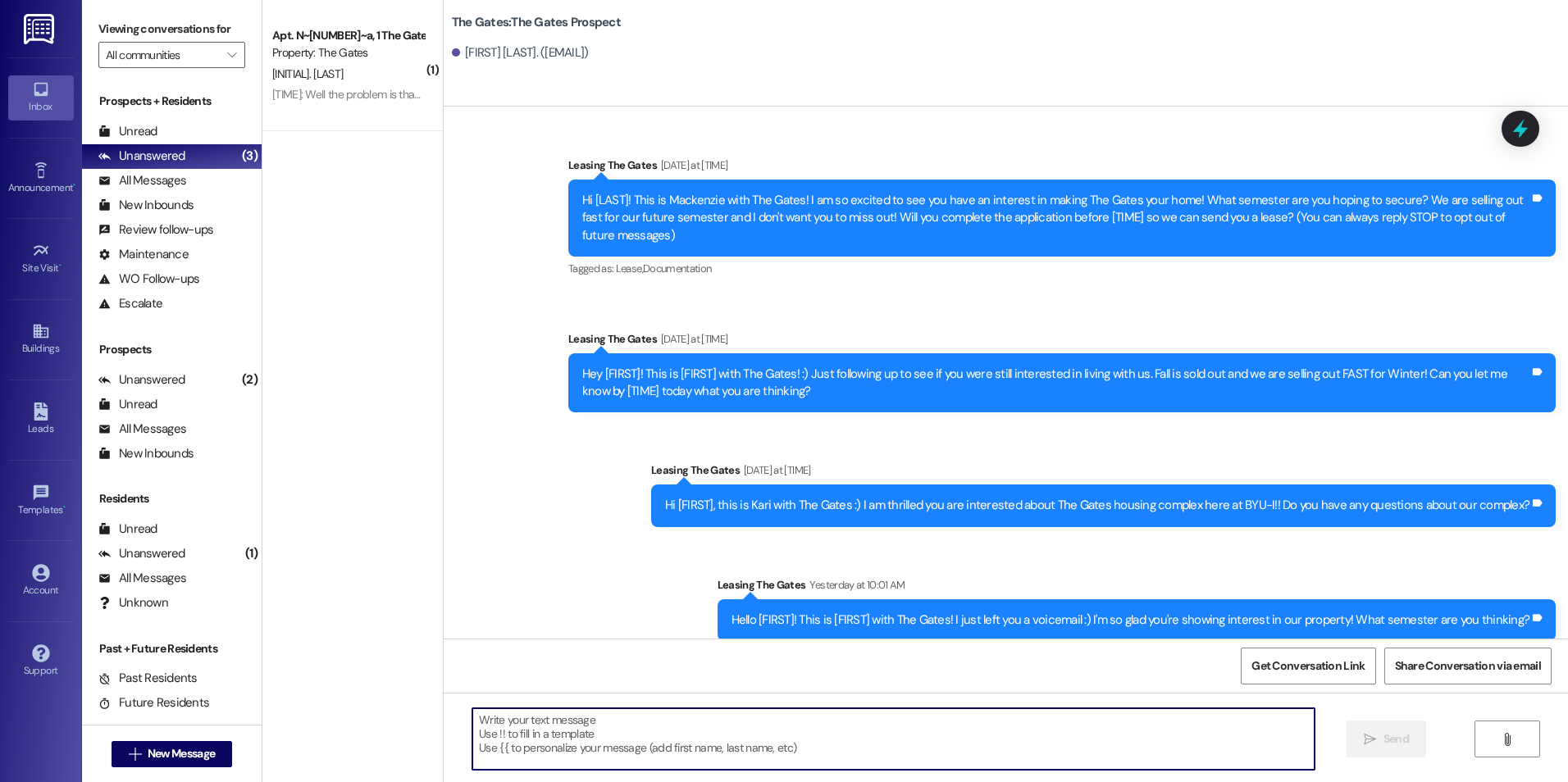 click at bounding box center [893, 739] 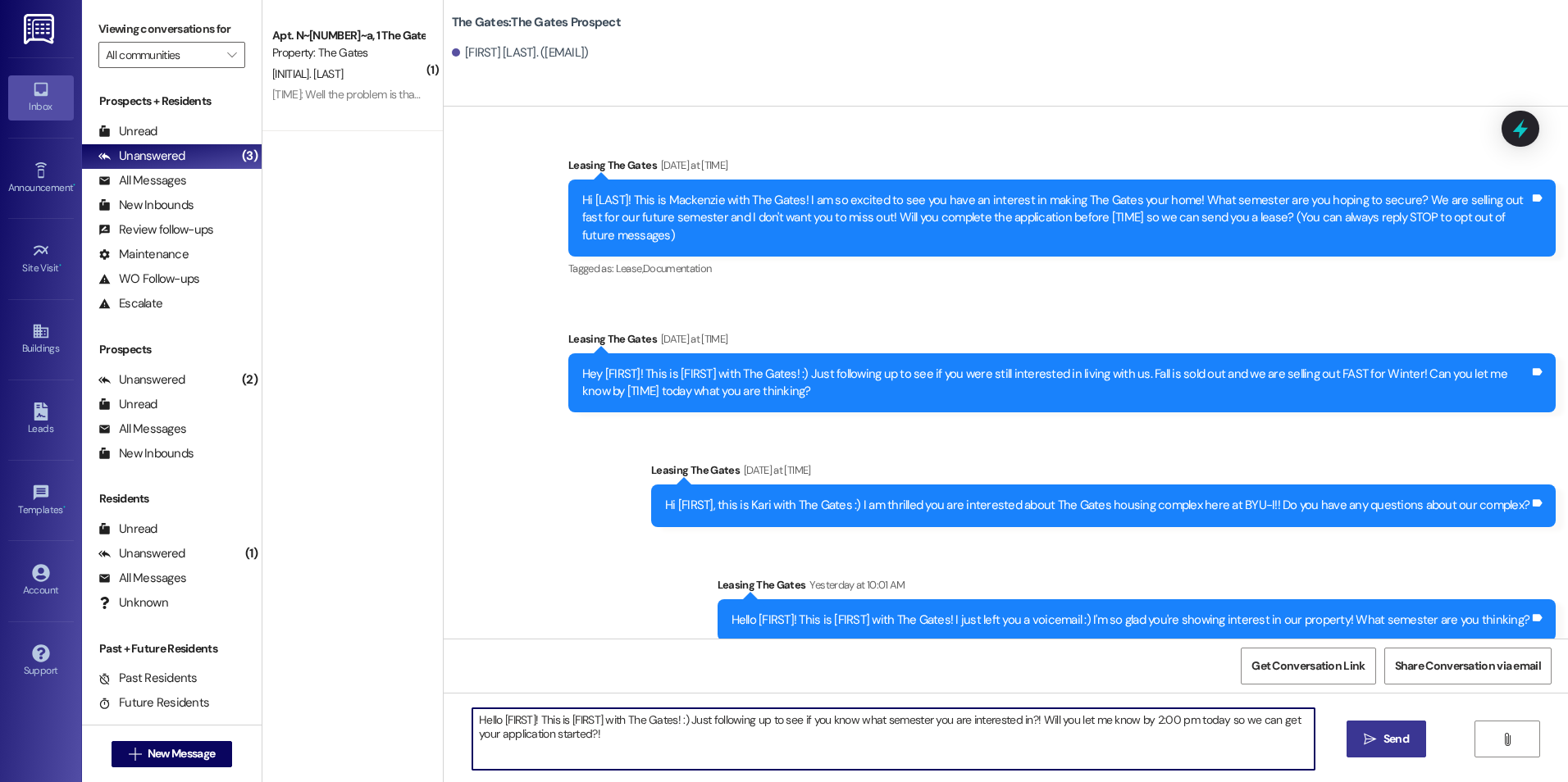 type on "Hello [FIRST]! This is [FIRST] with The Gates! :) Just following up to see if you know what semester you are interested in?! Will you let me know by 2:00 pm today so we can get your application started?!" 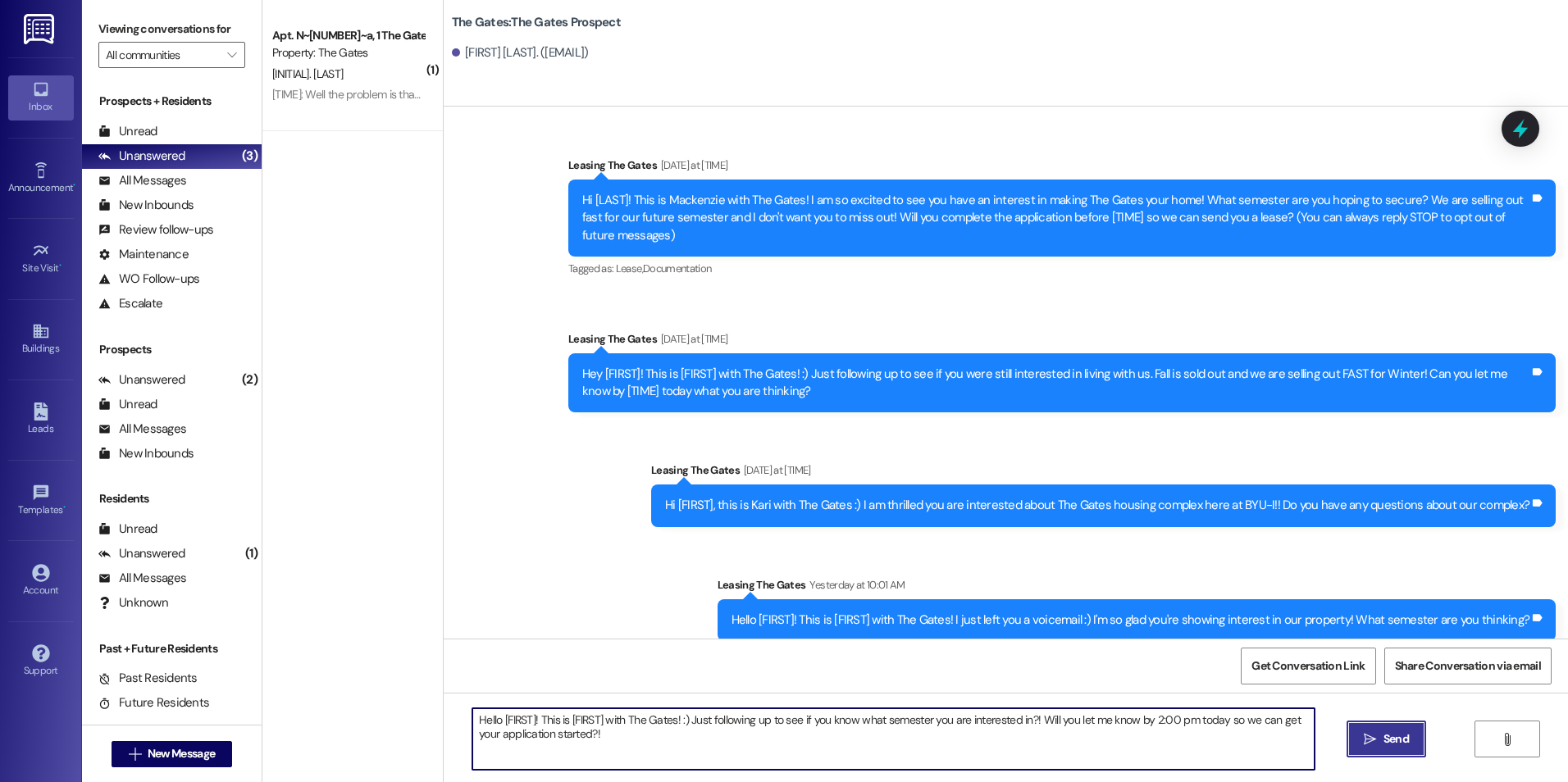 click on "" at bounding box center (1370, 739) 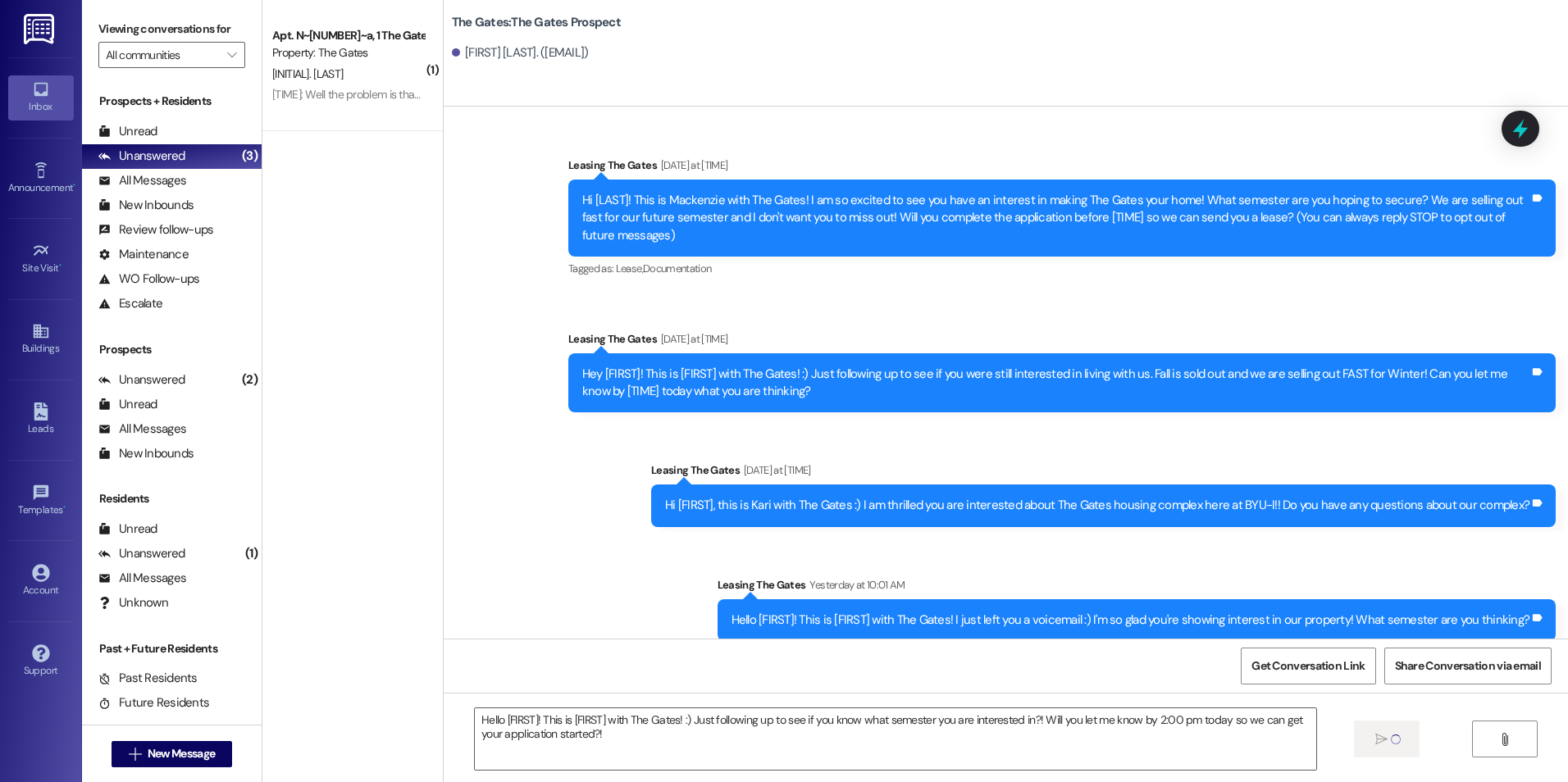 type 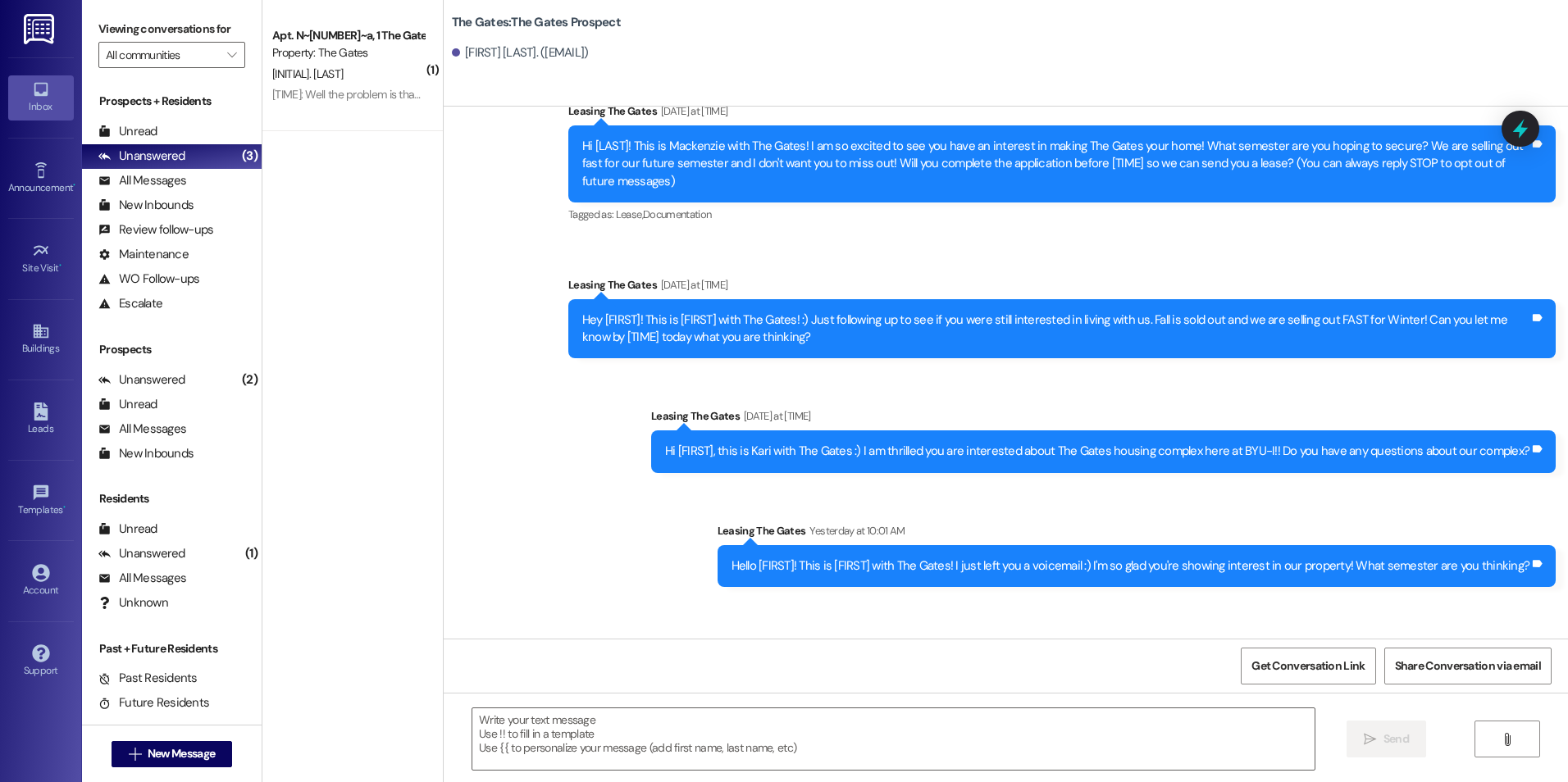 scroll, scrollTop: 148, scrollLeft: 0, axis: vertical 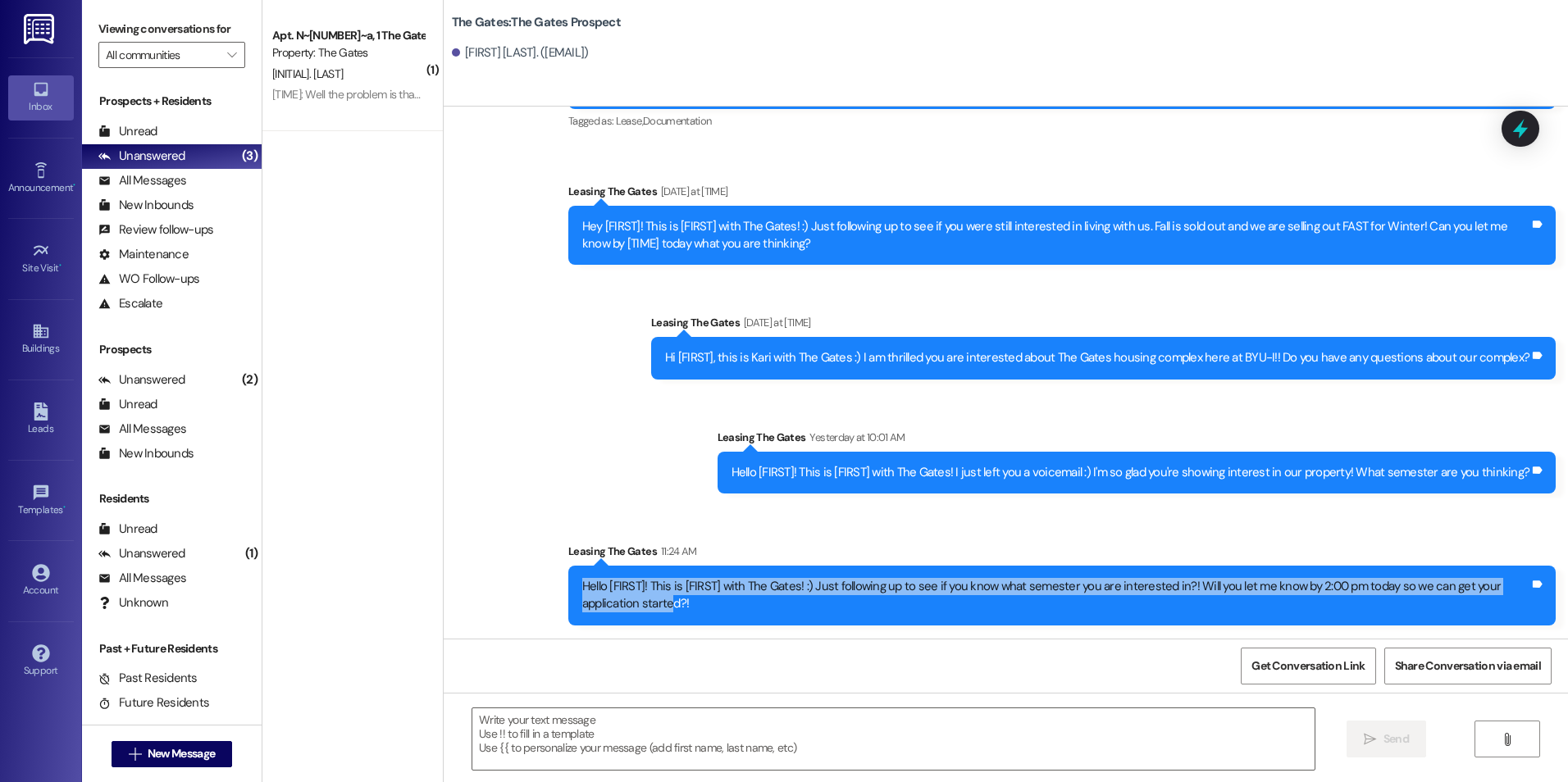 drag, startPoint x: 570, startPoint y: 585, endPoint x: 651, endPoint y: 622, distance: 89.05055 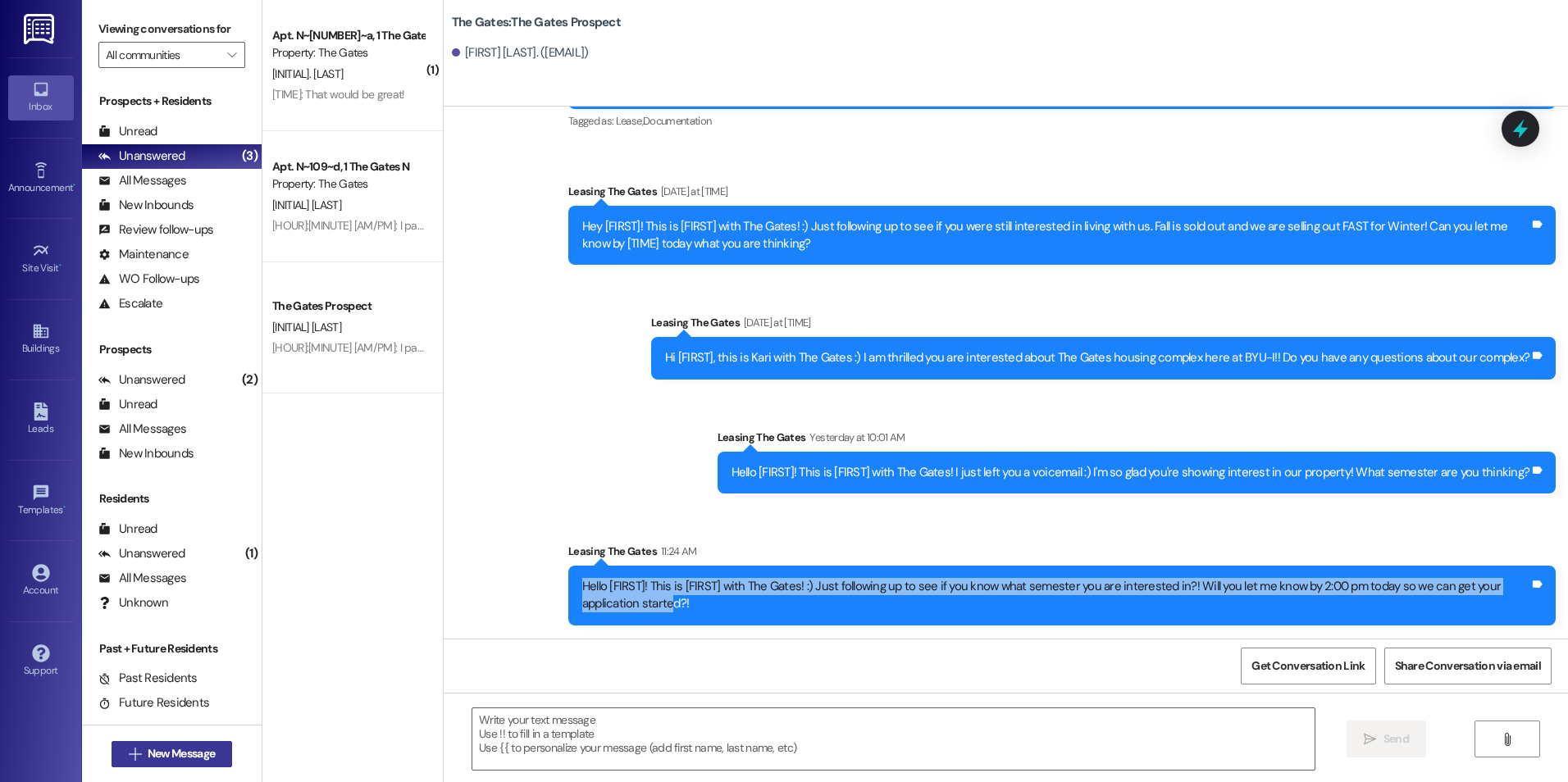 click on "New Message" at bounding box center [181, 753] 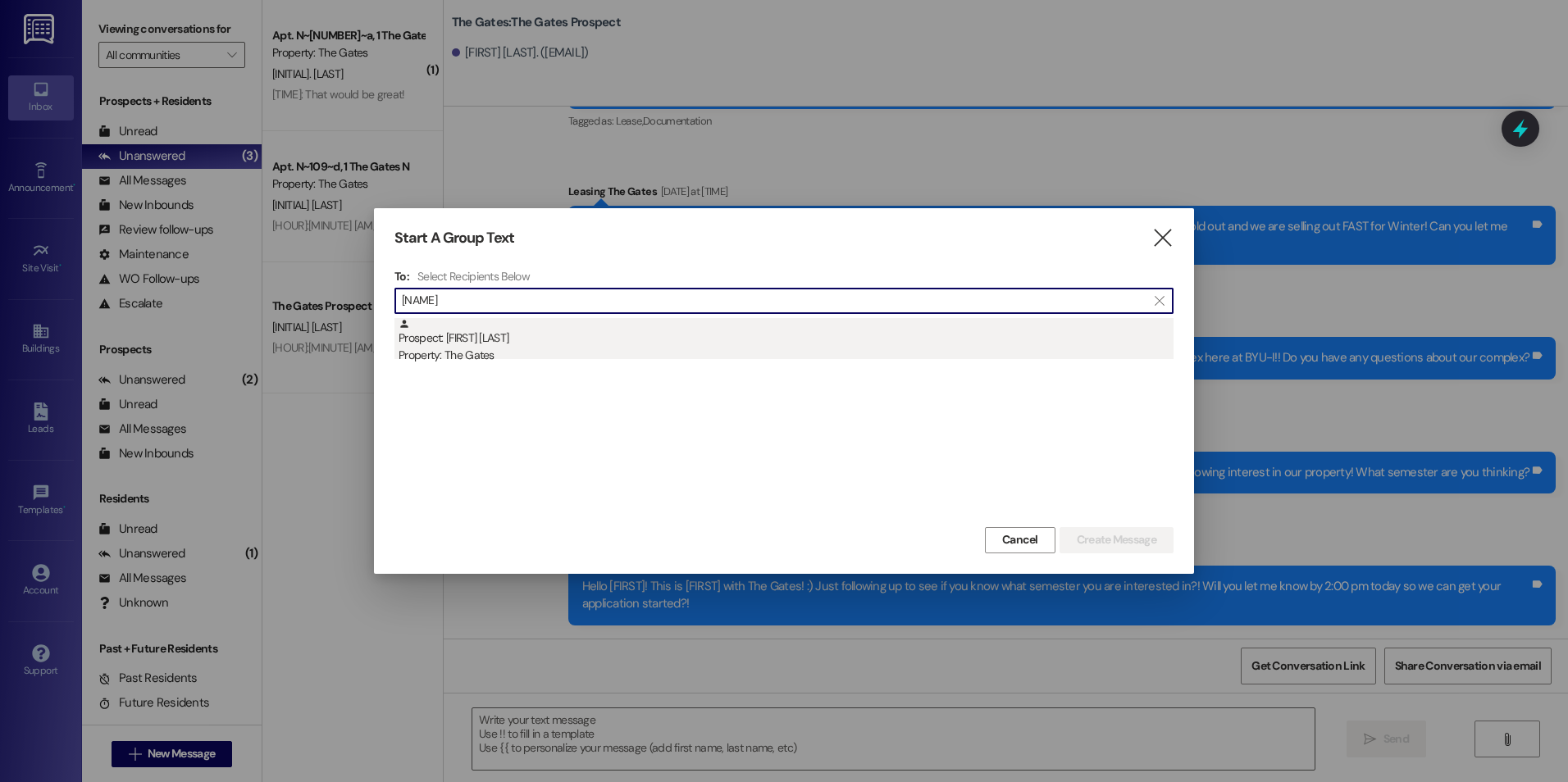 type on "[NAME]" 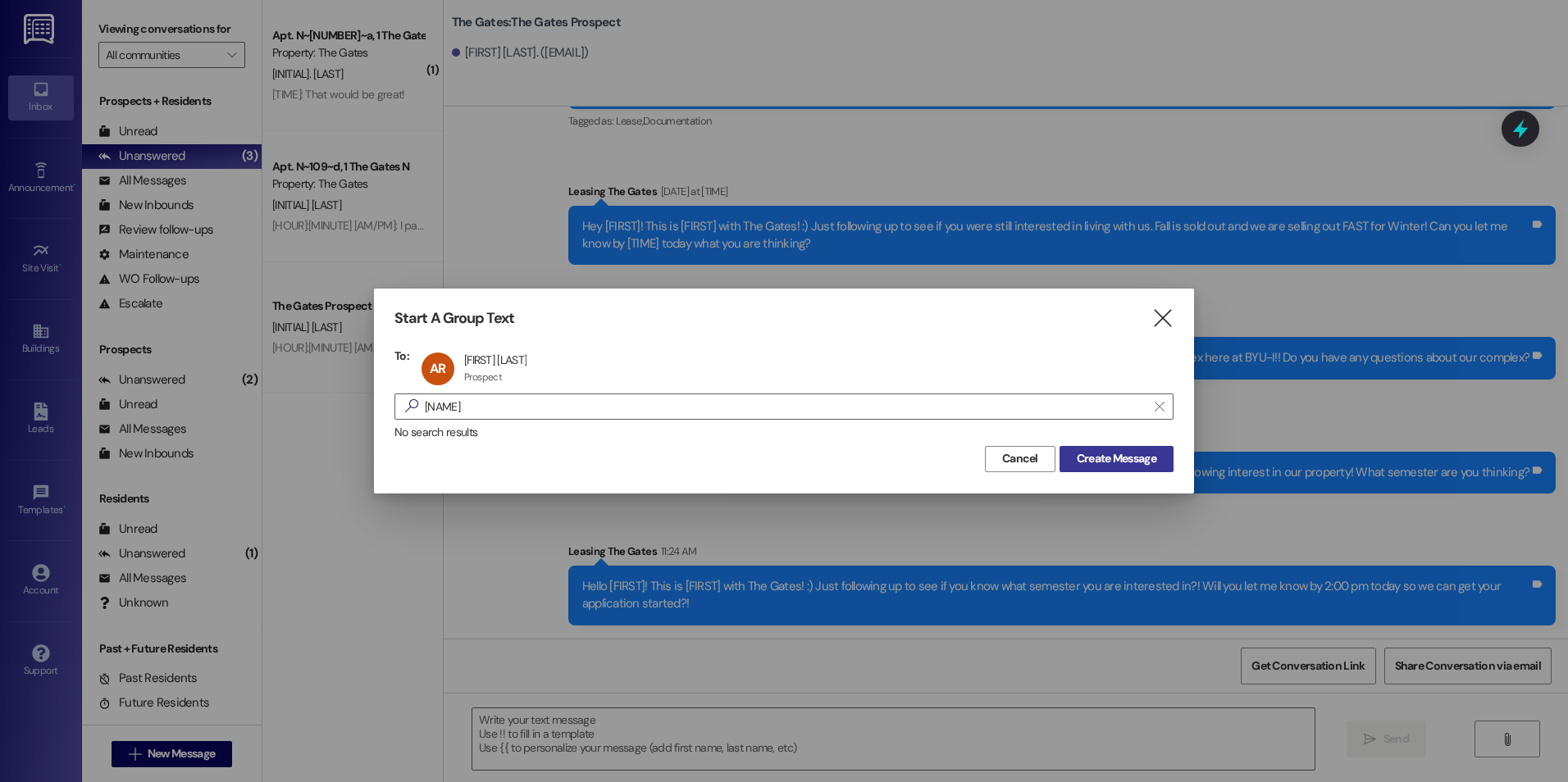 click on "Create Message" at bounding box center (1116, 459) 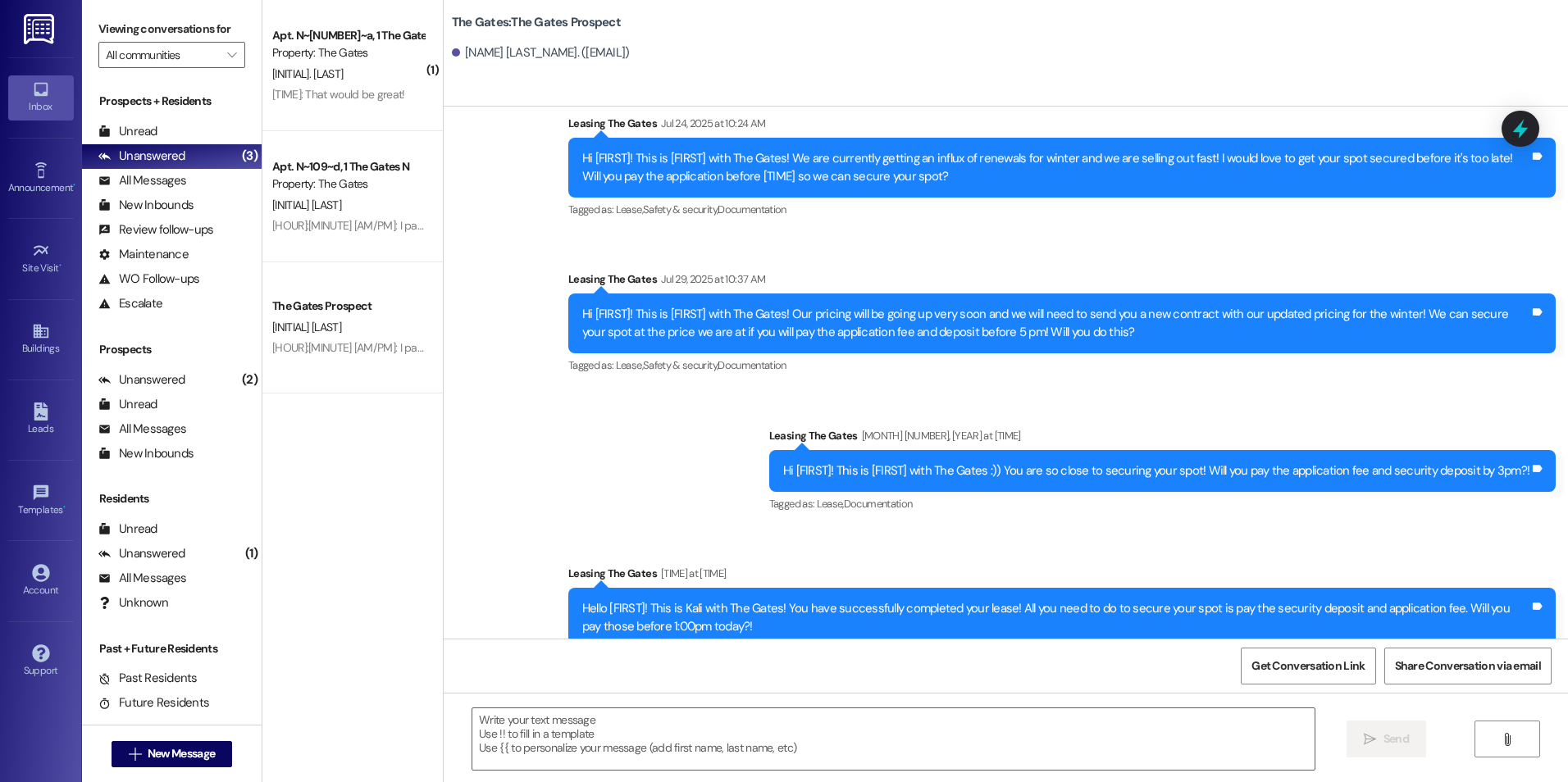 scroll, scrollTop: 784, scrollLeft: 0, axis: vertical 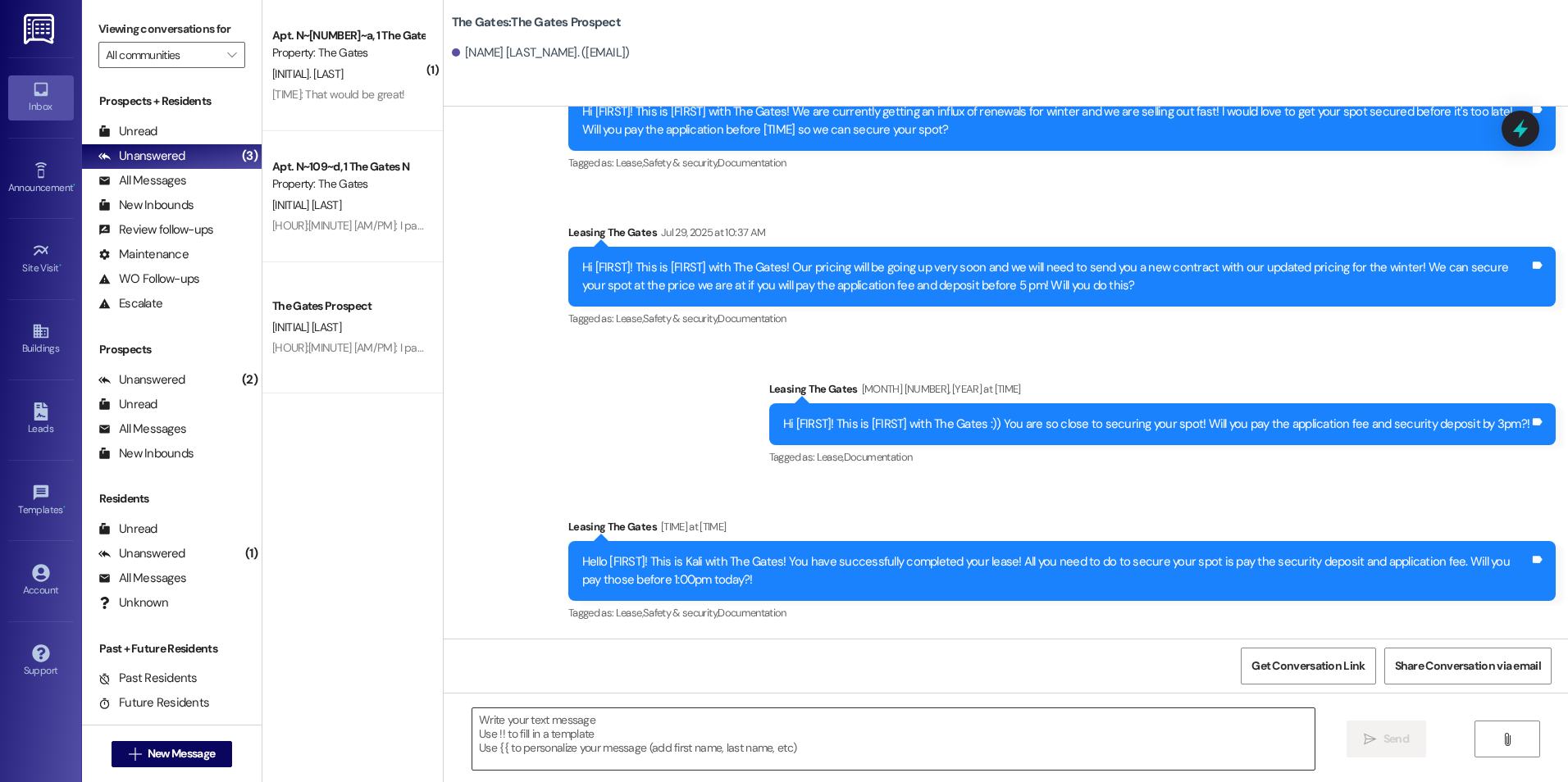 click at bounding box center [893, 739] 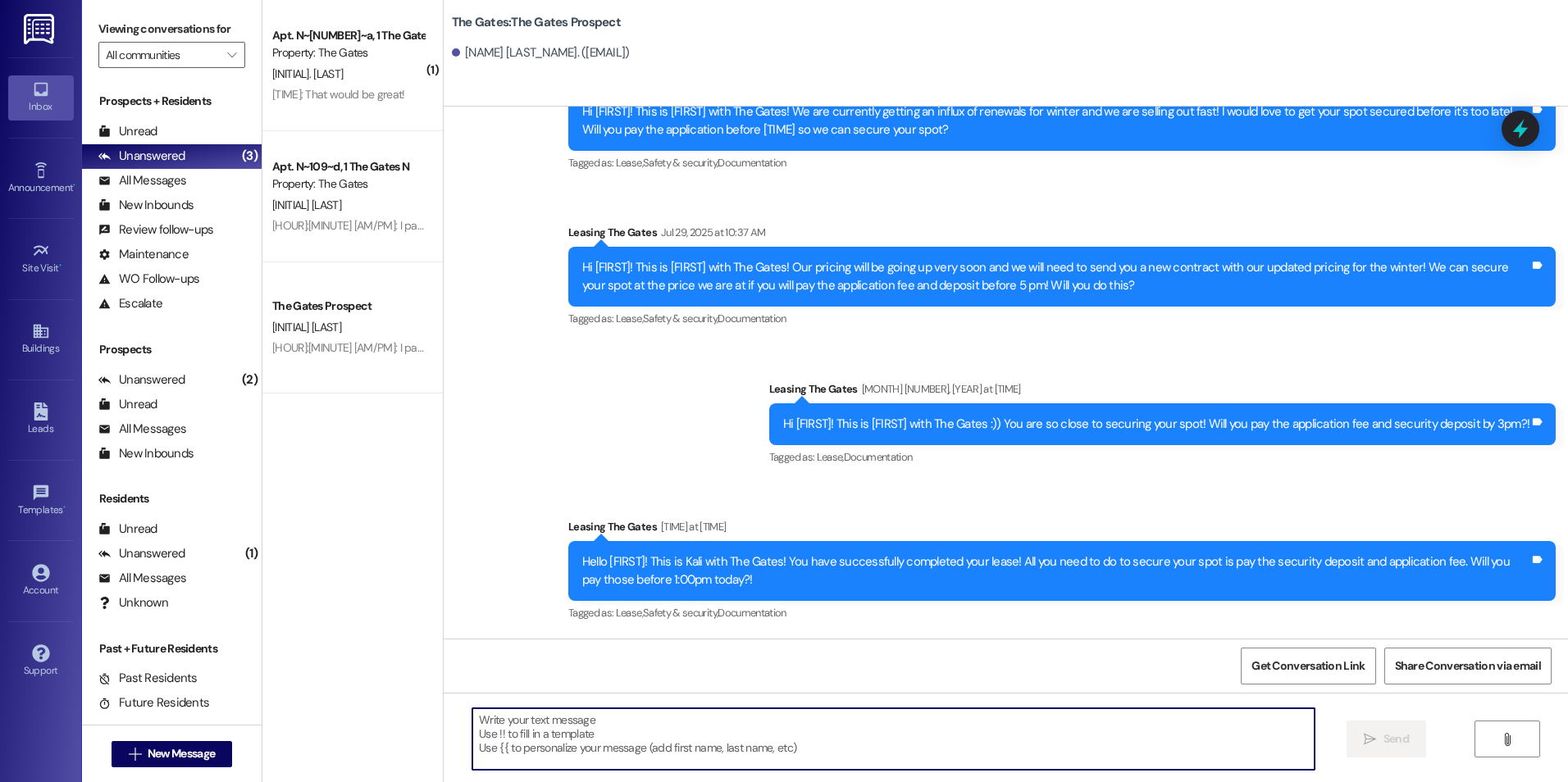 click at bounding box center (893, 739) 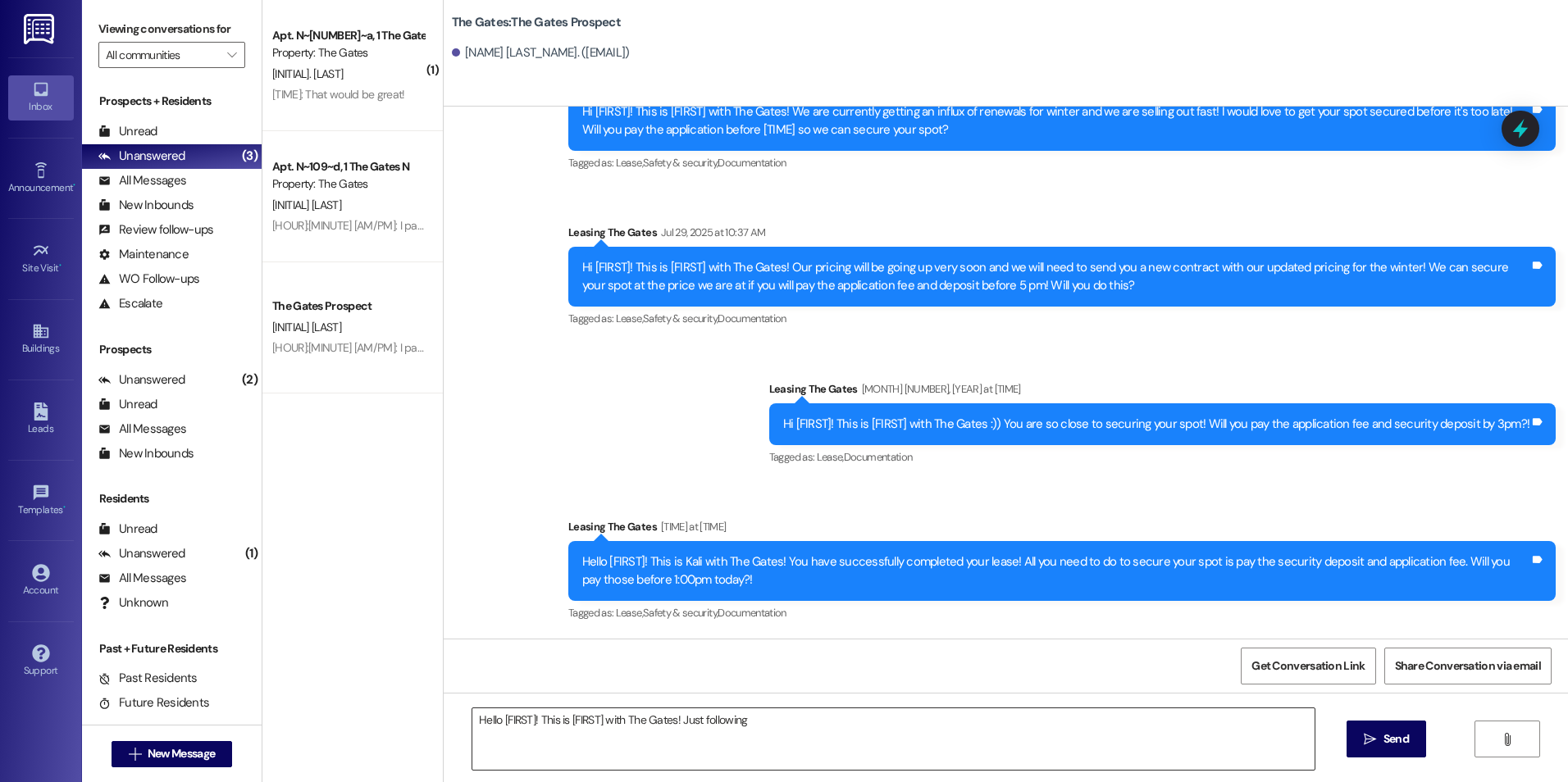 click on "Hello [FIRST]! This is [FIRST] with The Gates! Just following" at bounding box center (893, 739) 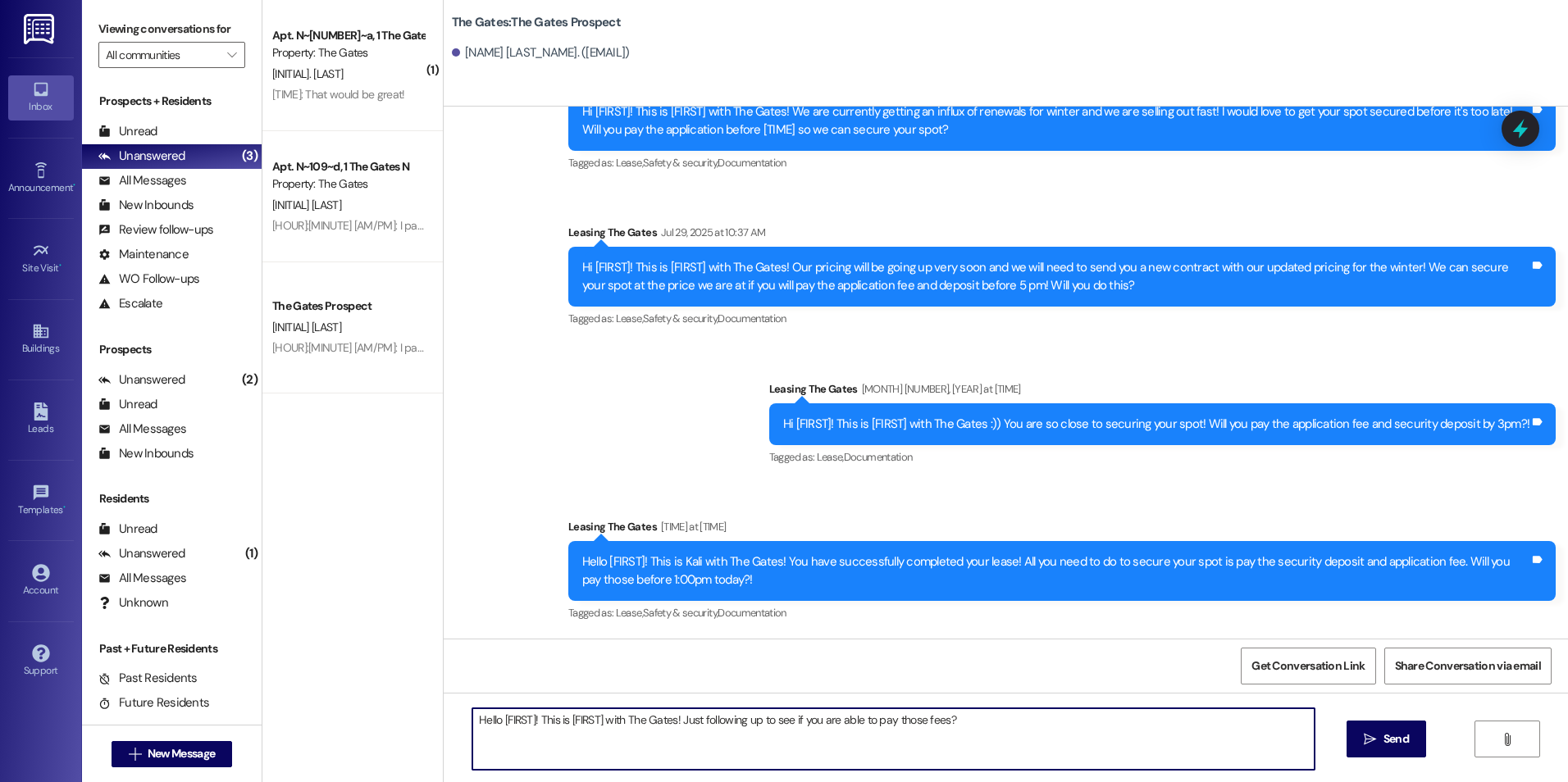 click on "Hello [FIRST]! This is [FIRST] with The Gates! Just following up to see if you are able to pay those fees?" at bounding box center [893, 739] 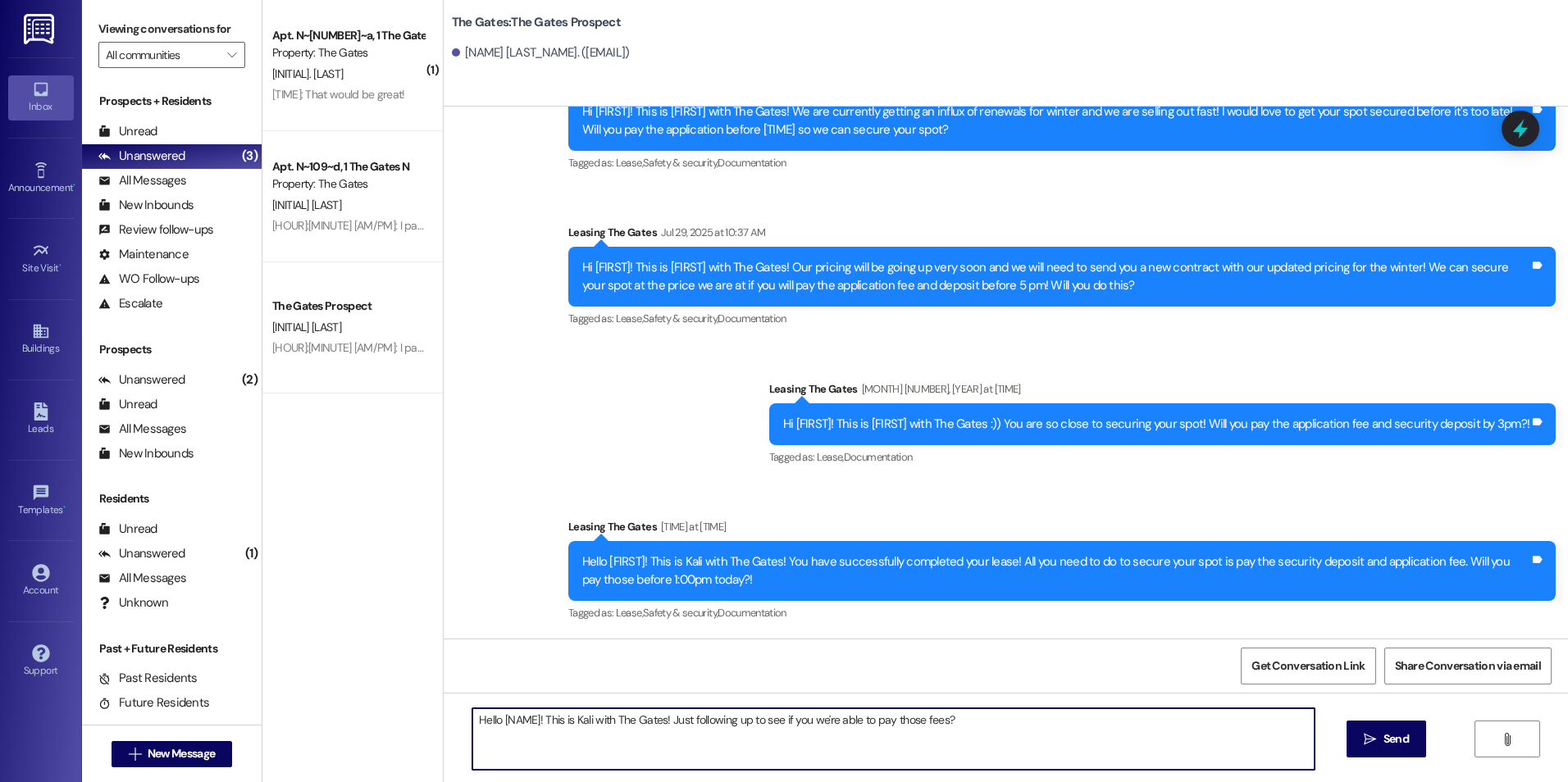 click on "Hello [NAME]! This is Kali with The Gates! Just following up to see if you we're able to pay those fees?" at bounding box center (893, 739) 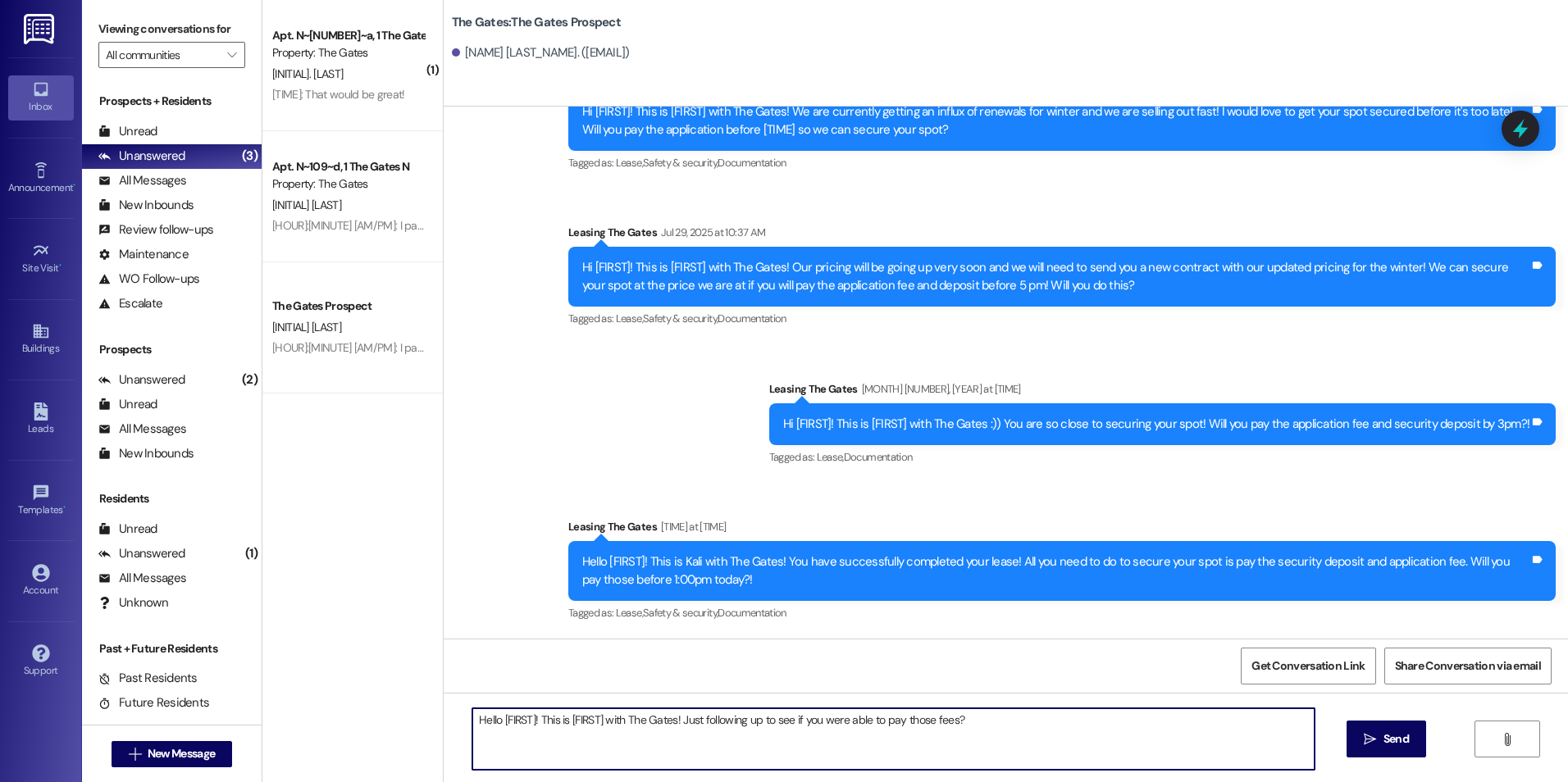 click on "Hello [FIRST]! This is Kali with The Gates! You have successfully completed your lease! All you need to do to secure your spot is pay the security deposit and application fee. Will you pay those before 1:00pm today?! Tags and notes" at bounding box center (1062, 571) 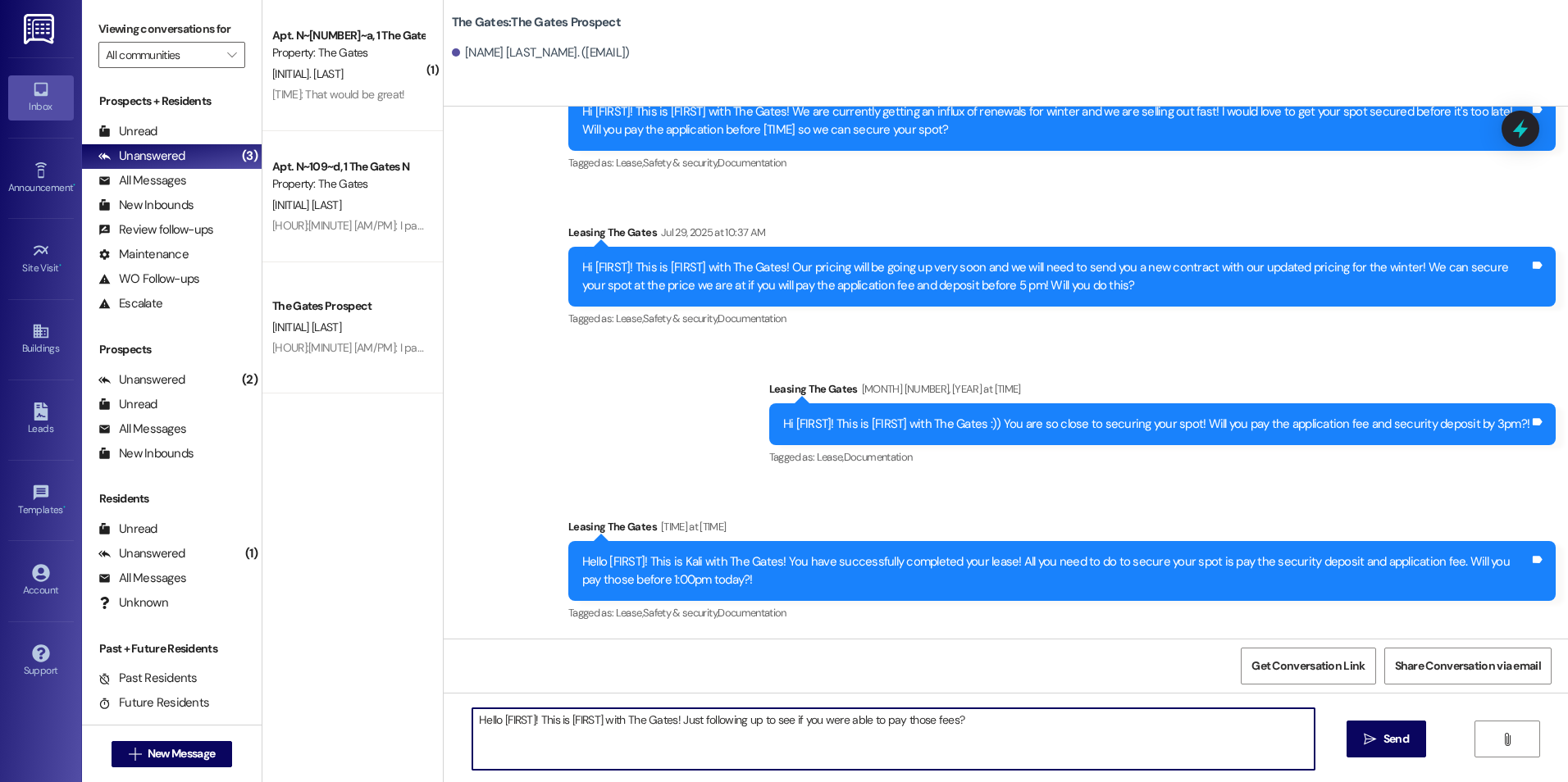 click on "Hello [FIRST]! This is [FIRST] with The Gates! Just following up to see if you were able to pay those fees?" at bounding box center [893, 739] 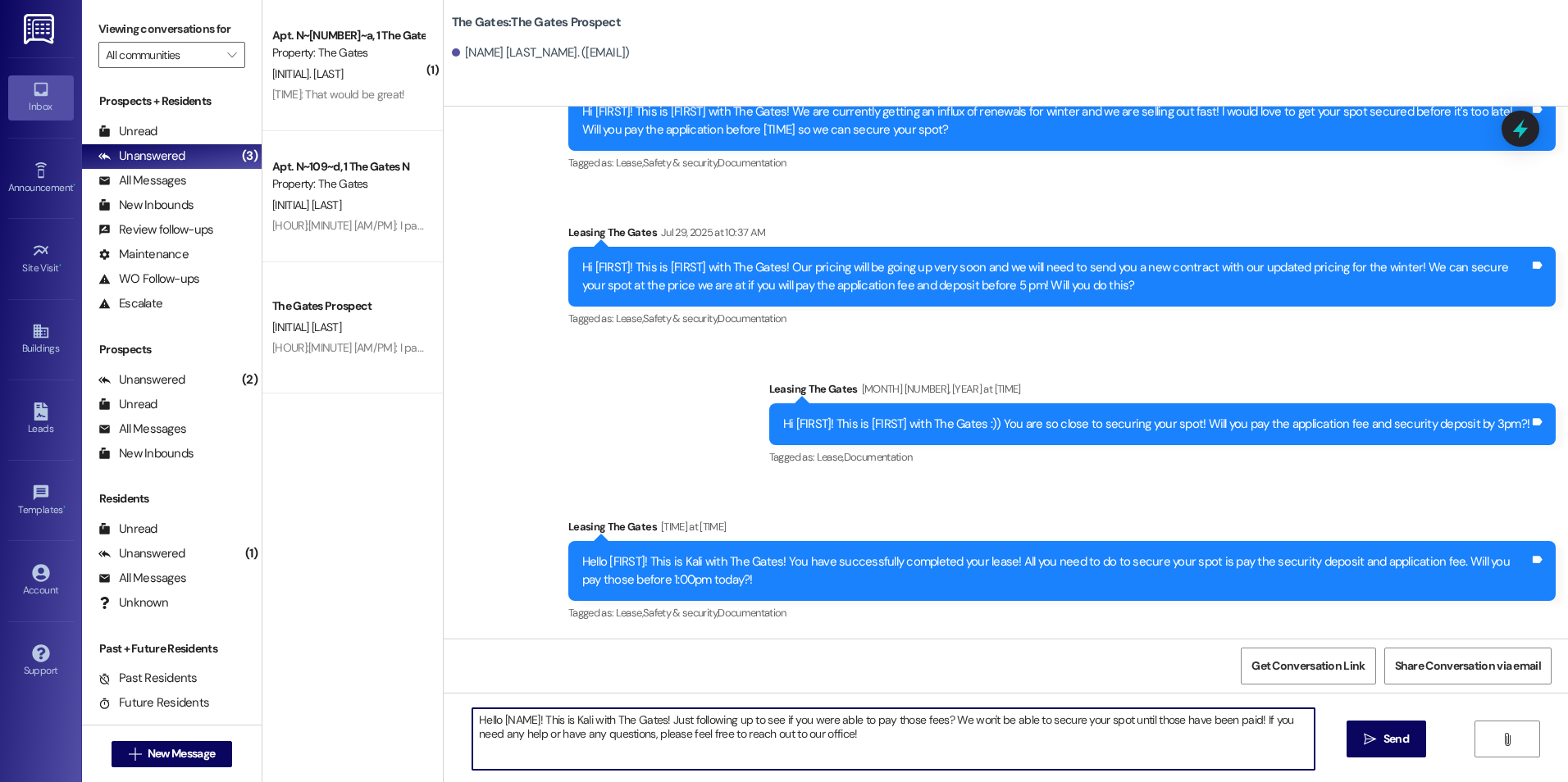 drag, startPoint x: 462, startPoint y: 725, endPoint x: 852, endPoint y: 762, distance: 391.7512 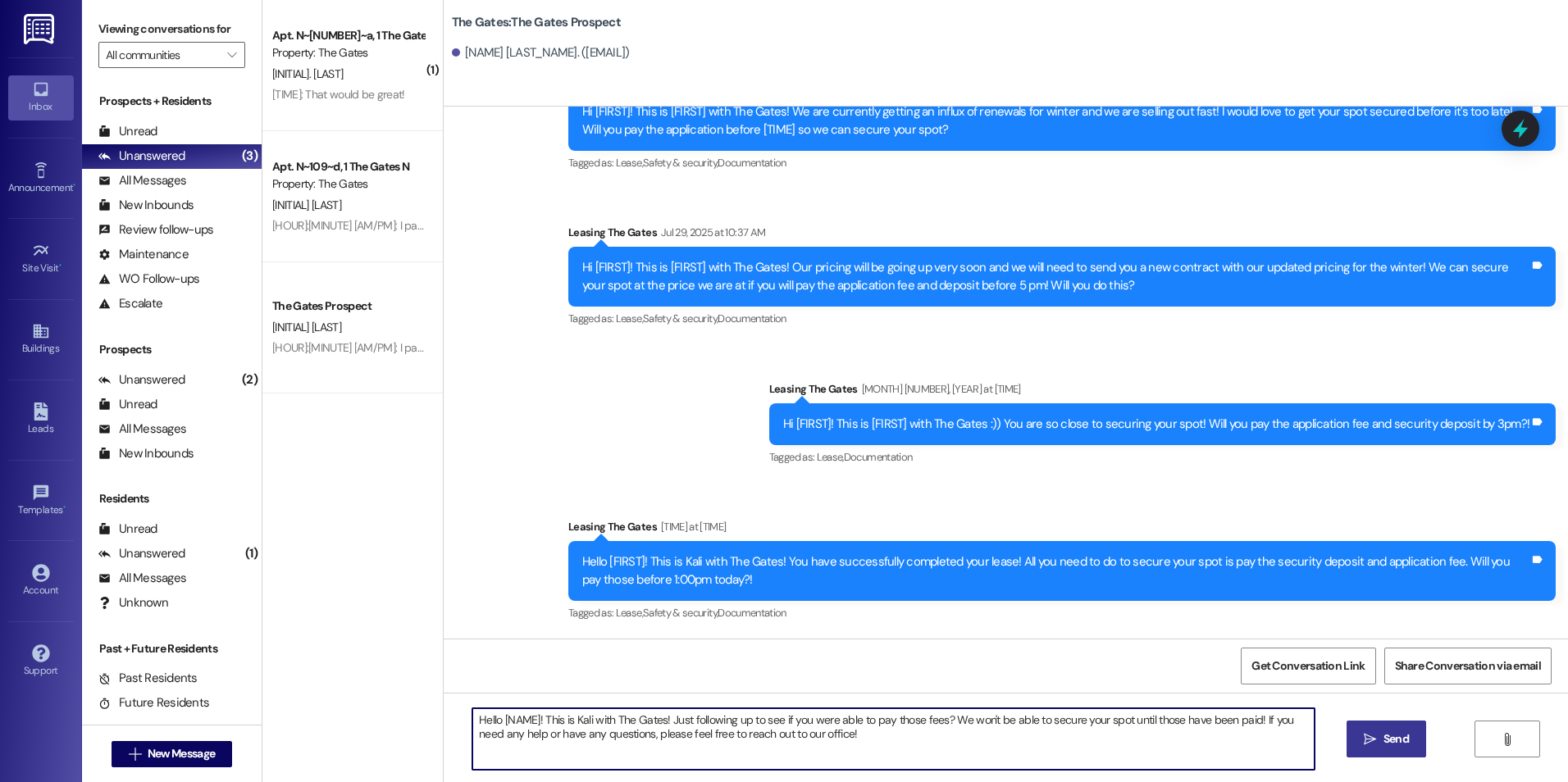 type on "Hello [NAME]! This is Kali with The Gates! Just following up to see if you were able to pay those fees? We won't be able to secure your spot until those have been paid! If you need any help or have any questions, please feel free to reach out to our office!" 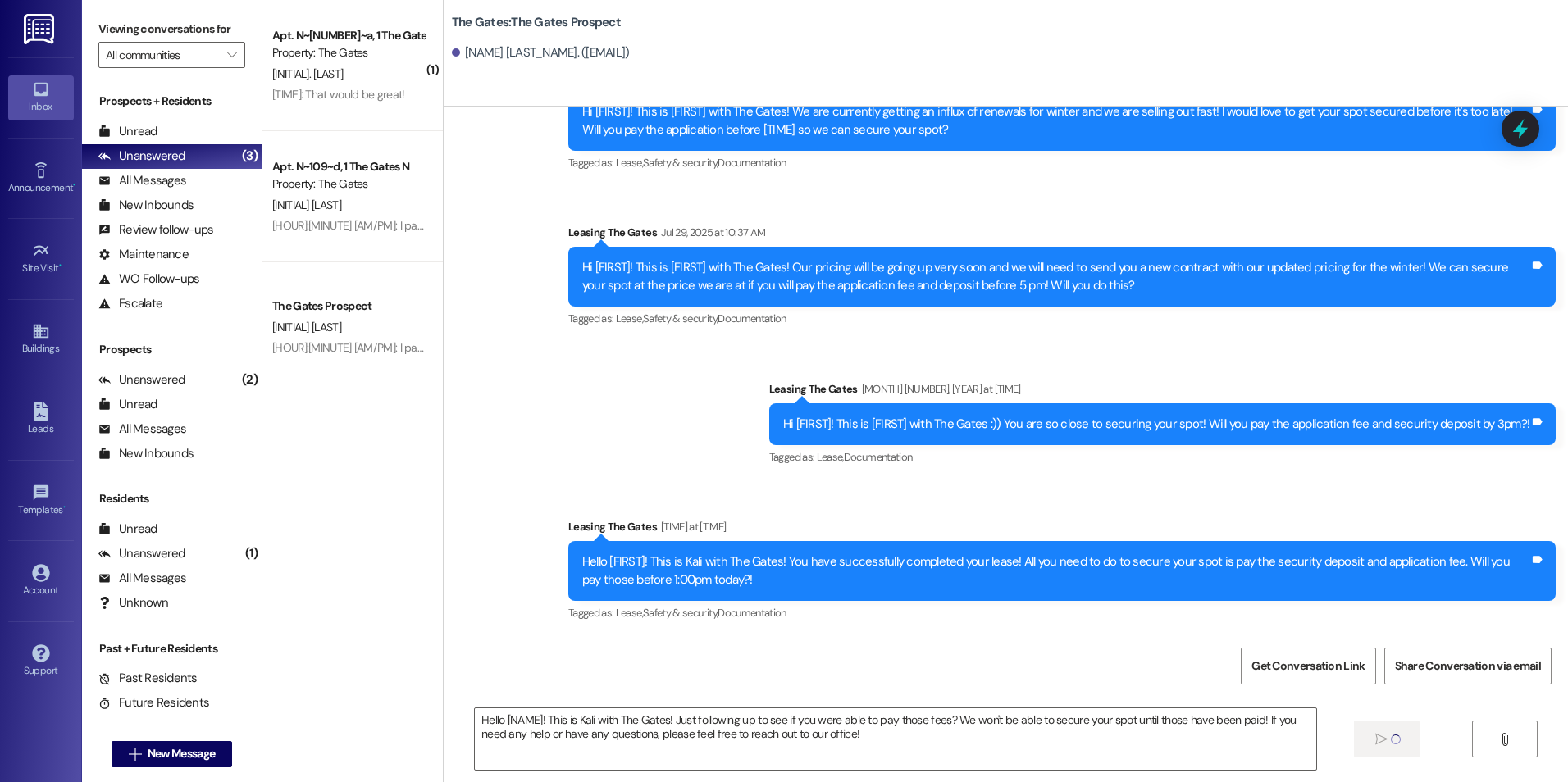 type 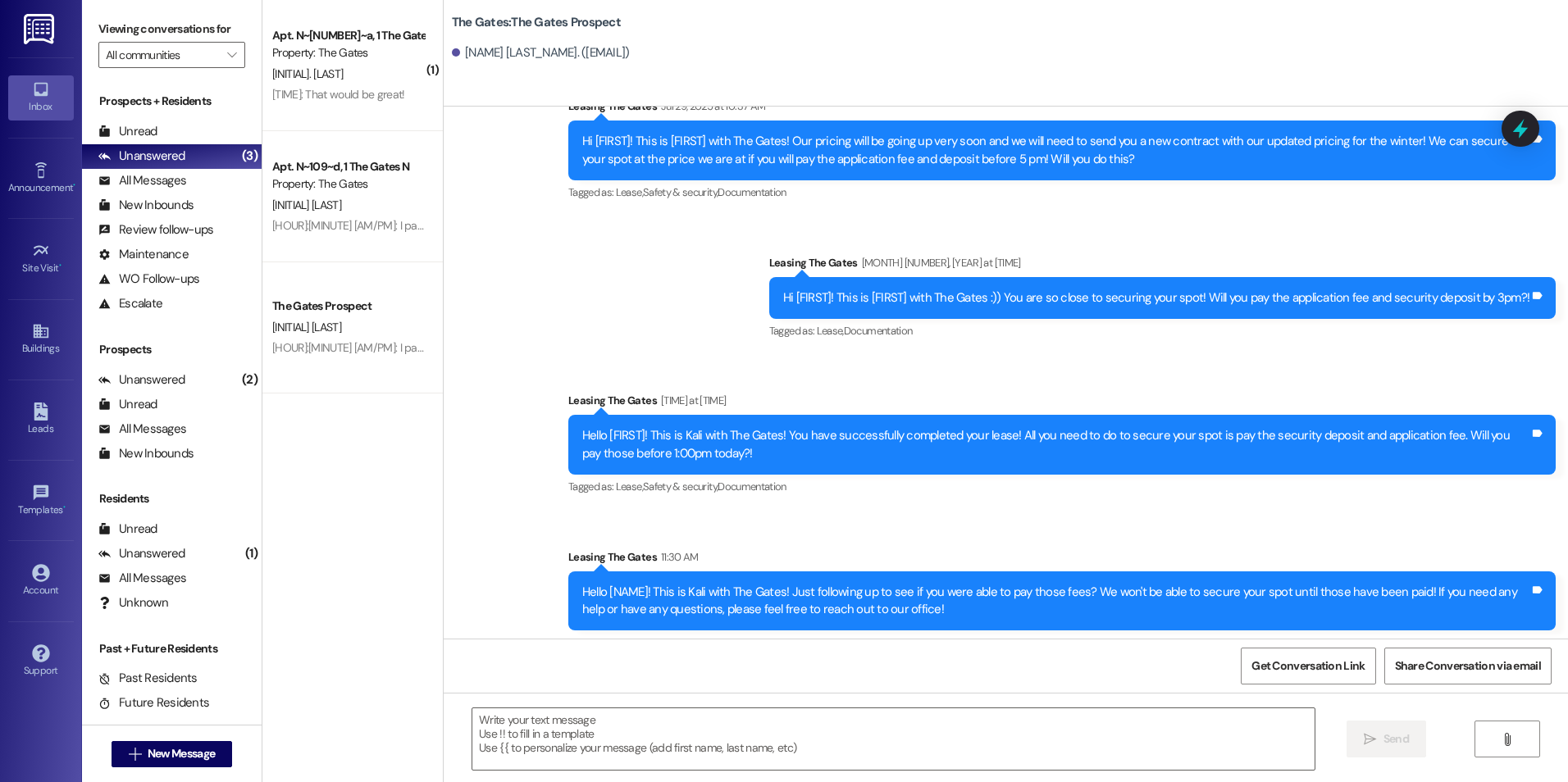 scroll, scrollTop: 916, scrollLeft: 0, axis: vertical 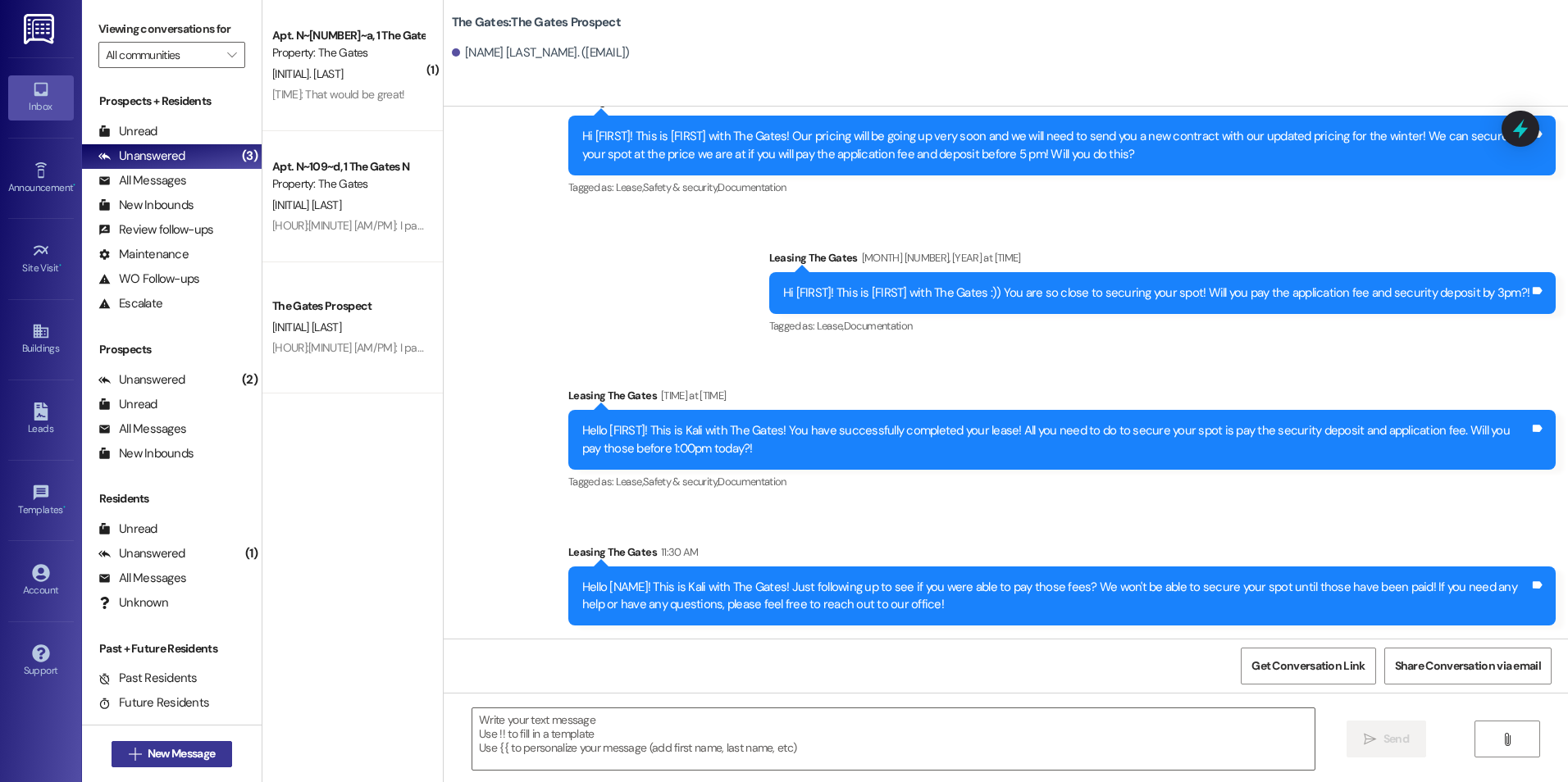 click on "New Message" at bounding box center (181, 753) 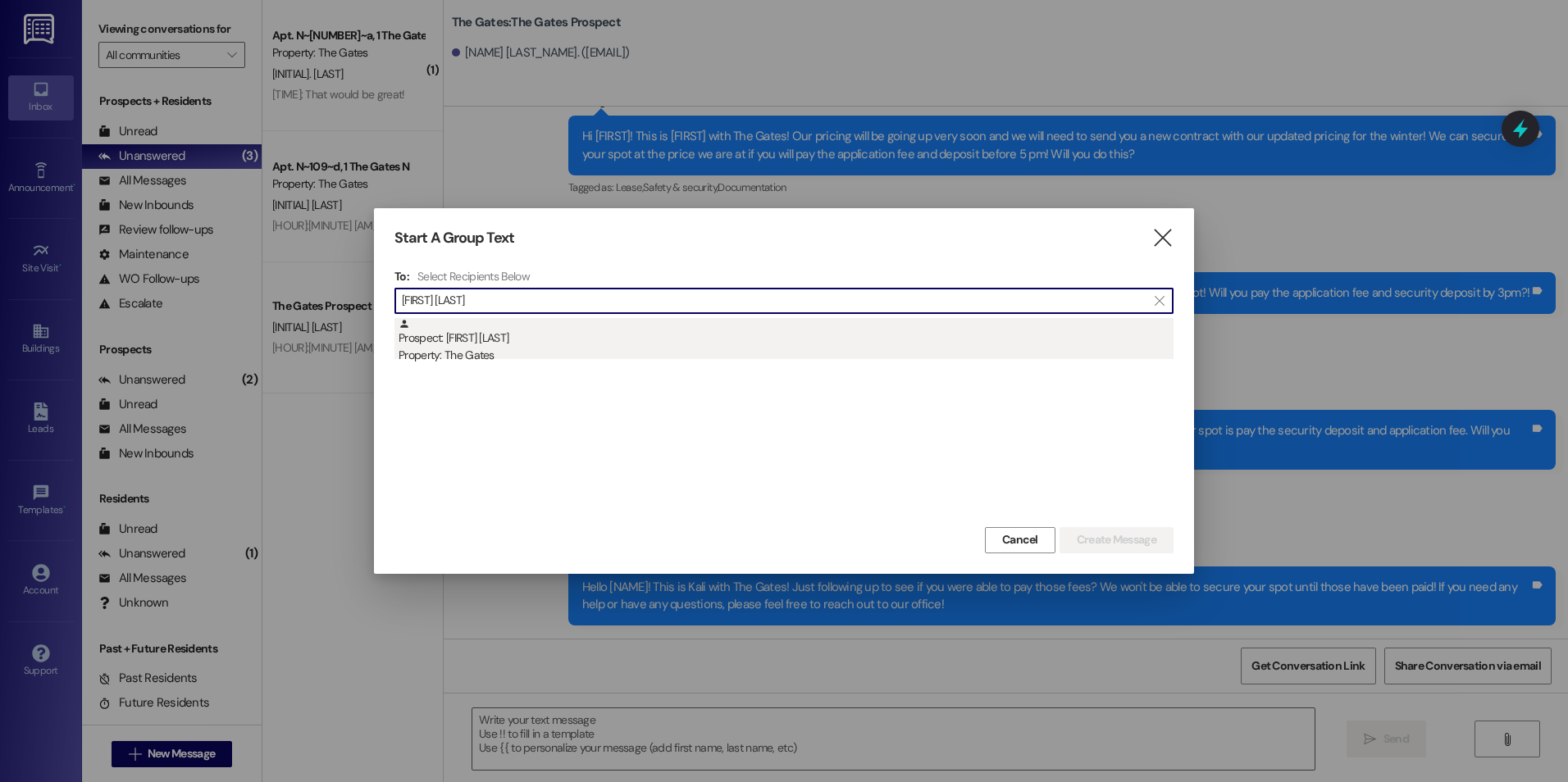 type on "[FIRST] [LAST]" 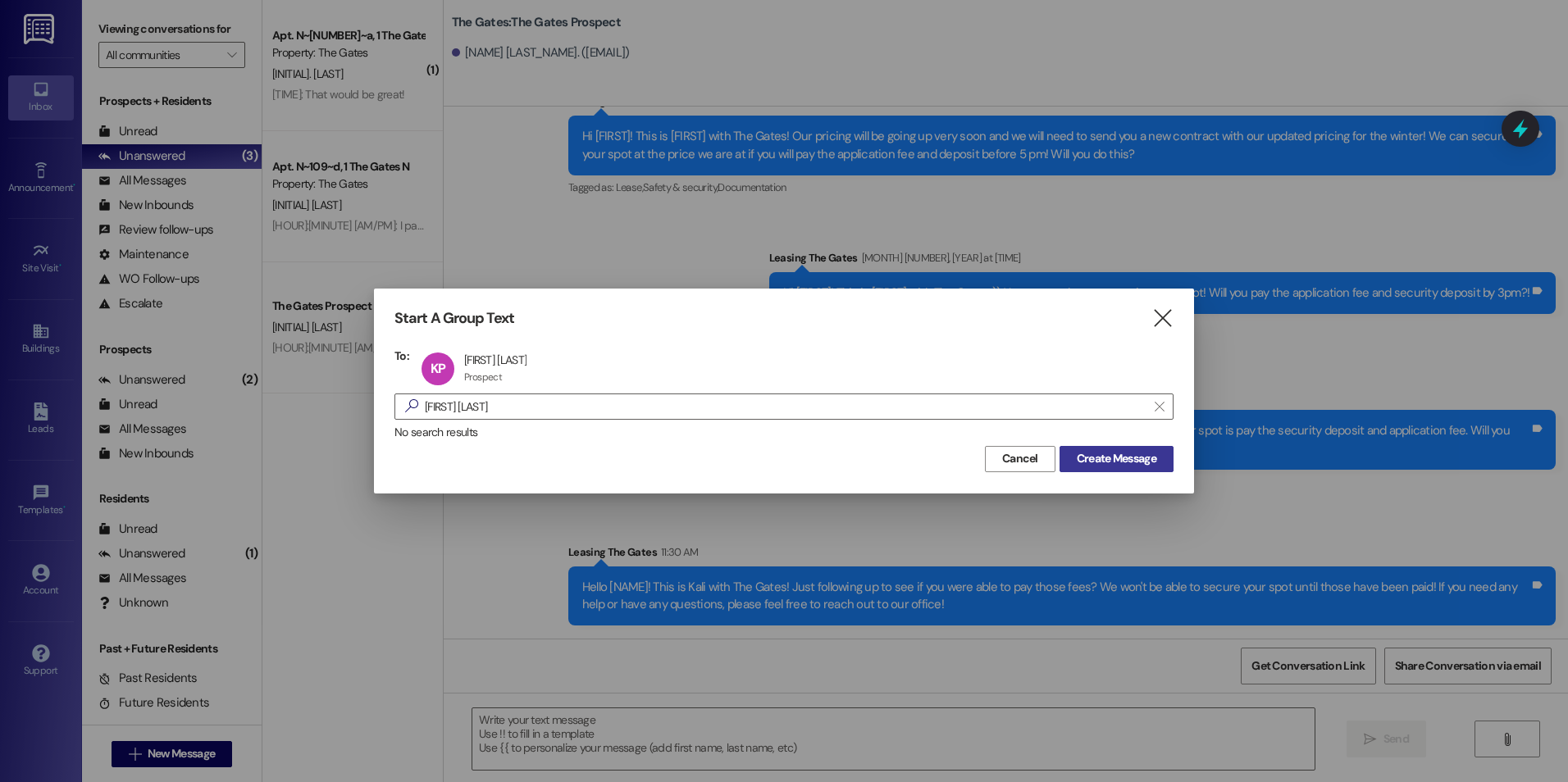click on "Create Message" at bounding box center (1116, 458) 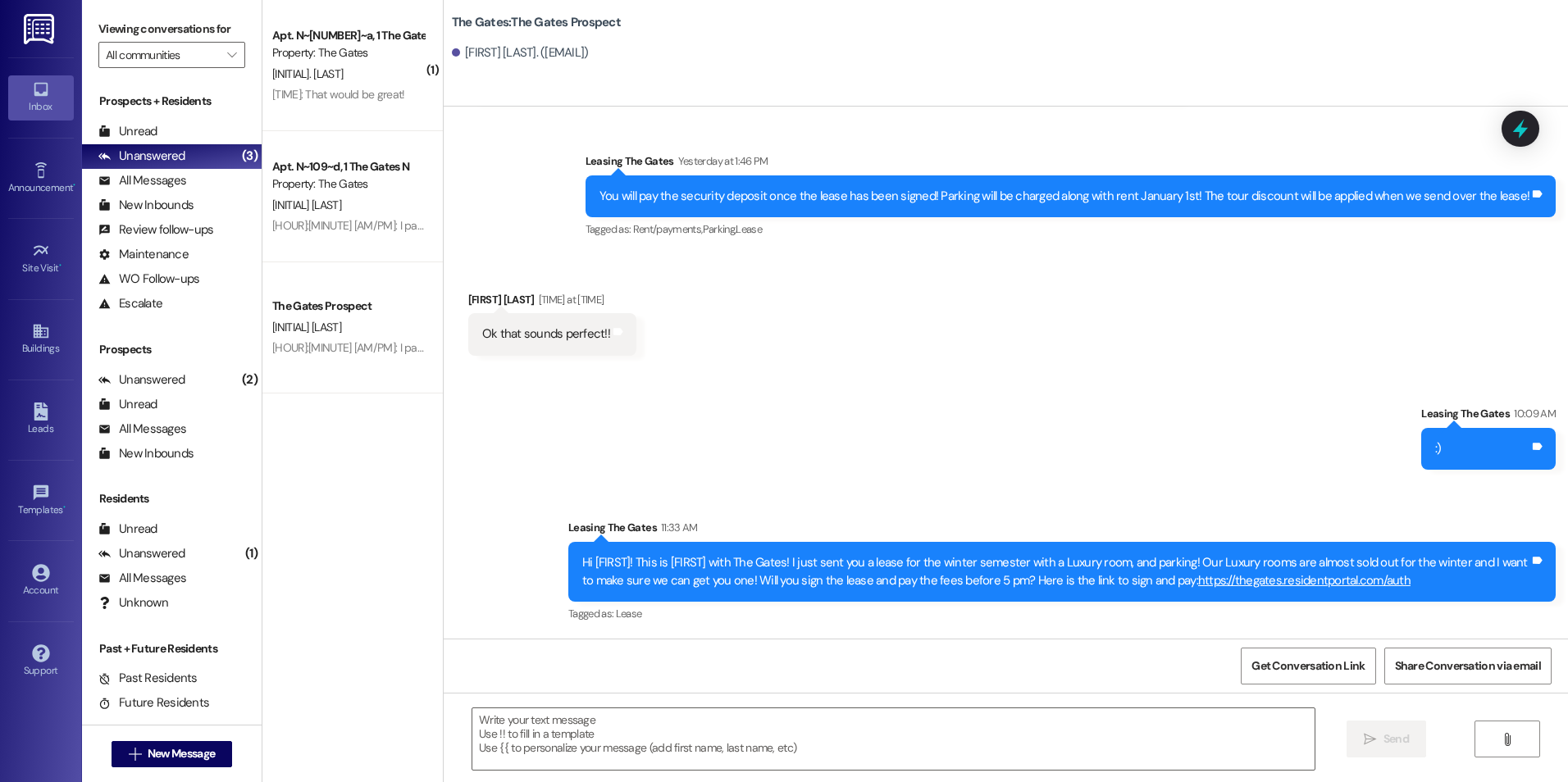 scroll, scrollTop: 887, scrollLeft: 0, axis: vertical 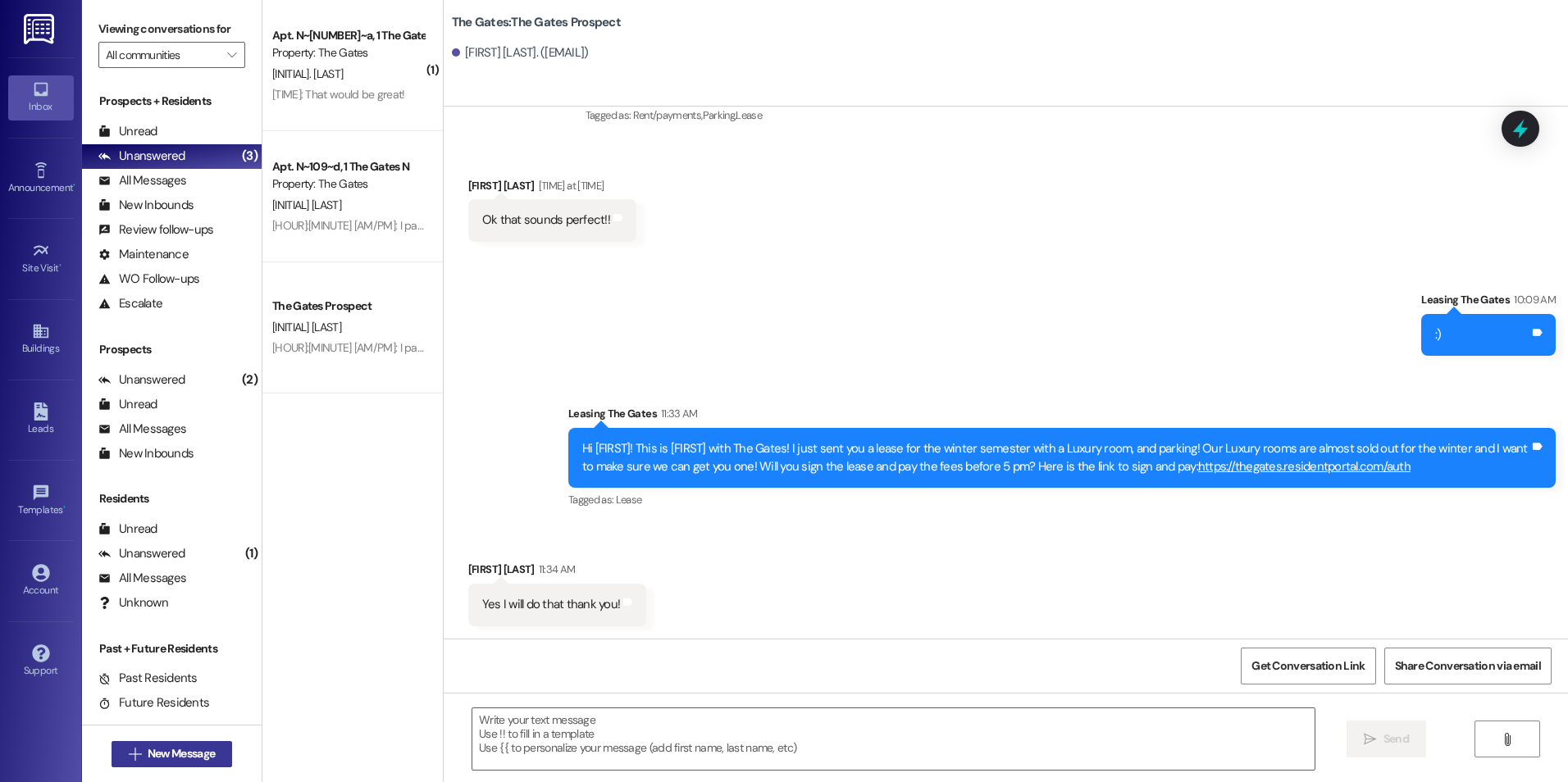 click on "New Message" at bounding box center [181, 753] 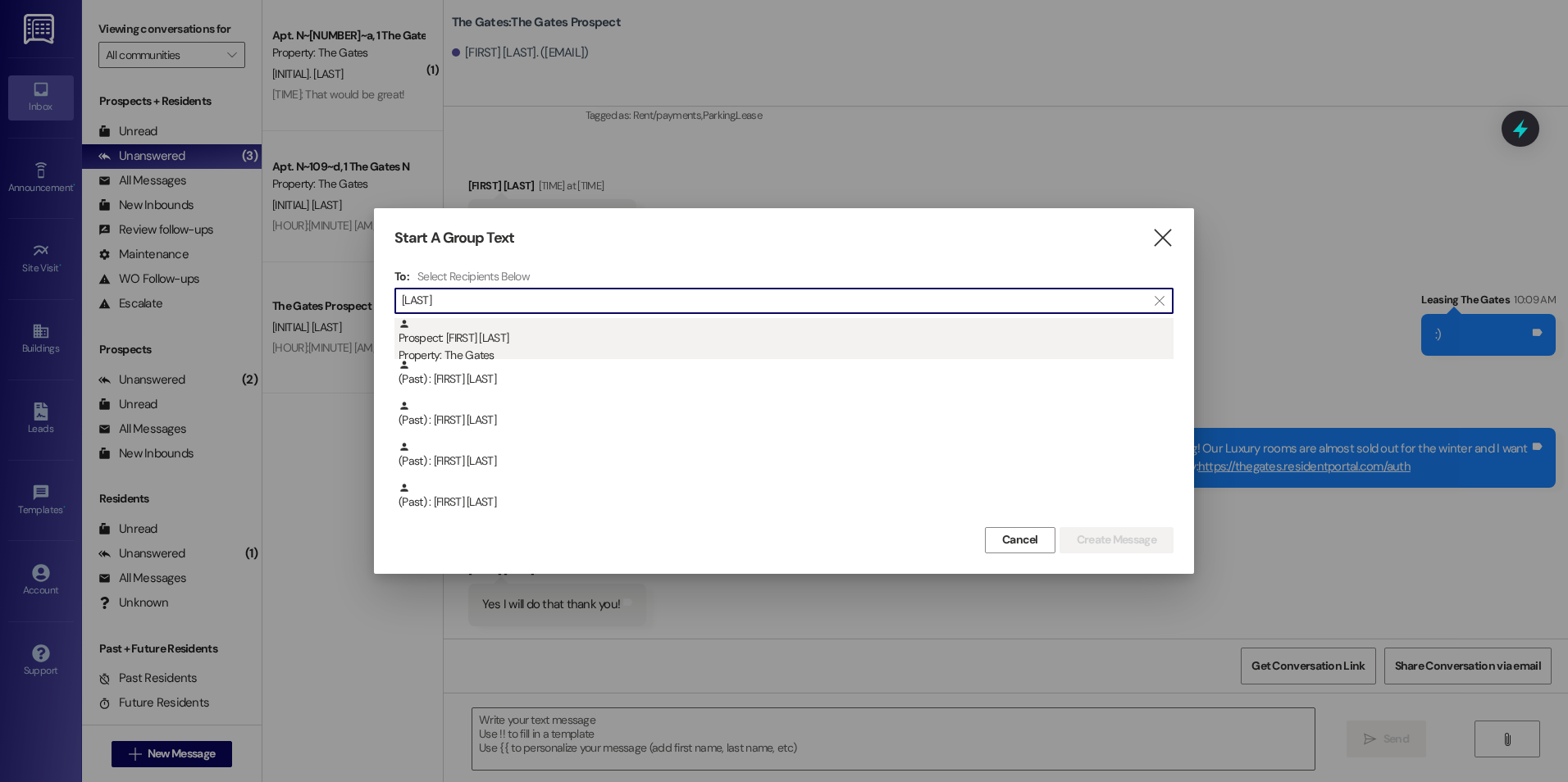 type on "[LAST]" 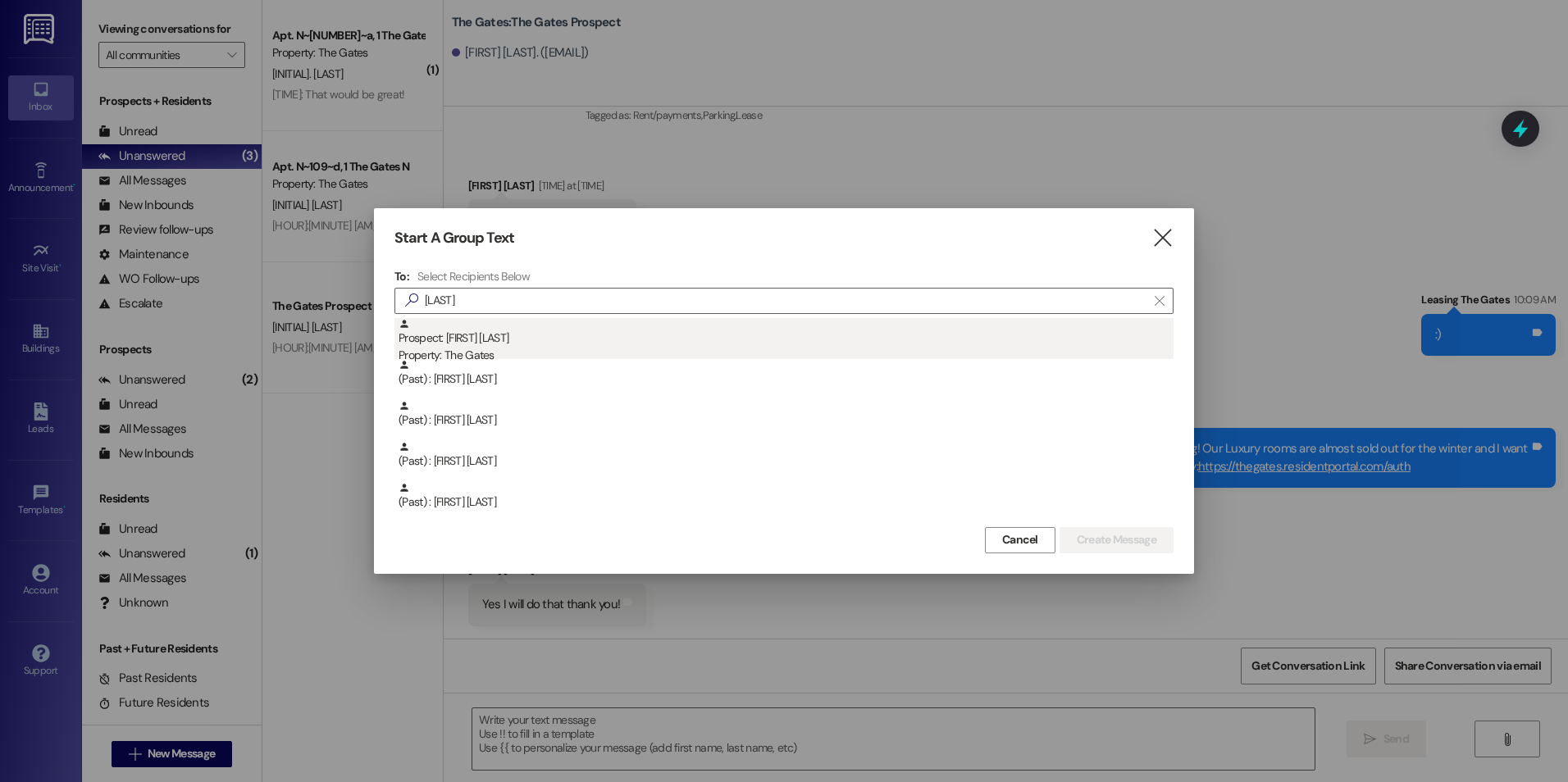 click on "Prospect: [FIRST] [LAST] Property: The Gates" at bounding box center (786, 341) 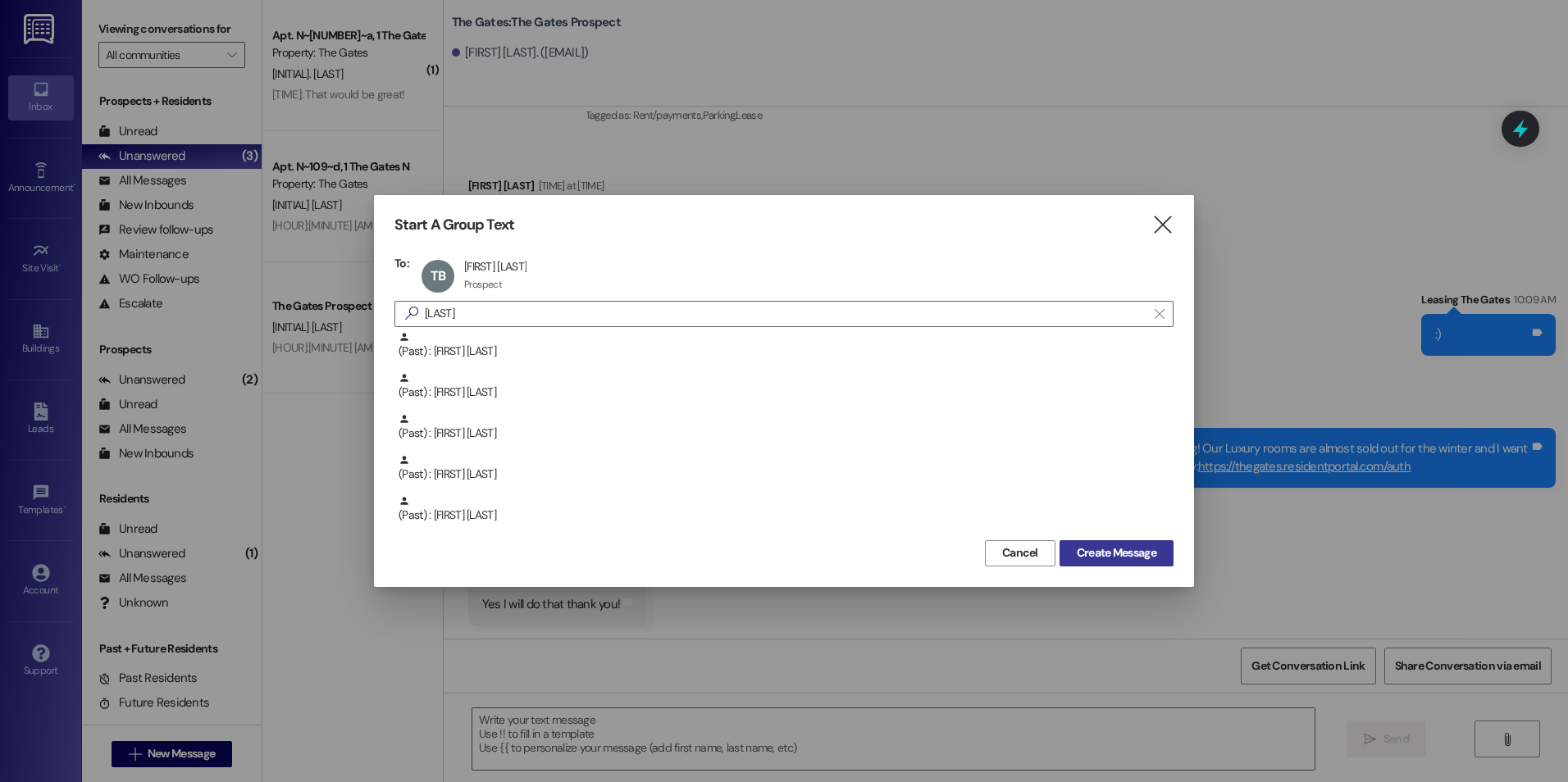 click on "Create Message" at bounding box center (1116, 552) 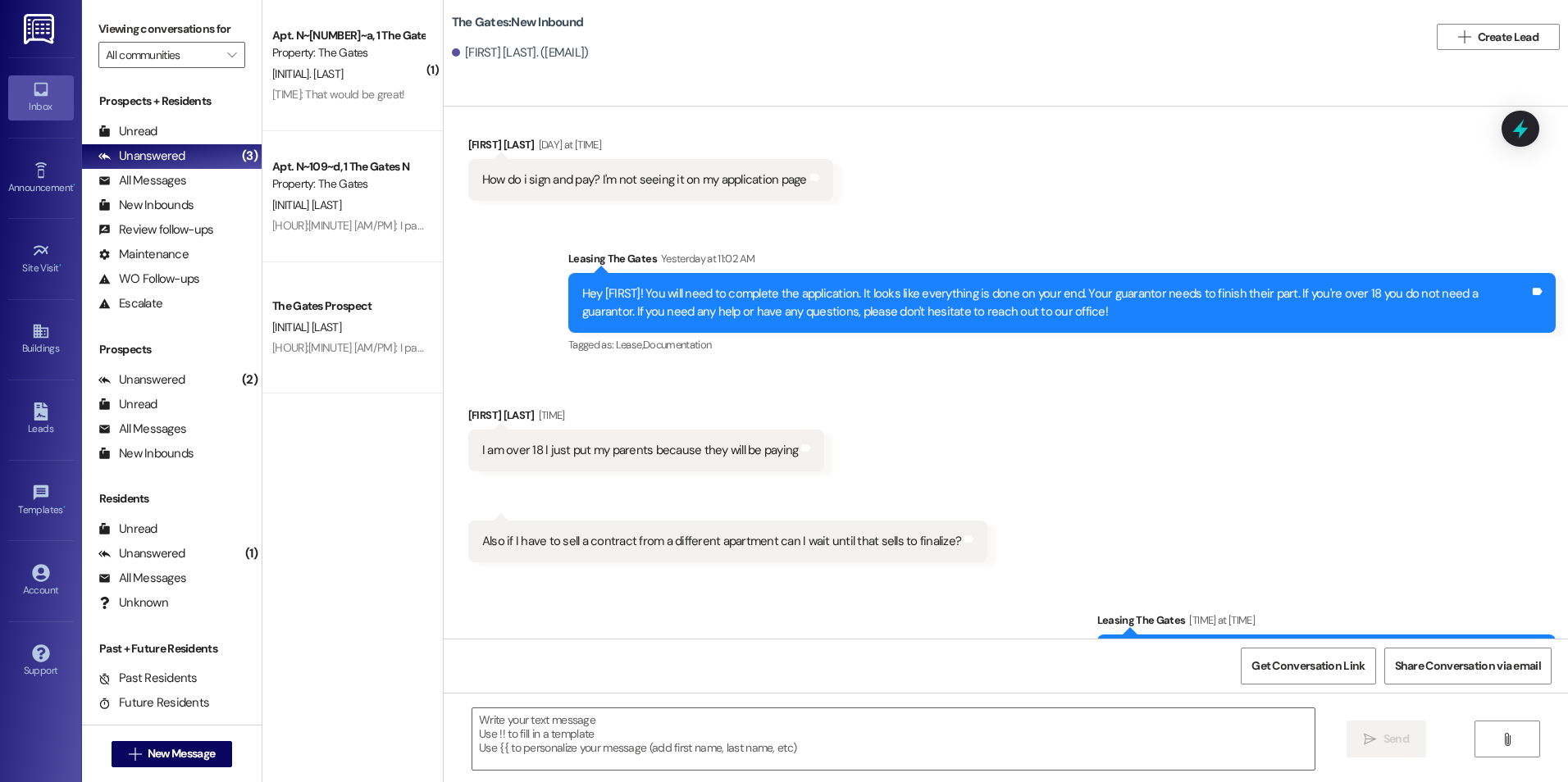 scroll, scrollTop: 1671, scrollLeft: 0, axis: vertical 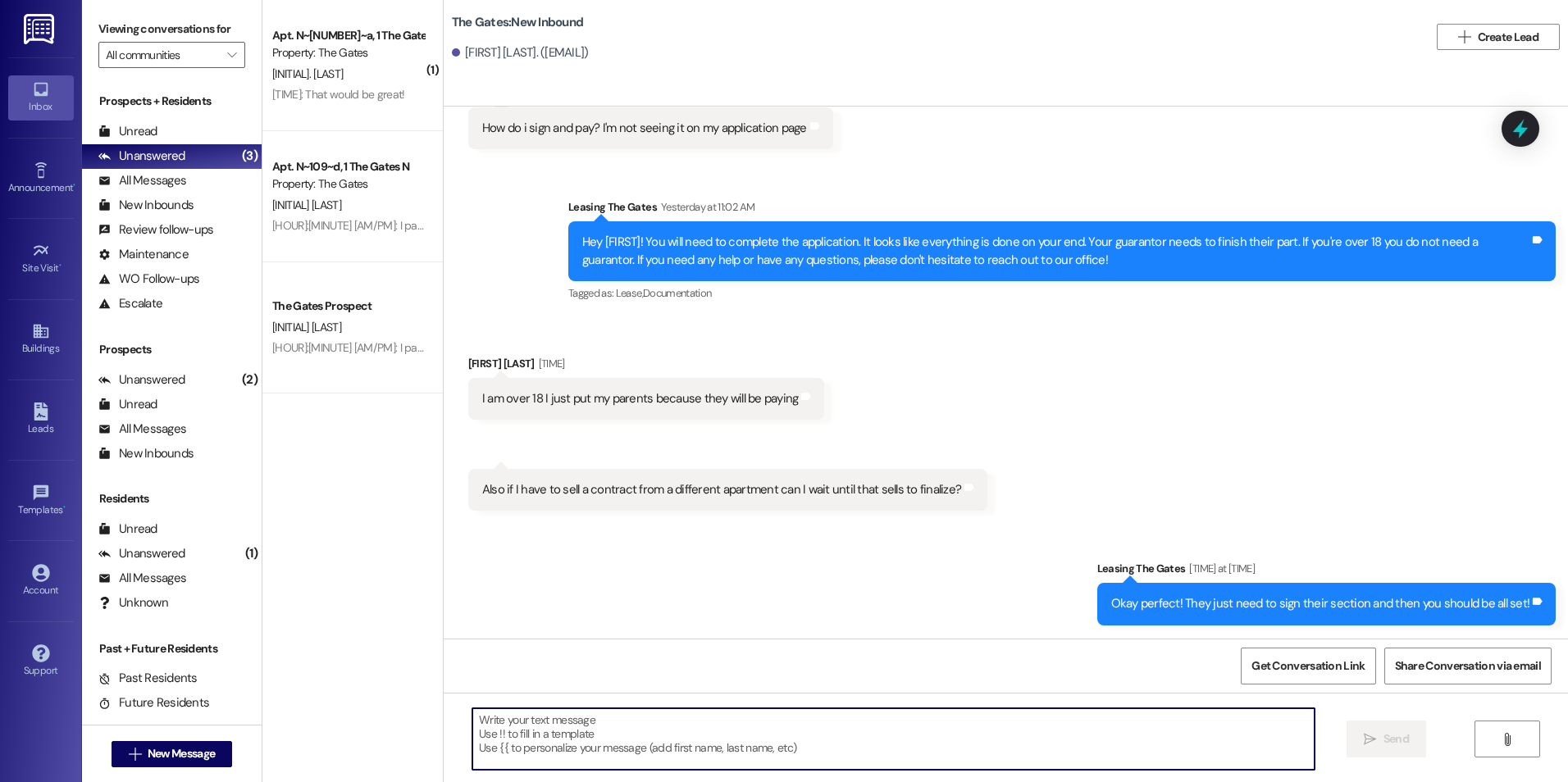 click at bounding box center [893, 739] 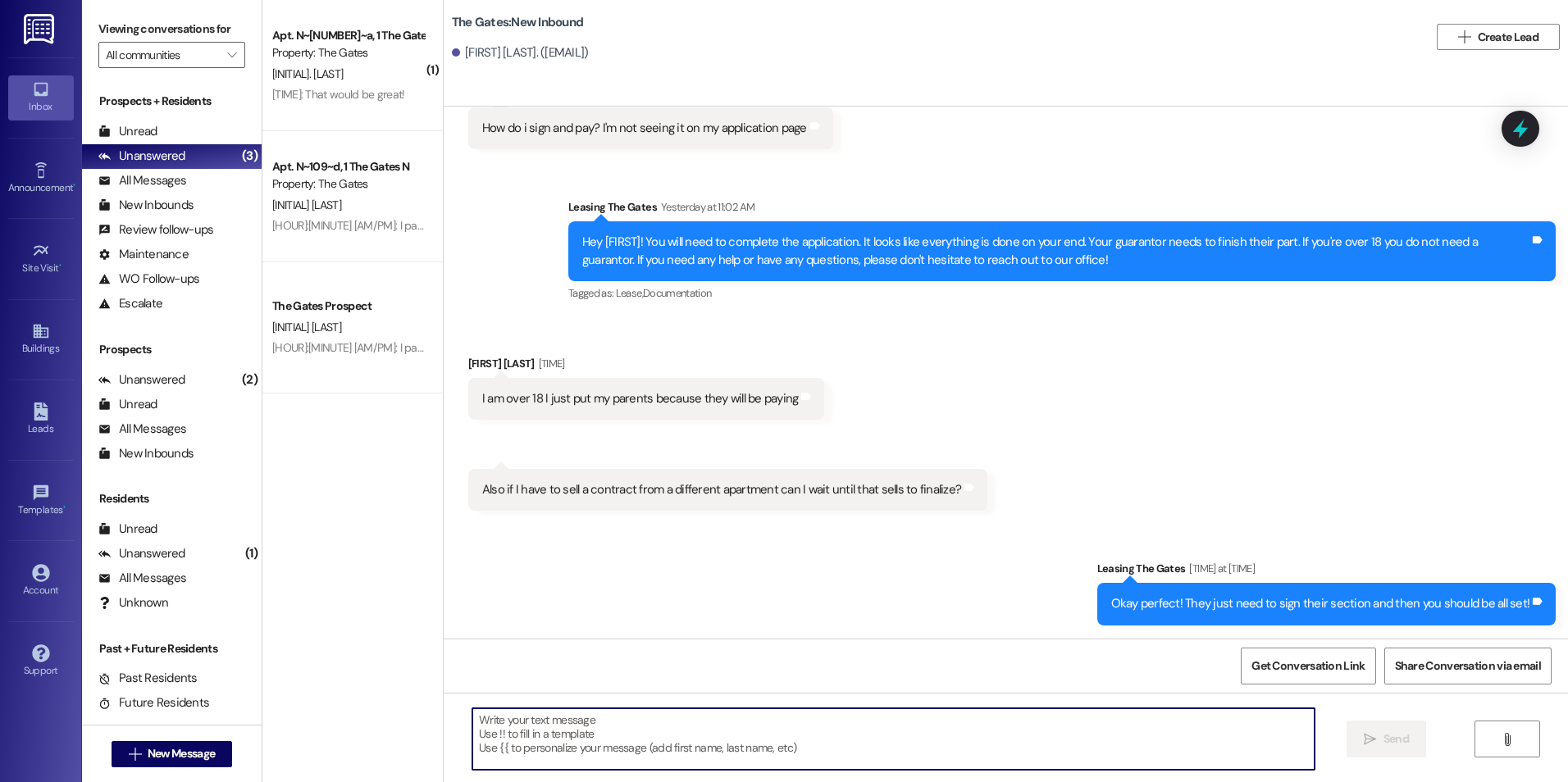 click at bounding box center [893, 739] 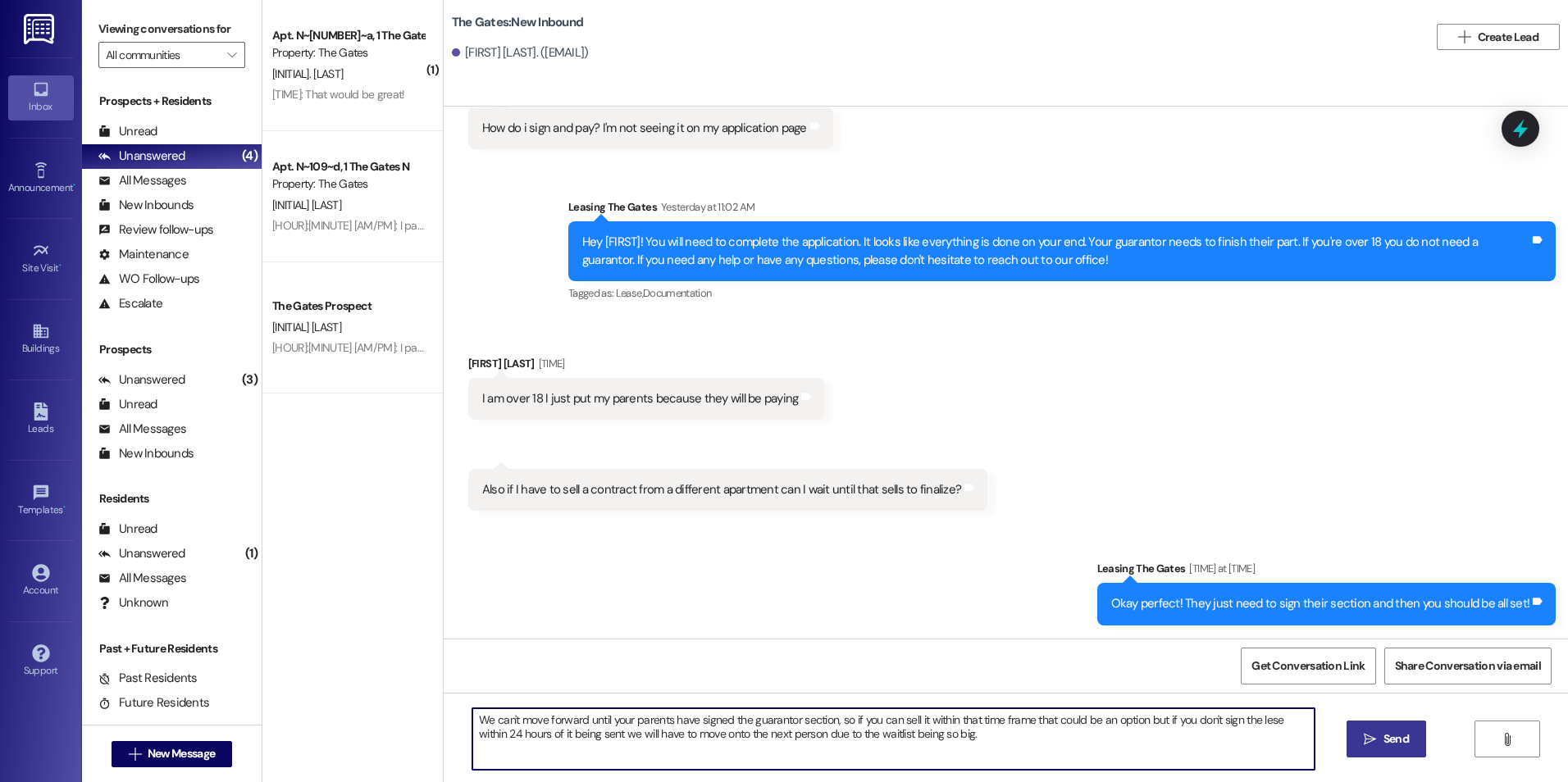 type on "We can't move forward until your parents have signed the guarantor section, so if you can sell it within that time frame that could be an option but if you don't sign the lese within 24 hours of it being sent we will have to move onto the next person due to the waitlist being so big." 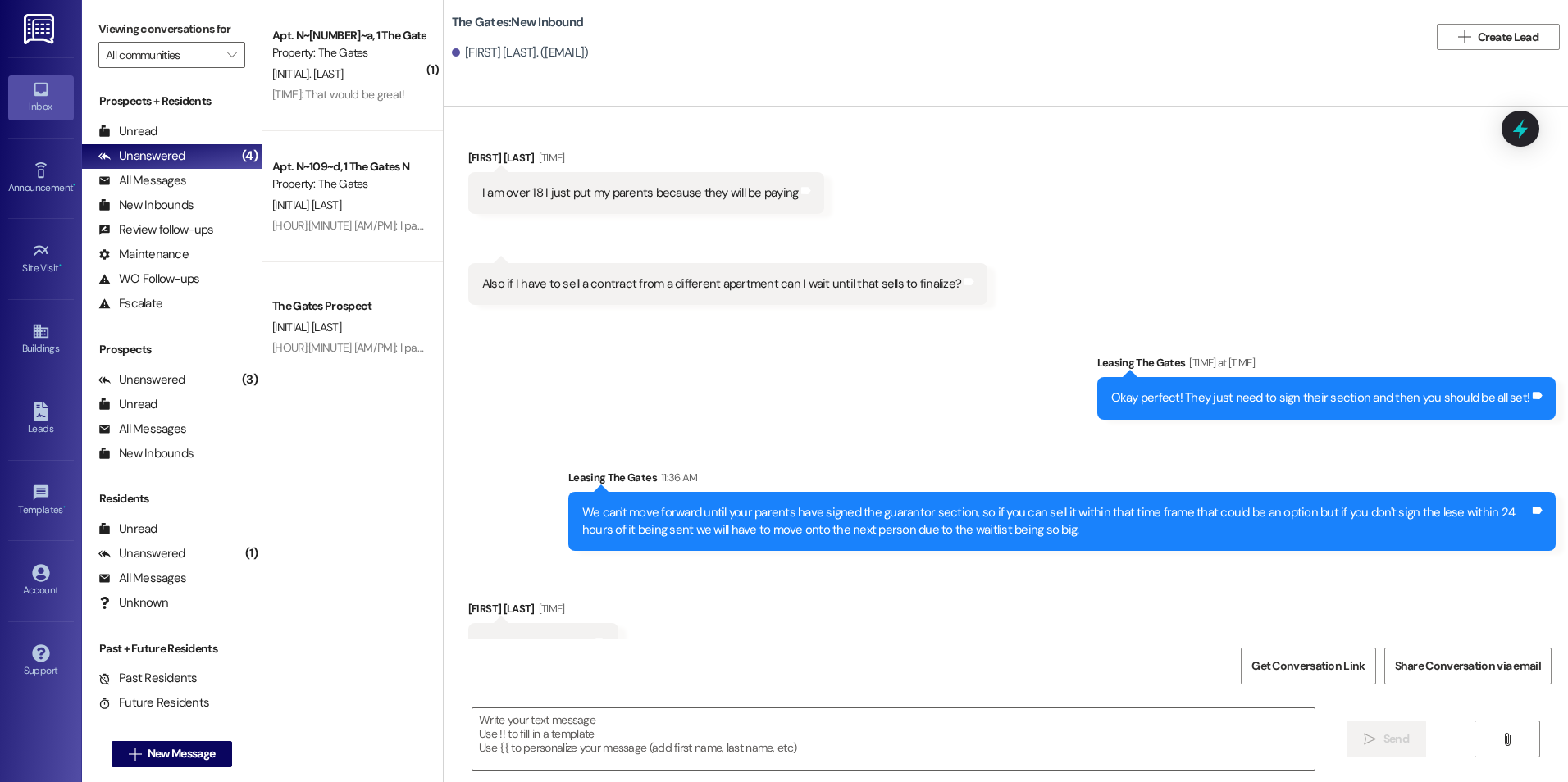 scroll, scrollTop: 1917, scrollLeft: 0, axis: vertical 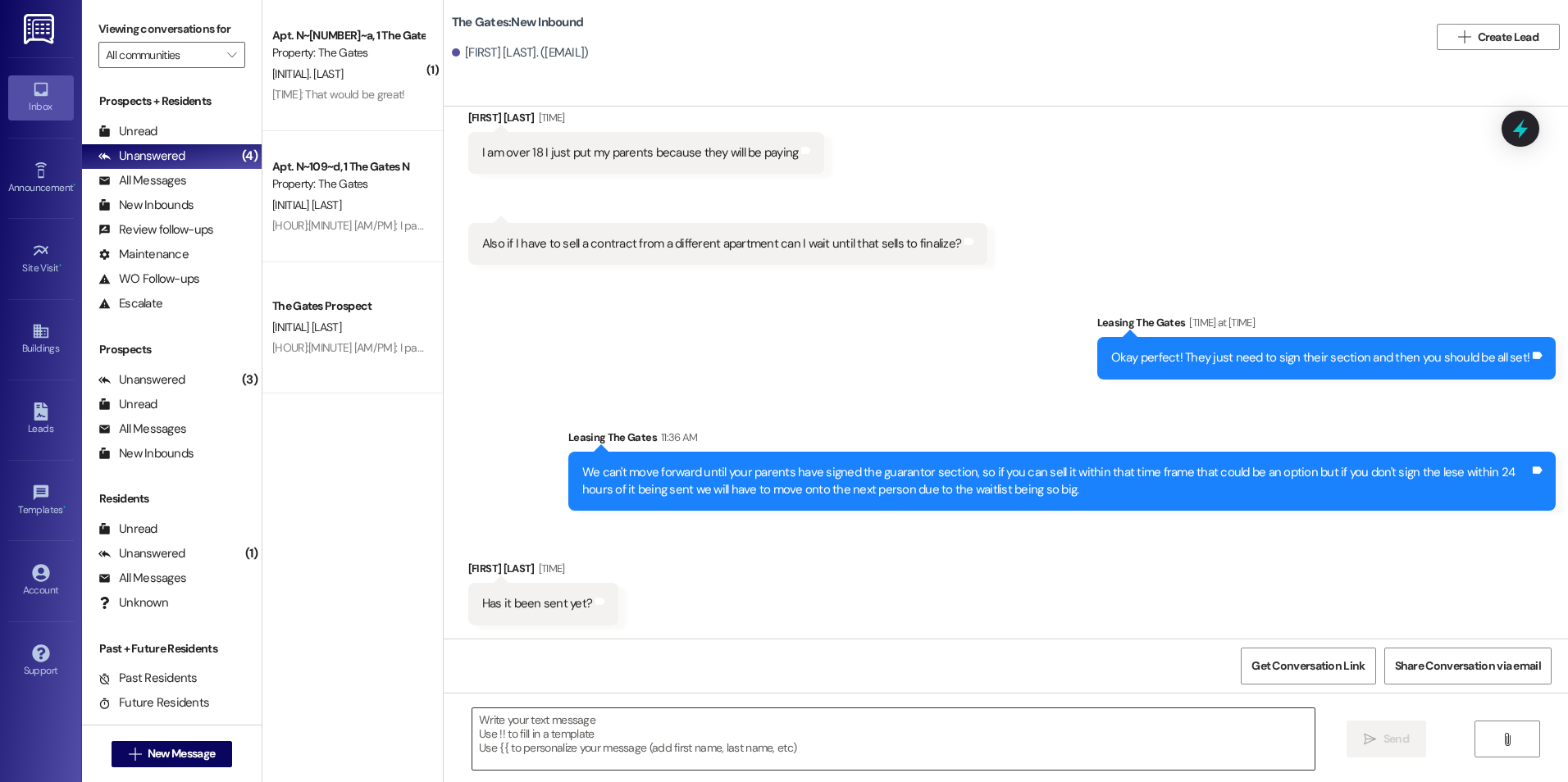 click at bounding box center [893, 739] 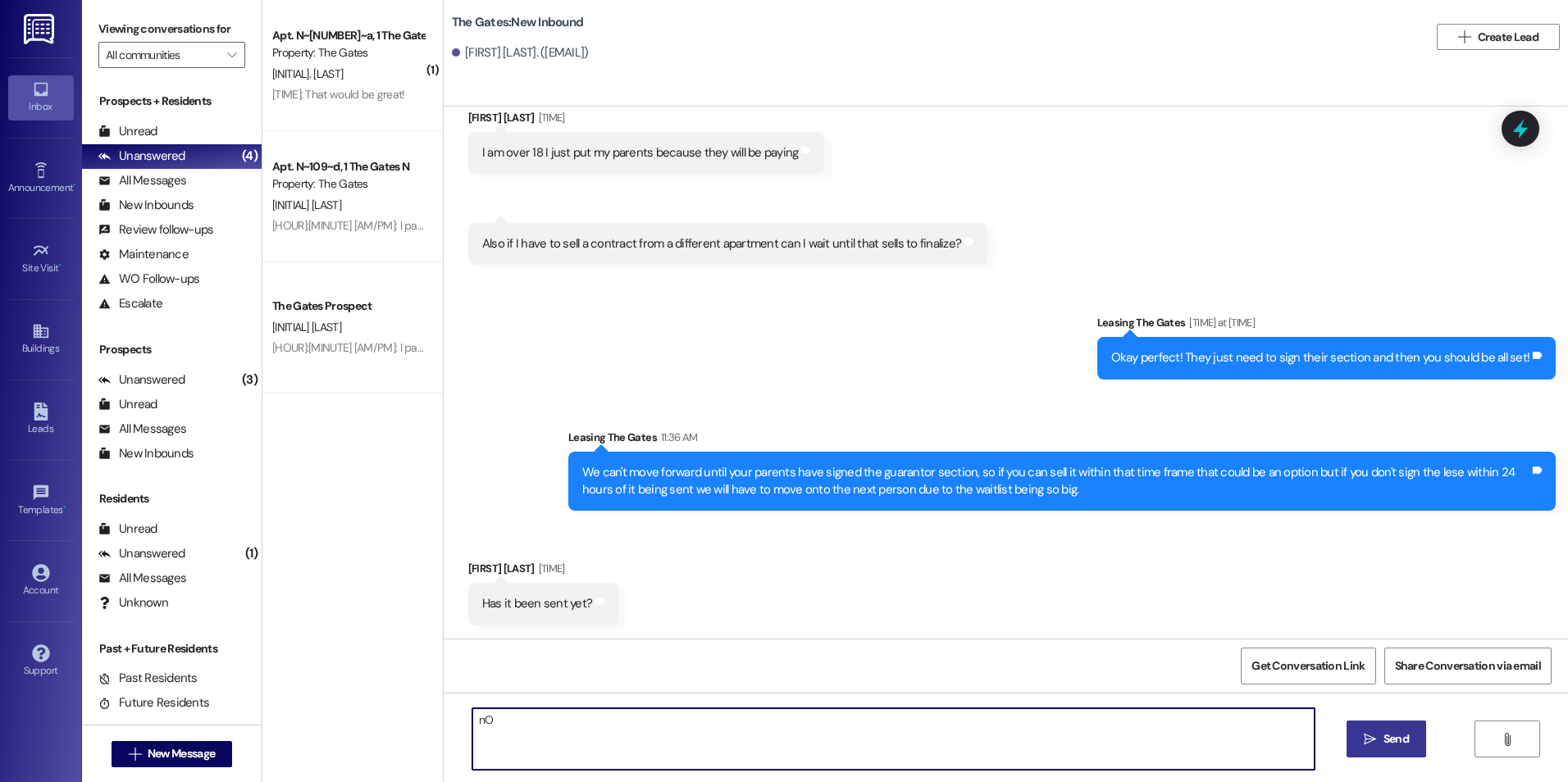 type on "n" 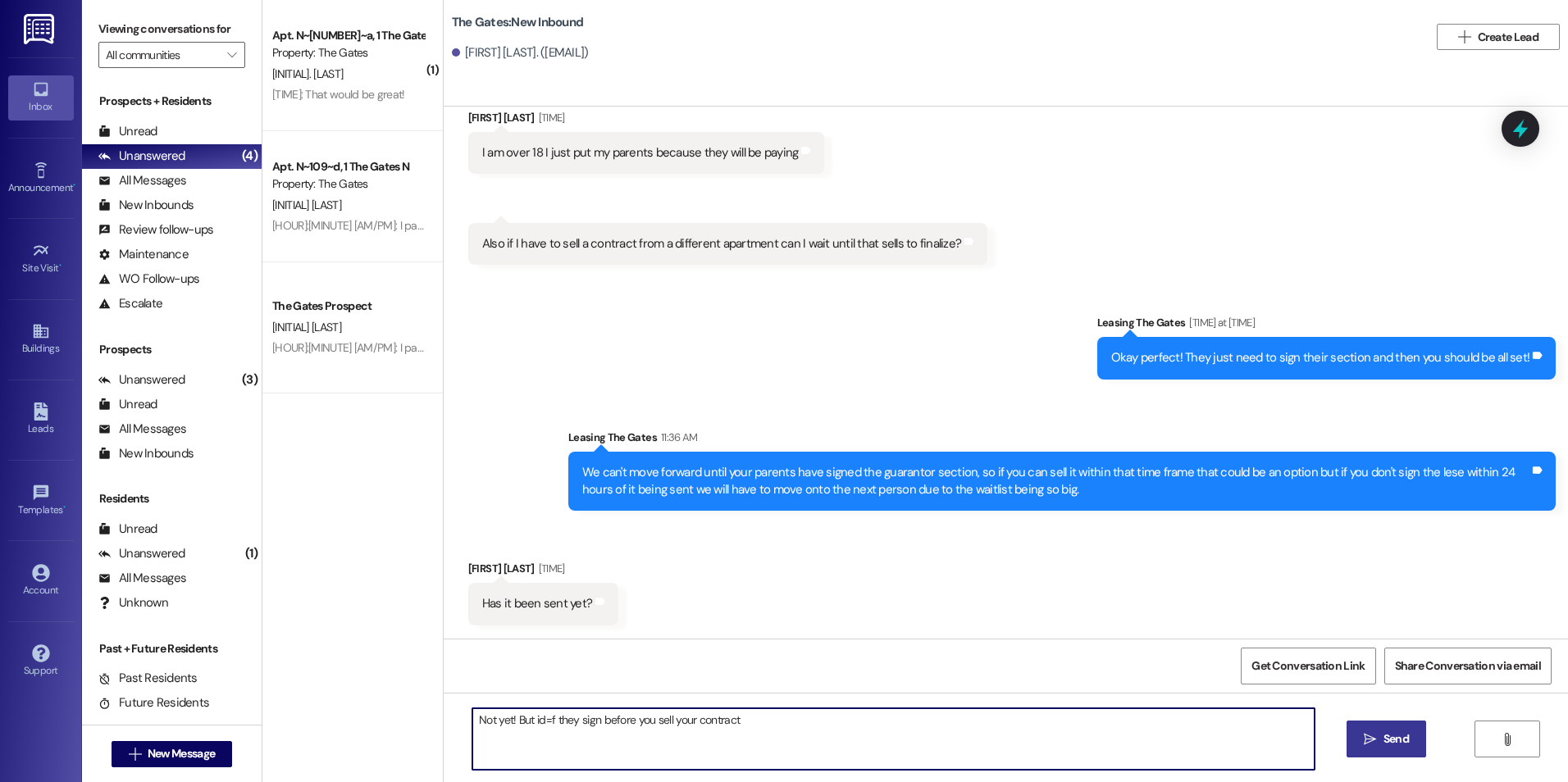drag, startPoint x: 540, startPoint y: 722, endPoint x: 547, endPoint y: 748, distance: 26.925824 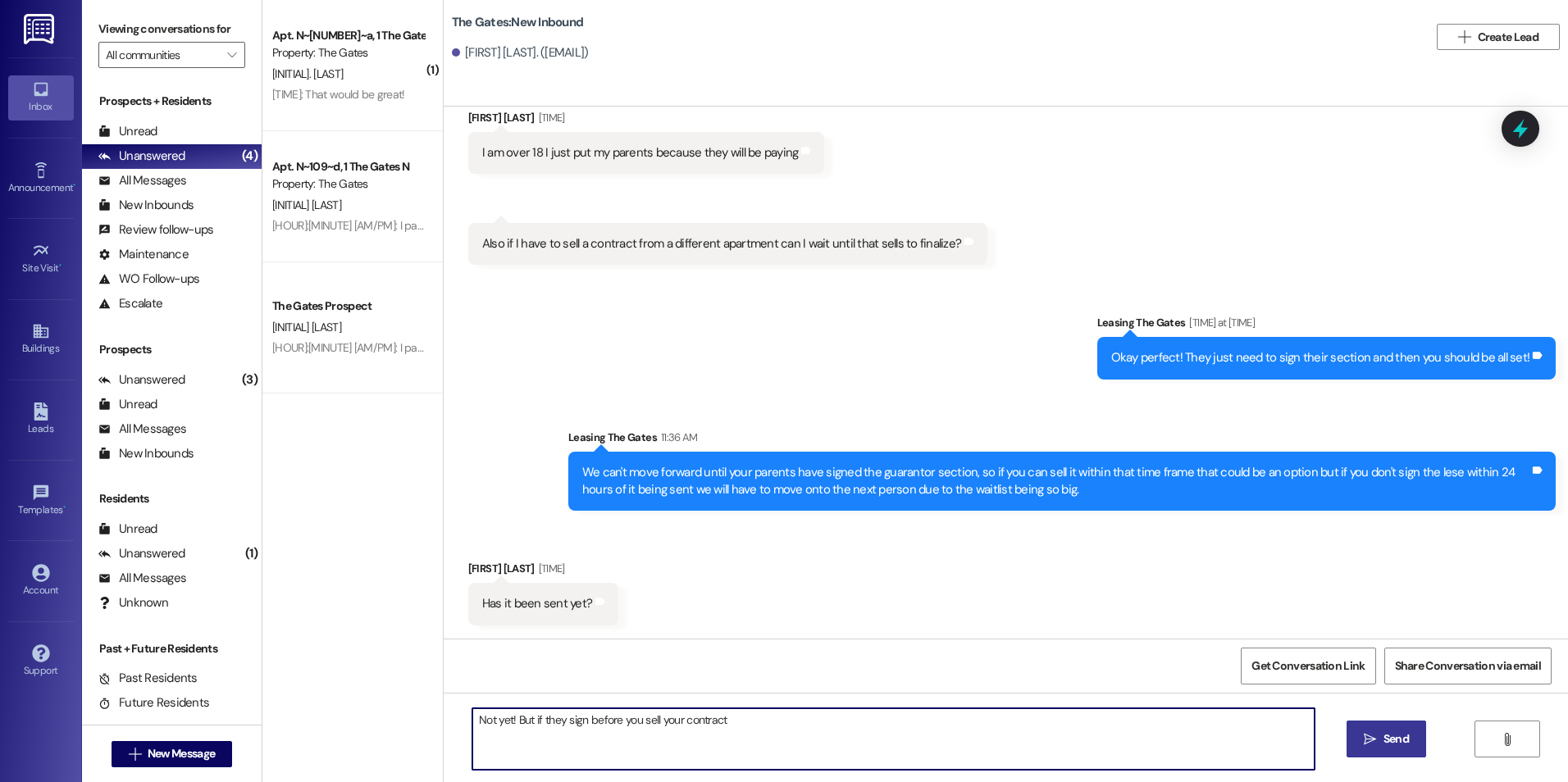 click on "Not yet! But if they sign before you sell your contract" at bounding box center [893, 739] 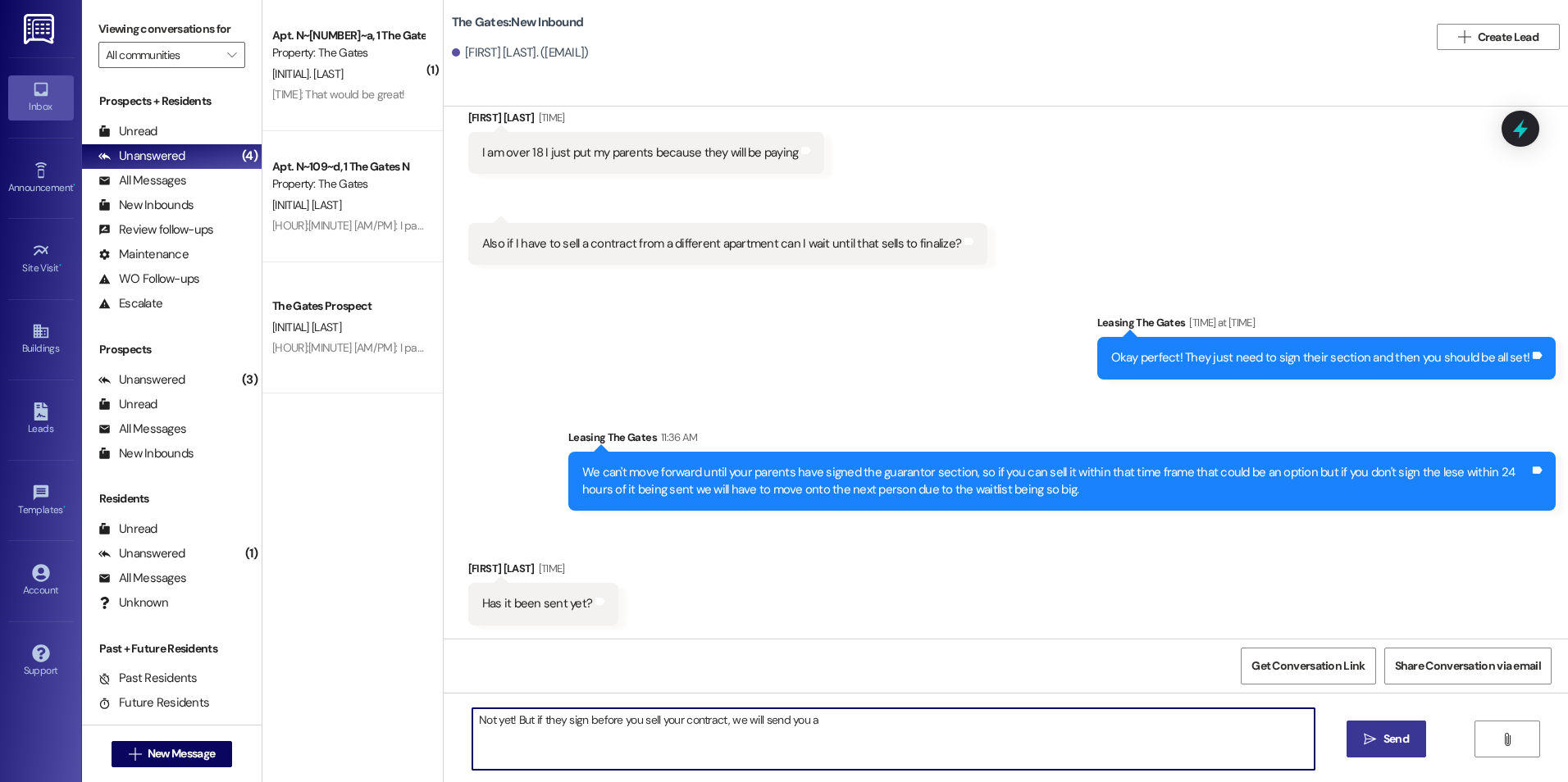click on "Not yet! But if they sign before you sell your contract, we will send you a" at bounding box center [893, 739] 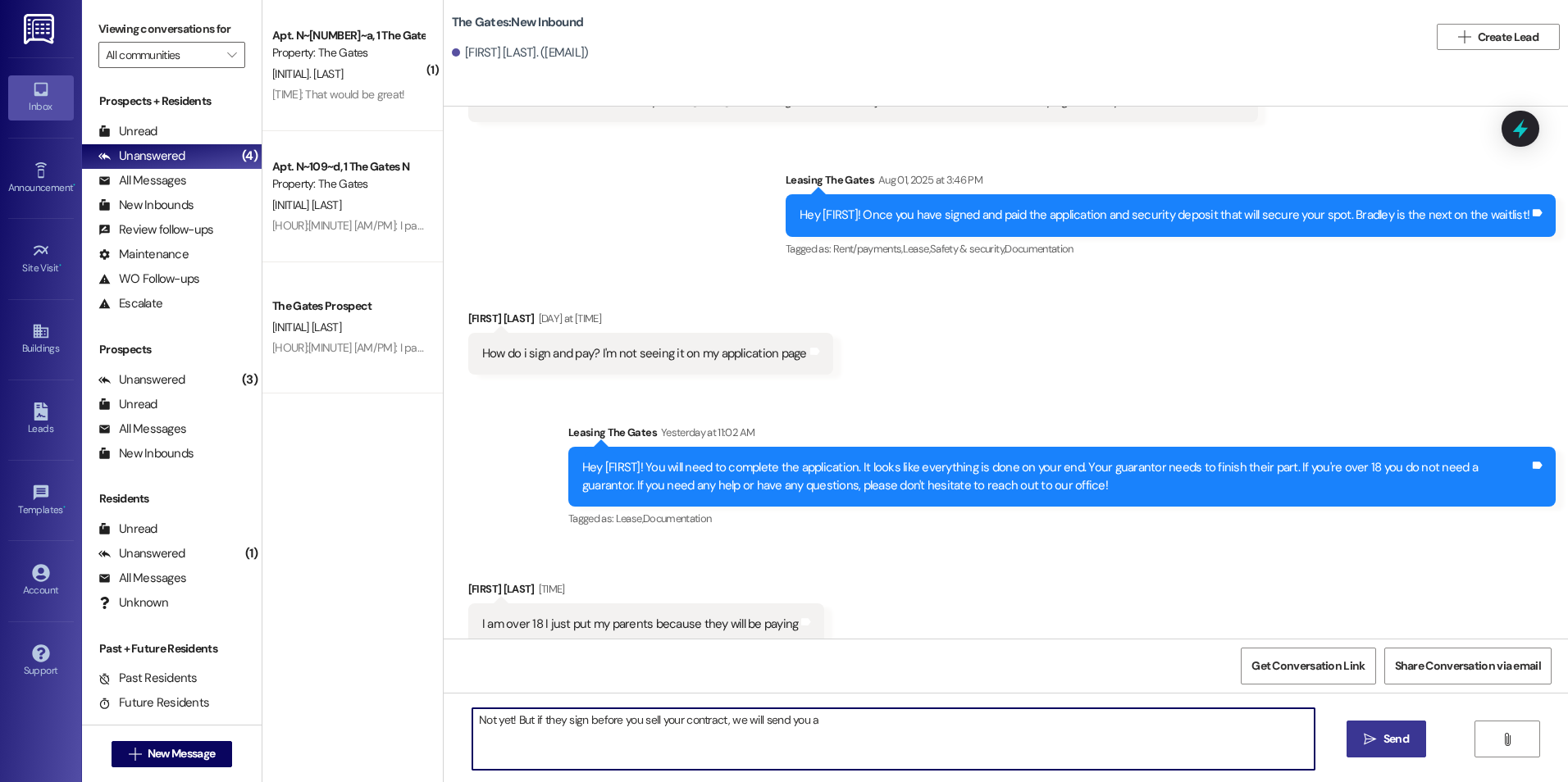 scroll, scrollTop: 1835, scrollLeft: 0, axis: vertical 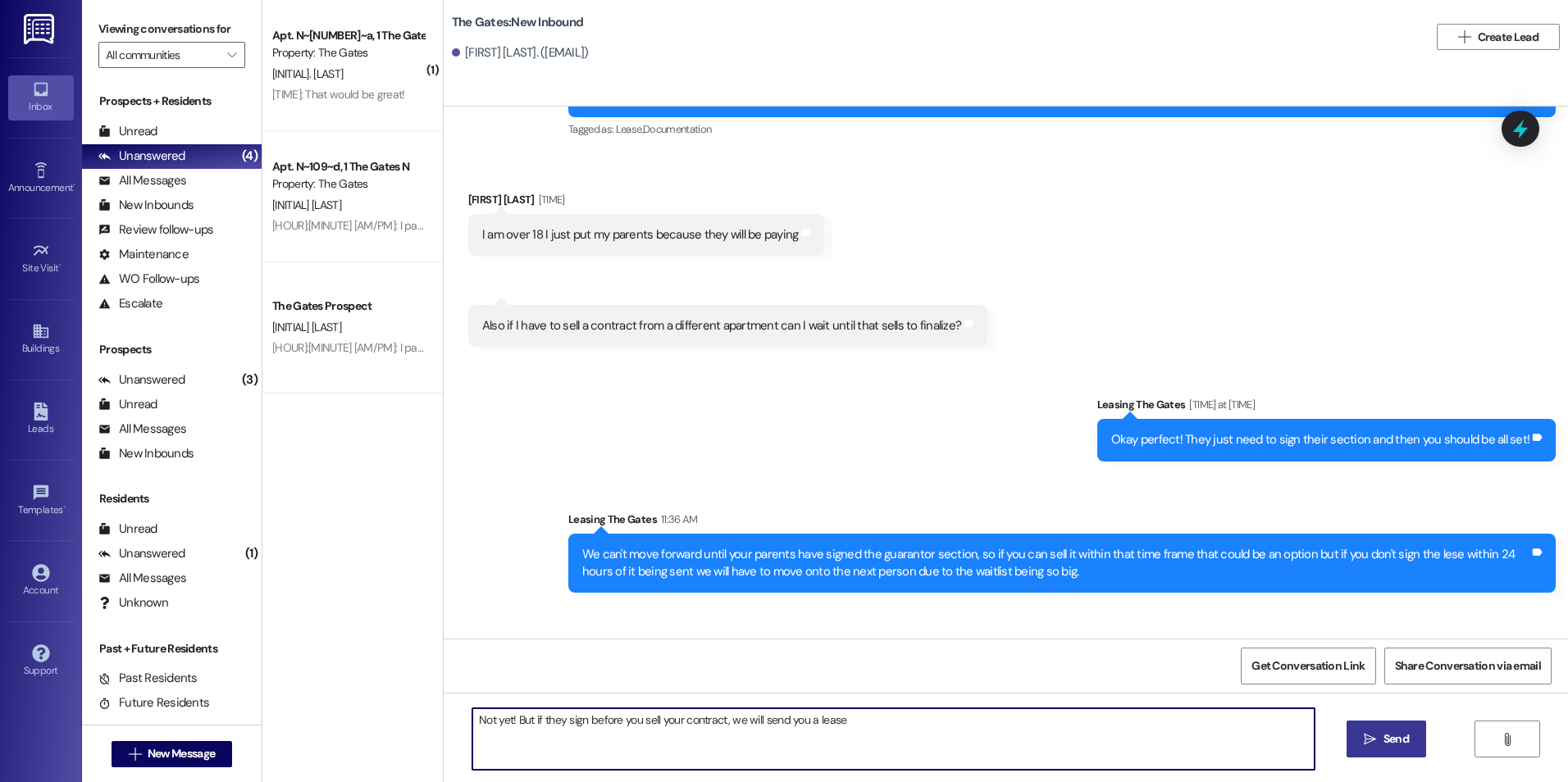 click on "Not yet! But if they sign before you sell your contract, we will send you a lease" at bounding box center [893, 739] 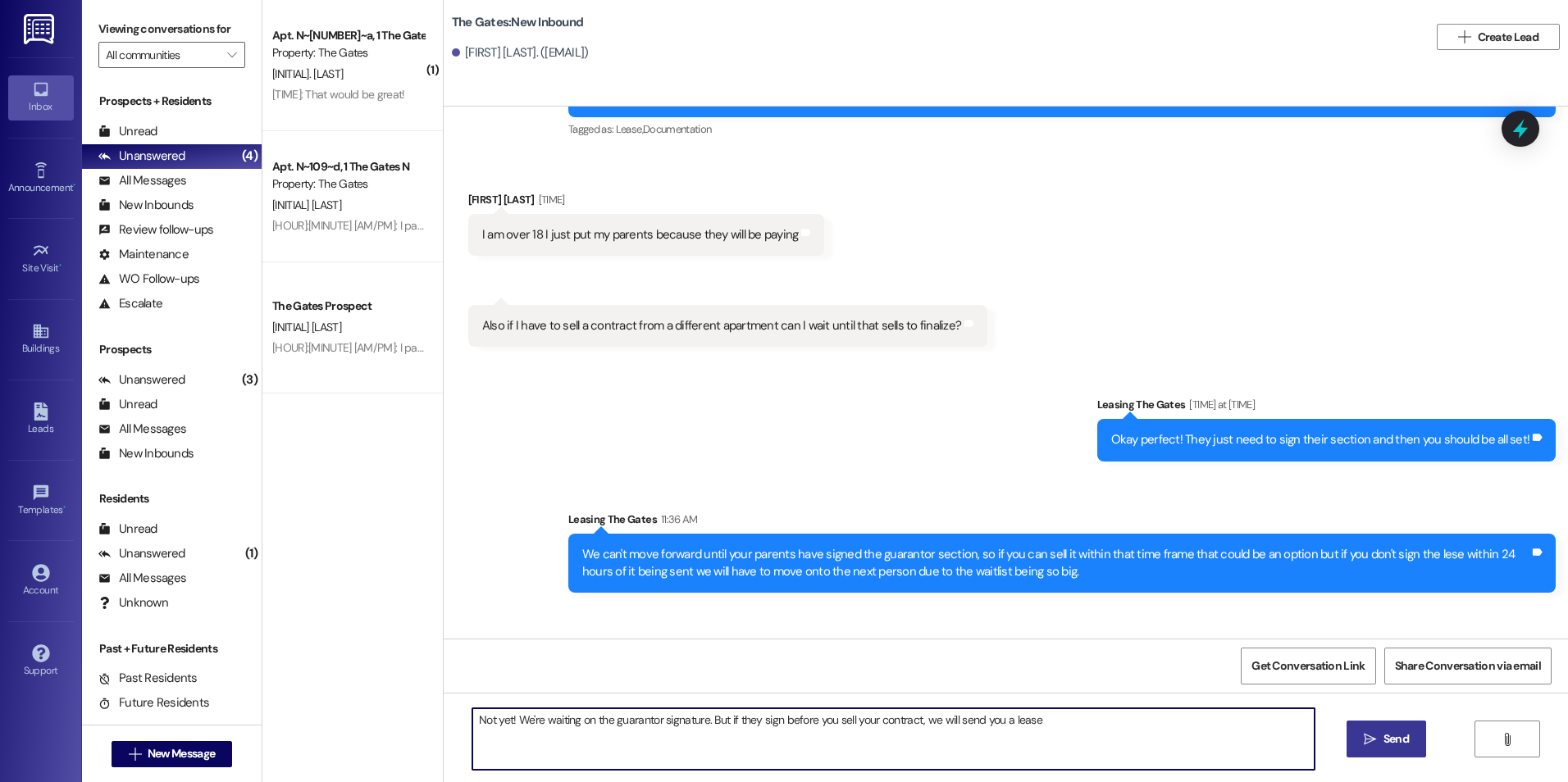 click on "Not yet! We're waiting on the guarantor signature. But if they sign before you sell your contract, we will send you a lease" at bounding box center (893, 739) 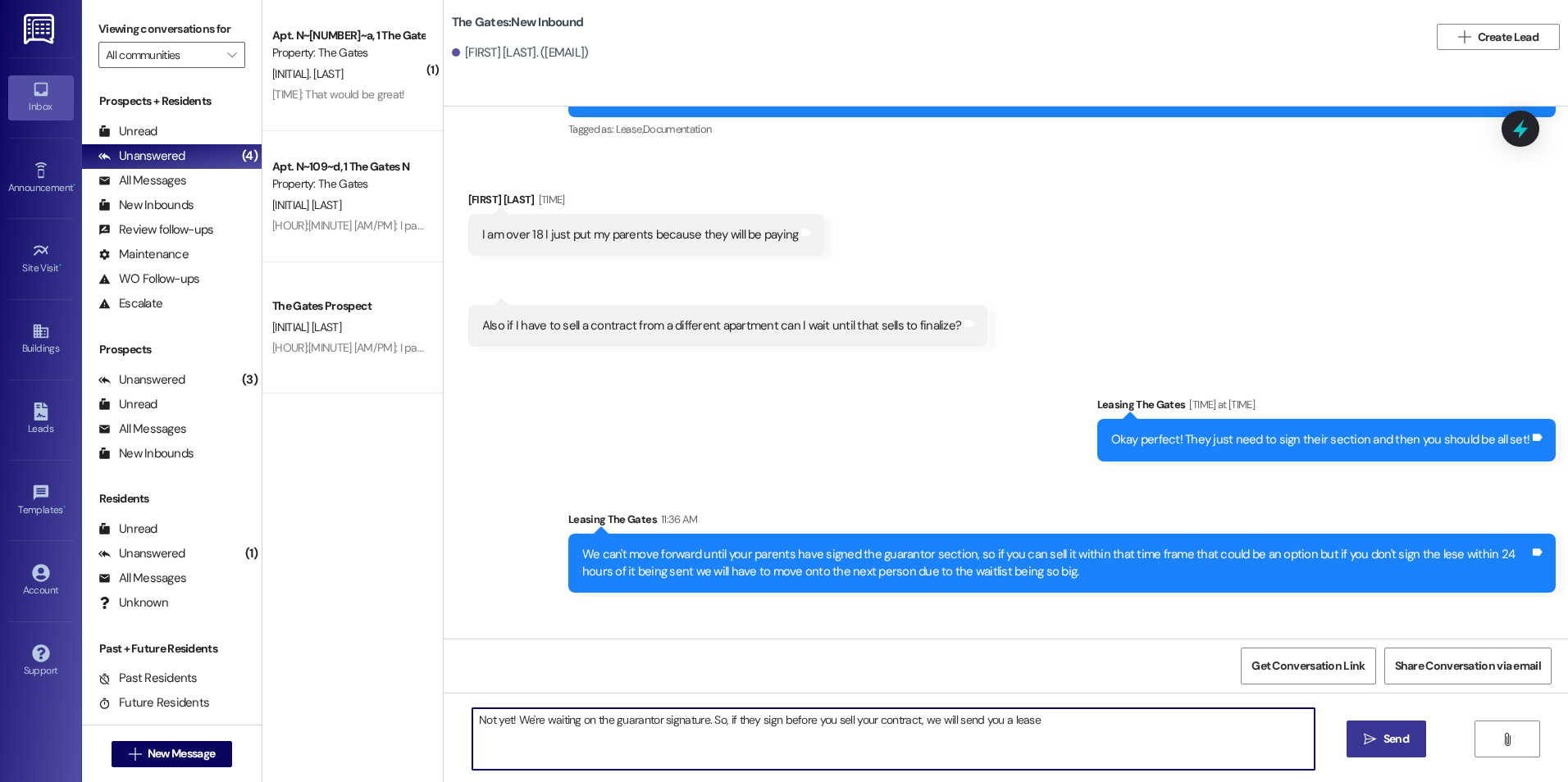 click on "Not yet! We're waiting on the guarantor signature. So, if they sign before you sell your contract, we will send you a lease" at bounding box center (893, 739) 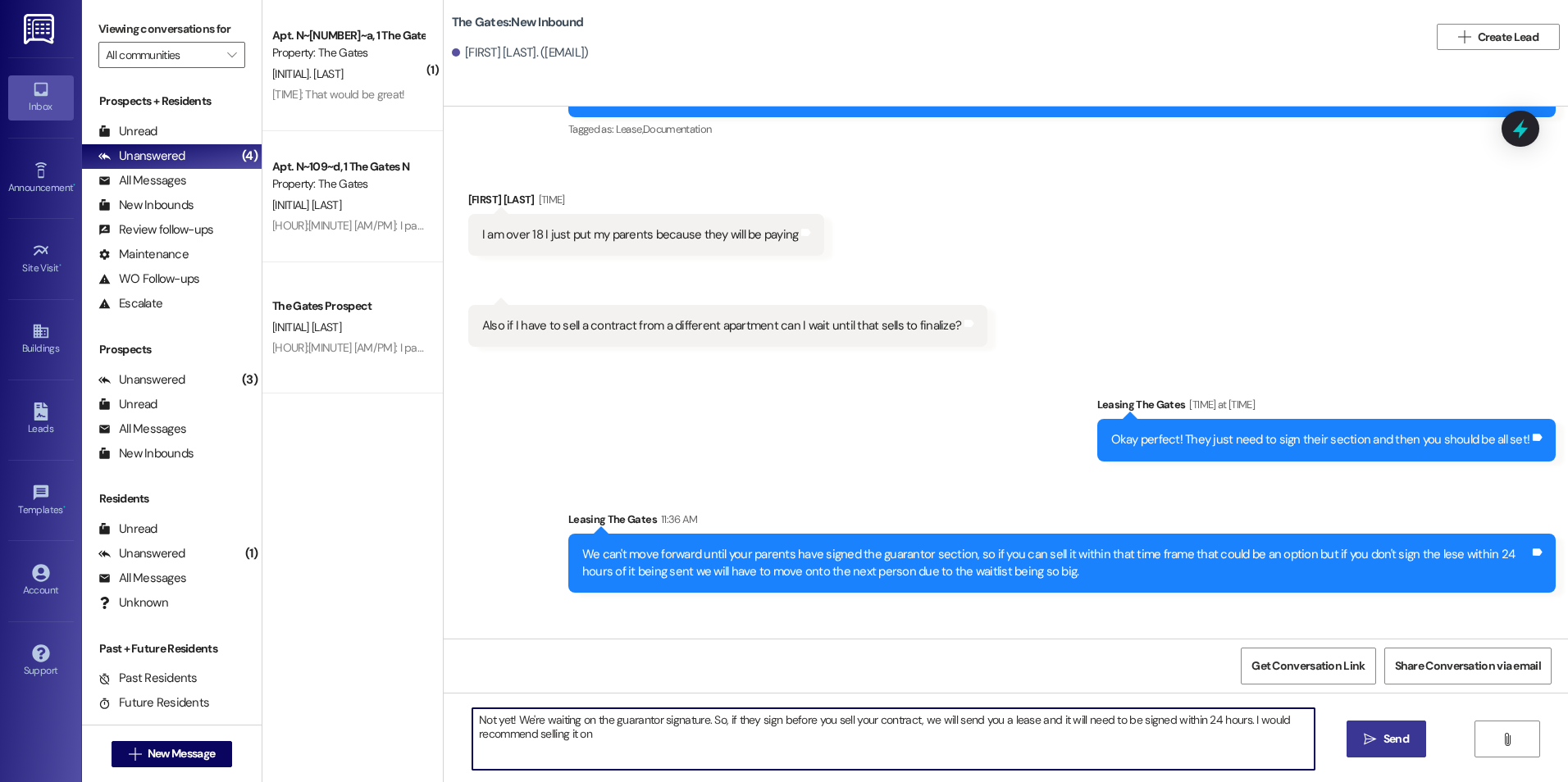 click on "Not yet! We're waiting on the guarantor signature. So, if they sign before you sell your contract, we will send you a lease and it will need to be signed within 24 hours. I would recommend selling it on" at bounding box center (893, 739) 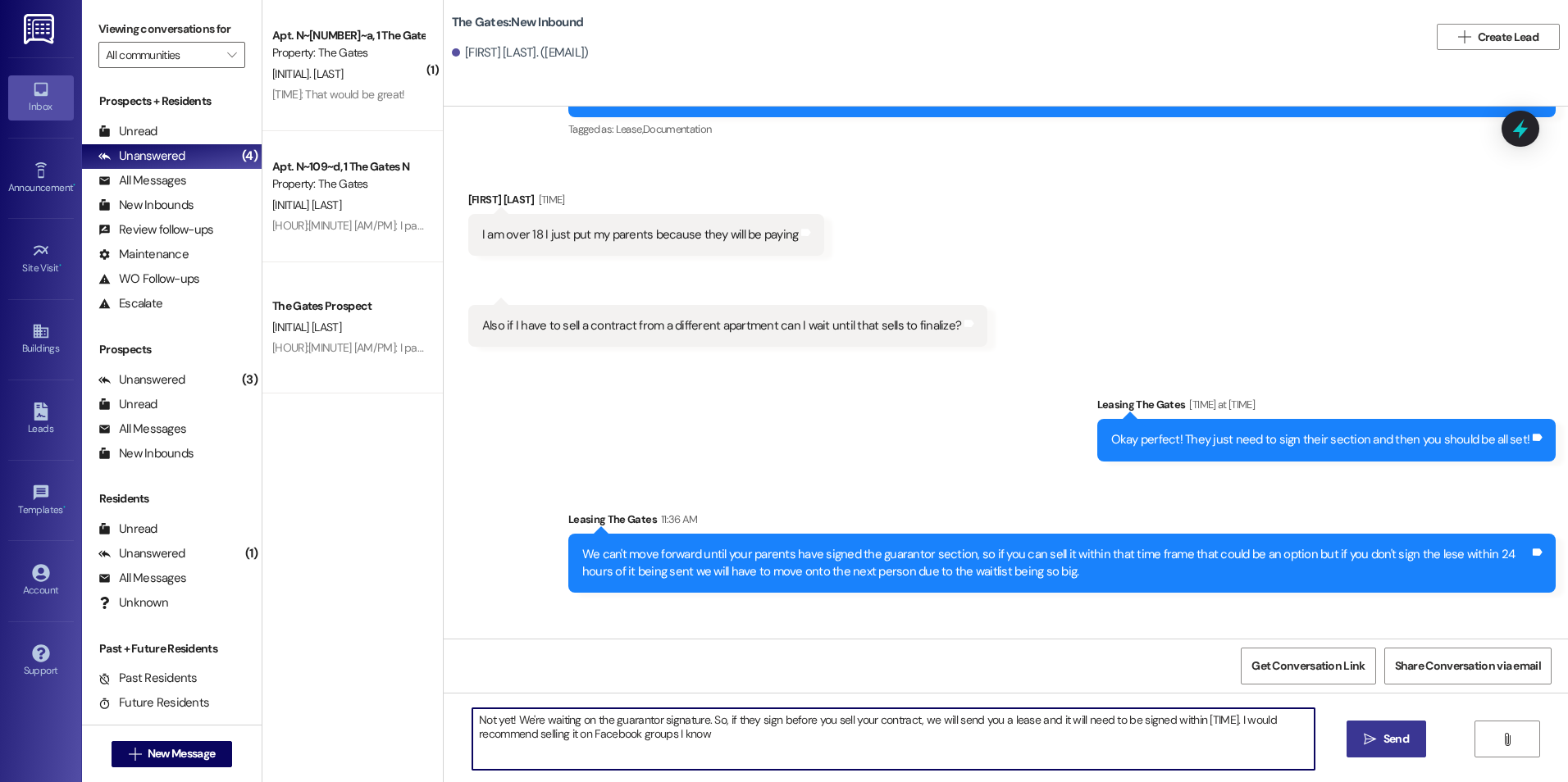 click on "Not yet! We're waiting on the guarantor signature. So, if they sign before you sell your contract, we will send you a lease and it will need to be signed within [TIME]. I would recommend selling it on Facebook groups I know" at bounding box center (893, 739) 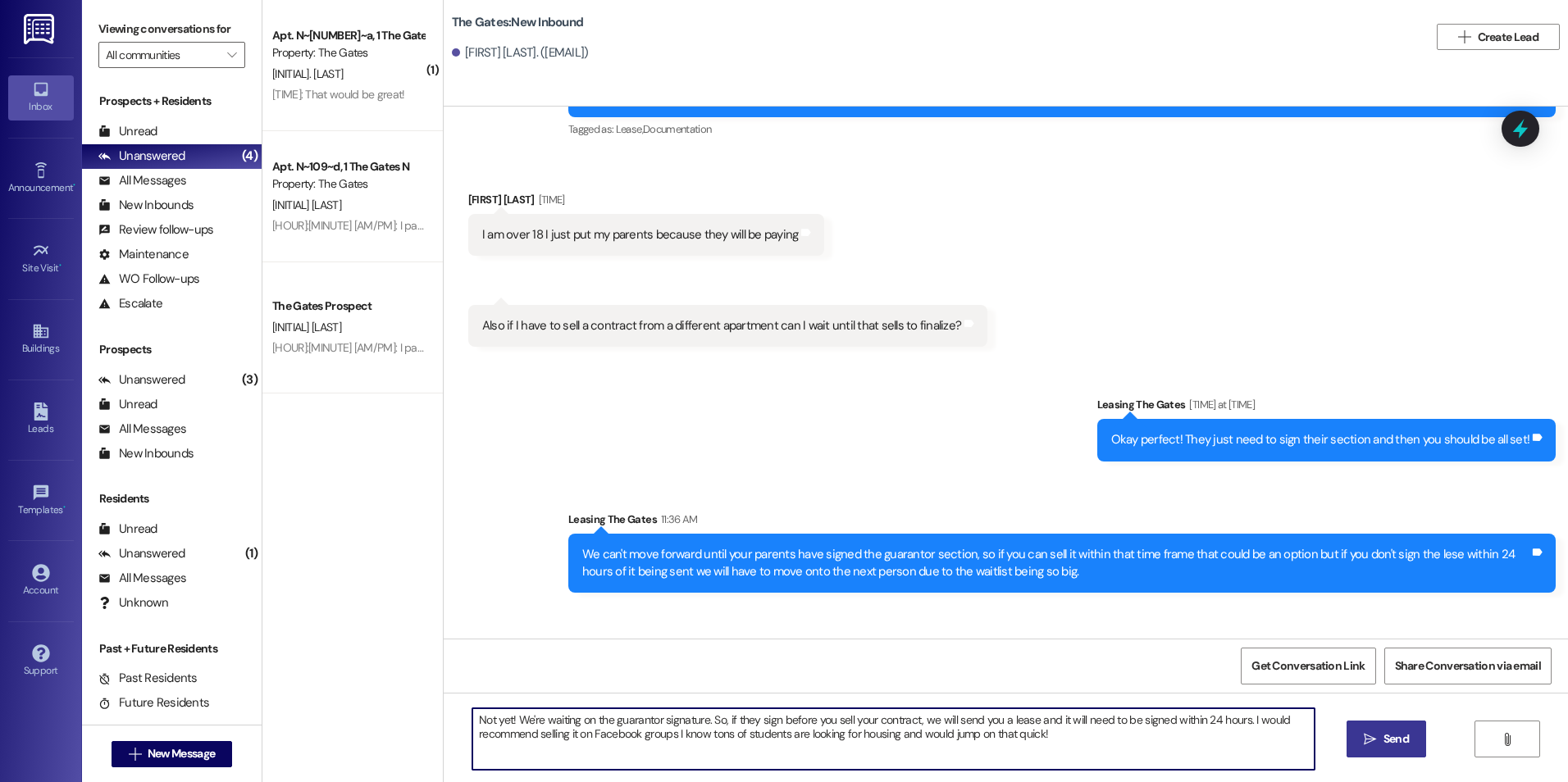 click on "Not yet! We're waiting on the guarantor signature. So, if they sign before you sell your contract, we will send you a lease and it will need to be signed within 24 hours. I would recommend selling it on Facebook groups I know tons of students are looking for housing and would jump on that quick!" at bounding box center (893, 739) 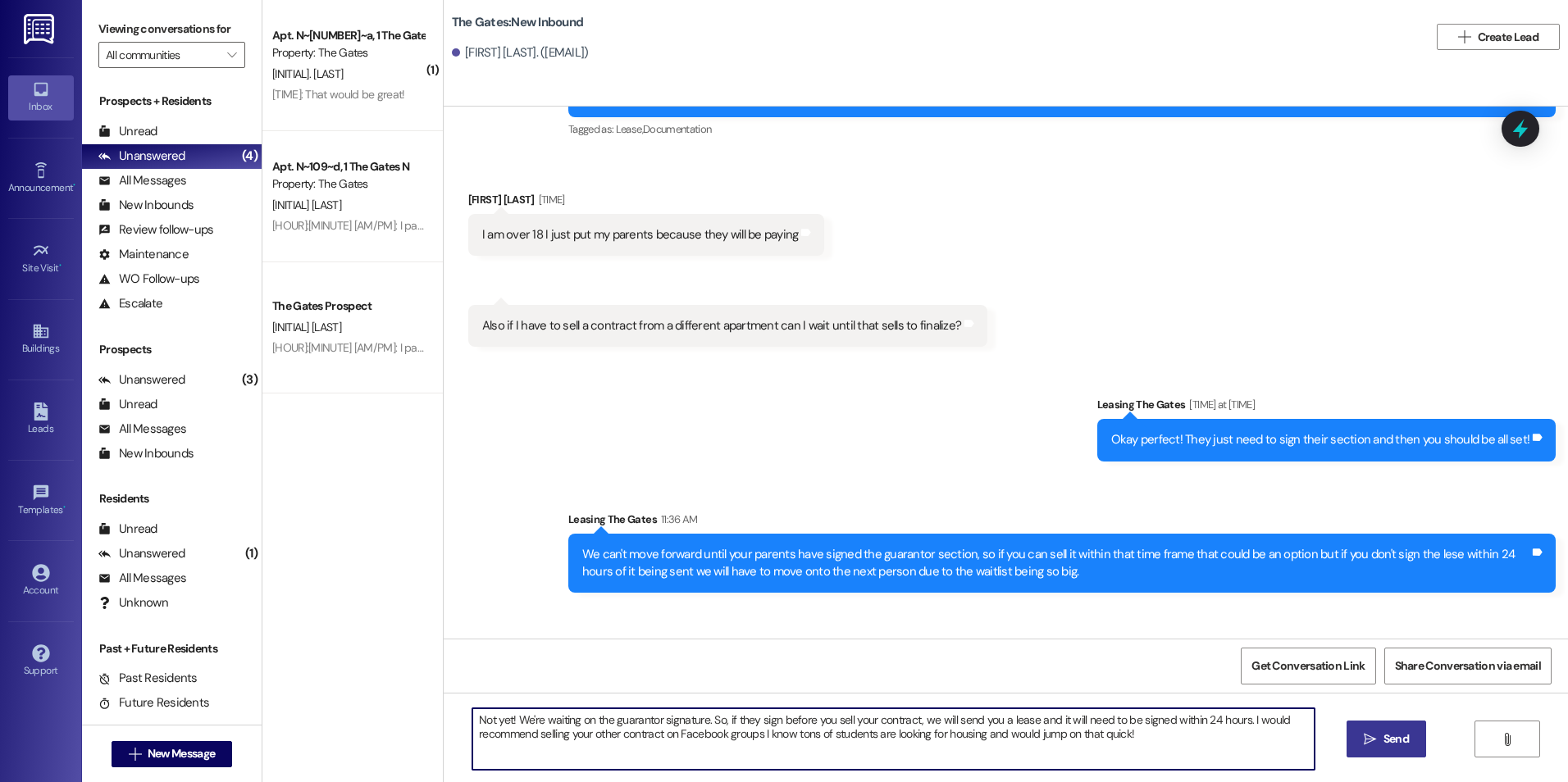 click on "Not yet! We're waiting on the guarantor signature. So, if they sign before you sell your contract, we will send you a lease and it will need to be signed within 24 hours. I would recommend selling your other contract on Facebook groups I know tons of students are looking for housing and would jump on that quick!" at bounding box center (893, 739) 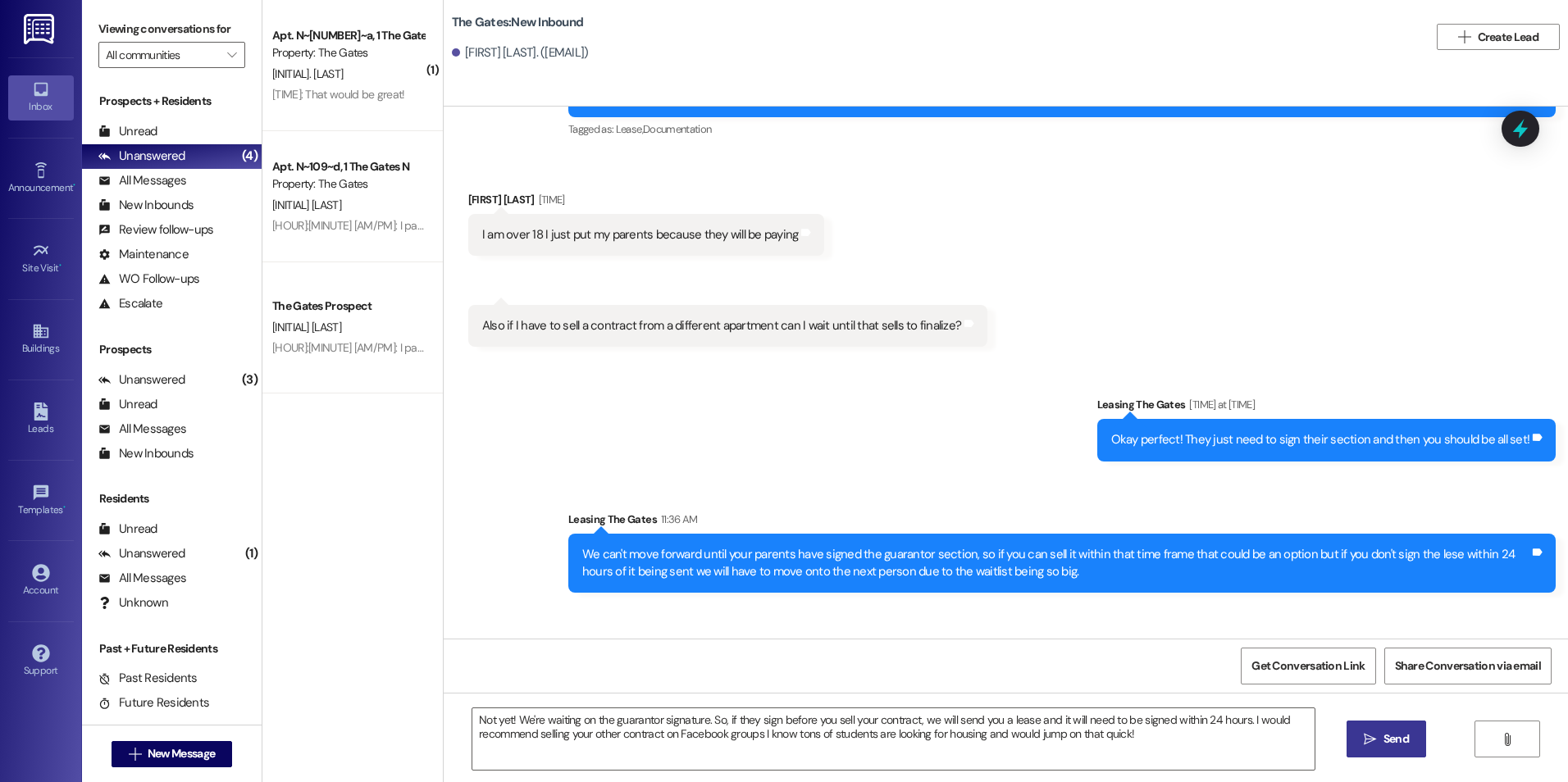 click on "Send" at bounding box center [1396, 739] 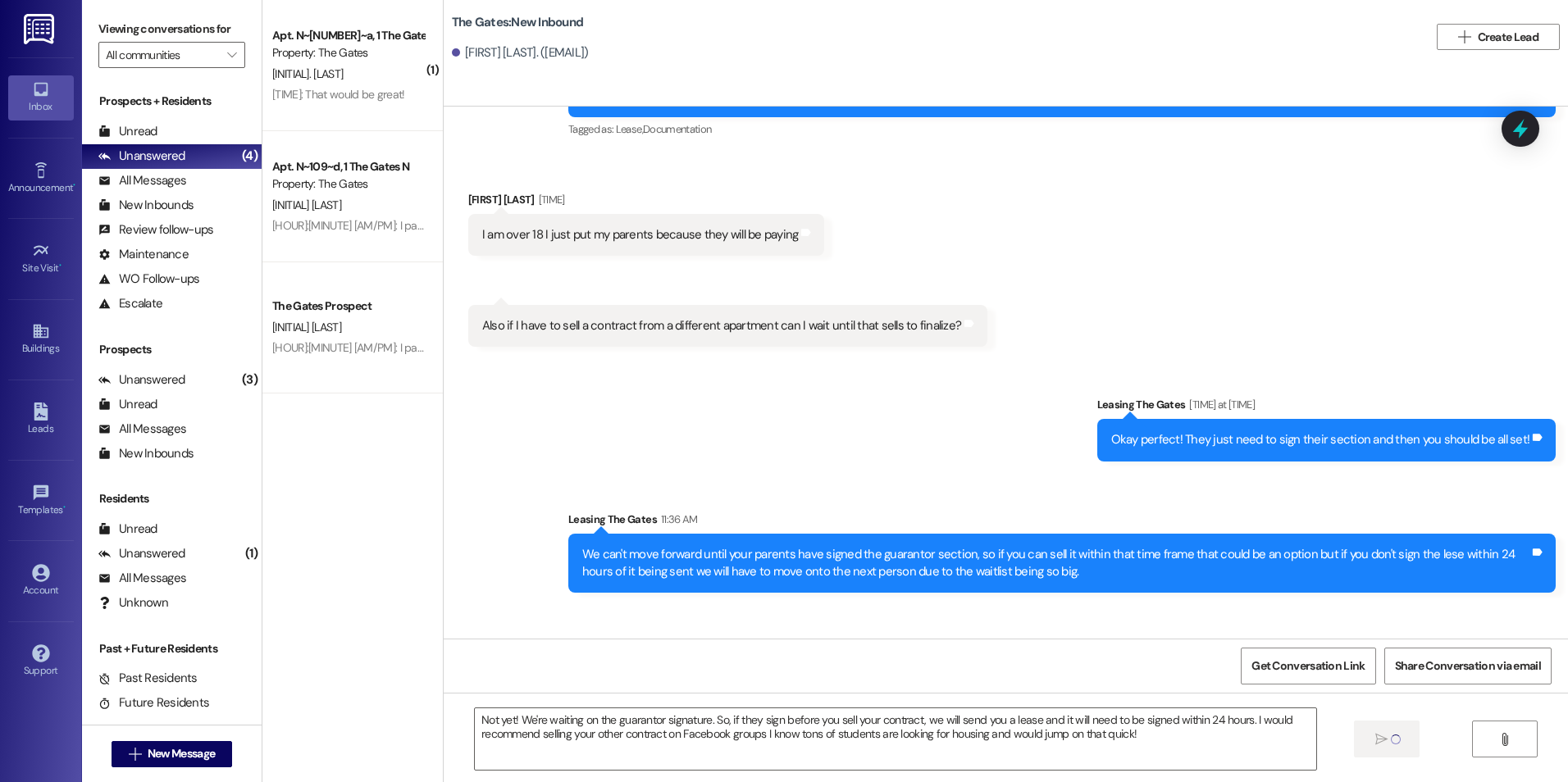 type 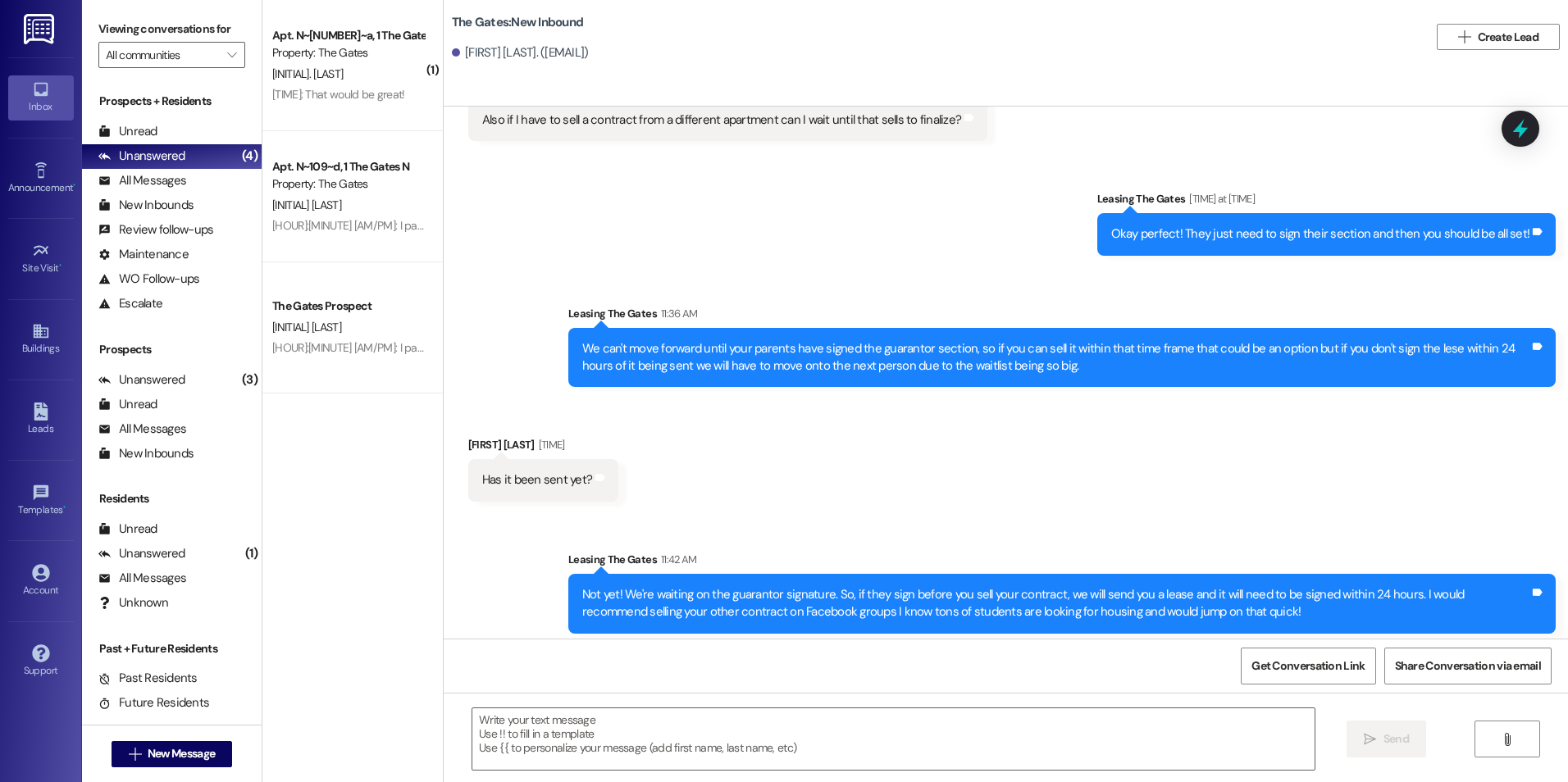 scroll, scrollTop: 2049, scrollLeft: 0, axis: vertical 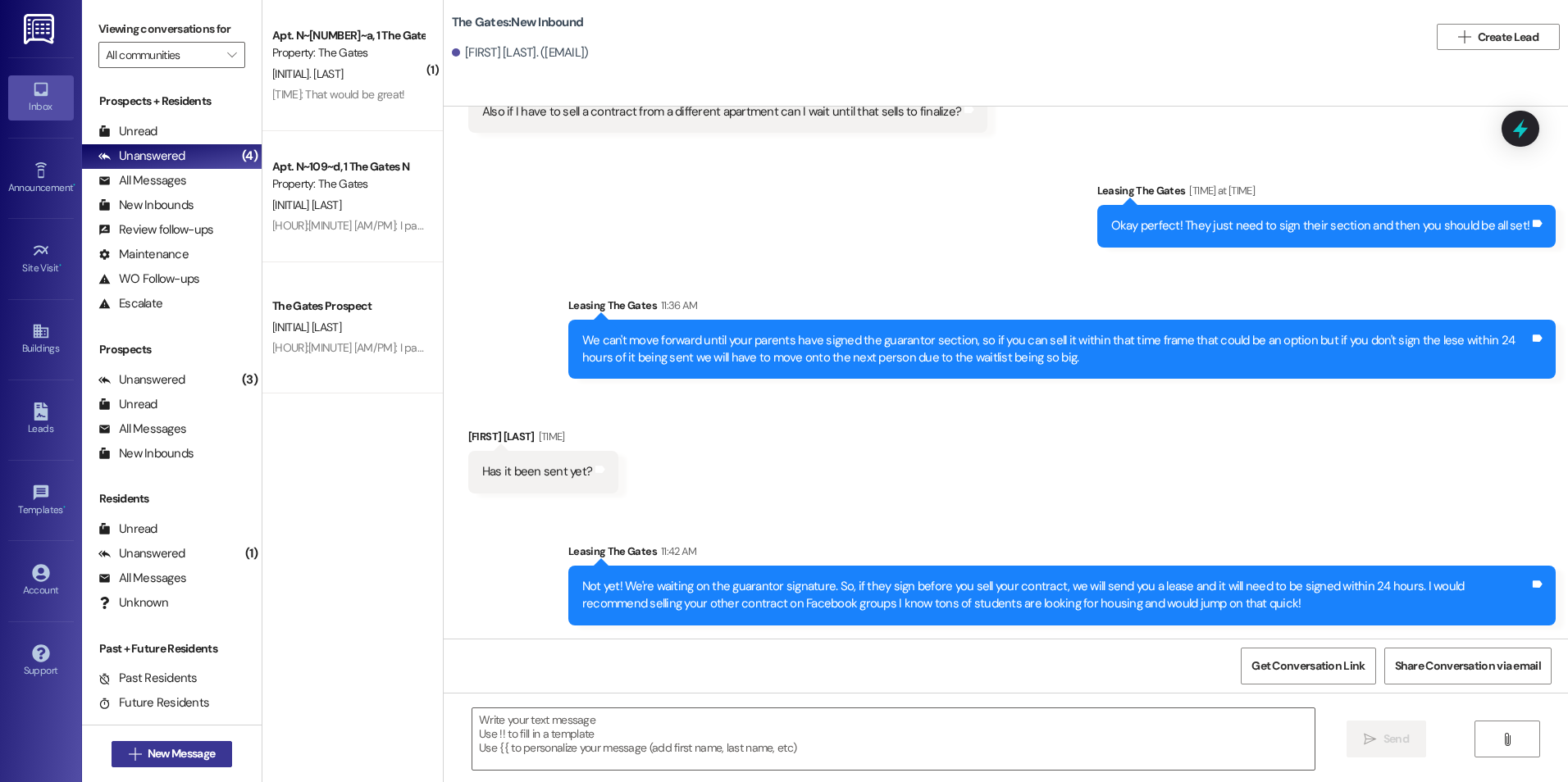 click on "New Message" at bounding box center (181, 753) 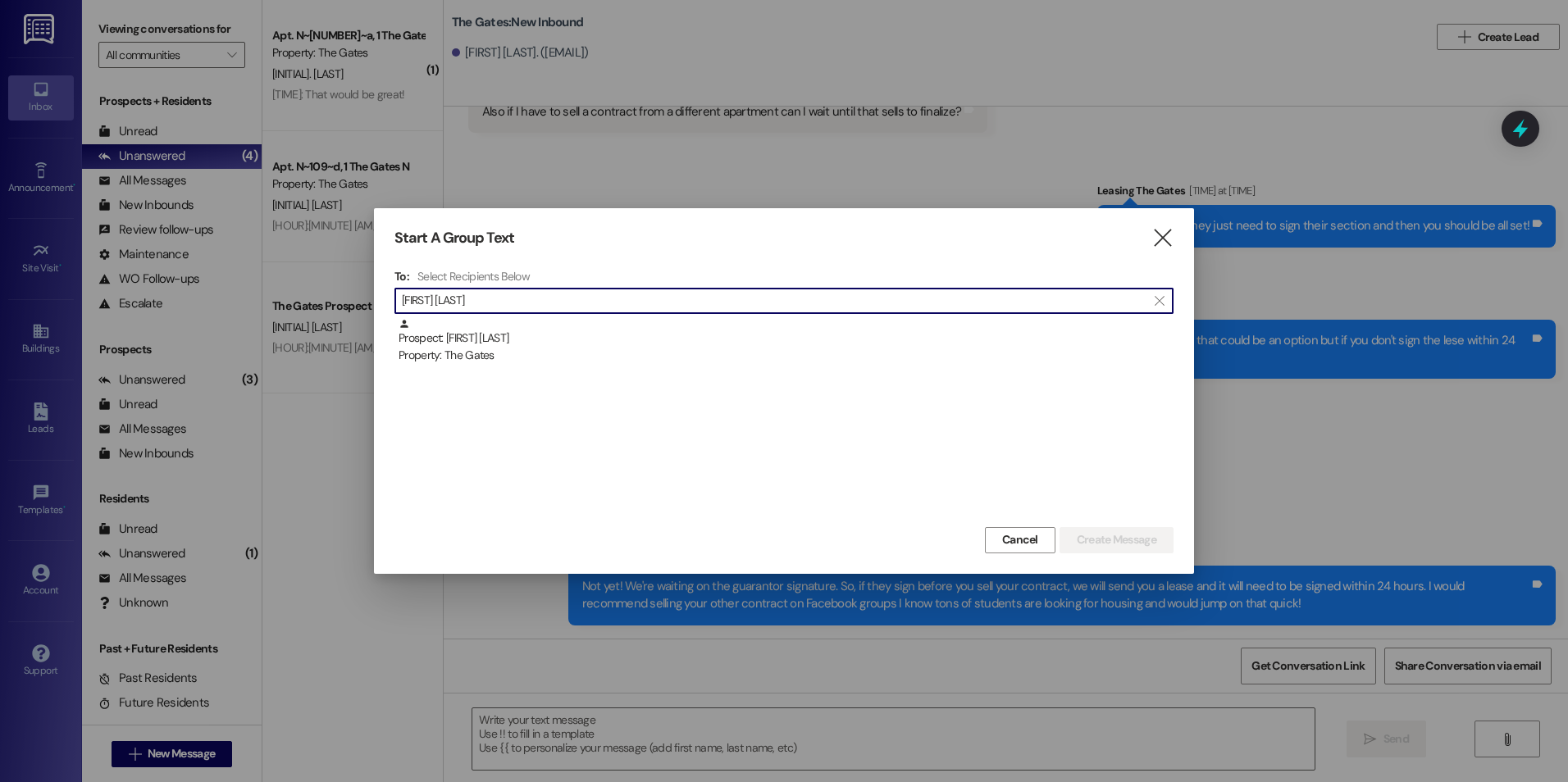 type on "[FIRST] [LAST]" 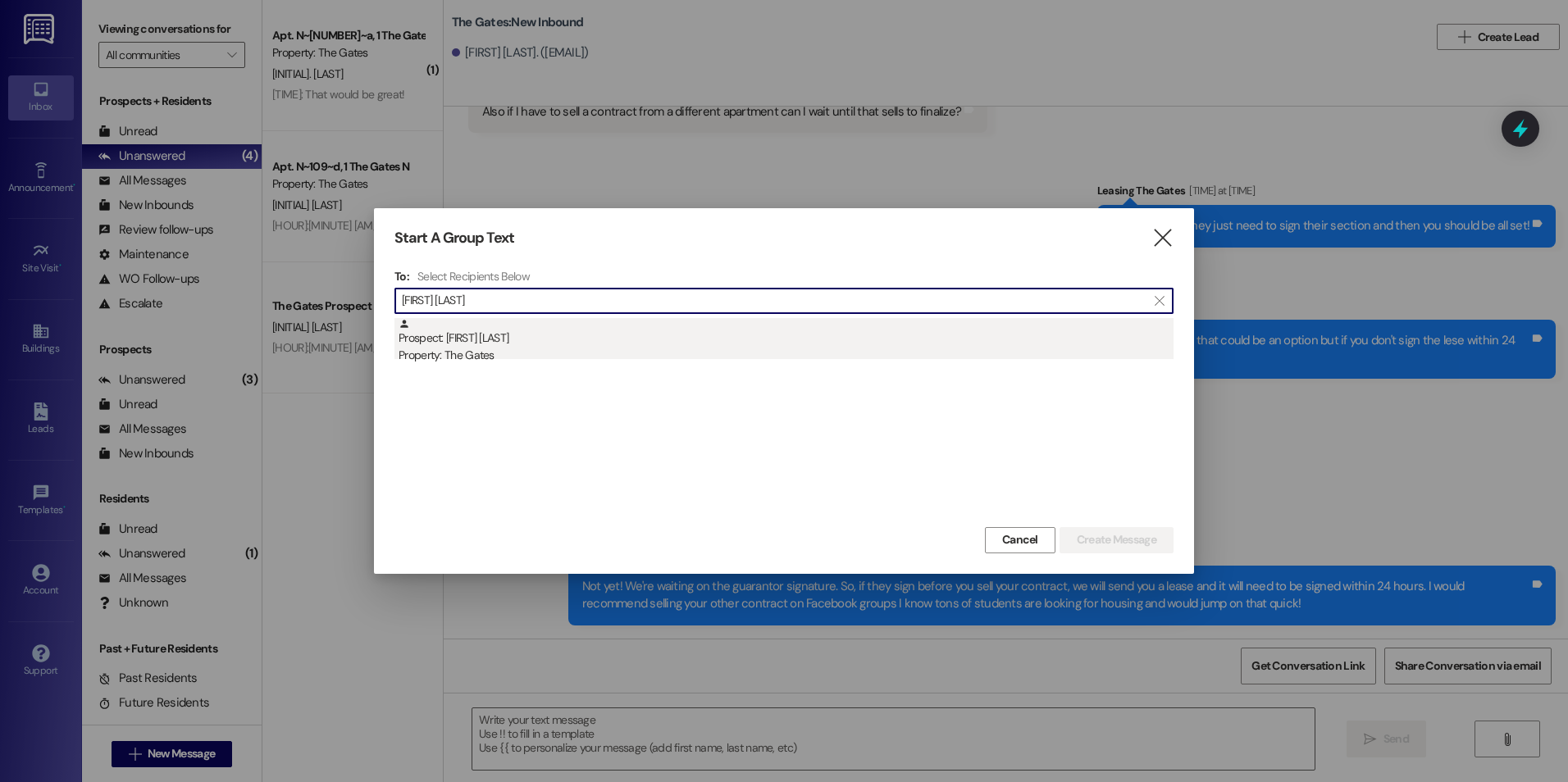 click on "Property: The Gates" at bounding box center (786, 355) 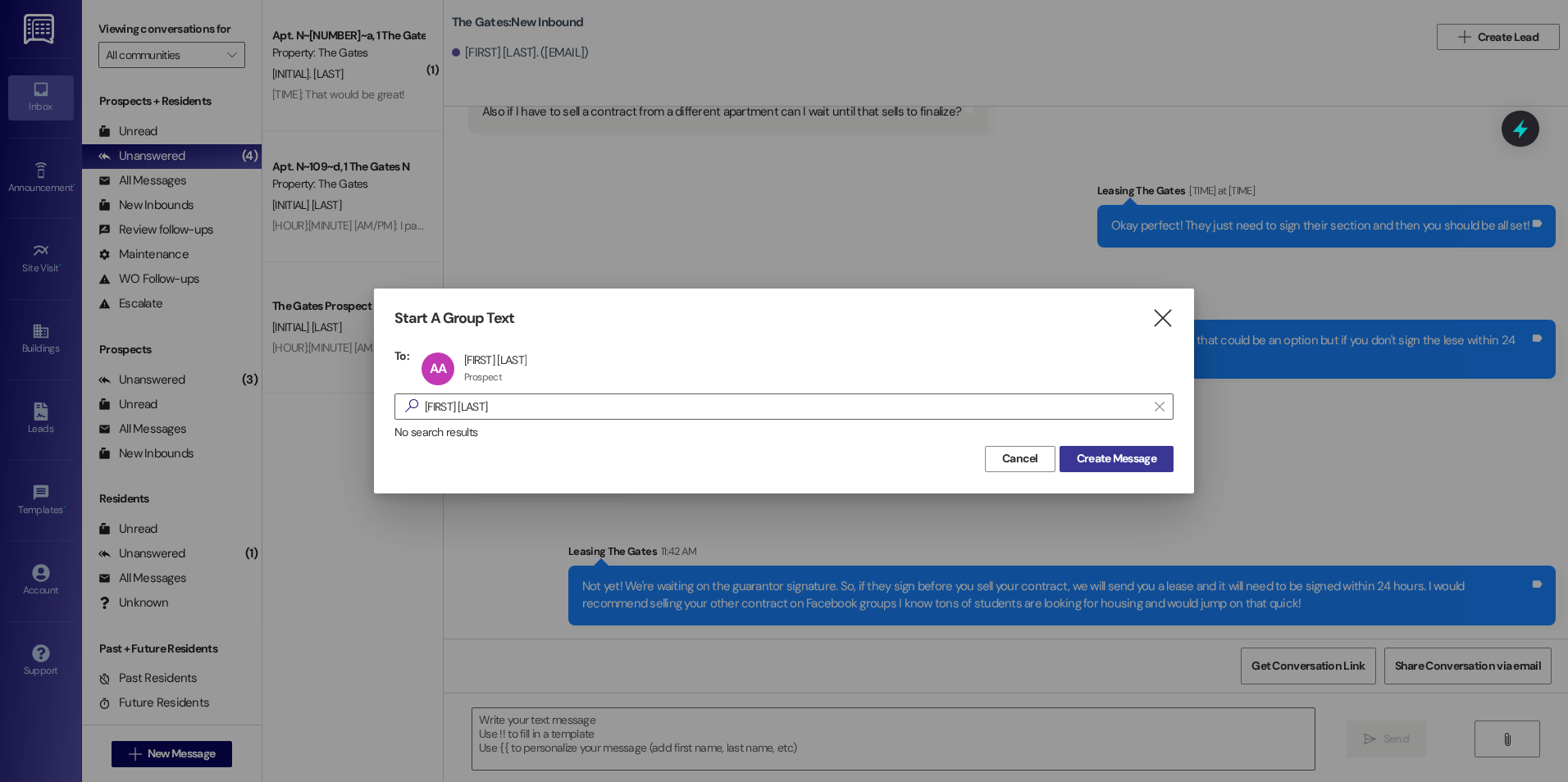 click on "Create Message" at bounding box center [1116, 458] 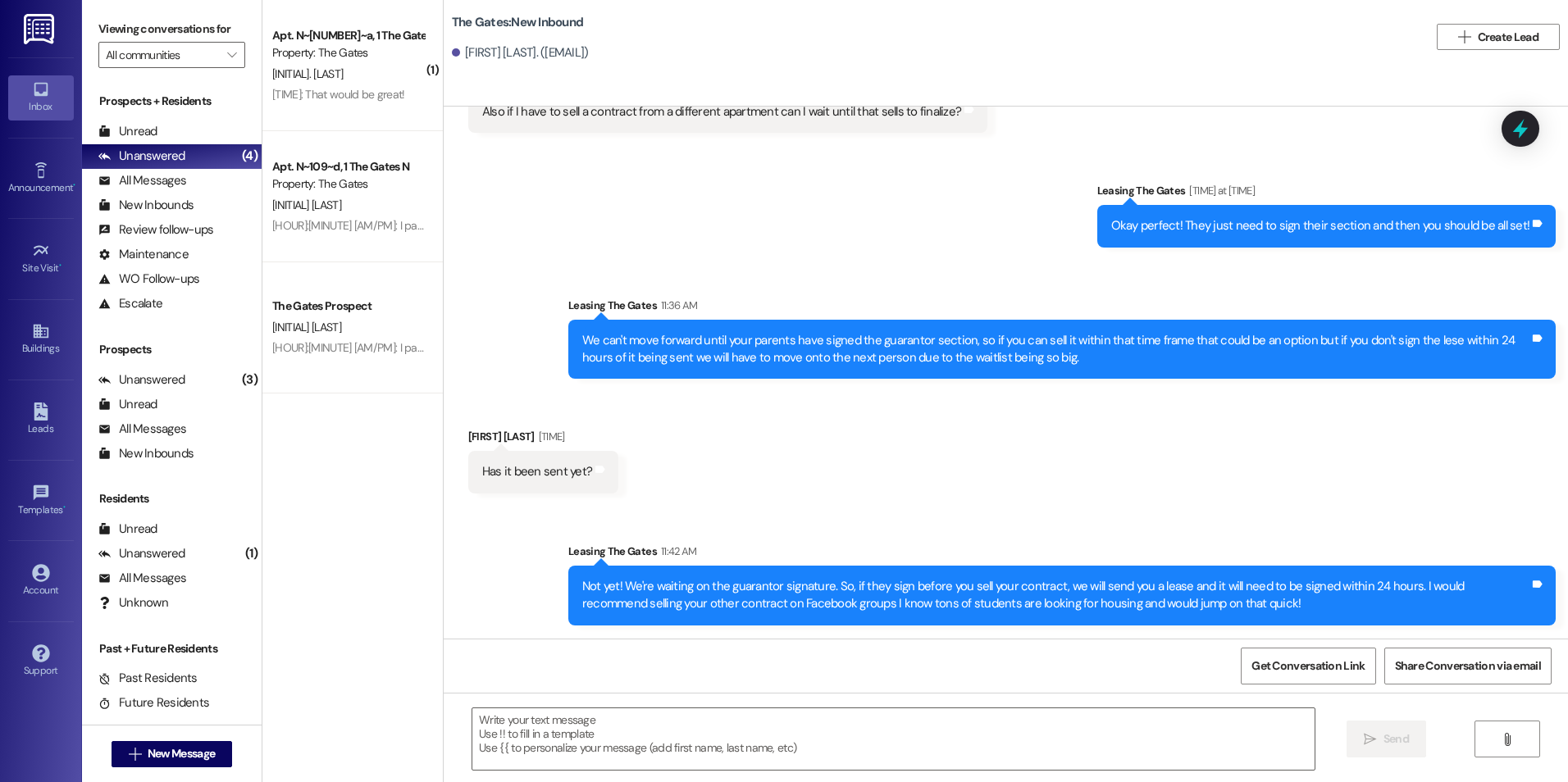 scroll, scrollTop: 626, scrollLeft: 0, axis: vertical 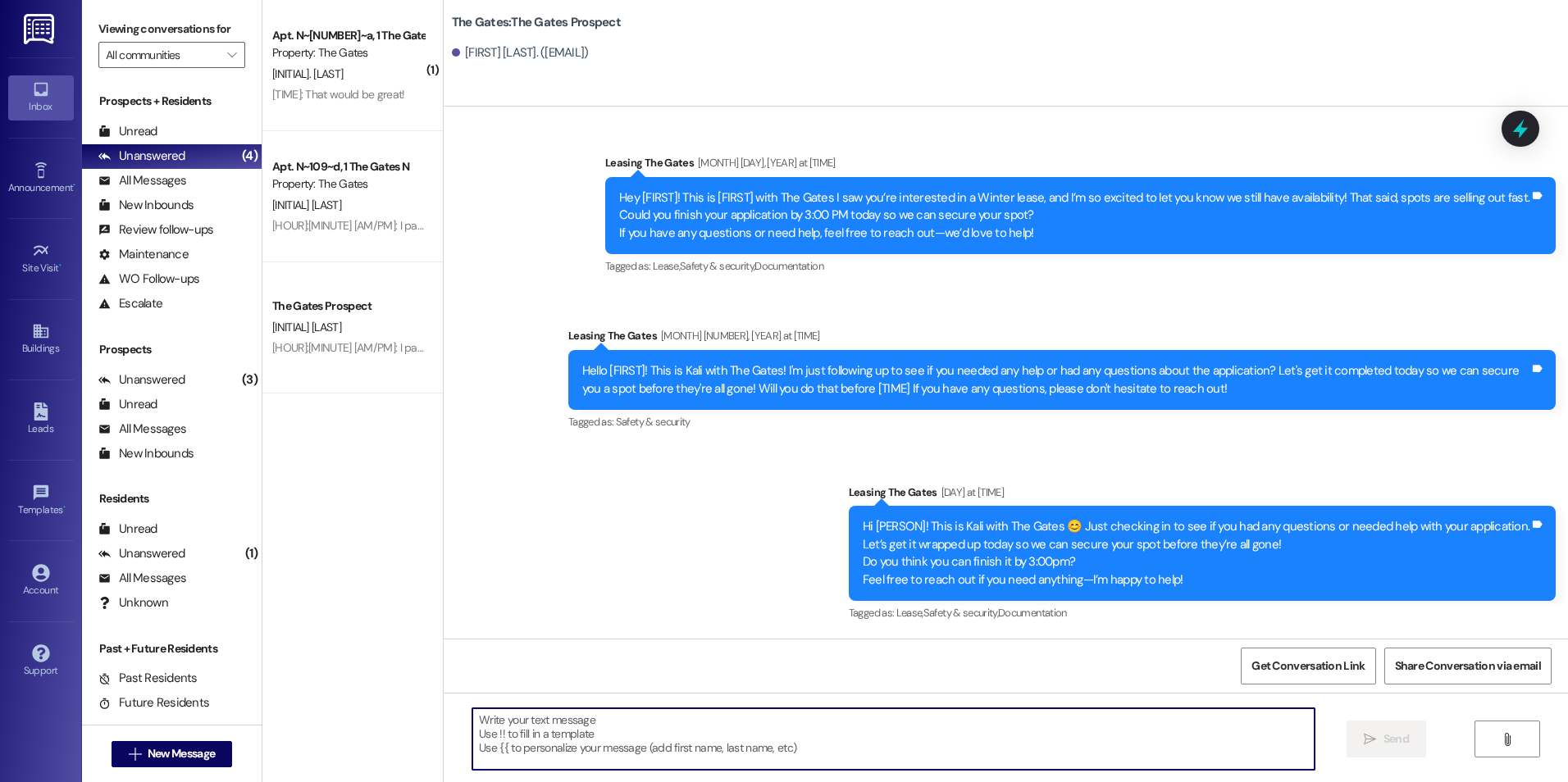 paste on "Hi [FIRST]!
This is [FIRST] with The Gates! Just checking in to see if you had any questions or needed help with the application.
Let’s get it completed today so we can lock in your spot before they’re all gone—they’re filling up fast!
Can you finish it before 12:00 noon? If you need anything at all, feel free to reach out—I’m happy to help!" 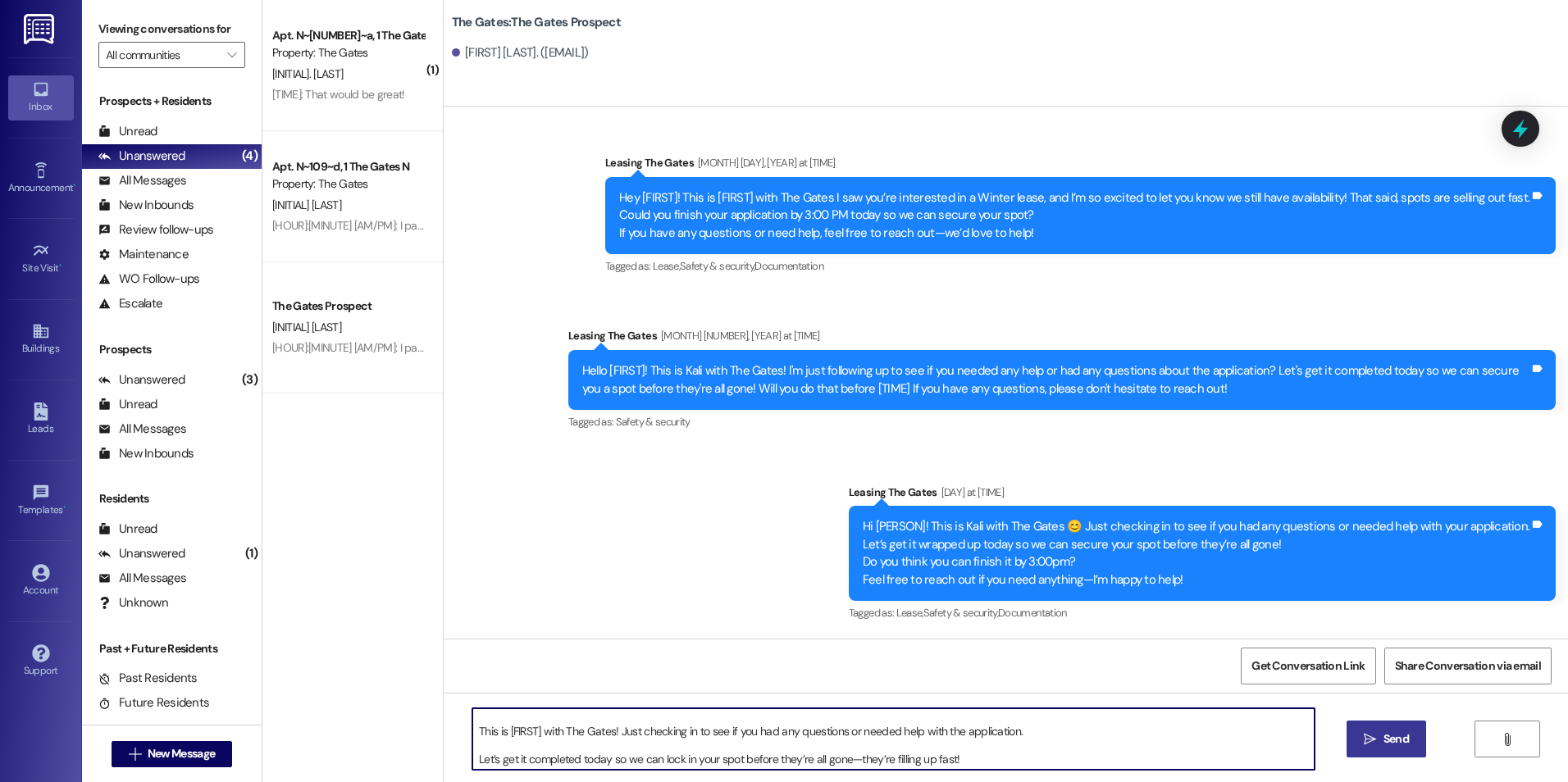 scroll, scrollTop: 0, scrollLeft: 0, axis: both 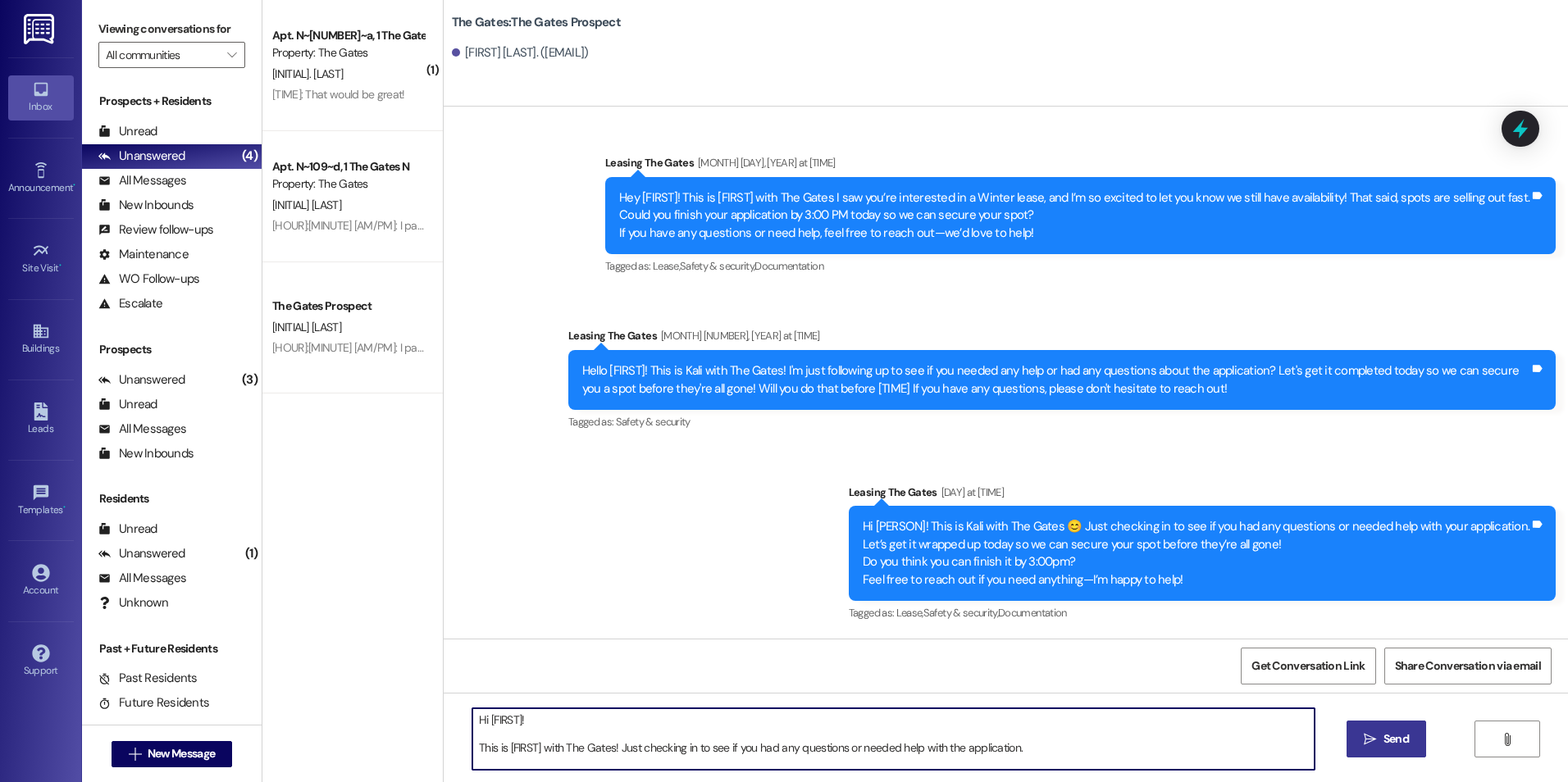 click on "Hi [FIRST]!
This is [FIRST] with The Gates! Just checking in to see if you had any questions or needed help with the application.
Let’s get it completed today so we can lock in your spot before they’re all gone—they’re filling up fast!
Can you finish it before 12:00 noon? If you need anything at all, feel free to reach out—I’m happy to help!" at bounding box center [893, 739] 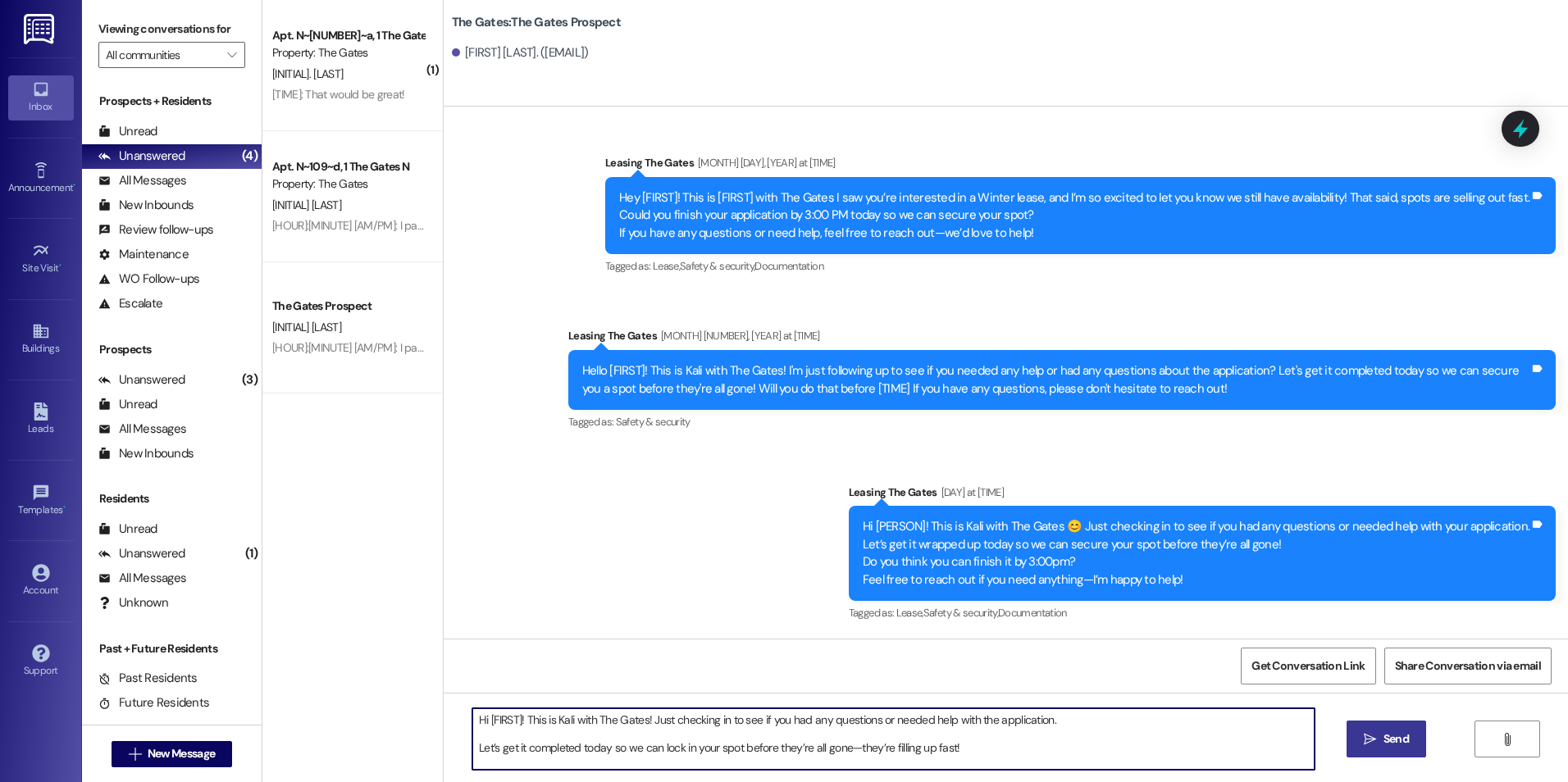 click on "Hi [FIRST]! This is Kali with The Gates! Just checking in to see if you had any questions or needed help with the application.
Let’s get it completed today so we can lock in your spot before they’re all gone—they’re filling up fast!
Can you finish it before 12:00 noon? If you need anything at all, feel free to reach out—I’m happy to help!" at bounding box center [893, 739] 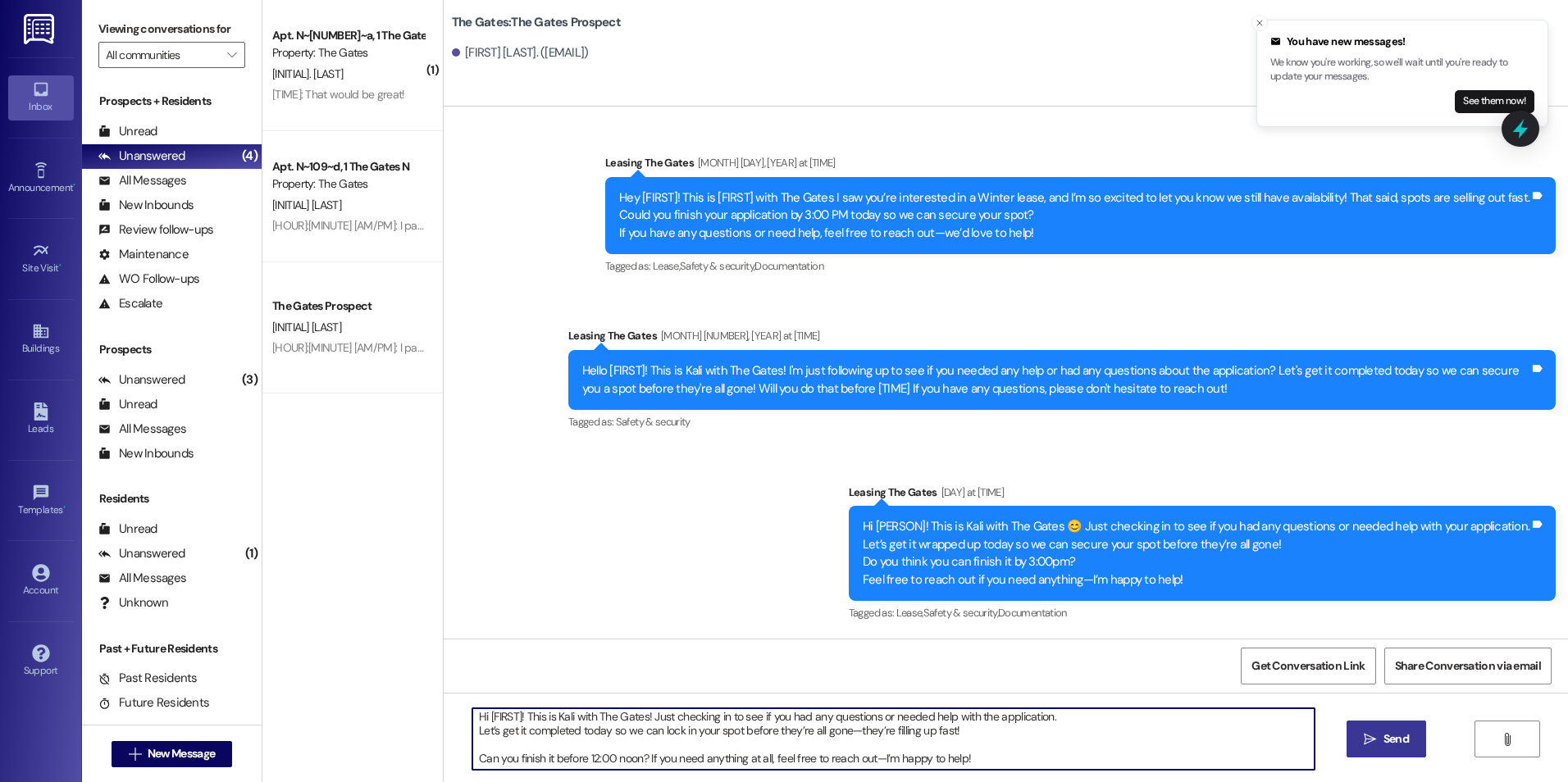 scroll, scrollTop: 4, scrollLeft: 0, axis: vertical 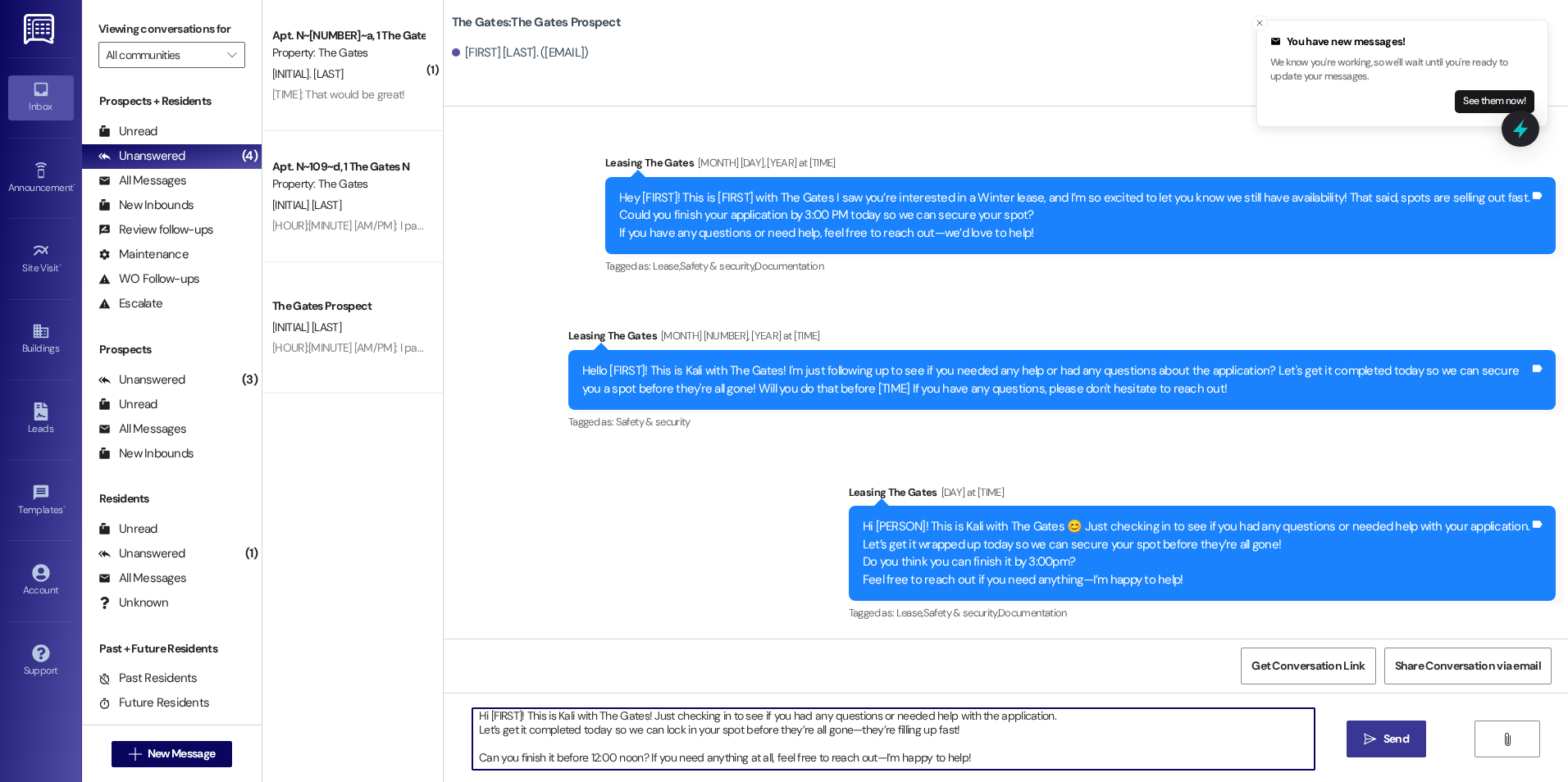 click on "Hi [FIRST]! This is Kali with The Gates! Just checking in to see if you had any questions or needed help with the application.
Let’s get it completed today so we can lock in your spot before they’re all gone—they’re filling up fast!
Can you finish it before 12:00 noon? If you need anything at all, feel free to reach out—I’m happy to help!" at bounding box center (893, 739) 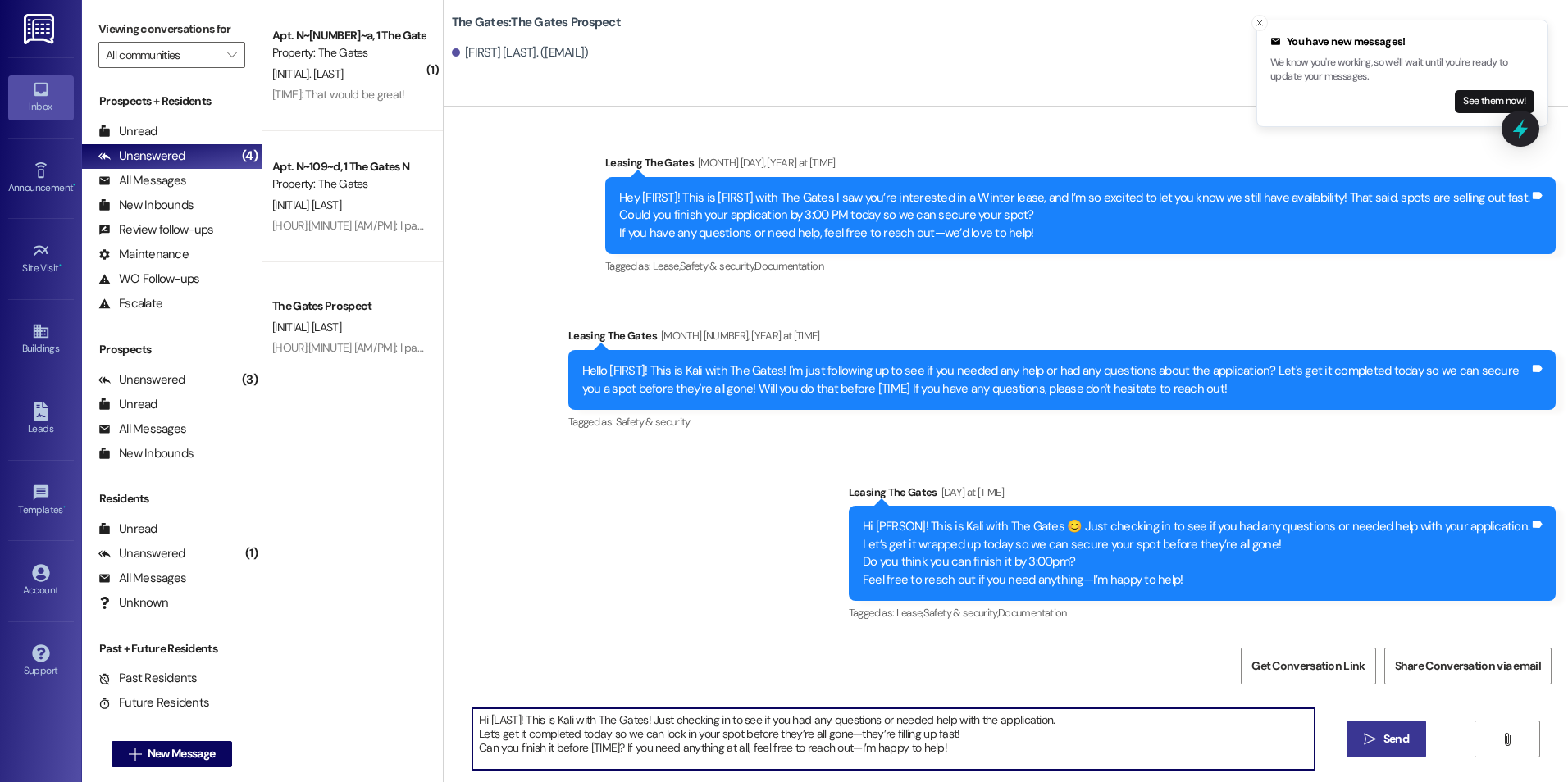 scroll, scrollTop: 0, scrollLeft: 0, axis: both 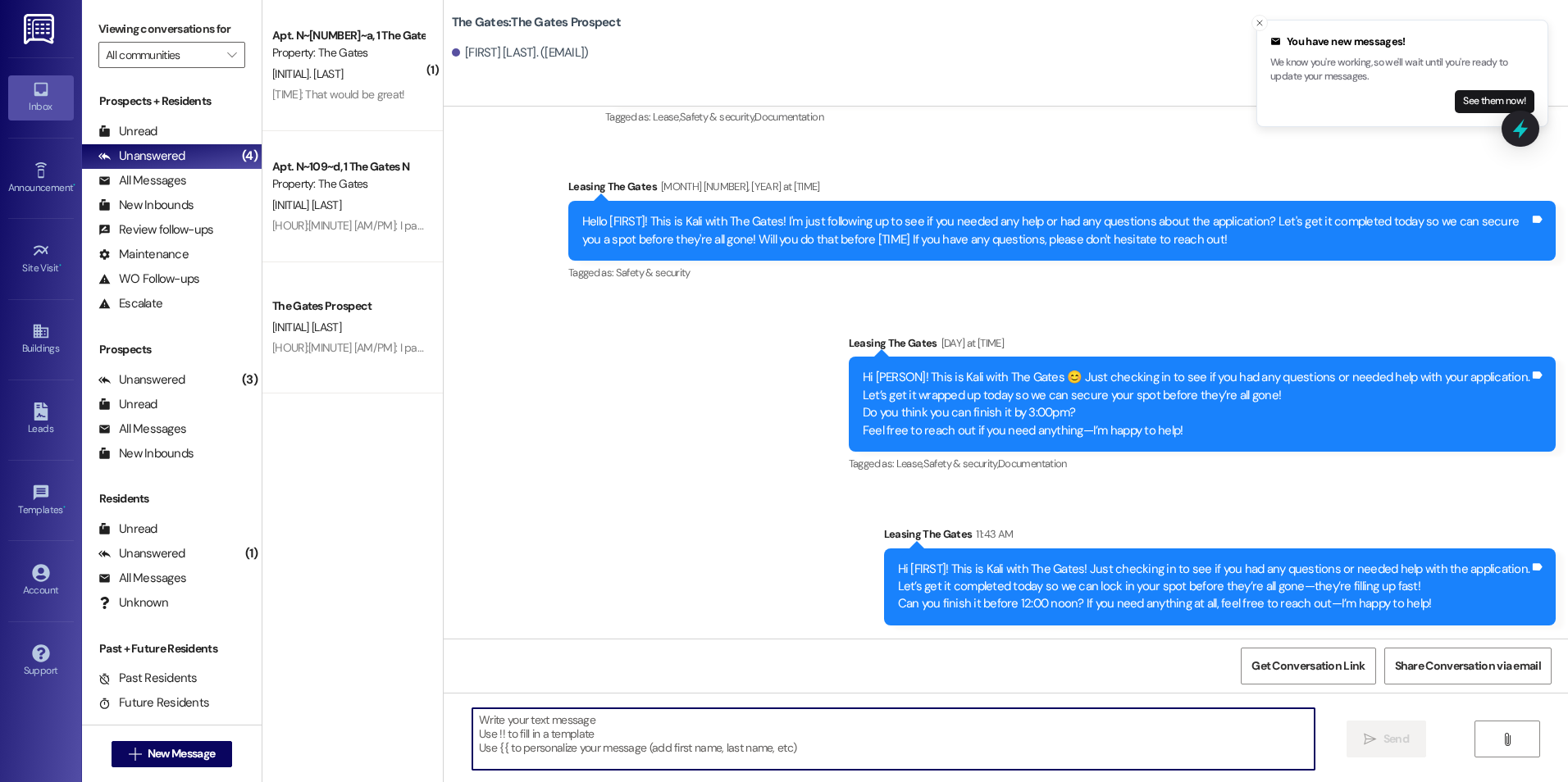 click at bounding box center [893, 739] 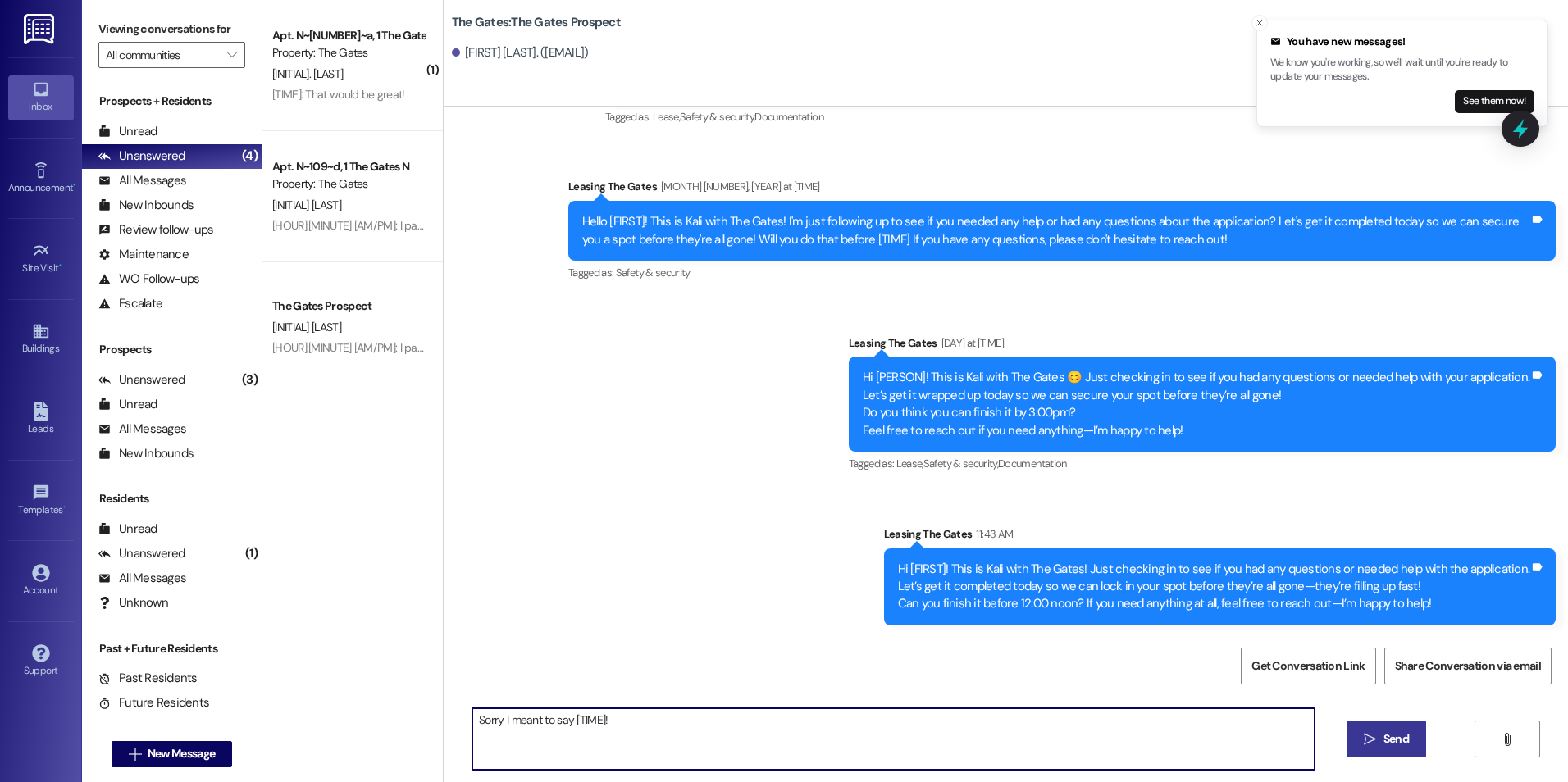 type on "Sorry I meant to say [TIME]!" 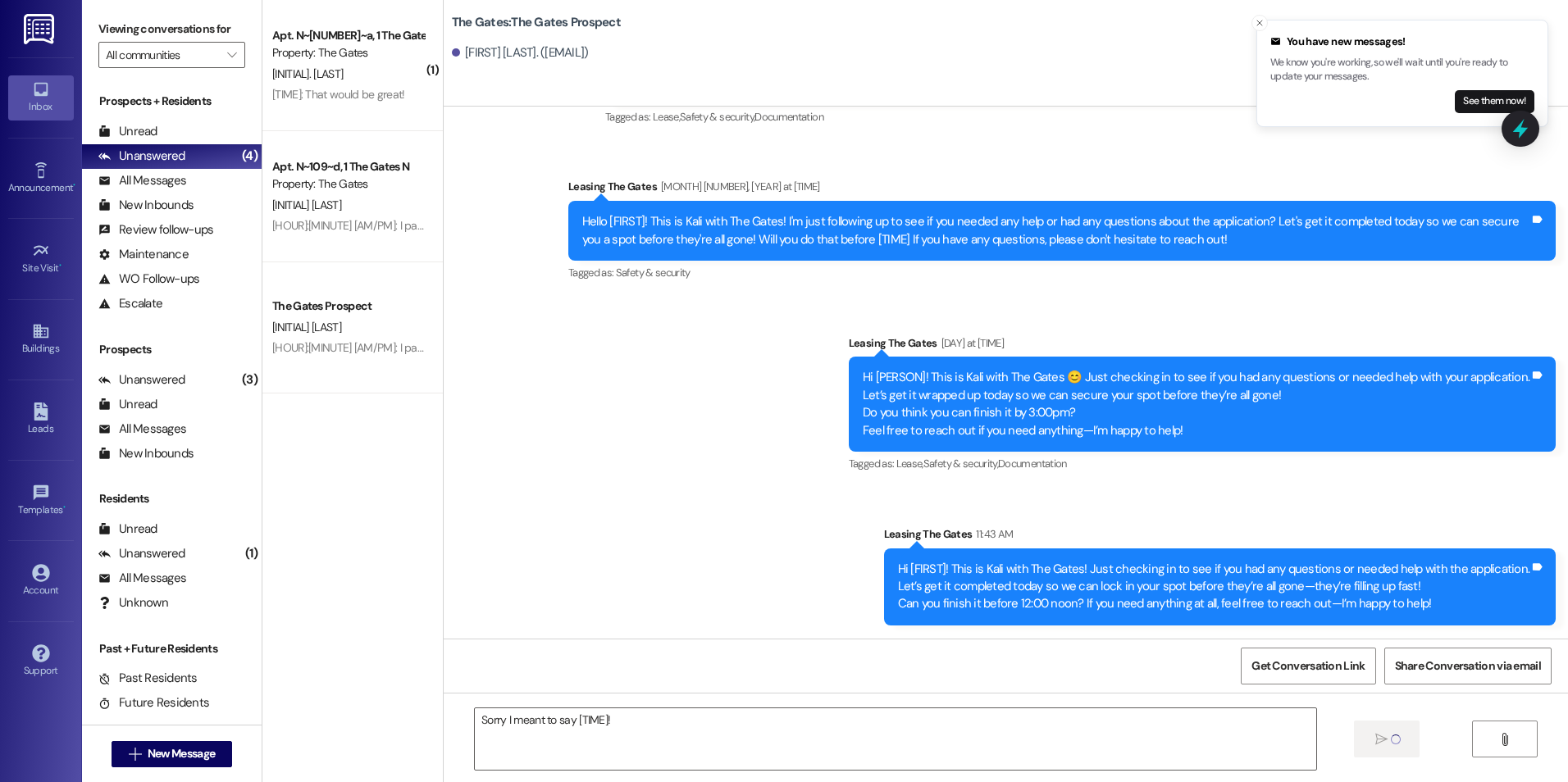 type 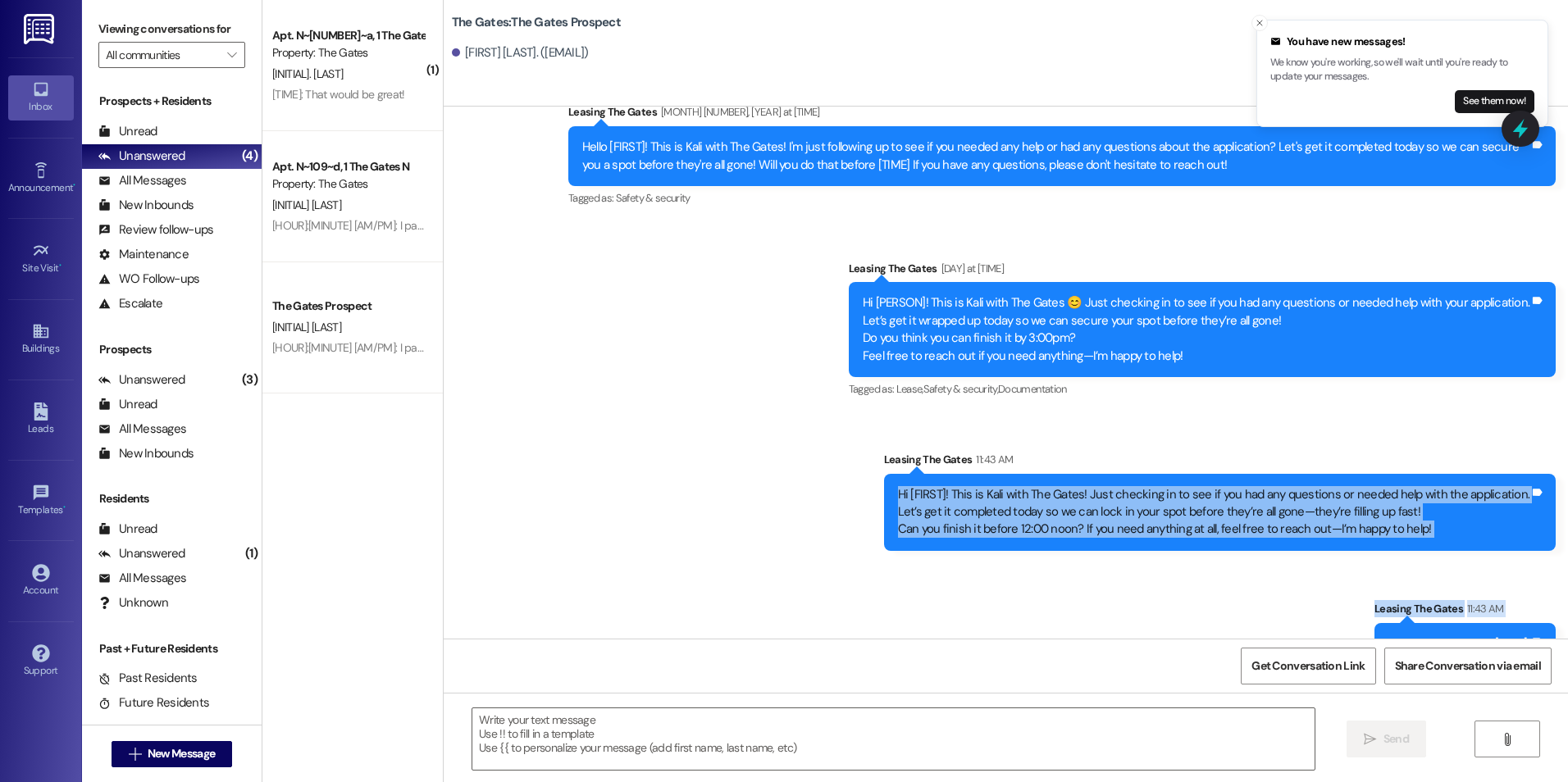scroll, scrollTop: 889, scrollLeft: 0, axis: vertical 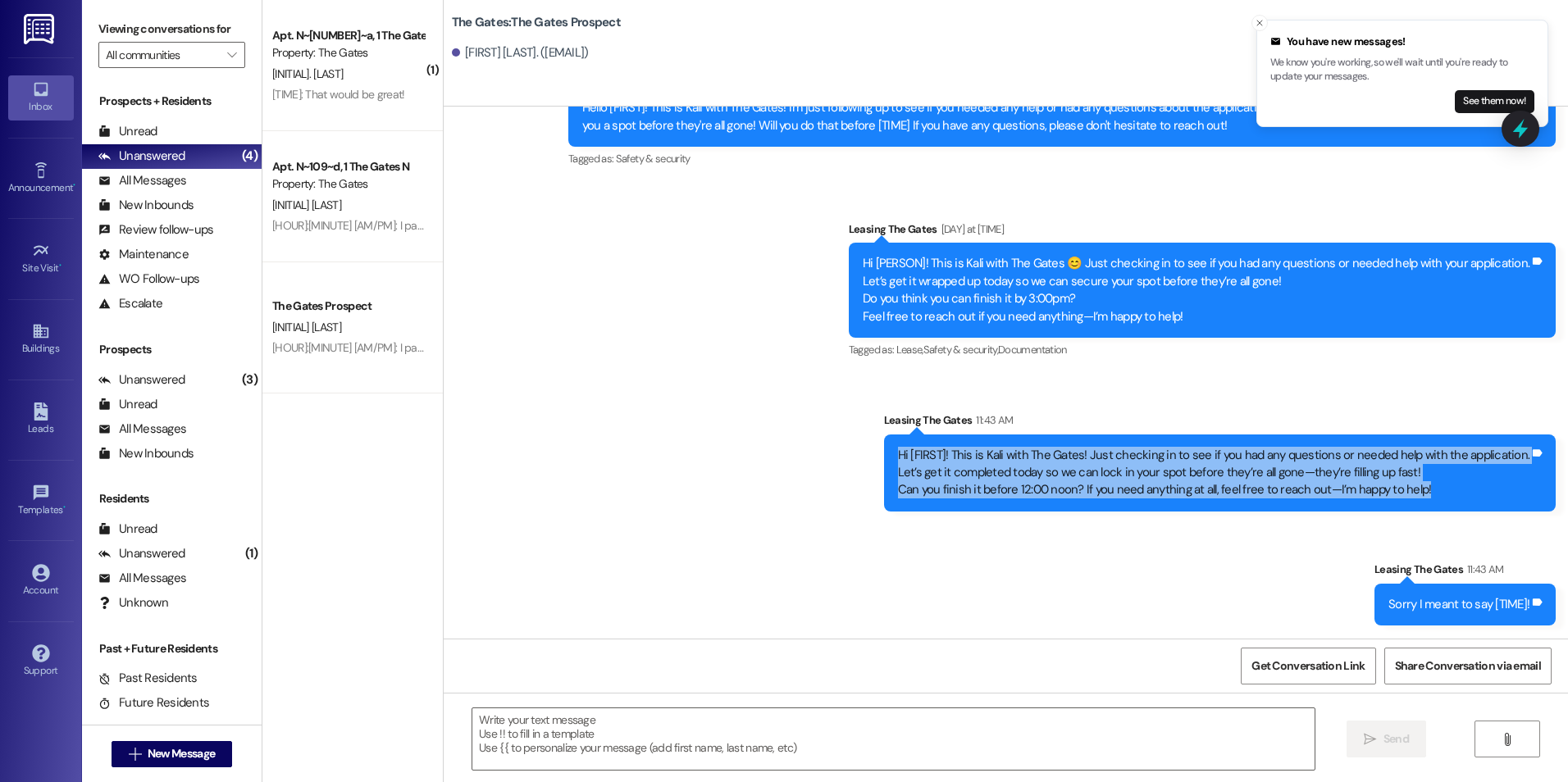 drag, startPoint x: 923, startPoint y: 568, endPoint x: 1459, endPoint y: 509, distance: 539.23742 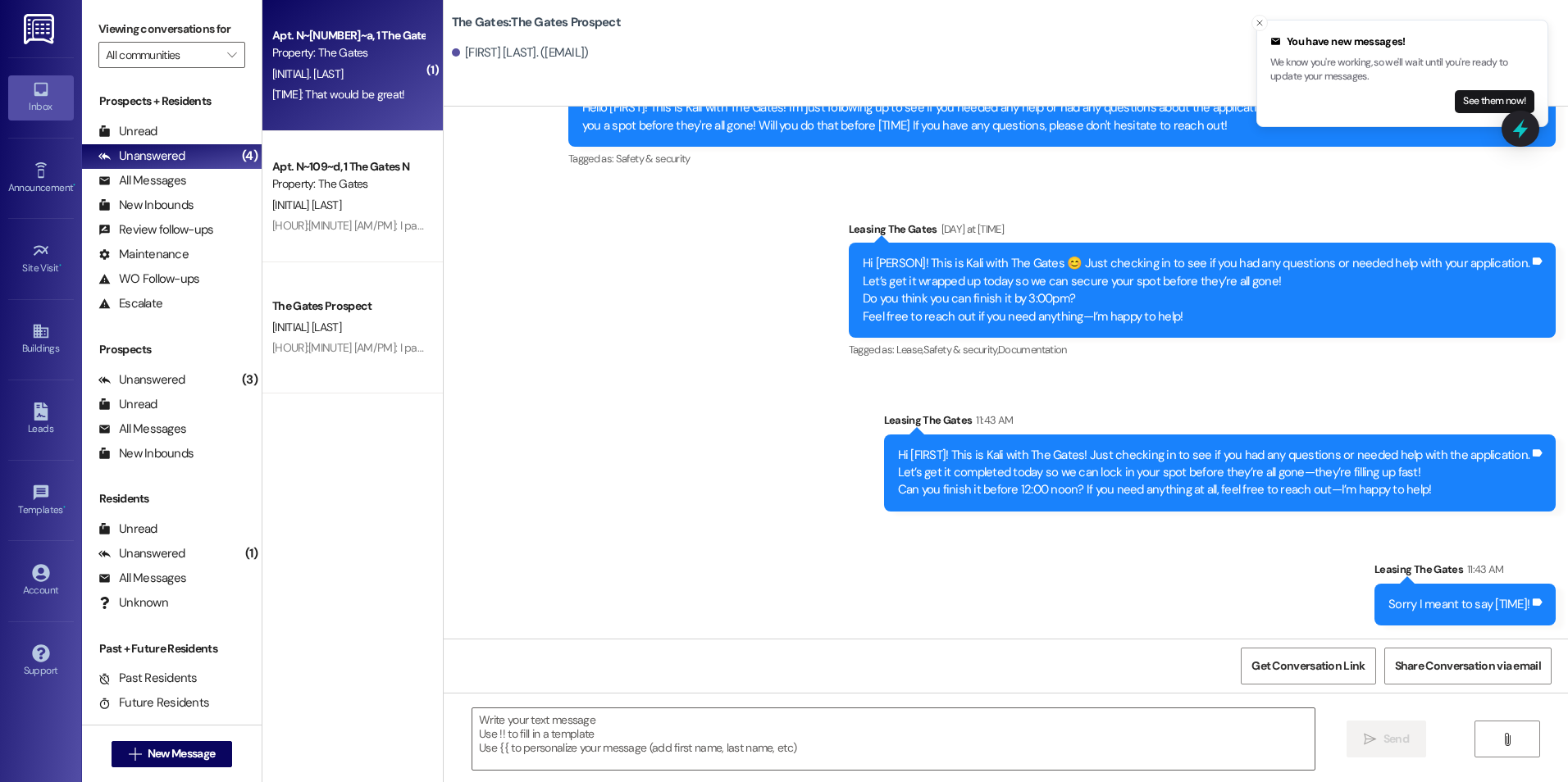 click on "[TIME]: That would be great! [TIME]: That would be great!" at bounding box center [348, 94] 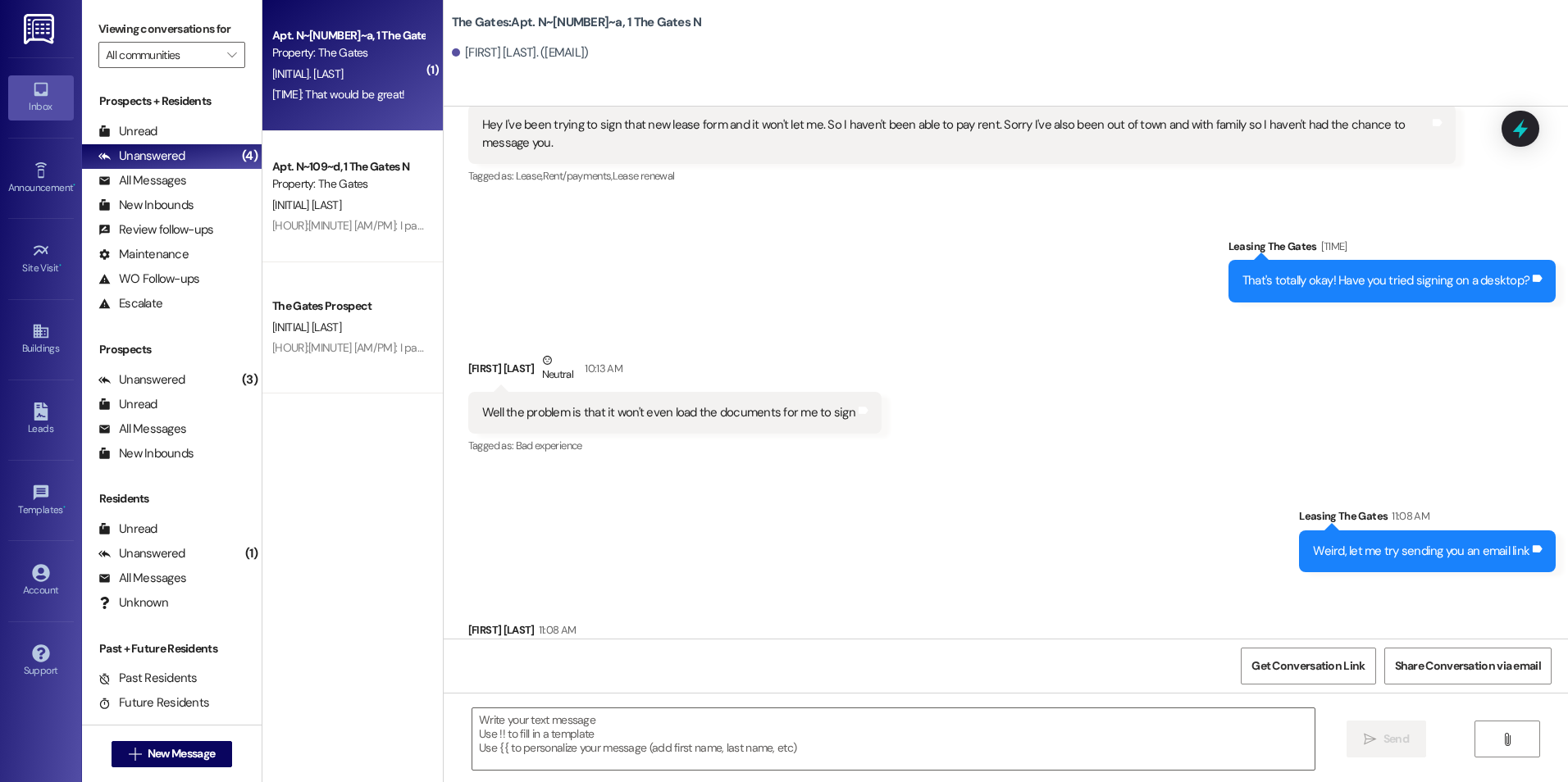 scroll, scrollTop: 23815, scrollLeft: 0, axis: vertical 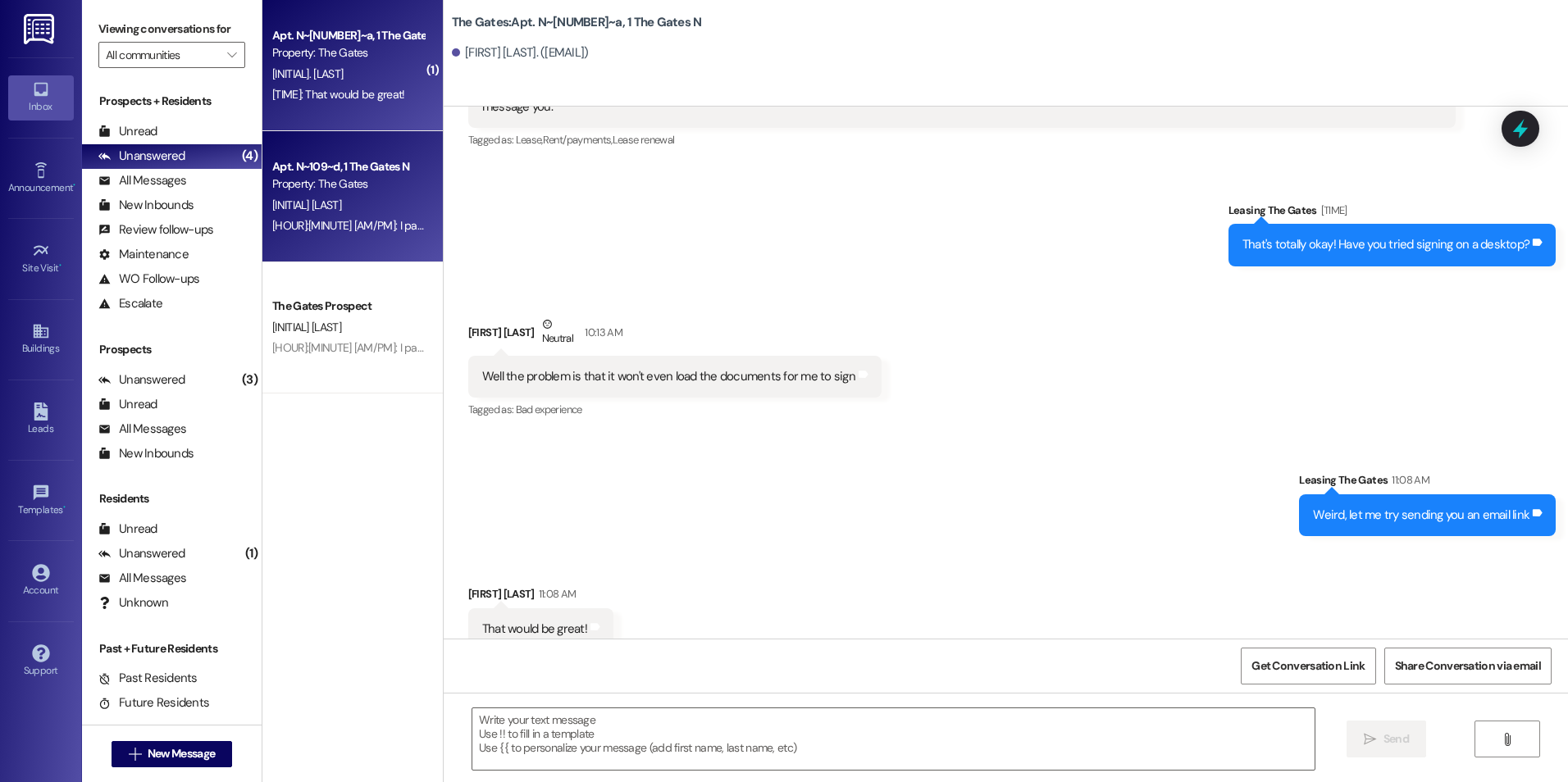 click on "[INITIAL] [LAST]" at bounding box center (348, 205) 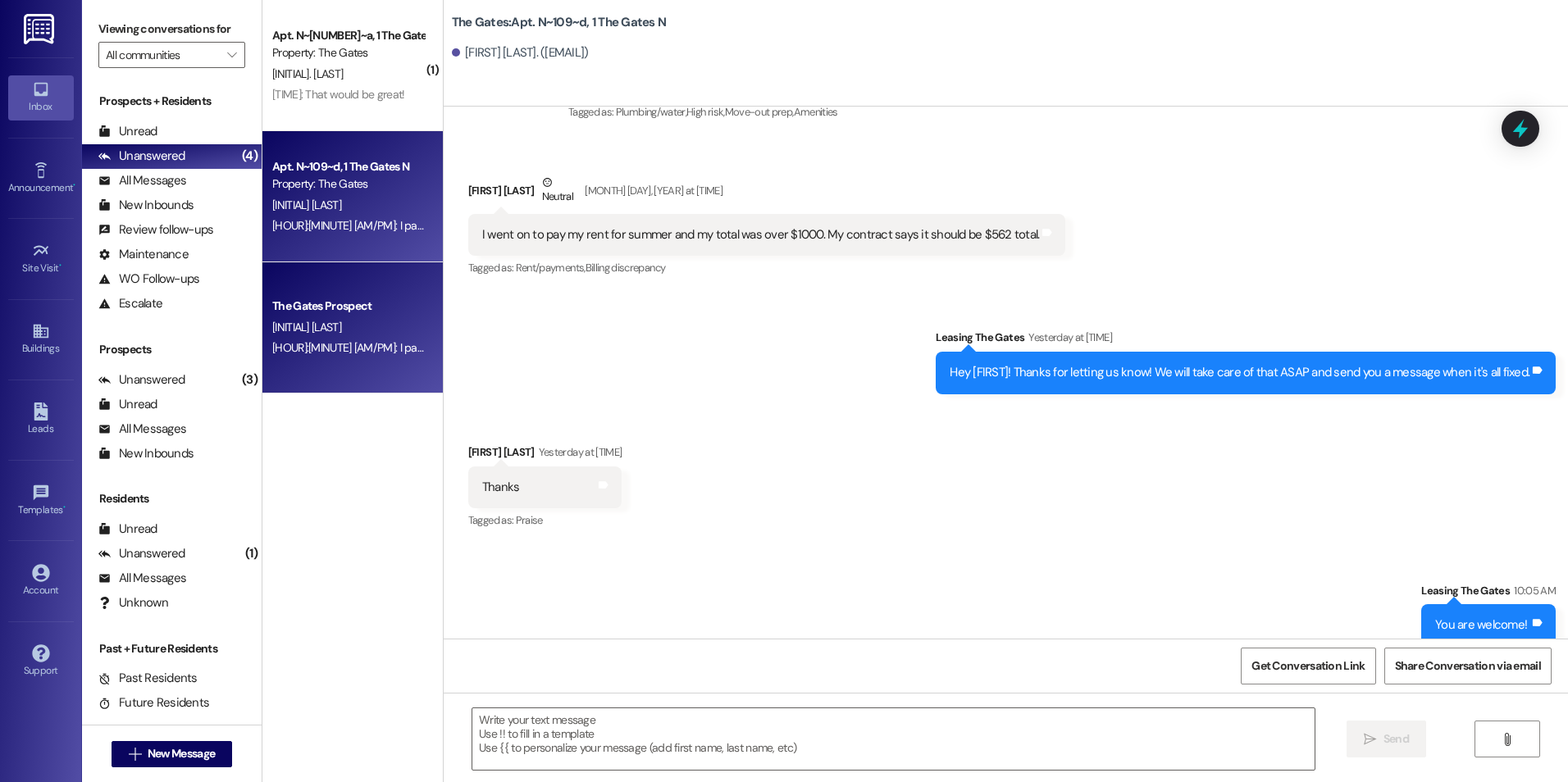 scroll, scrollTop: 70707, scrollLeft: 0, axis: vertical 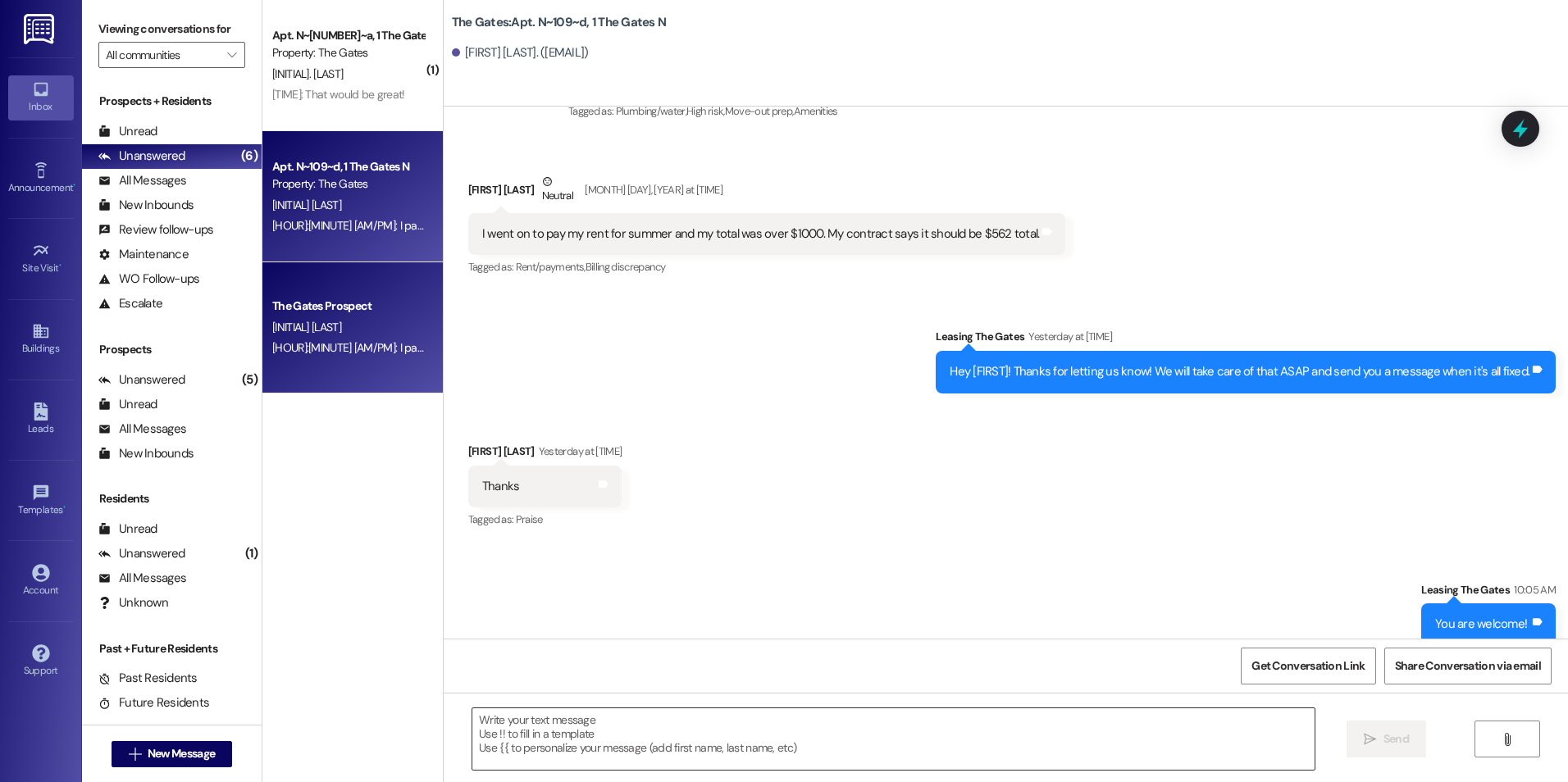 click at bounding box center (893, 739) 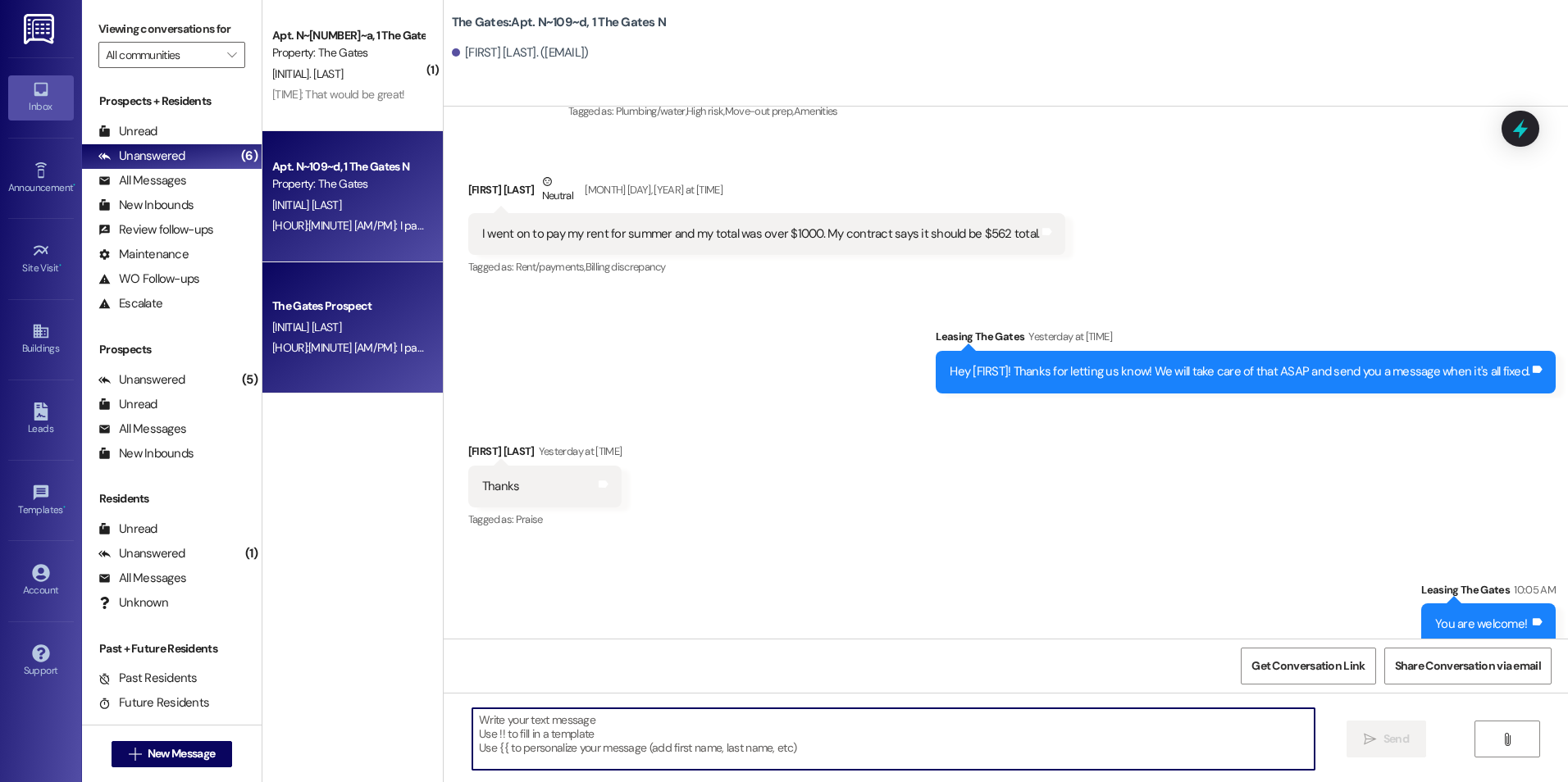 type on "H" 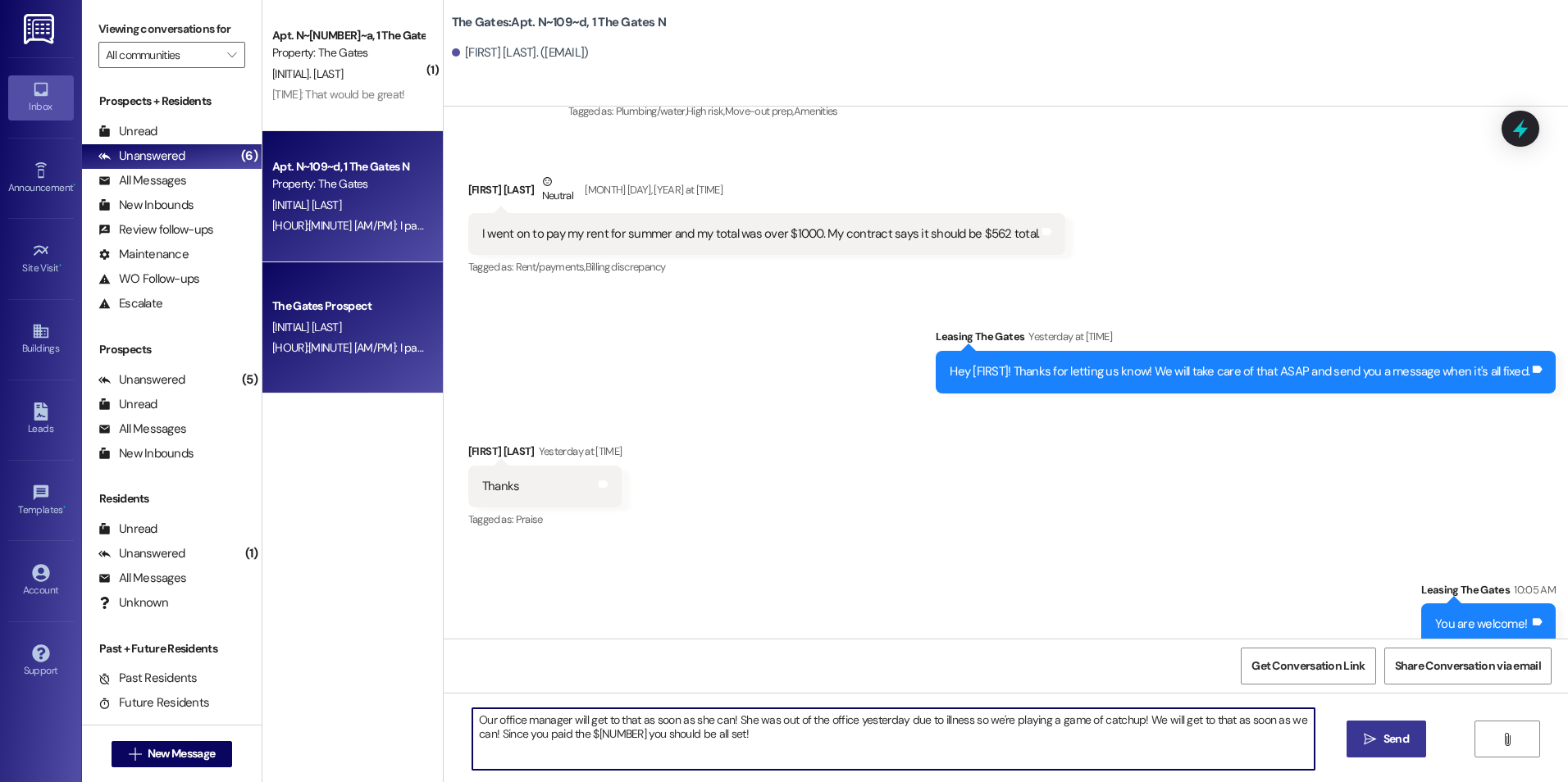 type on "Our office manager will get to that as soon as she can! She was out of the office yesterday due to illness so we're playing a game of catchup! We will get to that as soon as we can! Since you paid the $[NUMBER] you should be all set!" 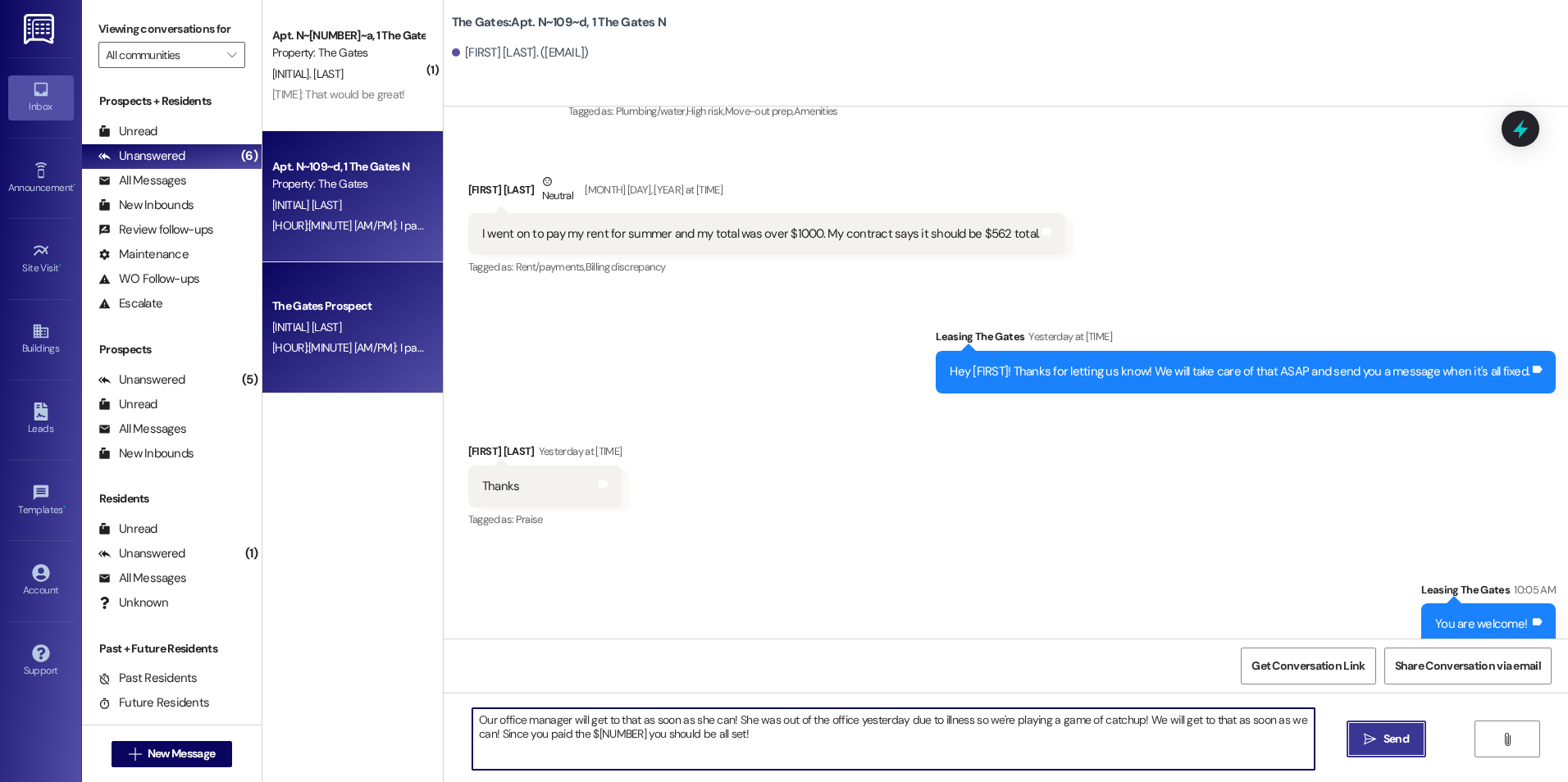 click on "" at bounding box center (1370, 739) 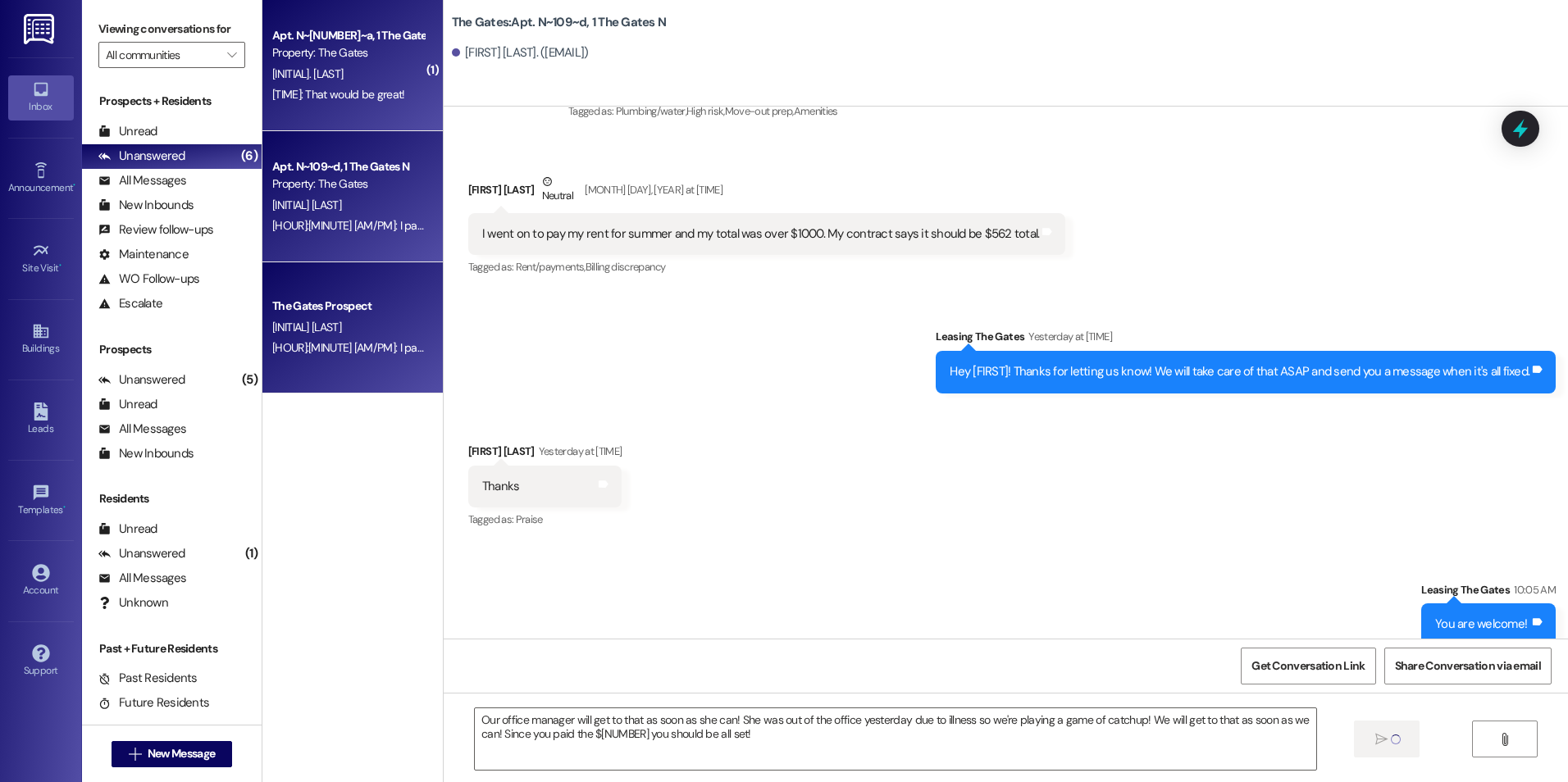 type 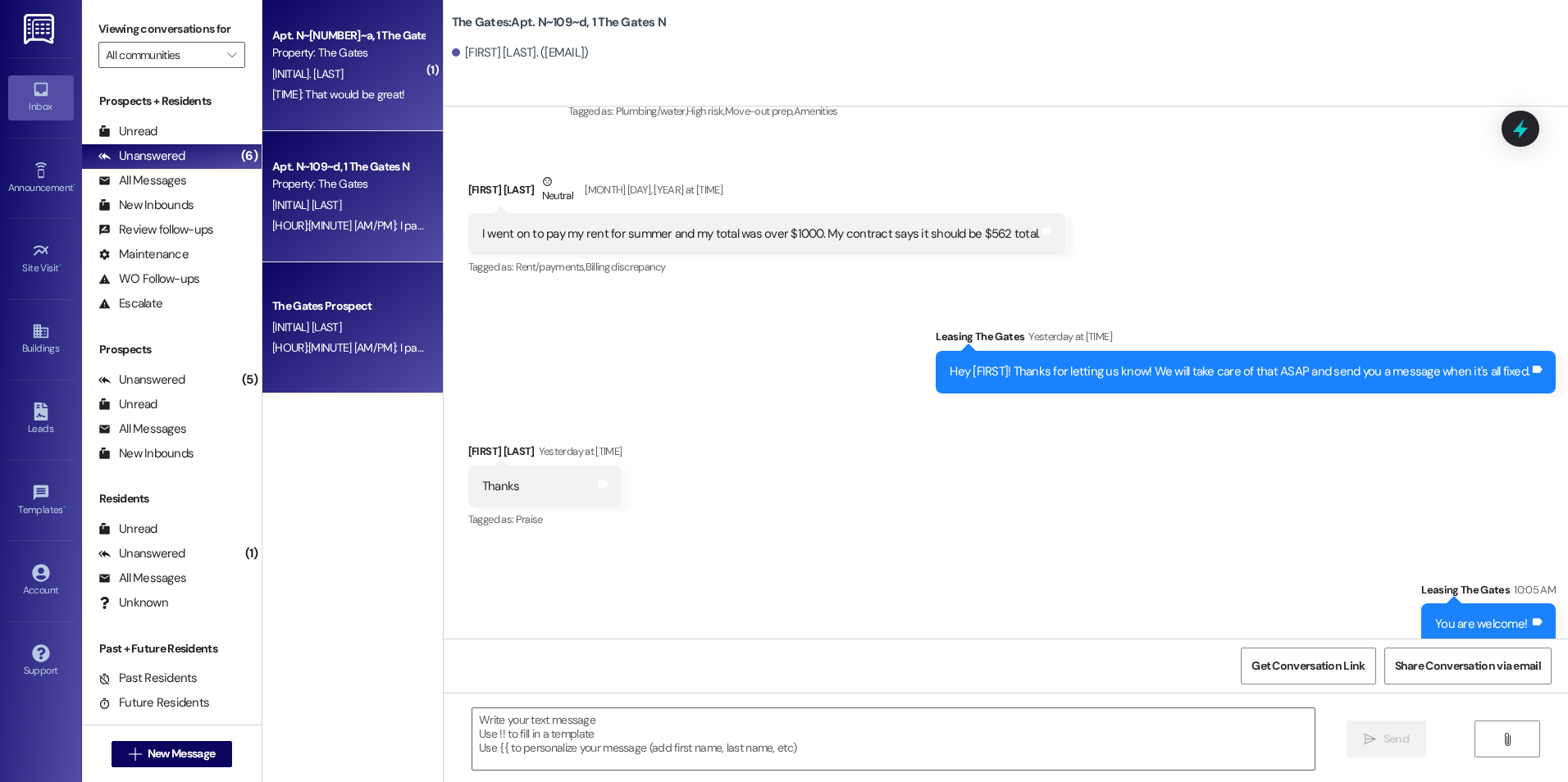 scroll, scrollTop: 70706, scrollLeft: 0, axis: vertical 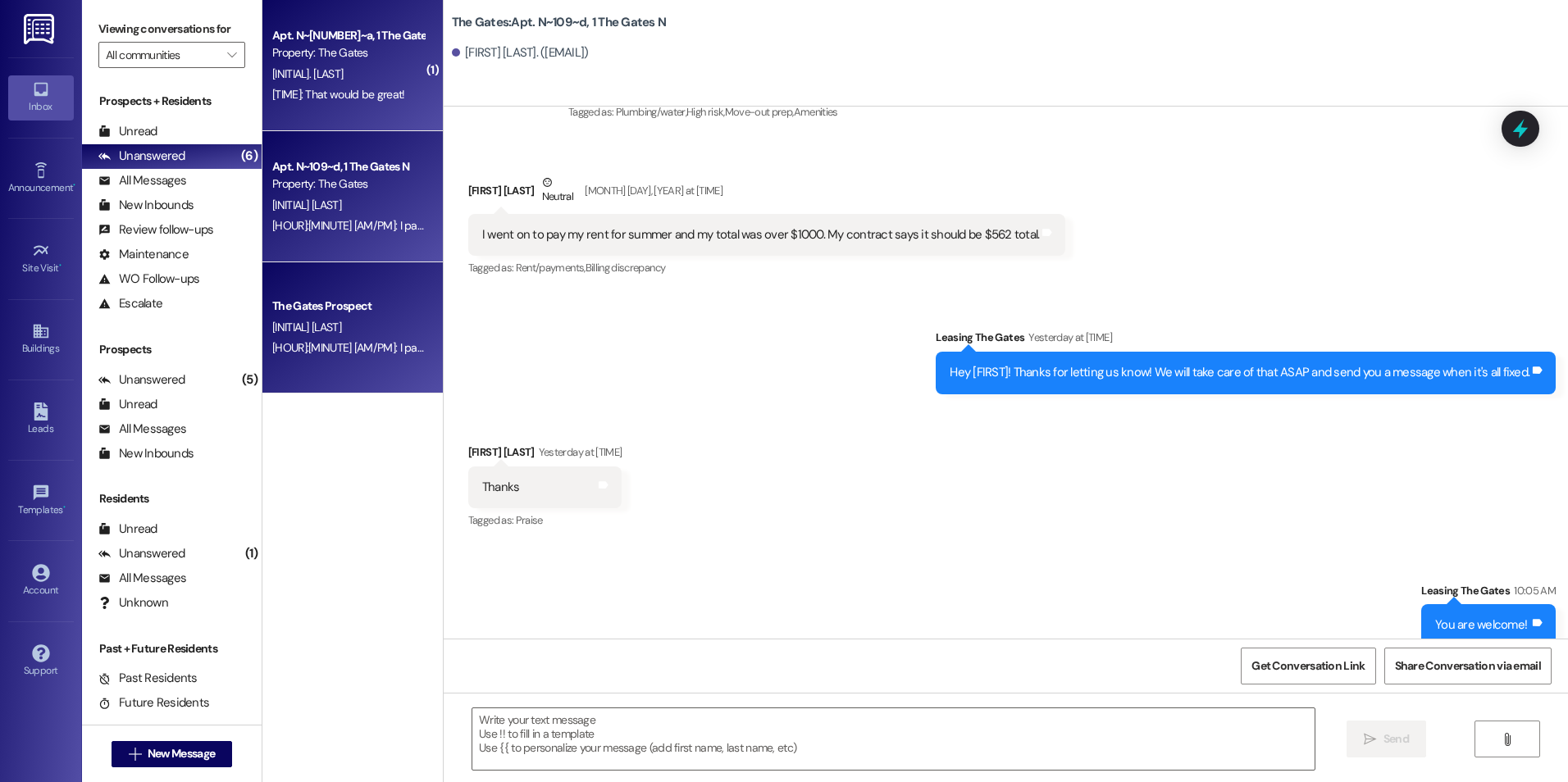 click on "[TIME]: That would be great! [TIME]: That would be great!" at bounding box center [348, 94] 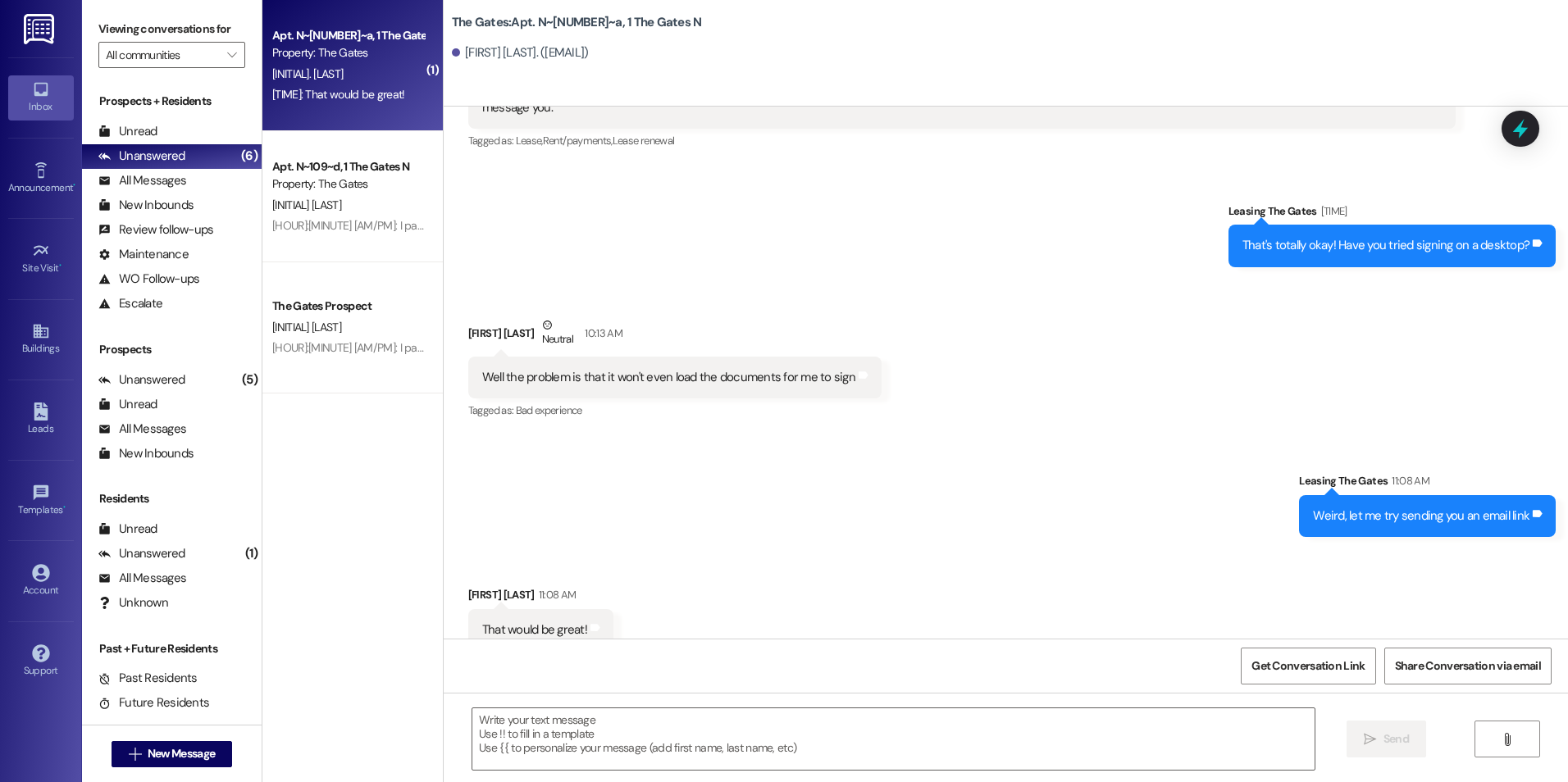 scroll, scrollTop: 23815, scrollLeft: 0, axis: vertical 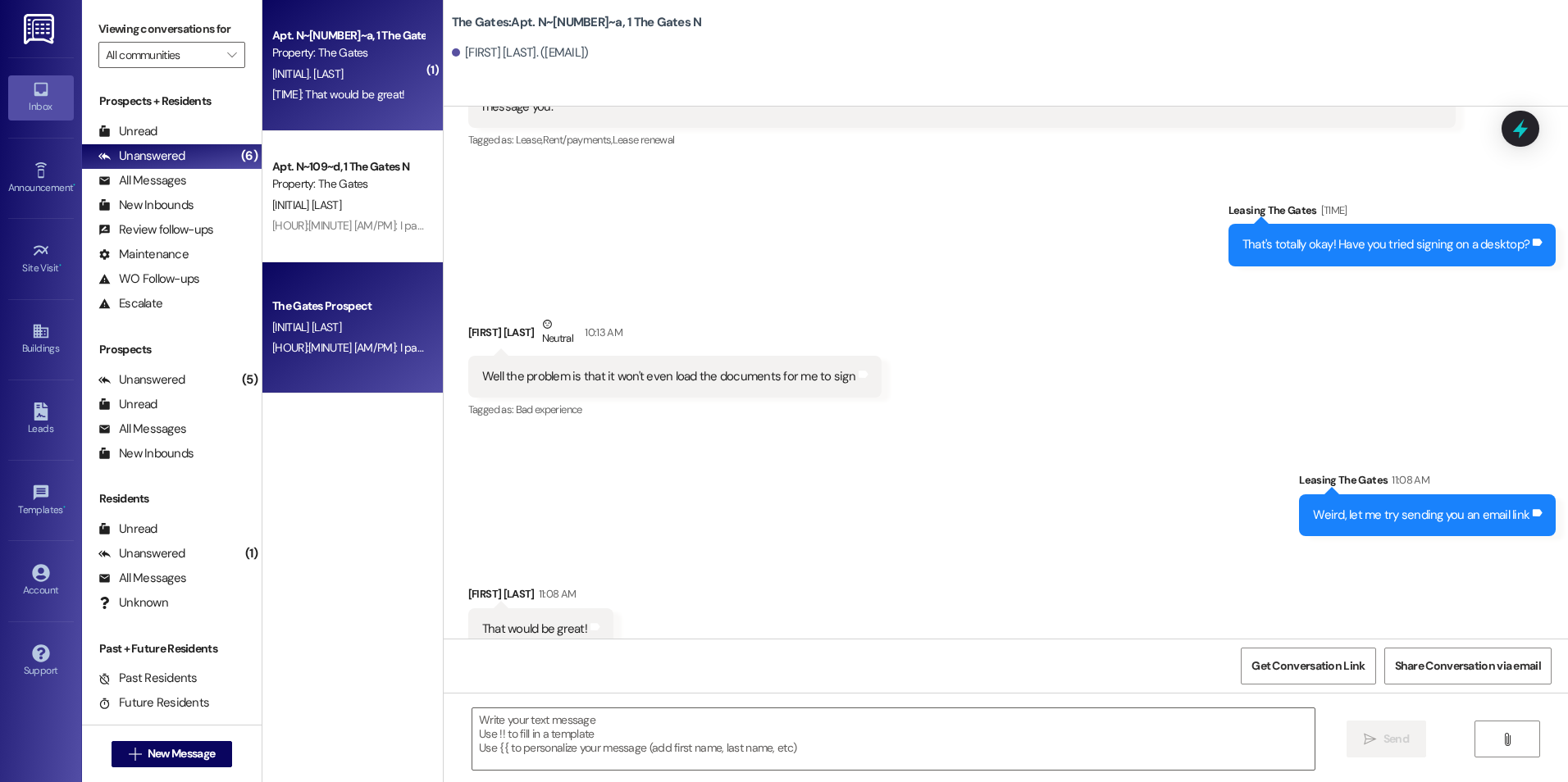 click on "The Gates Prospect" at bounding box center (348, 306) 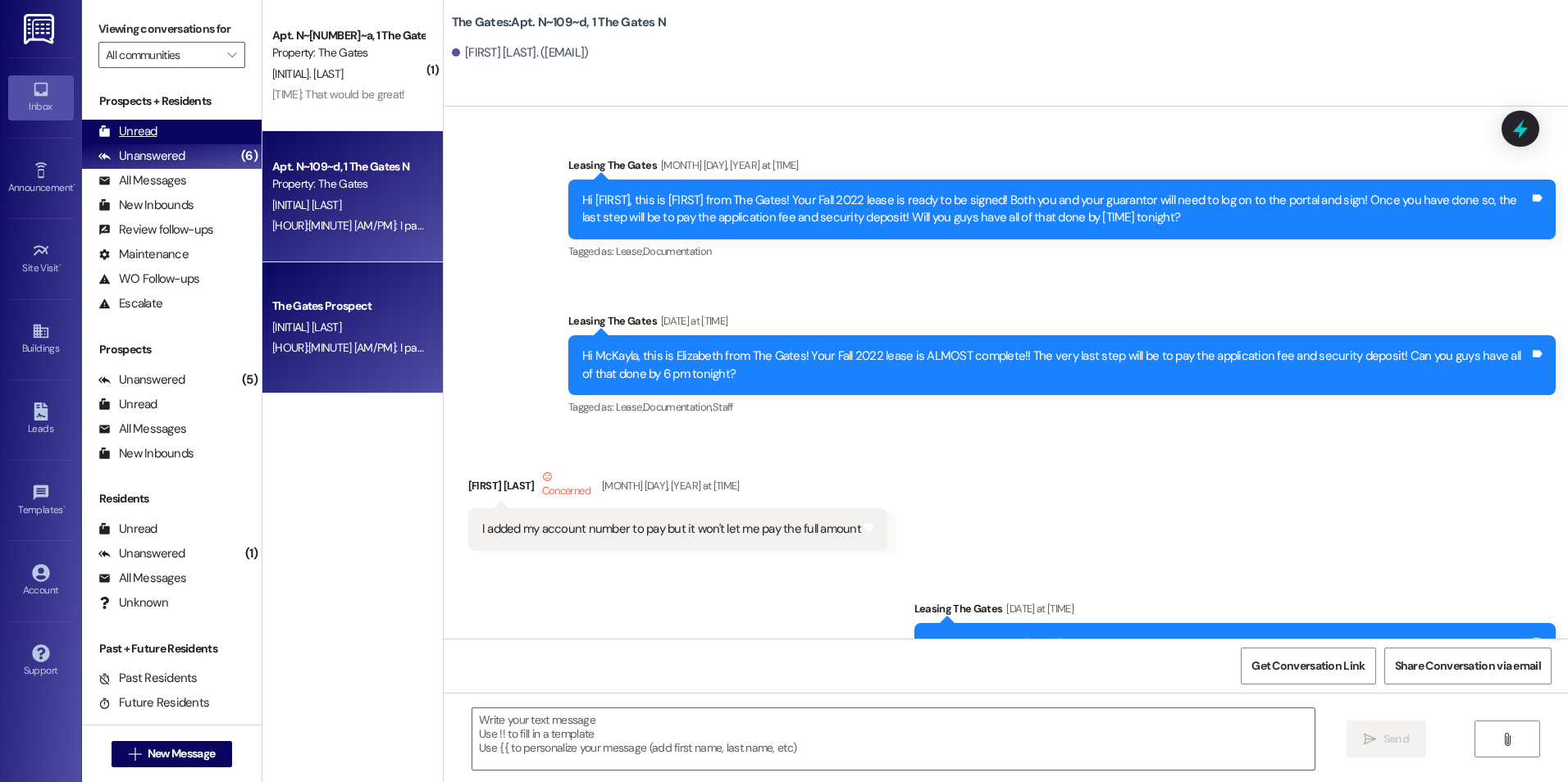 click on "Unread (0)" at bounding box center [171, 132] 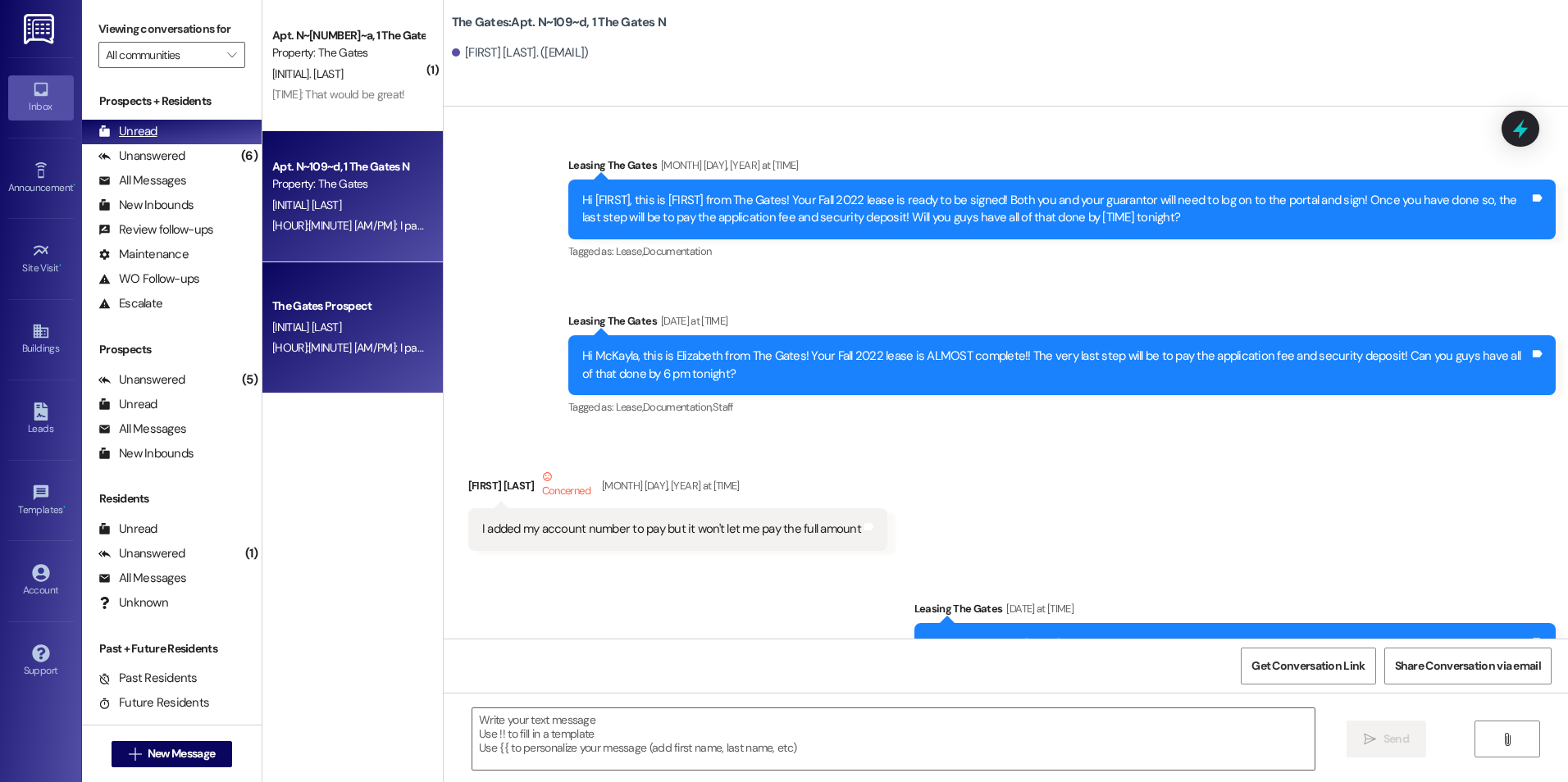 scroll, scrollTop: 70706, scrollLeft: 0, axis: vertical 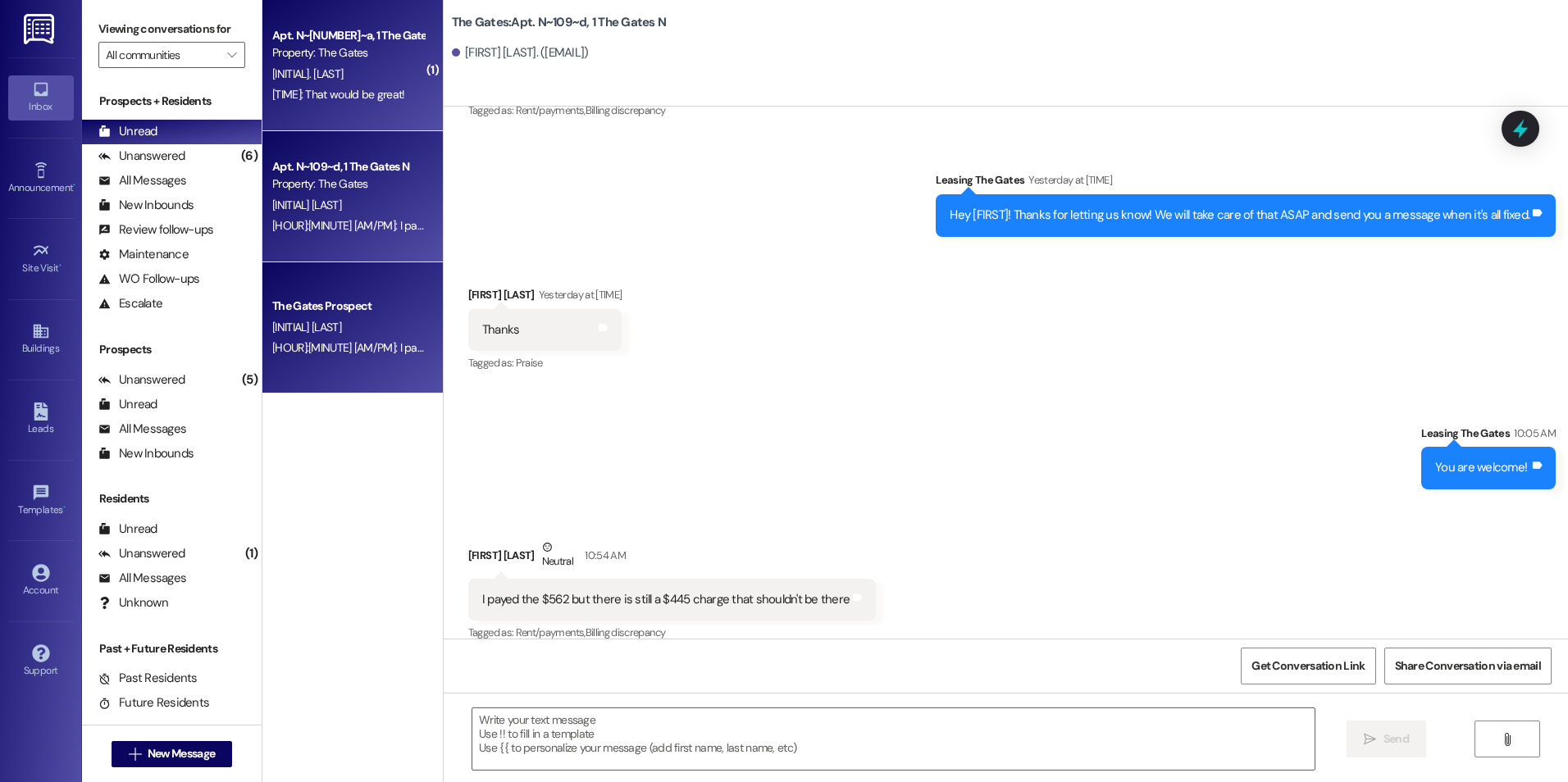 click on "[TIME]: That would be great! [TIME]: That would be great!" at bounding box center (348, 94) 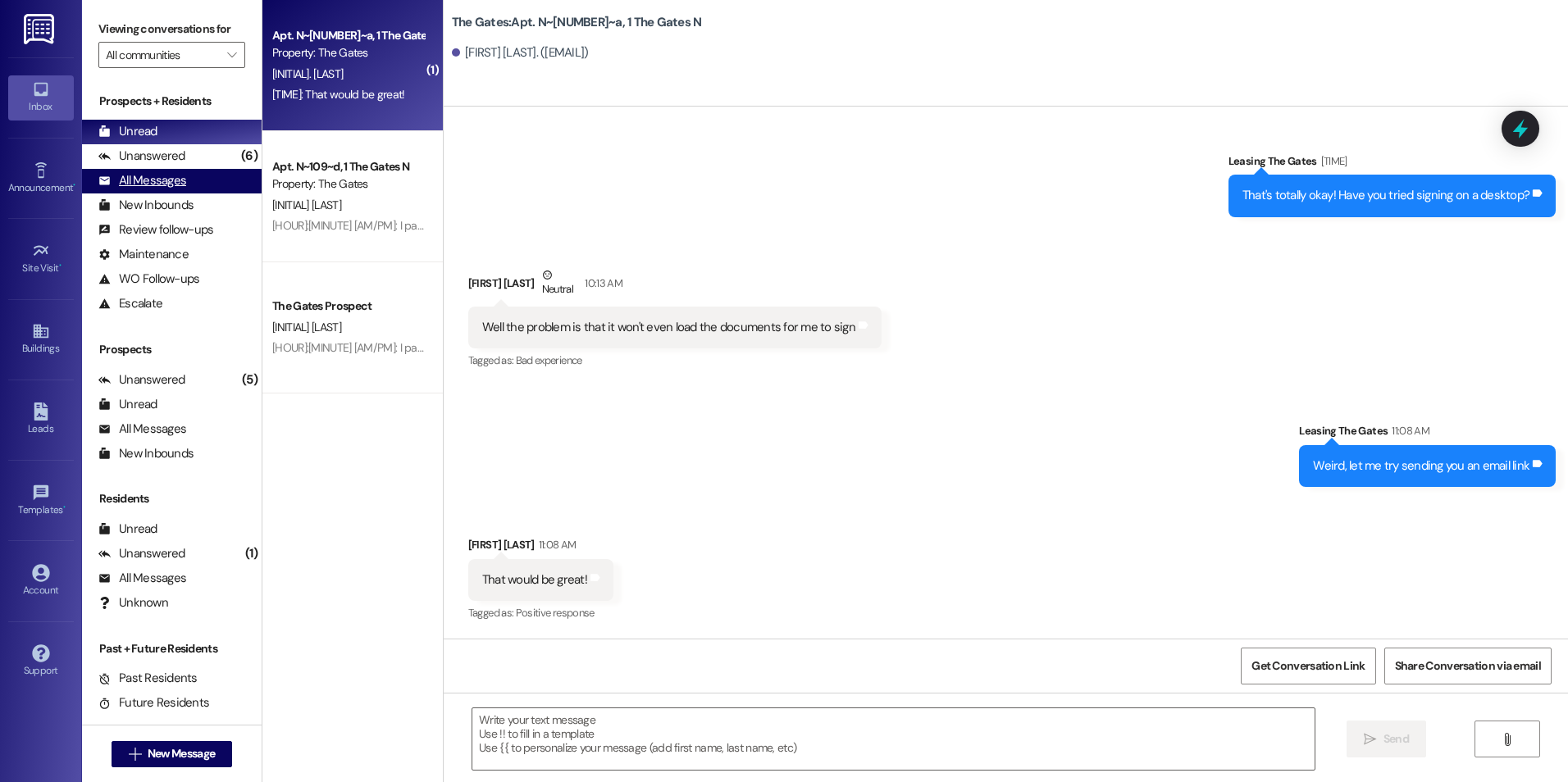 scroll, scrollTop: 23815, scrollLeft: 0, axis: vertical 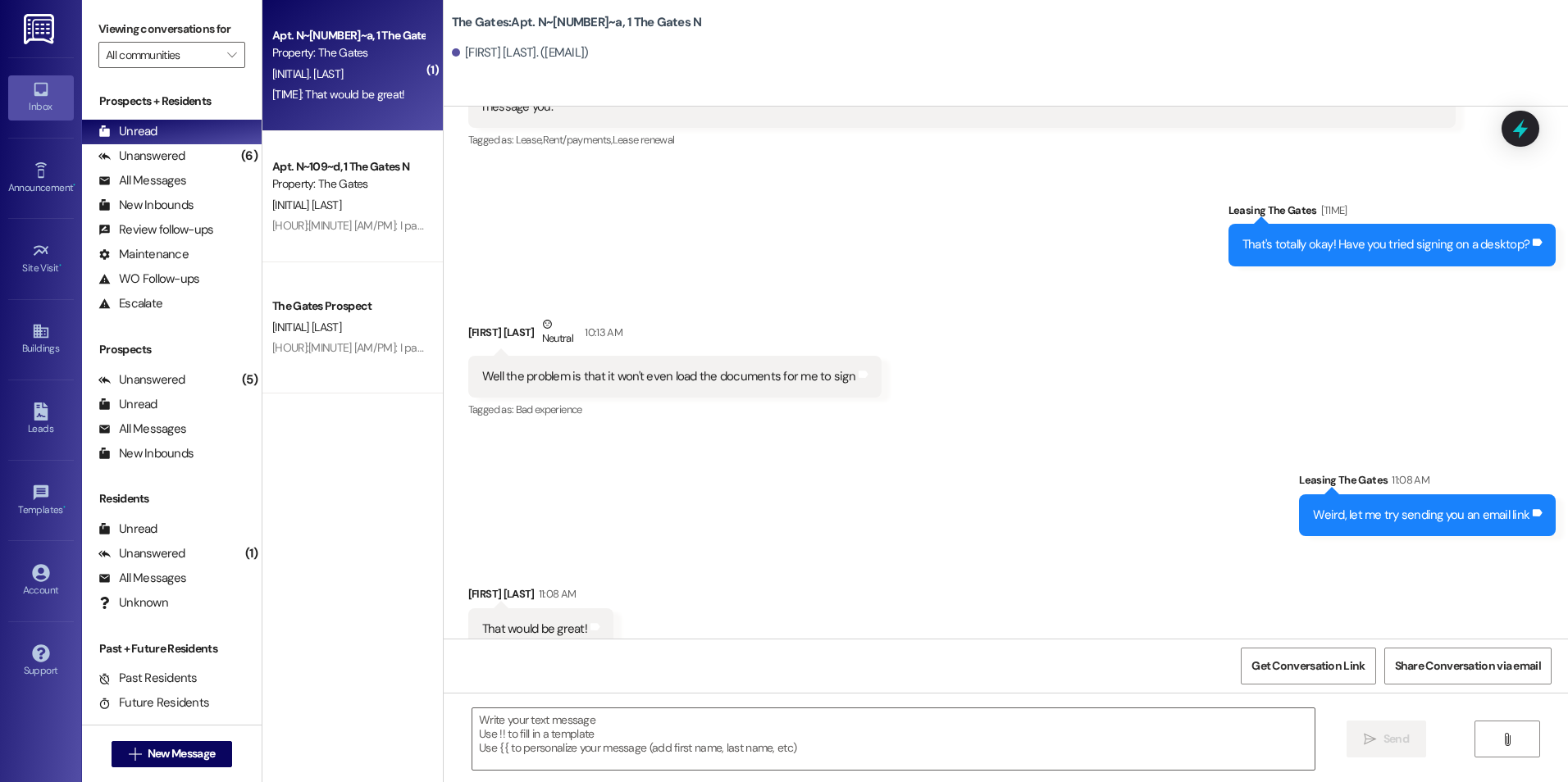 drag, startPoint x: 1142, startPoint y: 331, endPoint x: 1138, endPoint y: 322, distance: 9.848858 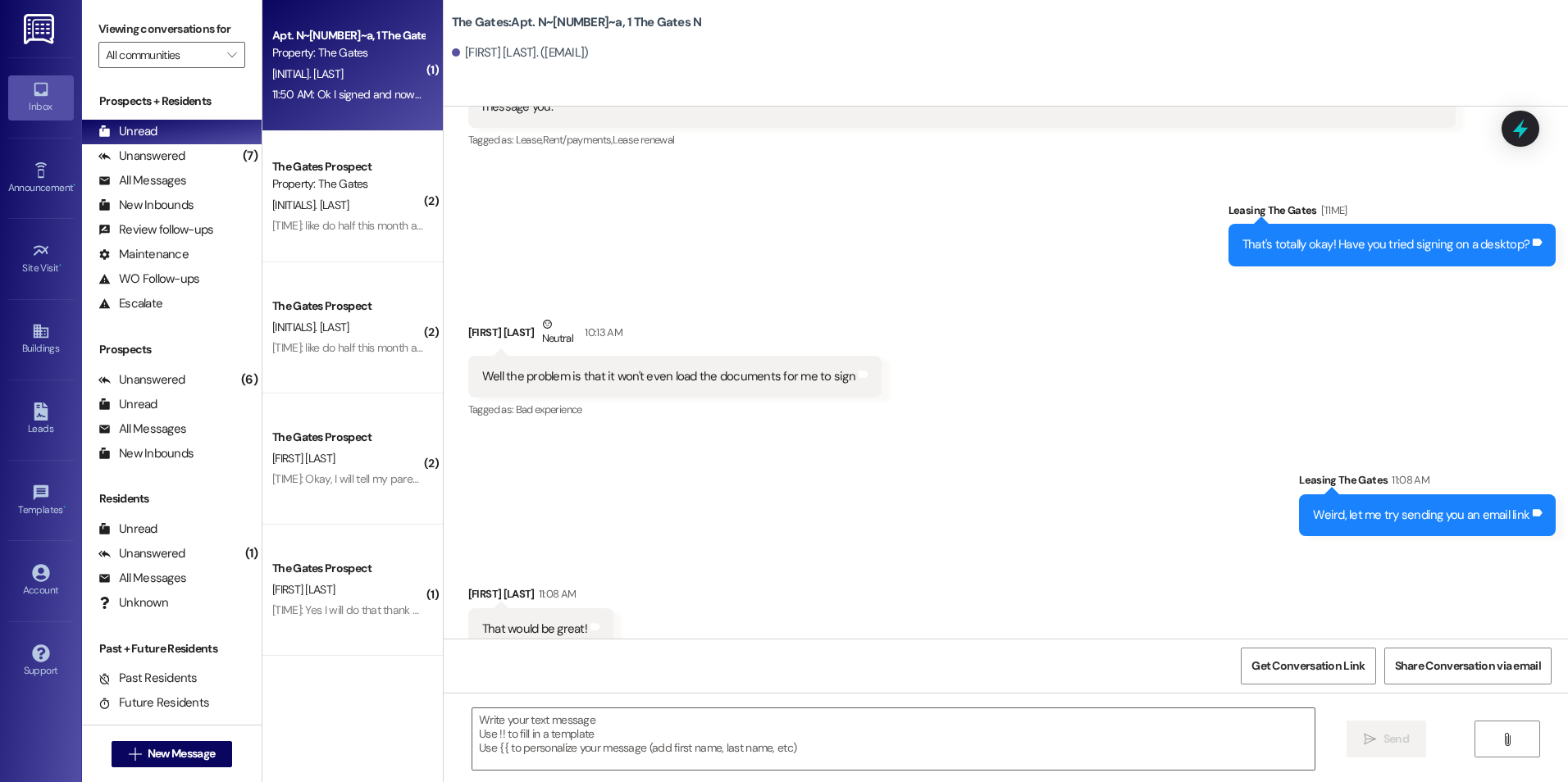 click on "Apt. N~[NUMBER]~a, 1 The Gates N Property: The Gates K. [LAST] [TIME]: Ok I signed and now the payment is pulling up but what damages am I being charged for? I wasn't informed of any damages [TIME]: Ok I signed and now the payment is pulling up but what damages am I being charged for? I wasn't informed of any damages" at bounding box center [353, 66] 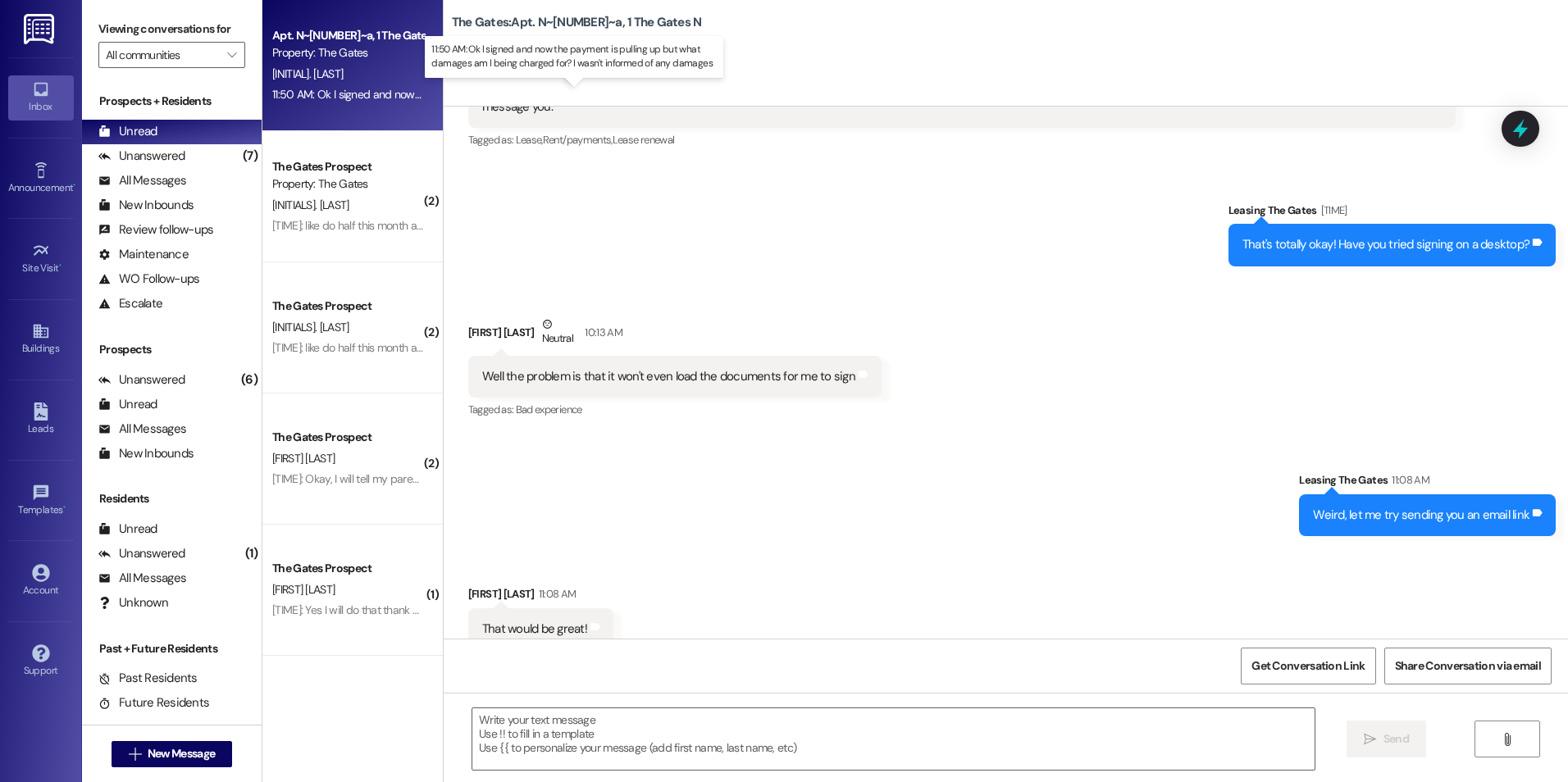 click on "[TIME] AM: Ok I signed and now the payment is pulling up but what damages am I being charged for? I wasn't informed of any damages [TIME] AM: Ok I signed and now the payment is pulling up but what damages am I being charged for? I wasn't informed of any damages" at bounding box center [591, 94] 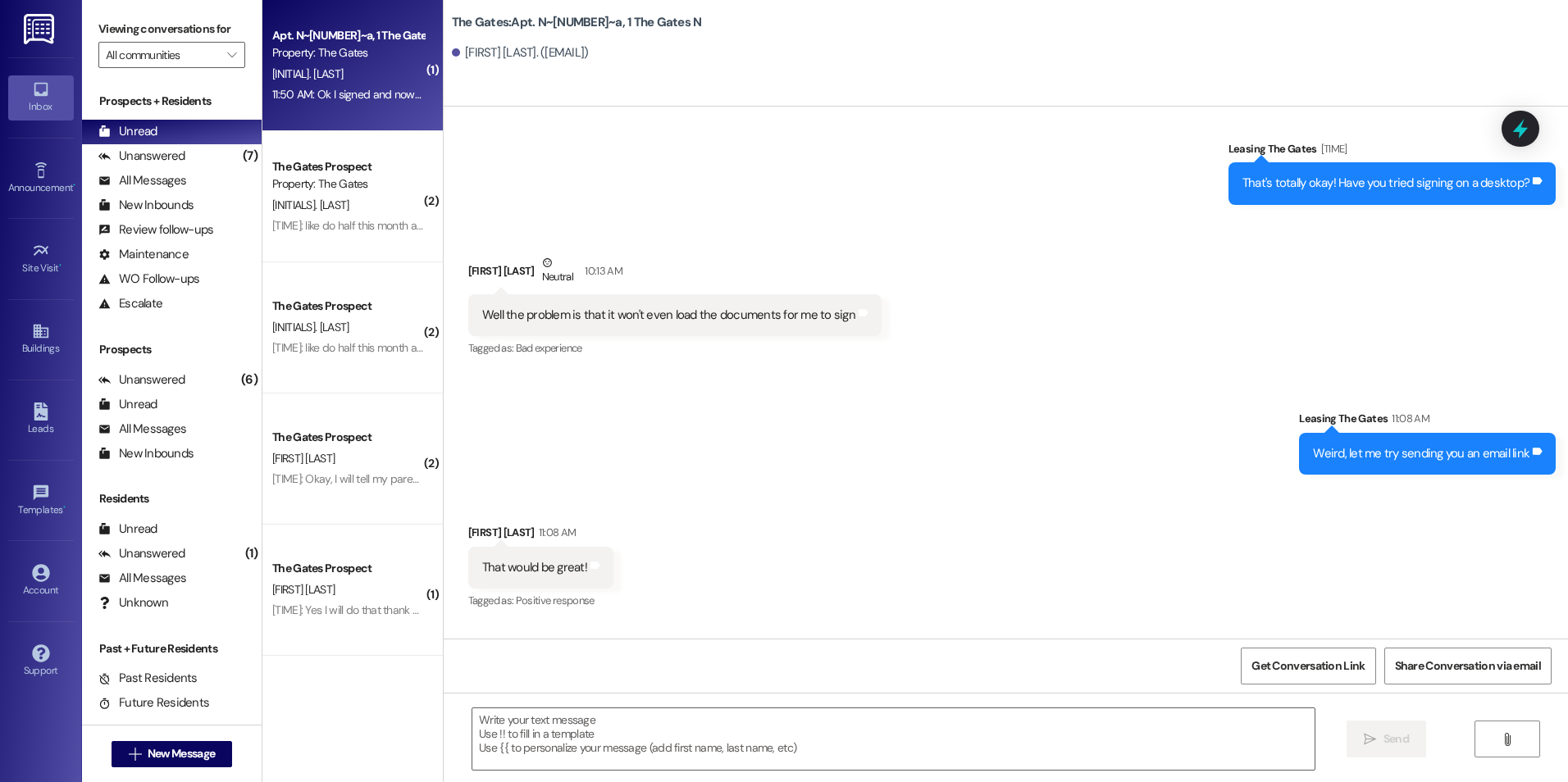 scroll, scrollTop: 23929, scrollLeft: 0, axis: vertical 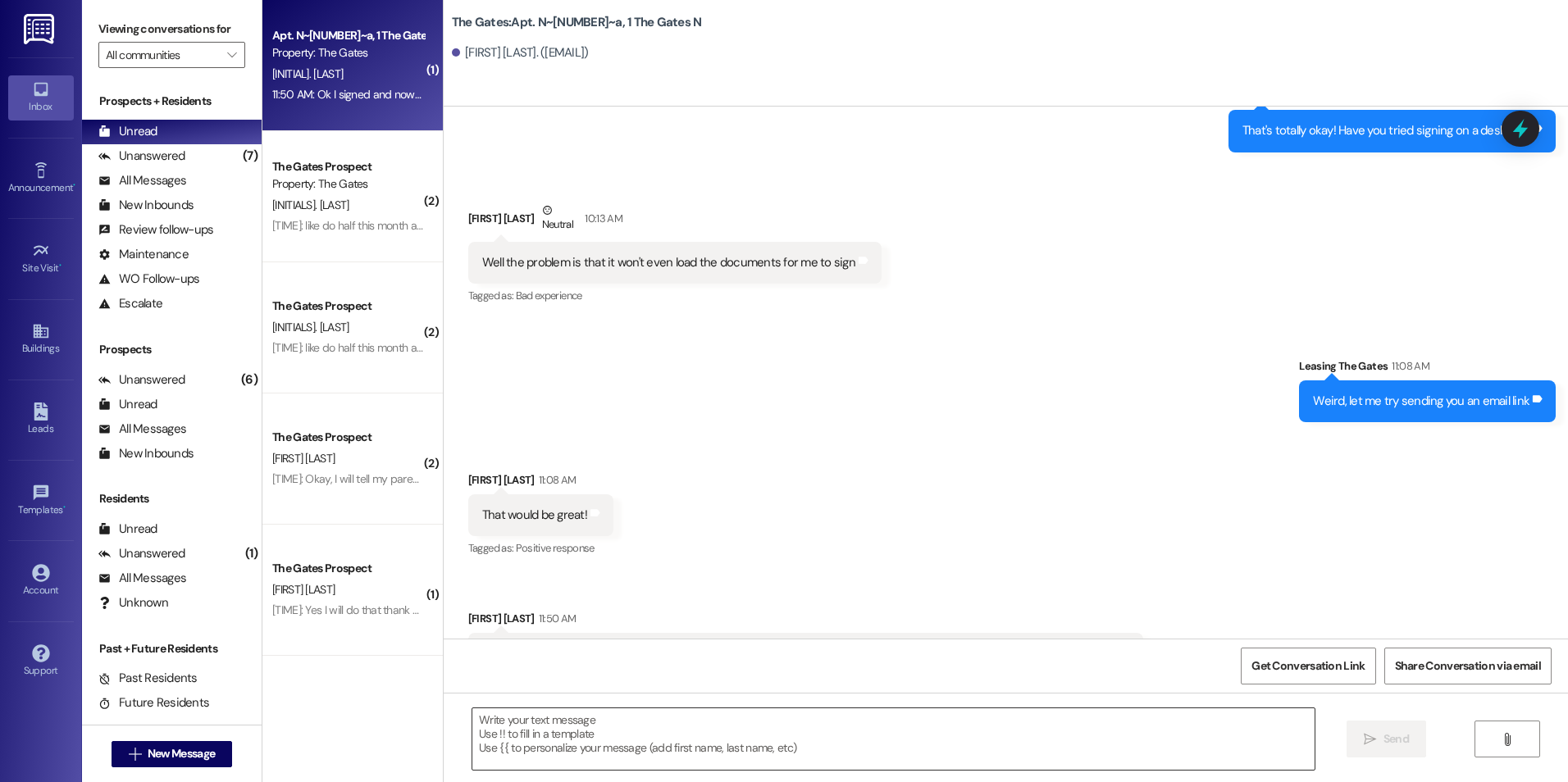 click at bounding box center (893, 739) 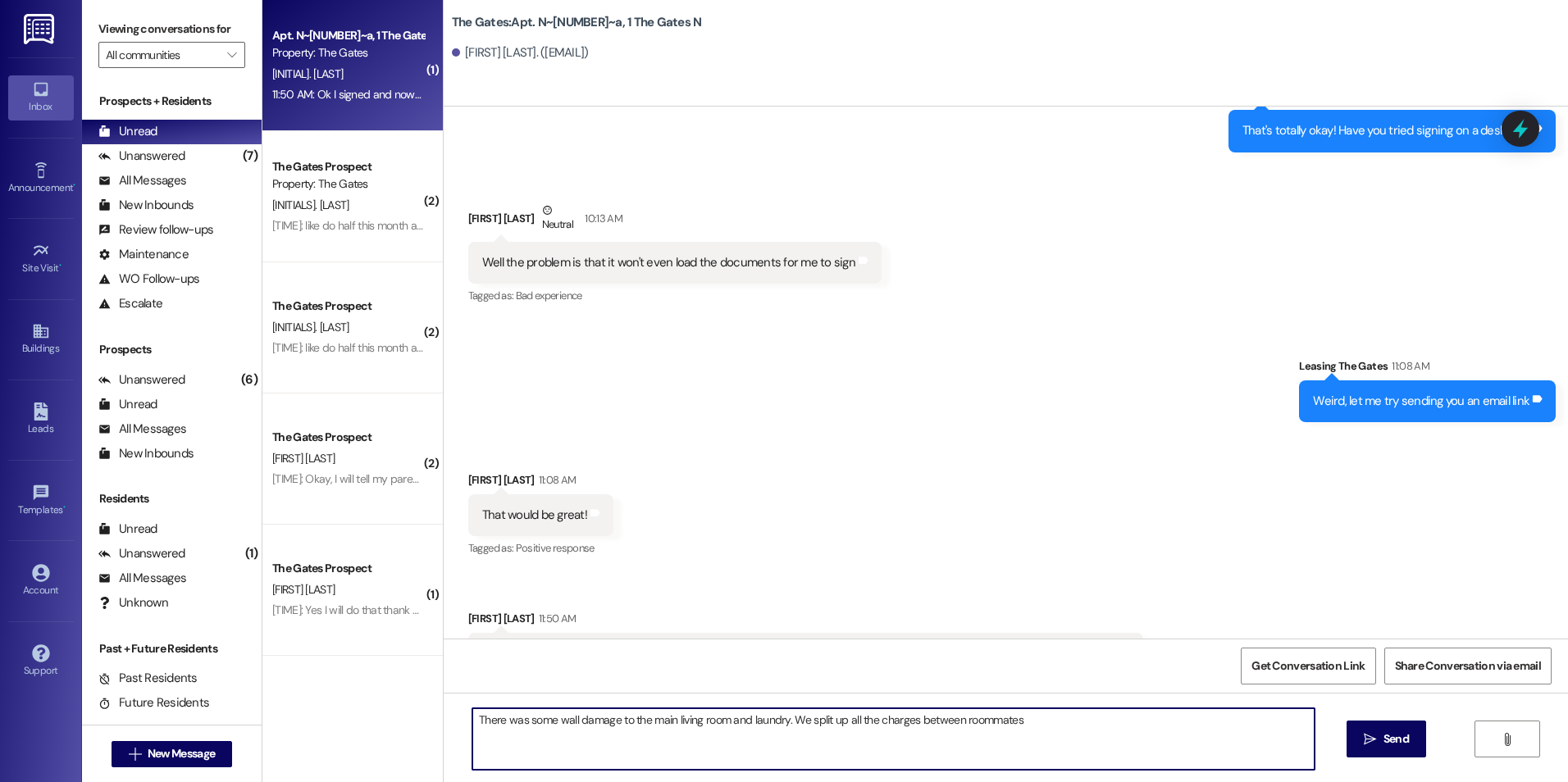 click on "There was some wall damage to the main living room and laundry. We split up all the charges between roommates" at bounding box center (893, 739) 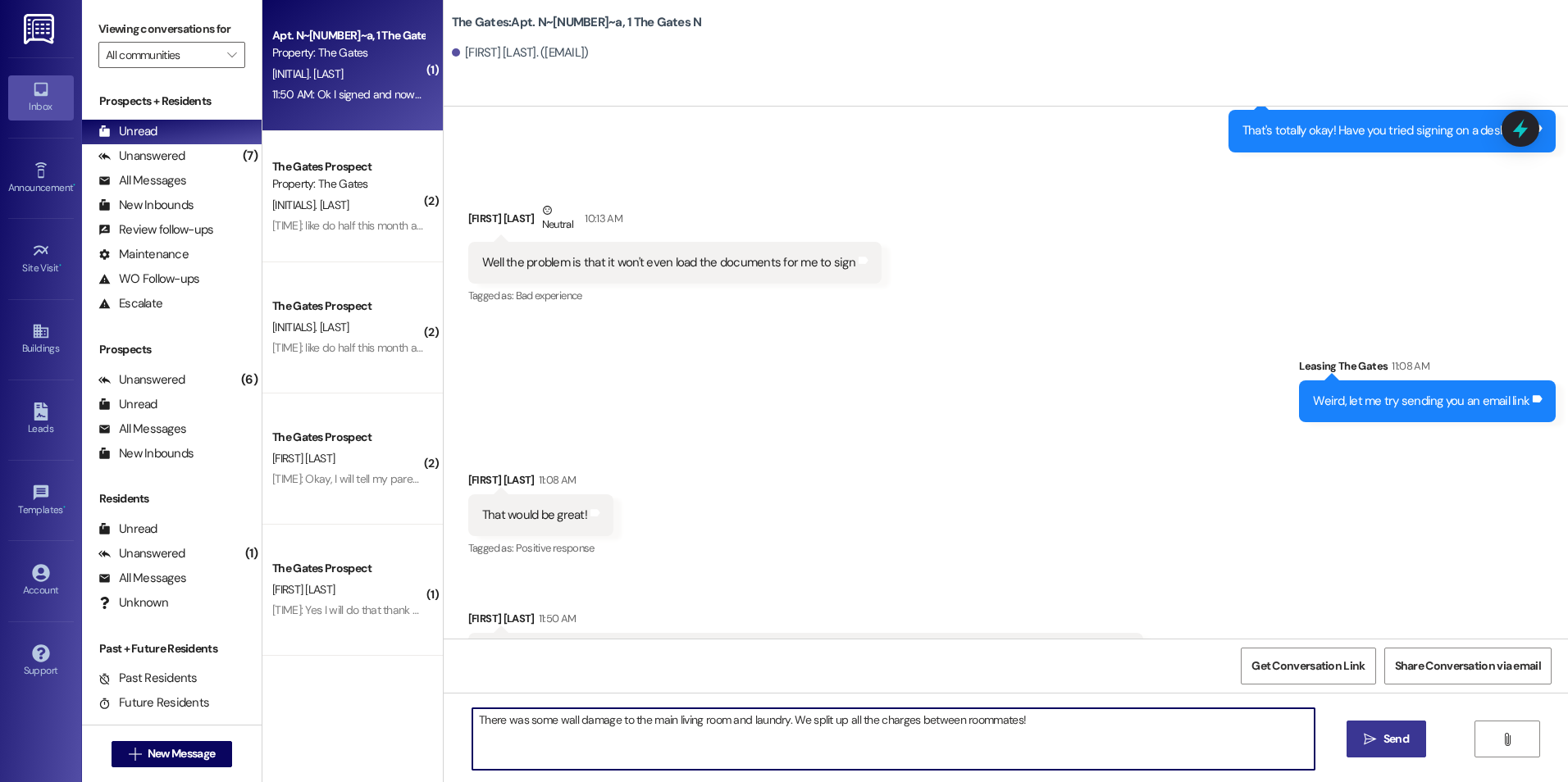 type on "There was some wall damage to the main living room and laundry. We split up all the charges between roommates!" 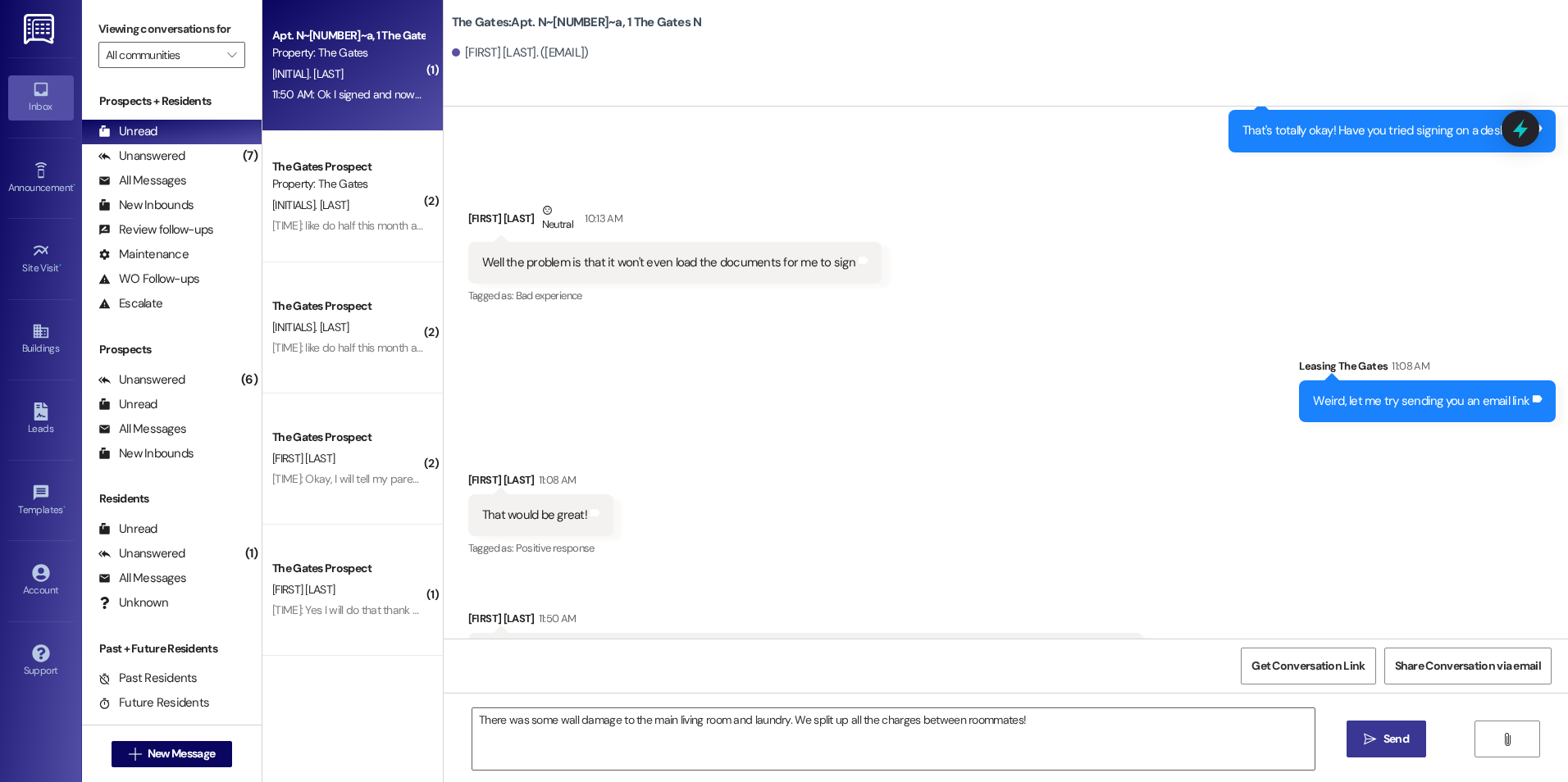 click on " Send" at bounding box center [1386, 739] 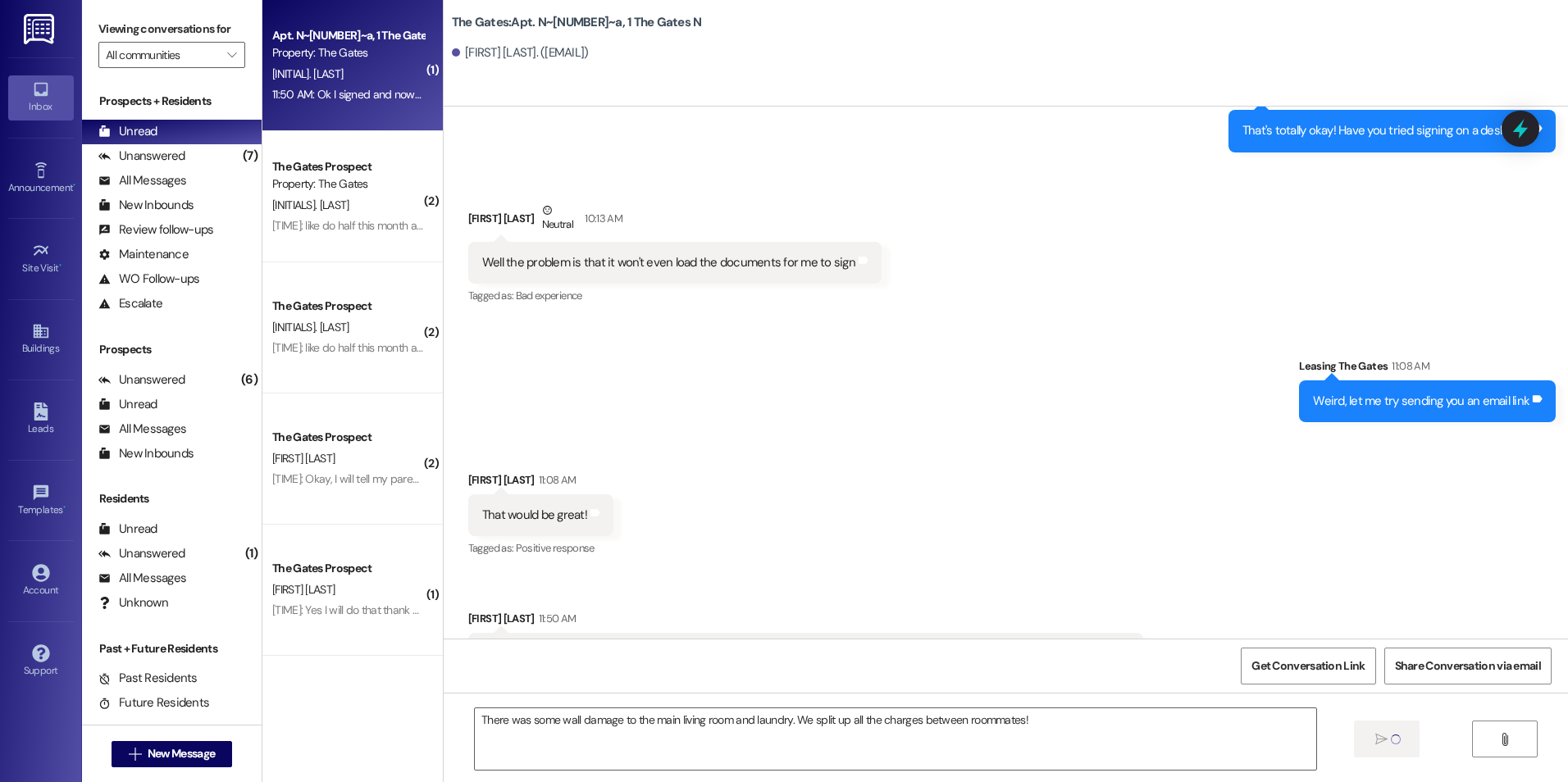 type 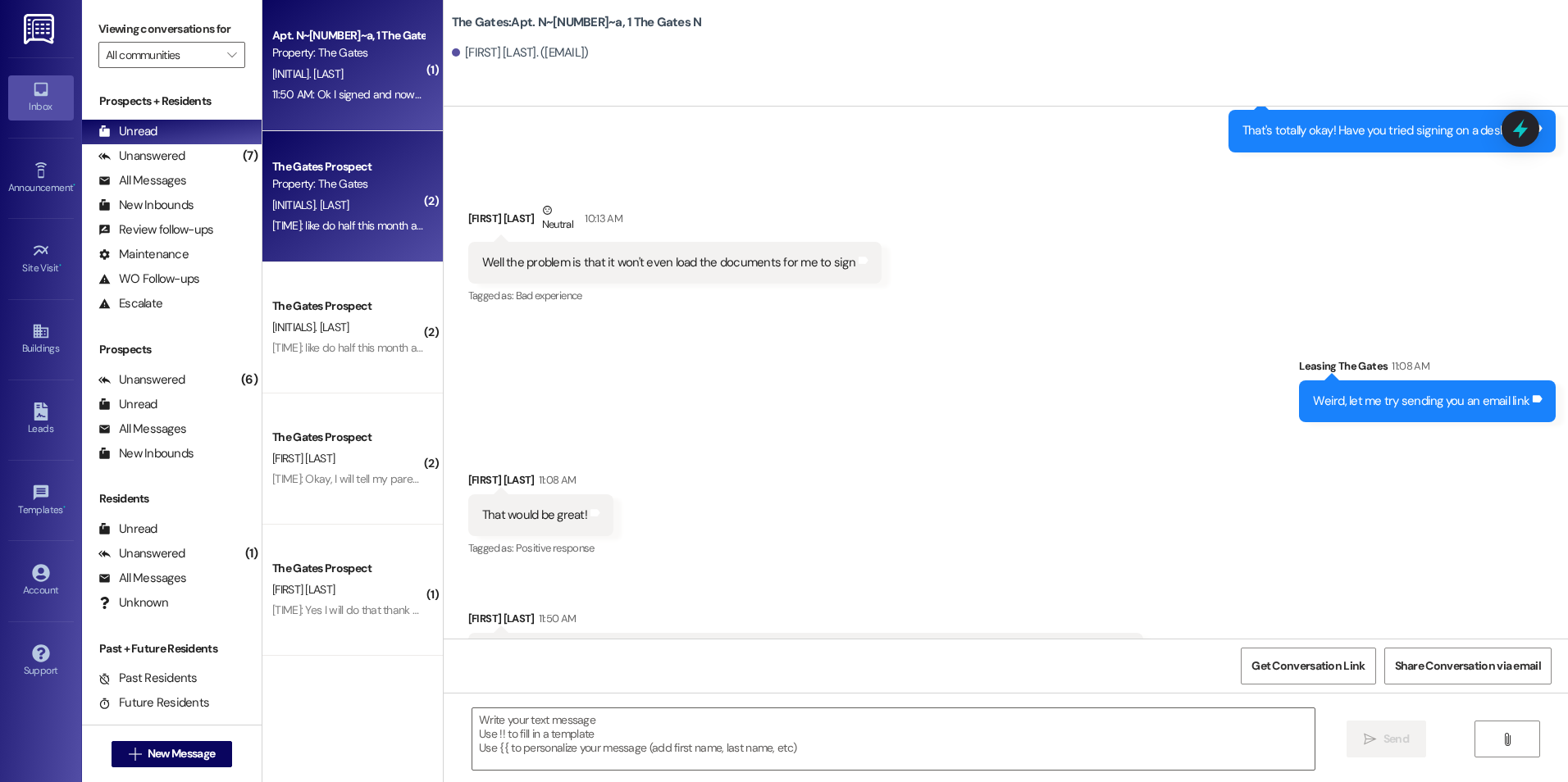 click on "[TIME]: like do half this month and half on september?  [TIME]: like do half this month and half on september?" at bounding box center [399, 225] 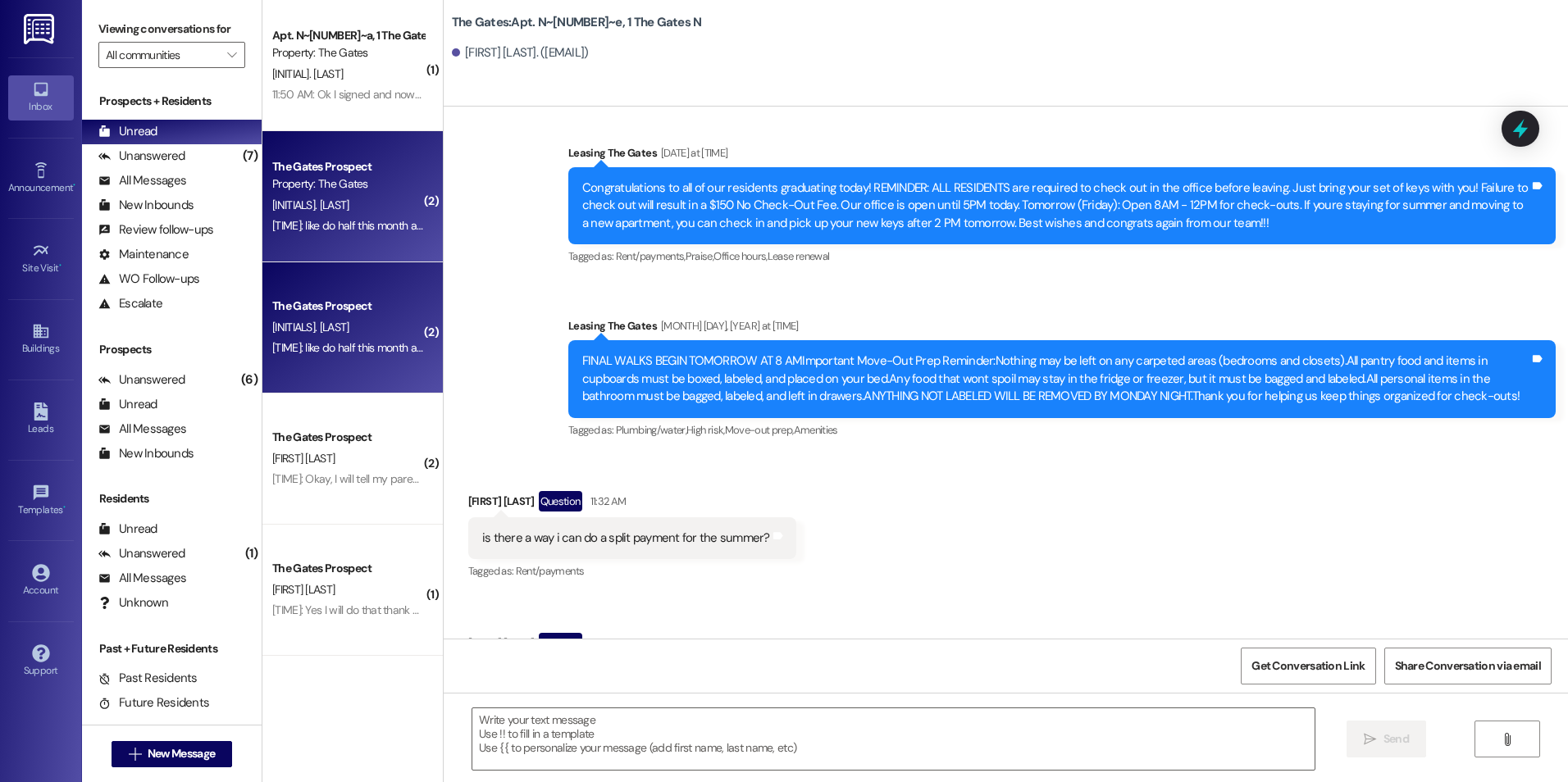 scroll, scrollTop: 13732, scrollLeft: 0, axis: vertical 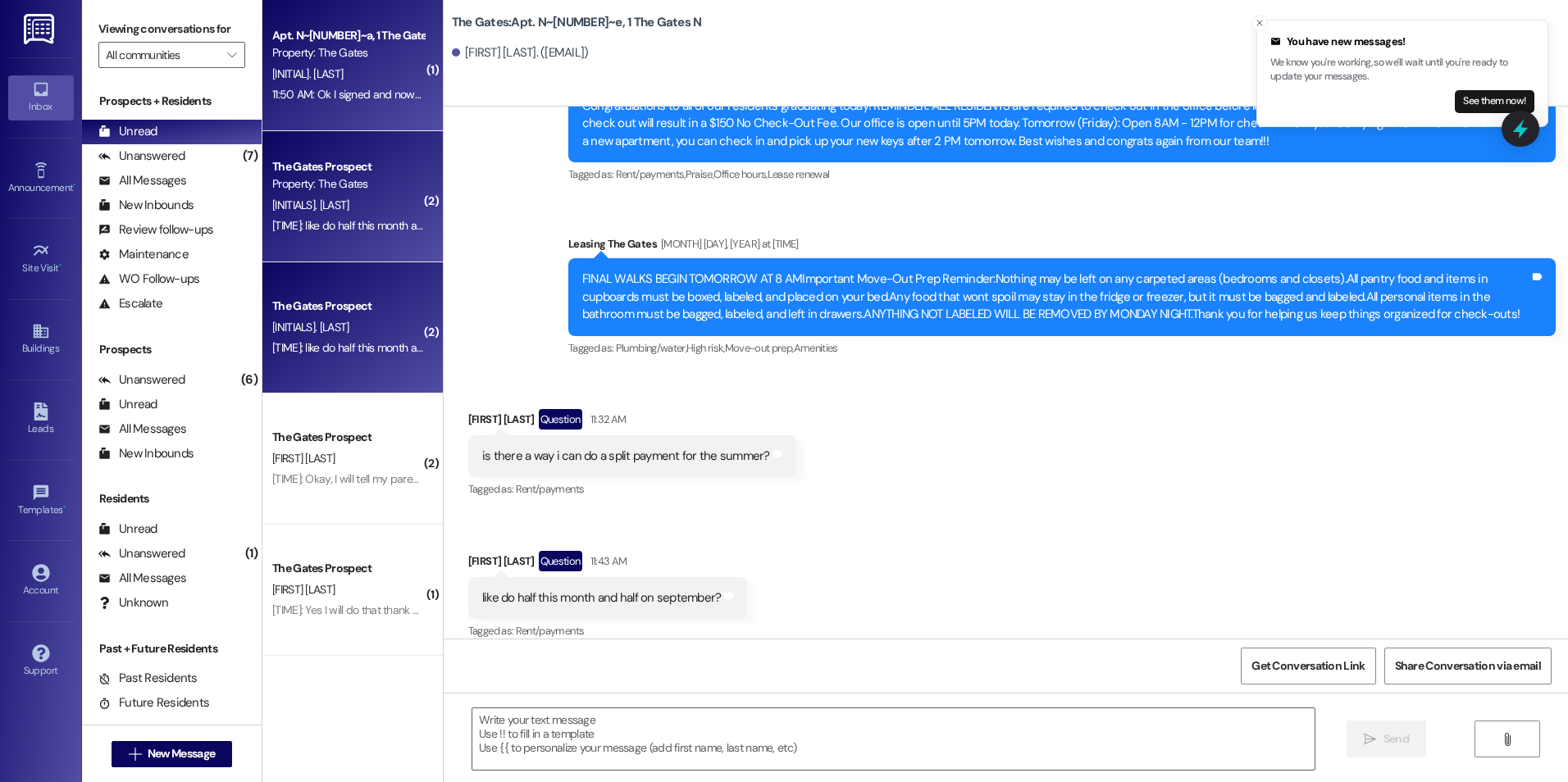 click on "[TIME] AM: Ok I signed and now the payment is pulling up but what damages am I being charged for? I wasn't informed of any damages [TIME] AM: Ok I signed and now the payment is pulling up but what damages am I being charged for? I wasn't informed of any damages" at bounding box center (591, 94) 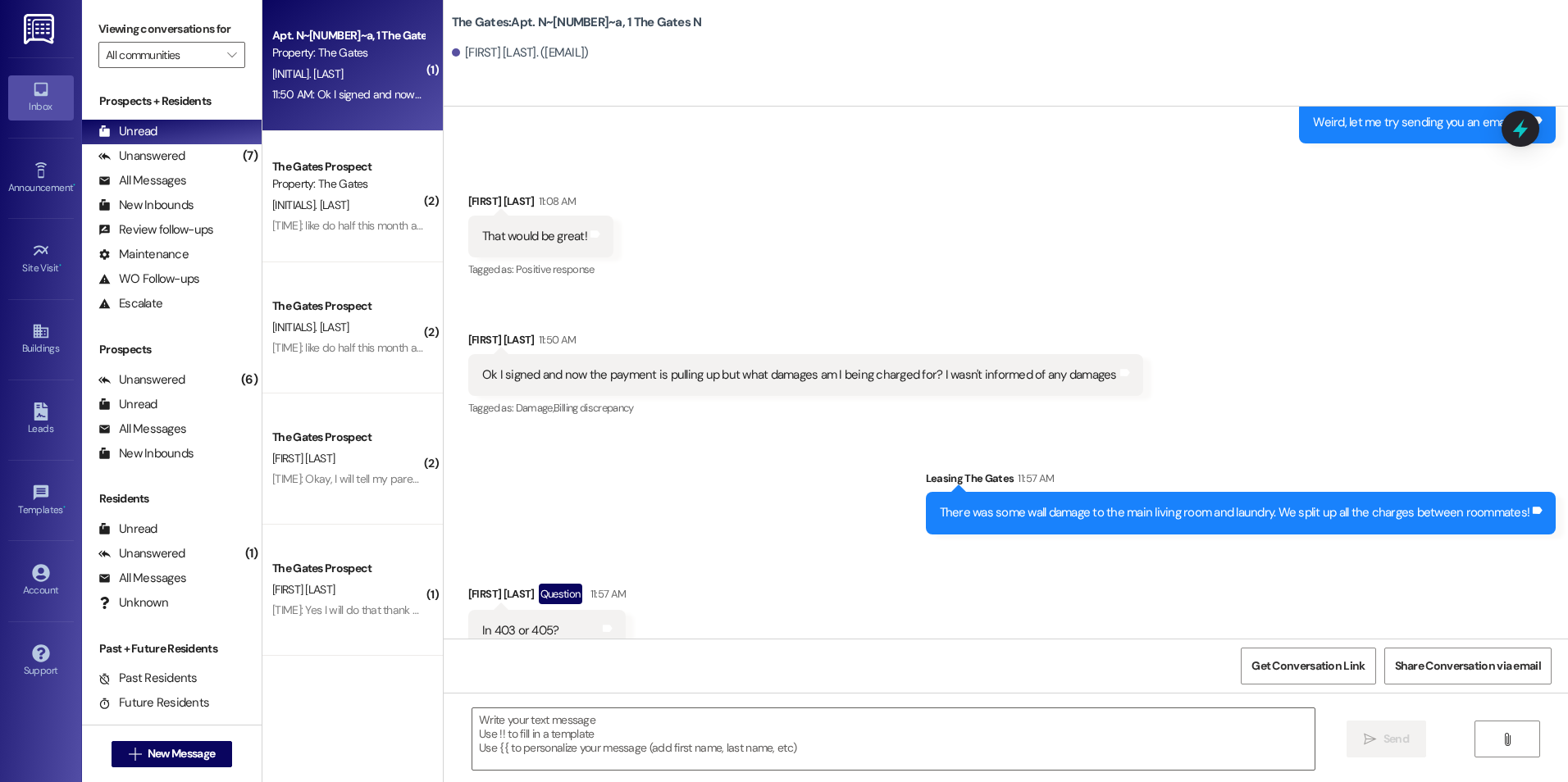 scroll, scrollTop: 24208, scrollLeft: 0, axis: vertical 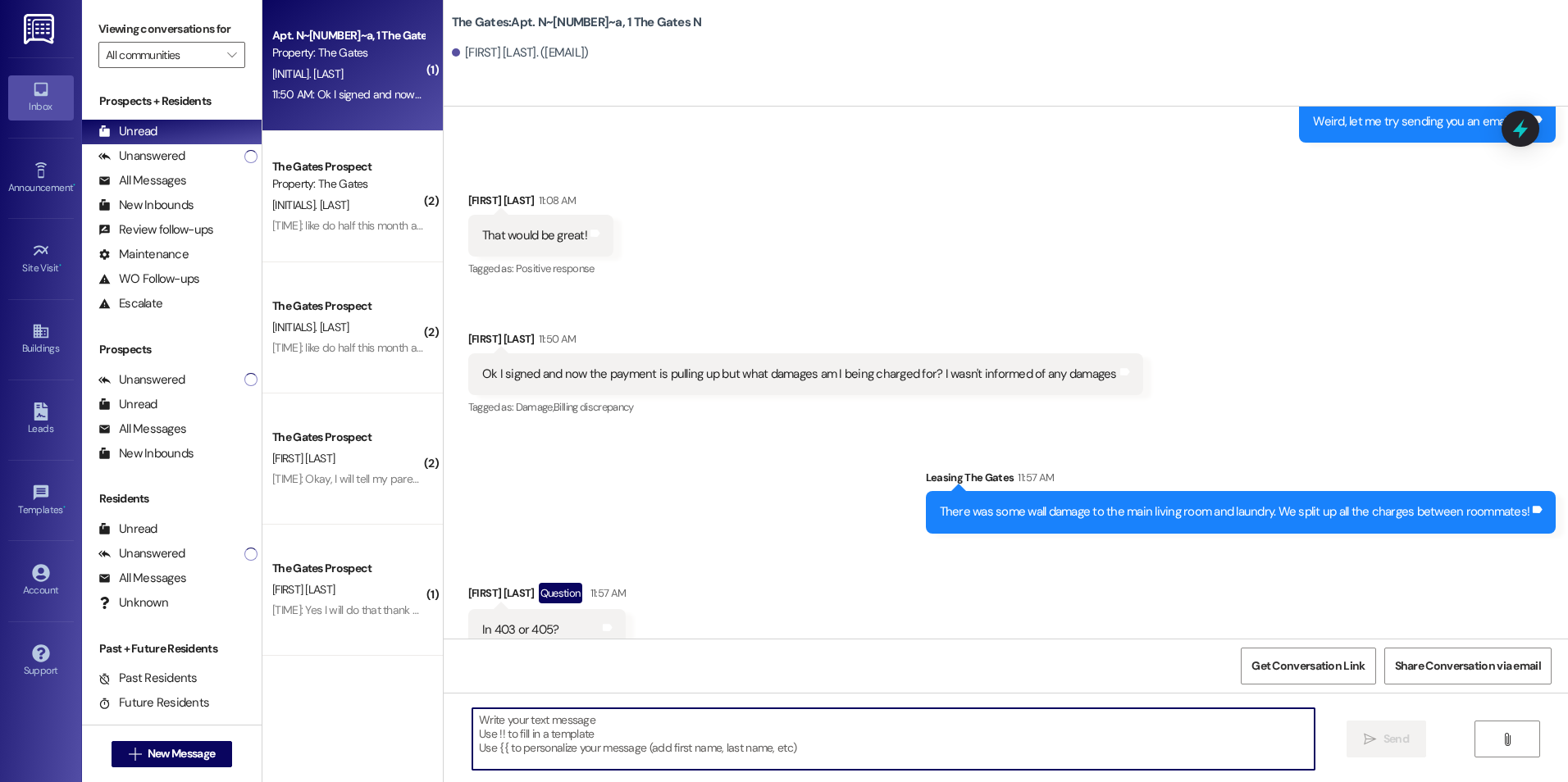 click at bounding box center [893, 739] 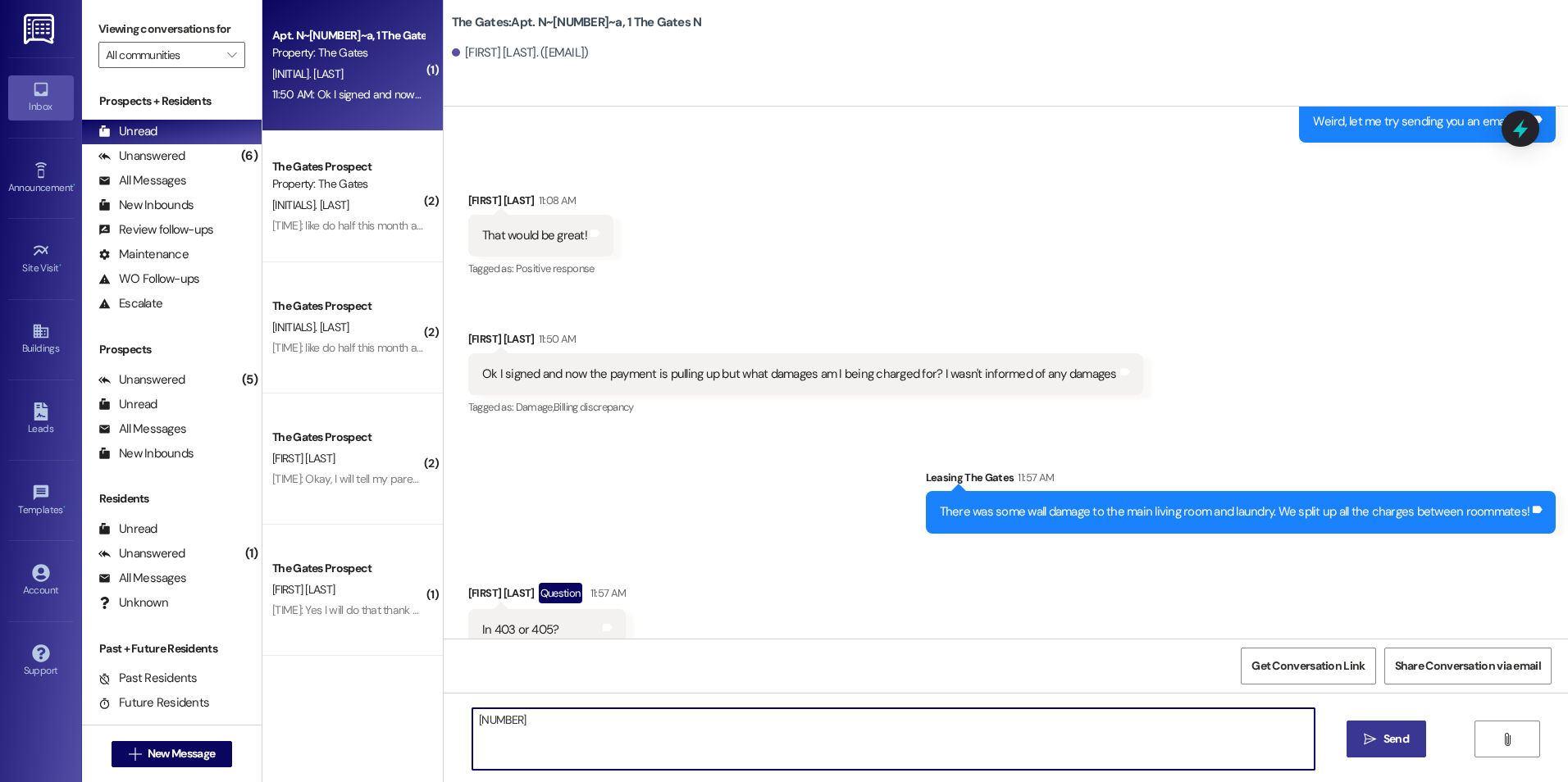 type on "[NUMBER]" 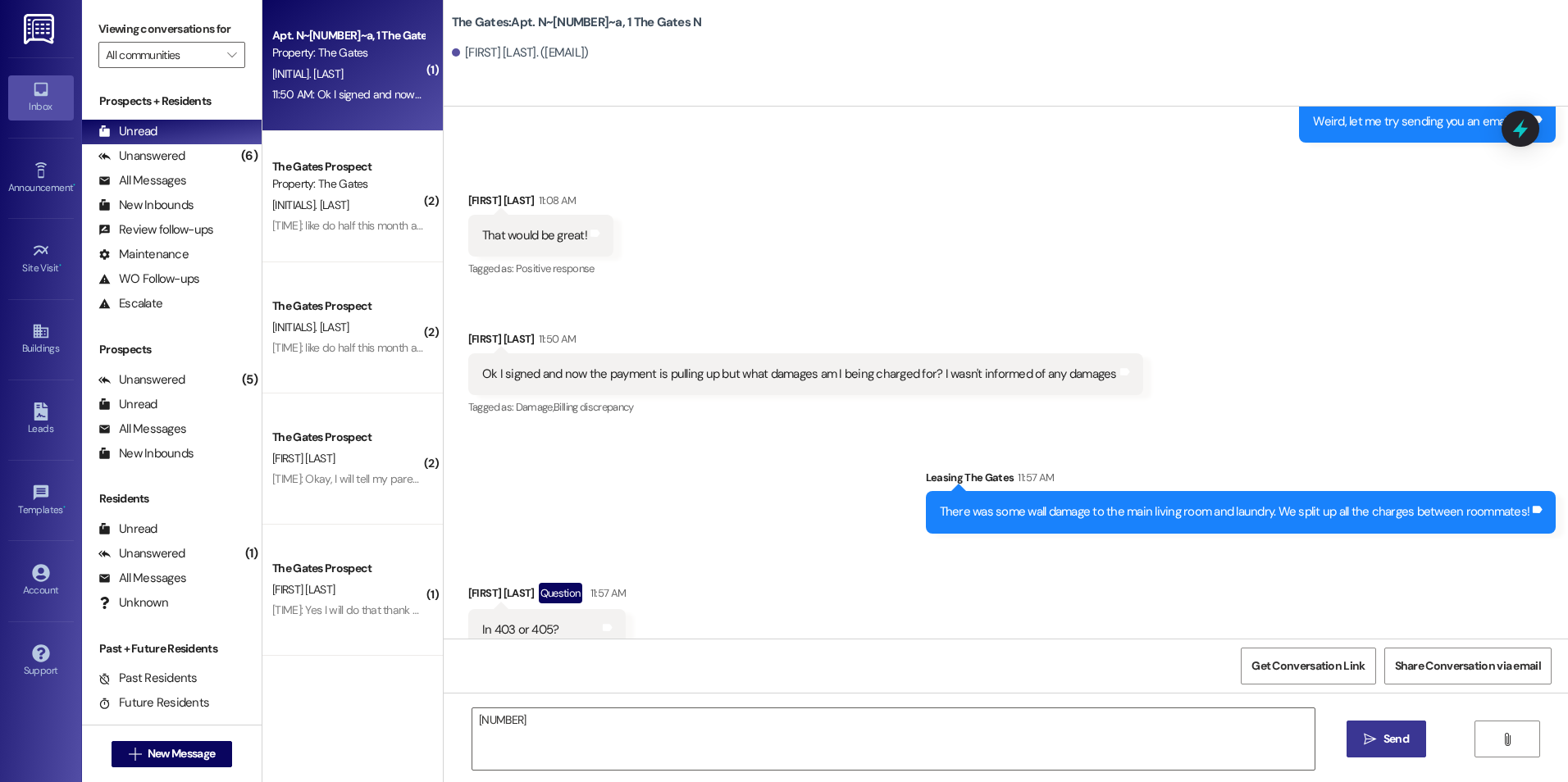 click on " Send" at bounding box center [1386, 739] 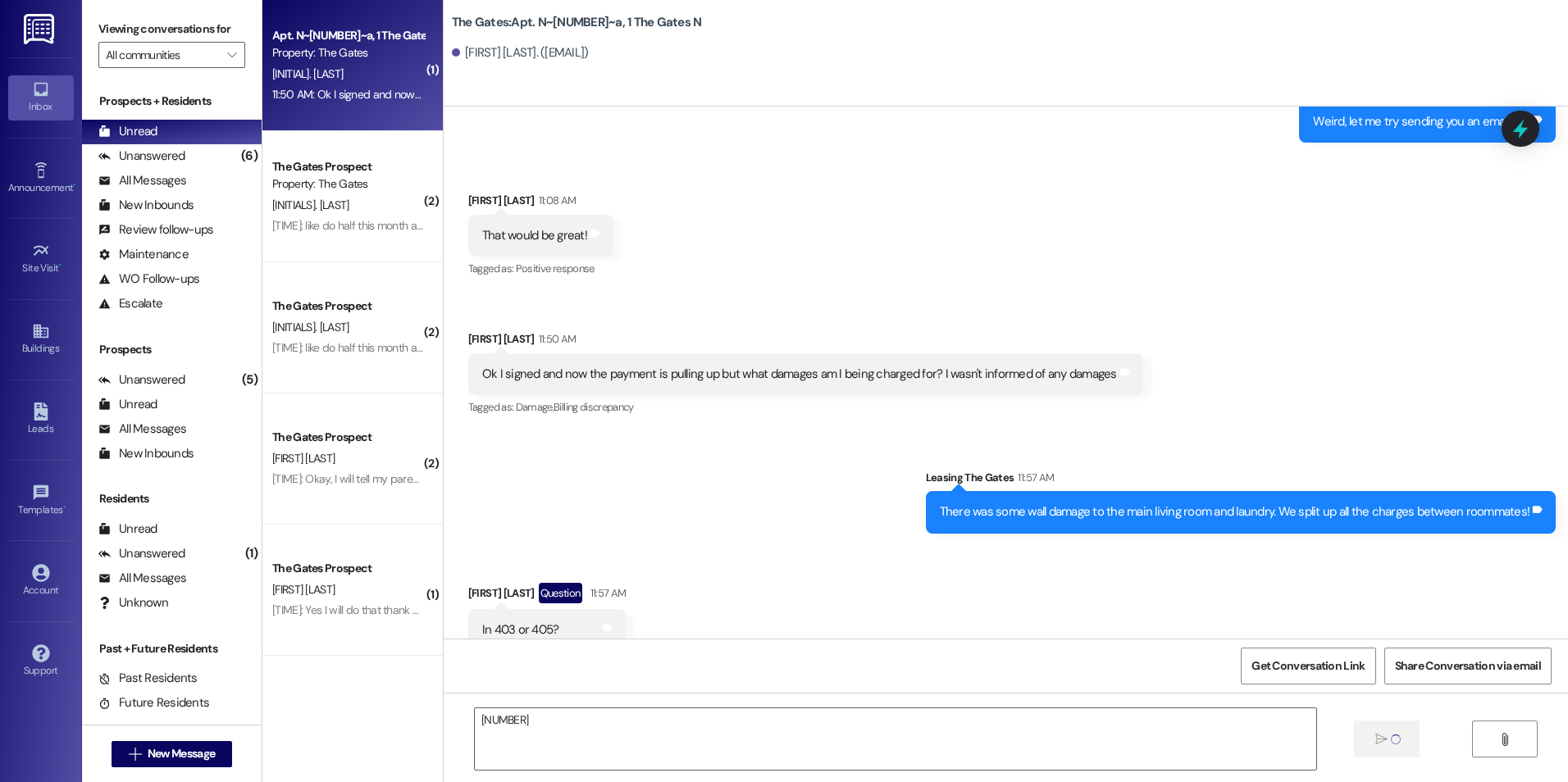 type 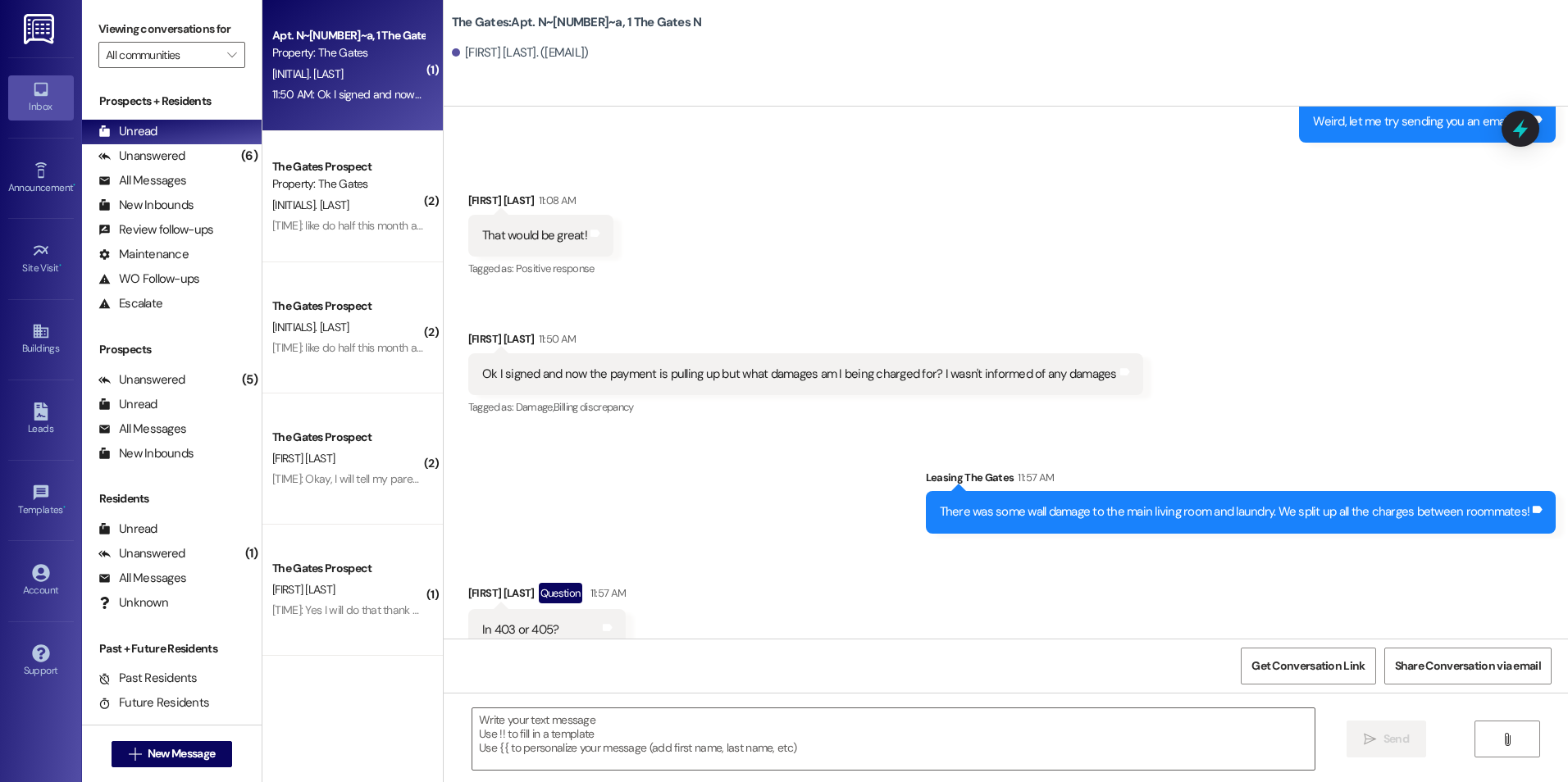 scroll, scrollTop: 24208, scrollLeft: 0, axis: vertical 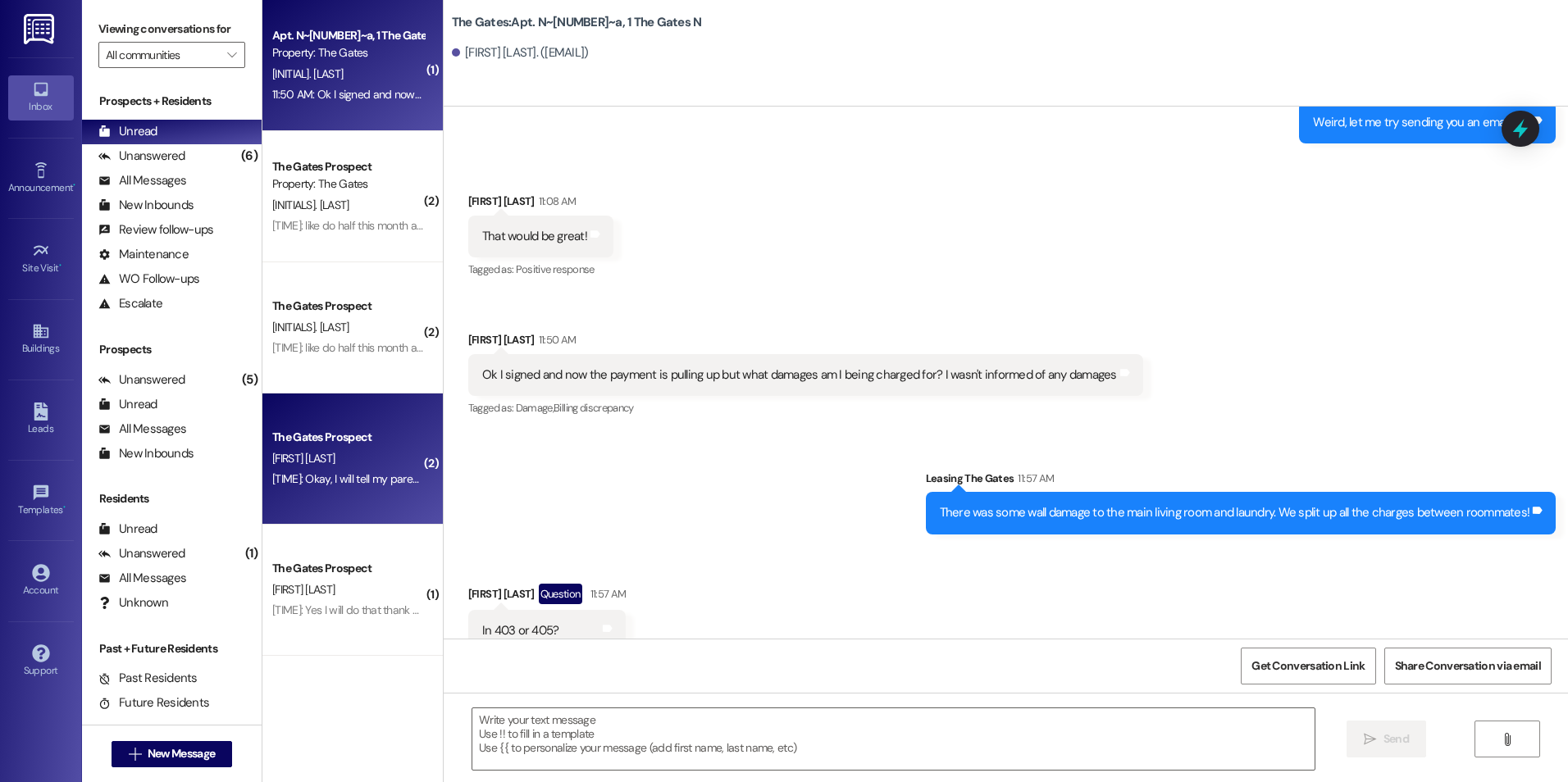 click on "The Gates Prospect [NAME] [TIME]: Okay, I will tell my parents to check their emails  [TIME]: Okay, I will tell my parents to check their emails" at bounding box center (353, 459) 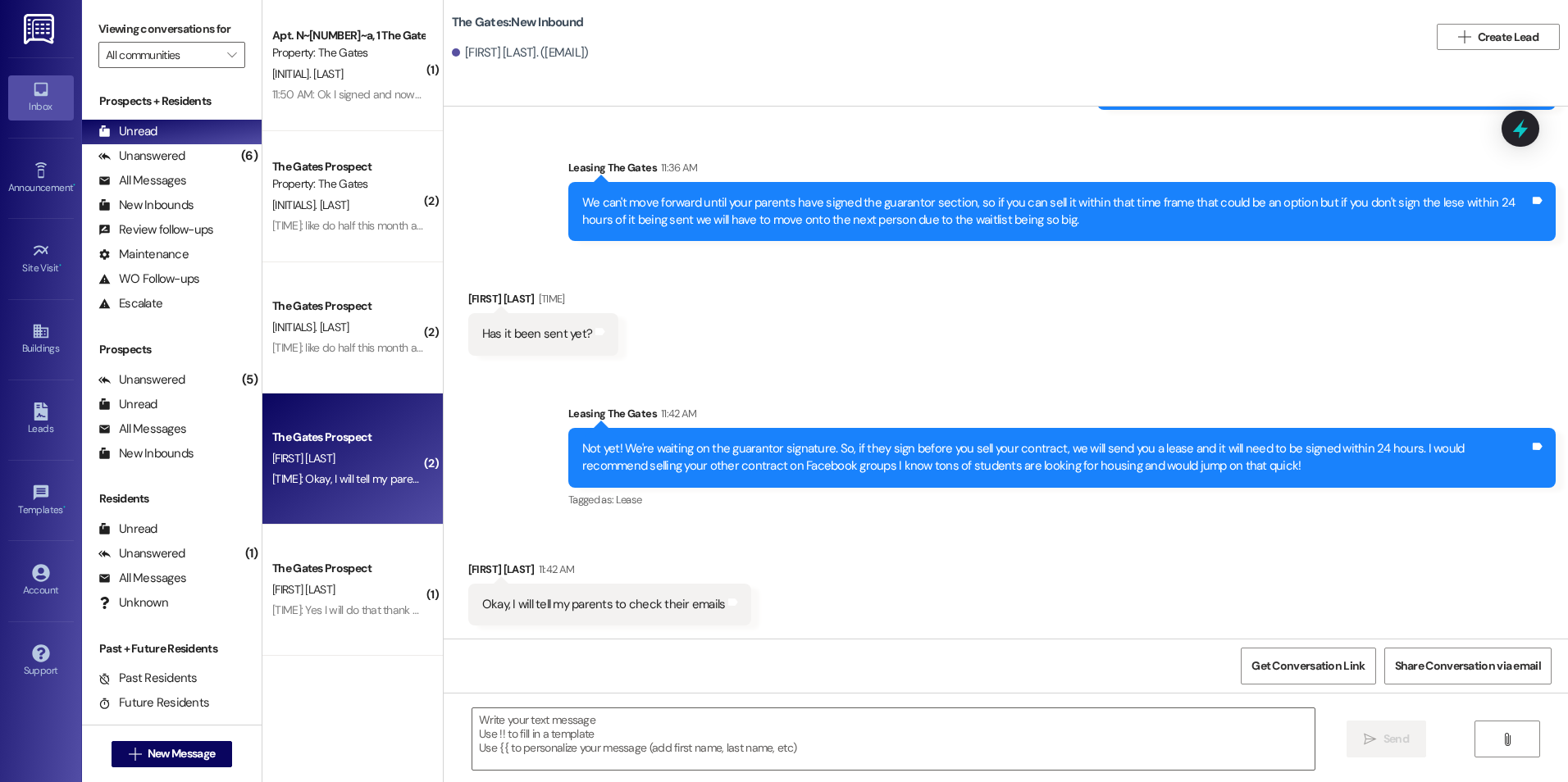scroll, scrollTop: 2187, scrollLeft: 0, axis: vertical 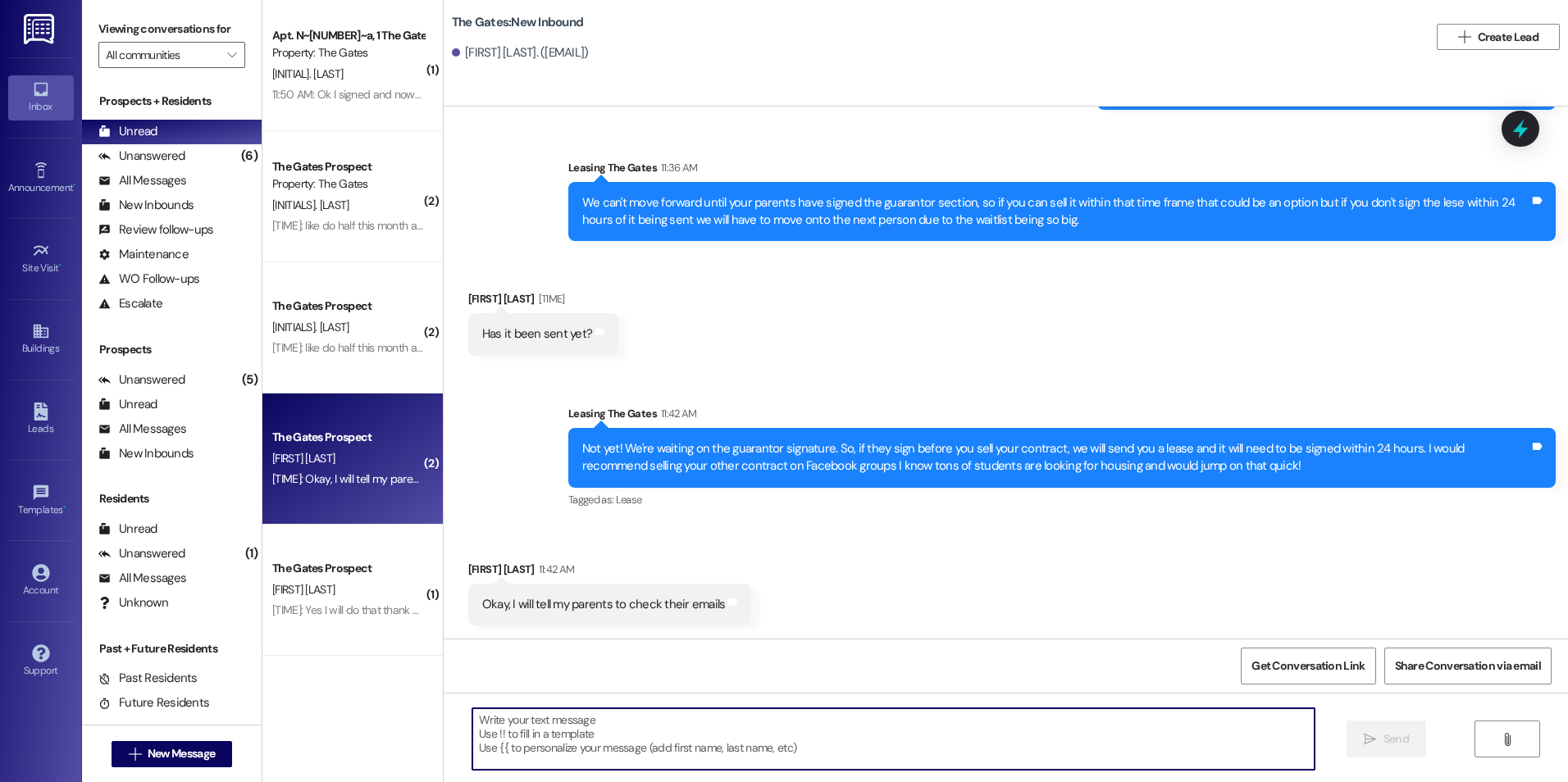 drag, startPoint x: 803, startPoint y: 732, endPoint x: 796, endPoint y: 751, distance: 20.248457 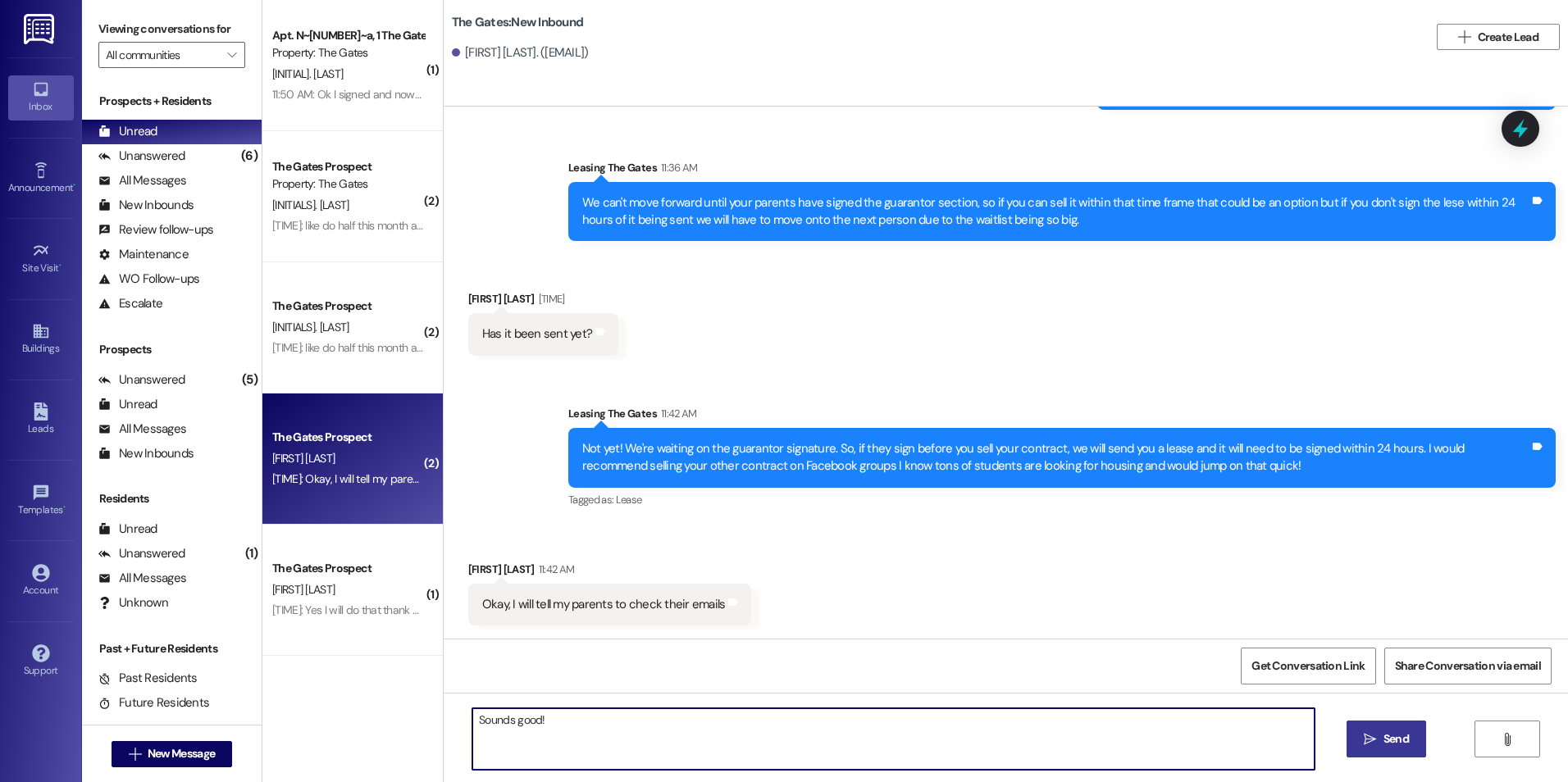 type on "Sounds good!" 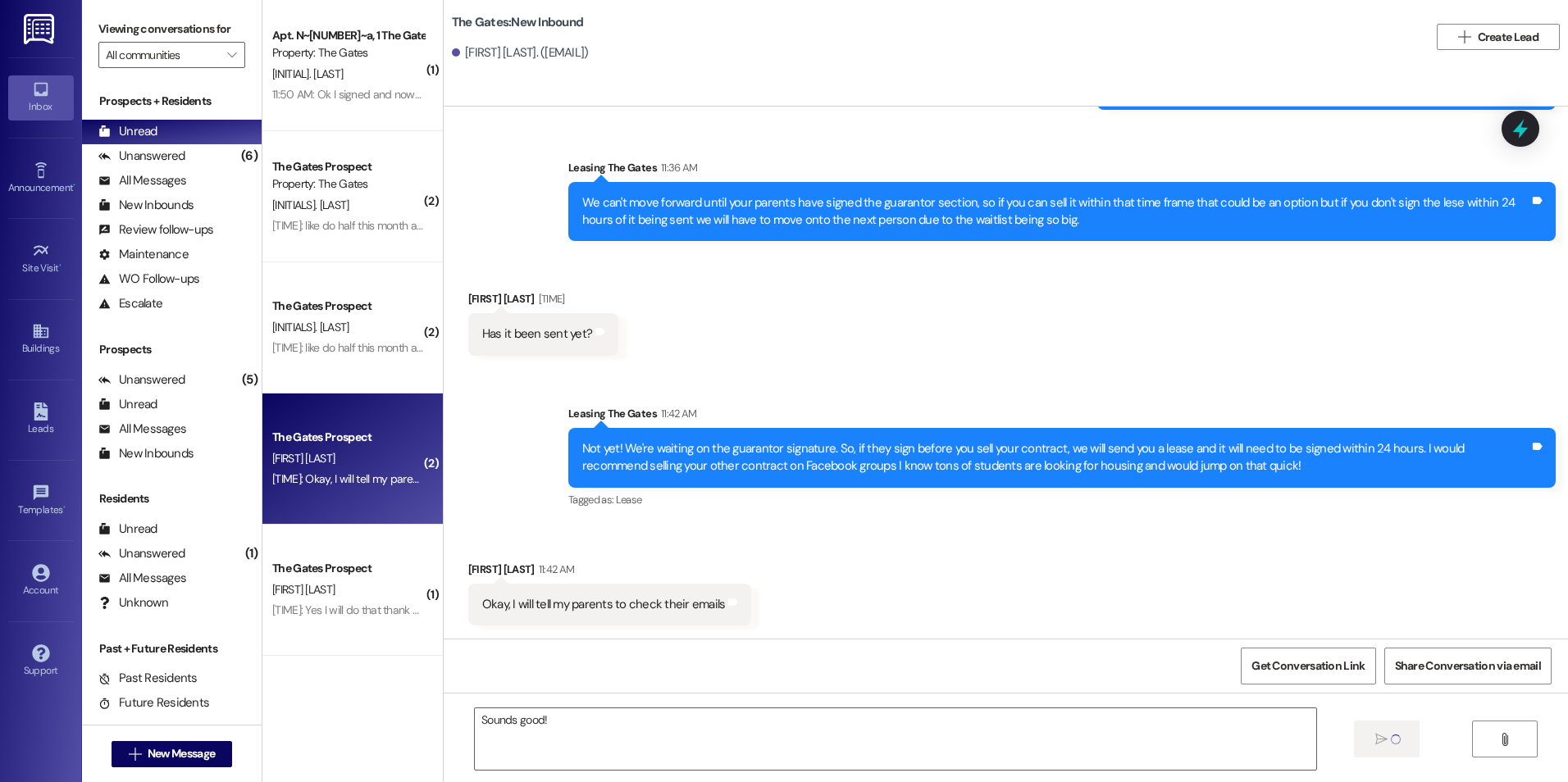 type 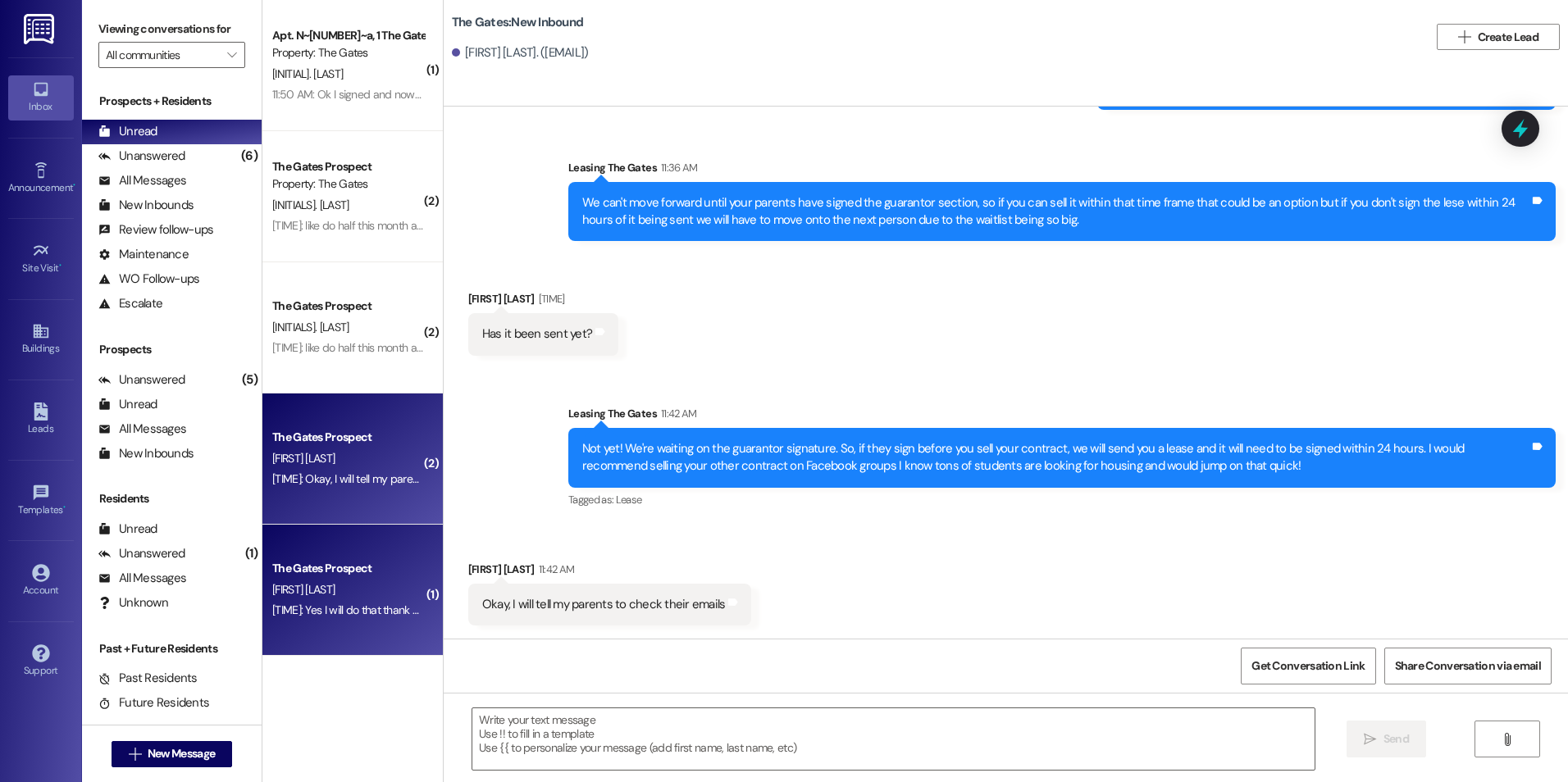 click on "The Gates Prospect" at bounding box center [348, 568] 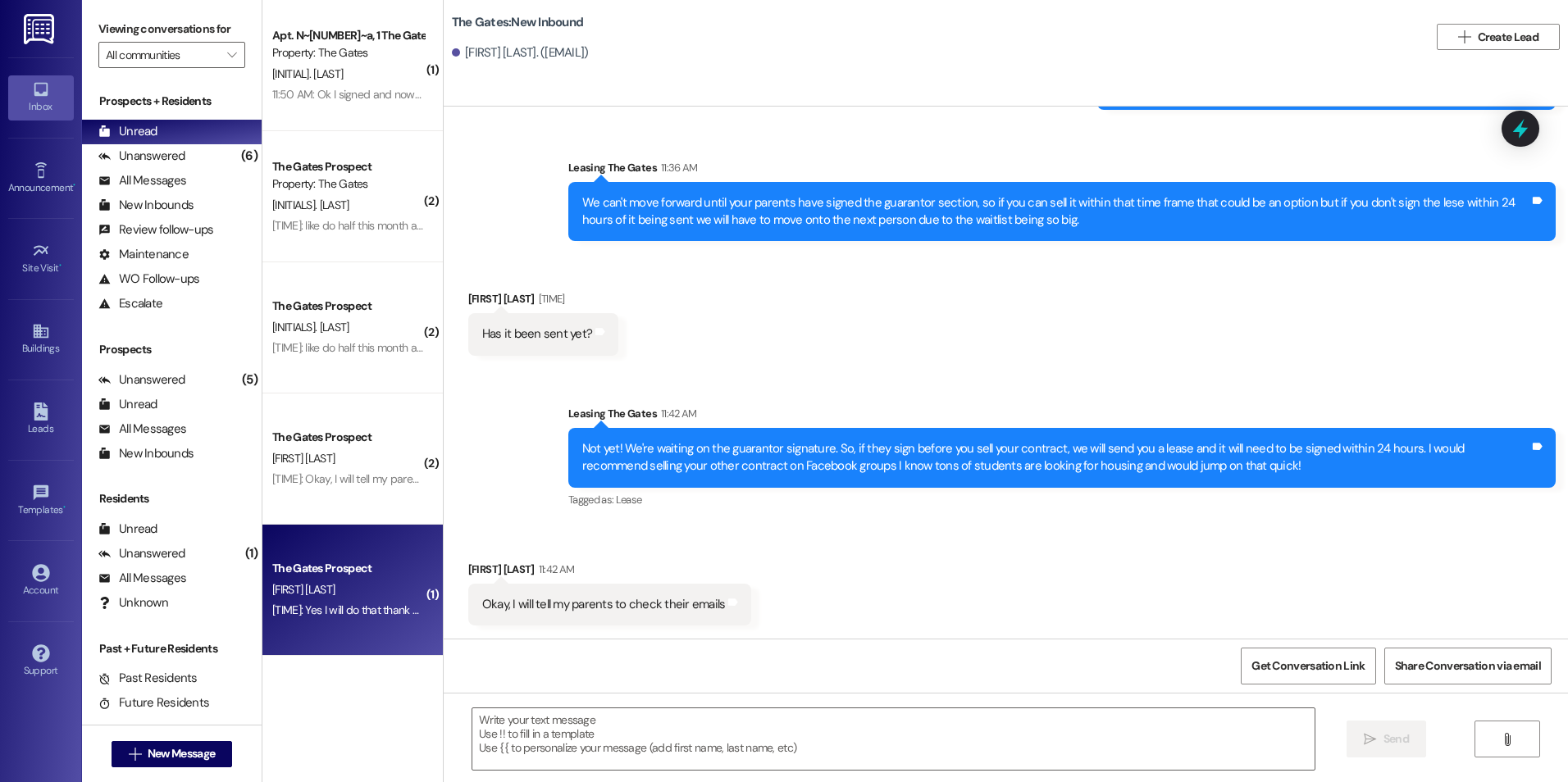 scroll, scrollTop: 888, scrollLeft: 0, axis: vertical 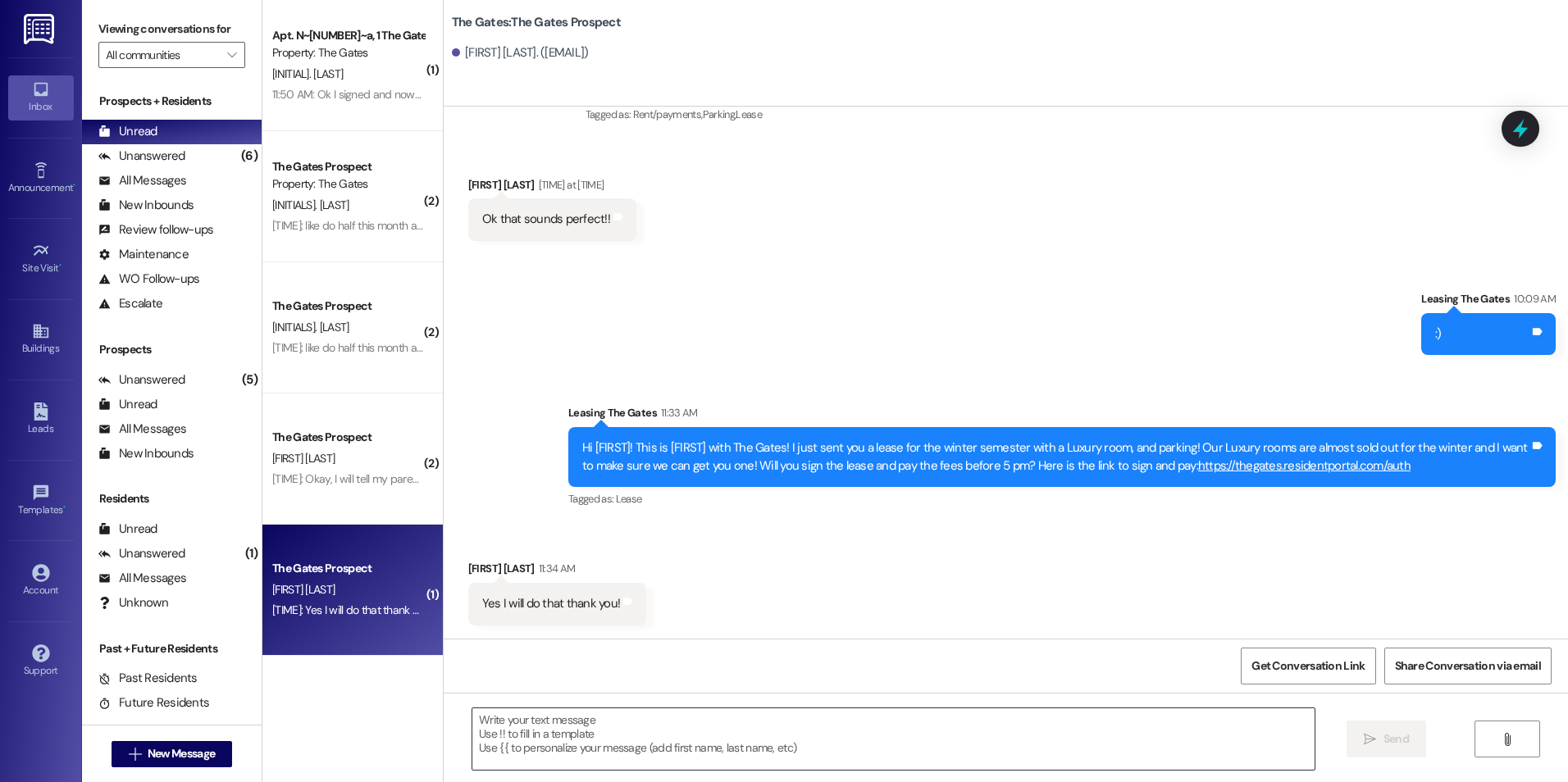 click at bounding box center (893, 739) 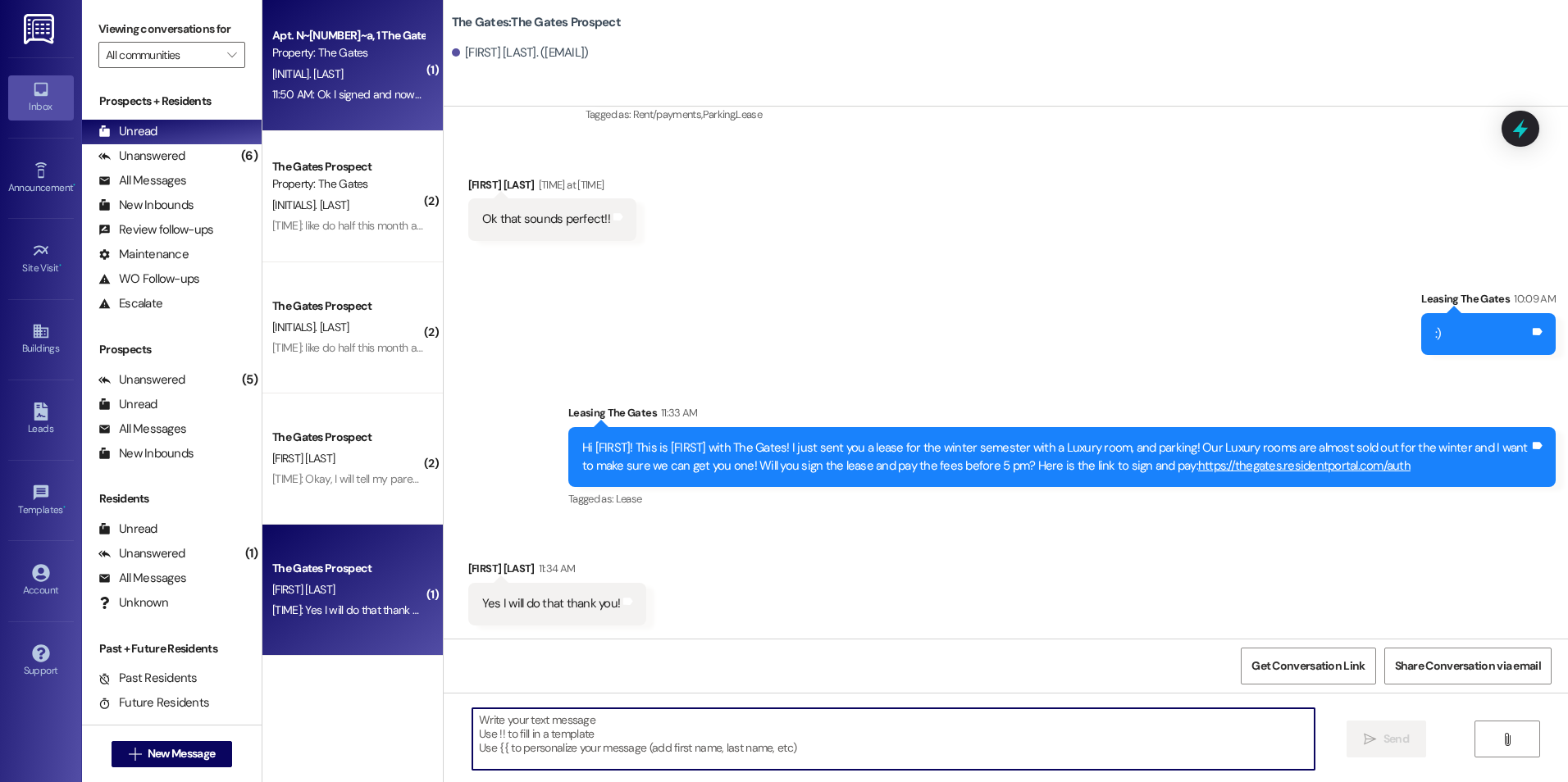 click on "[TIME] AM: Ok I signed and now the payment is pulling up but what damages am I being charged for? I wasn't informed of any damages [TIME] AM: Ok I signed and now the payment is pulling up but what damages am I being charged for? I wasn't informed of any damages" at bounding box center (348, 94) 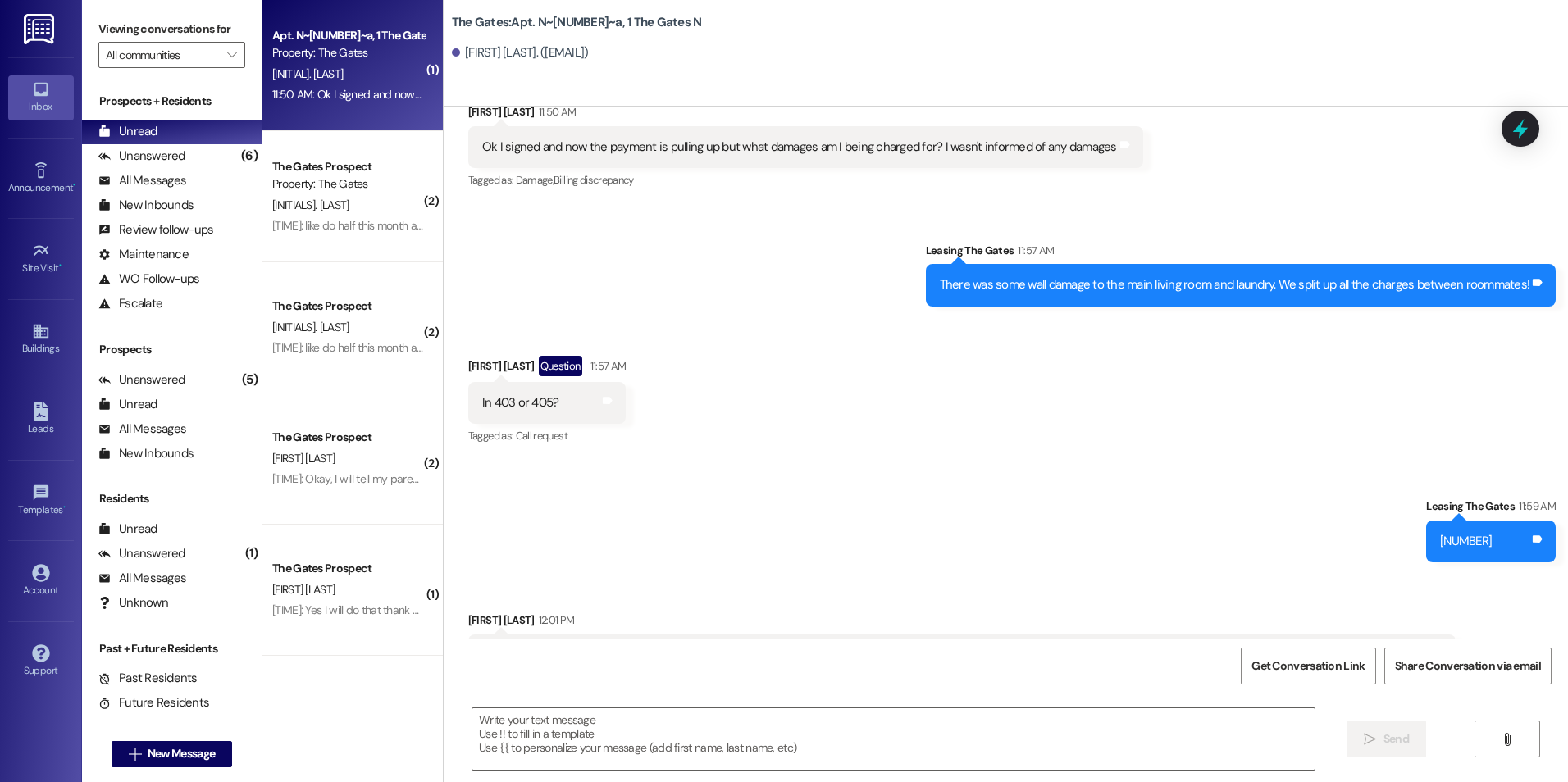 scroll, scrollTop: 24453, scrollLeft: 0, axis: vertical 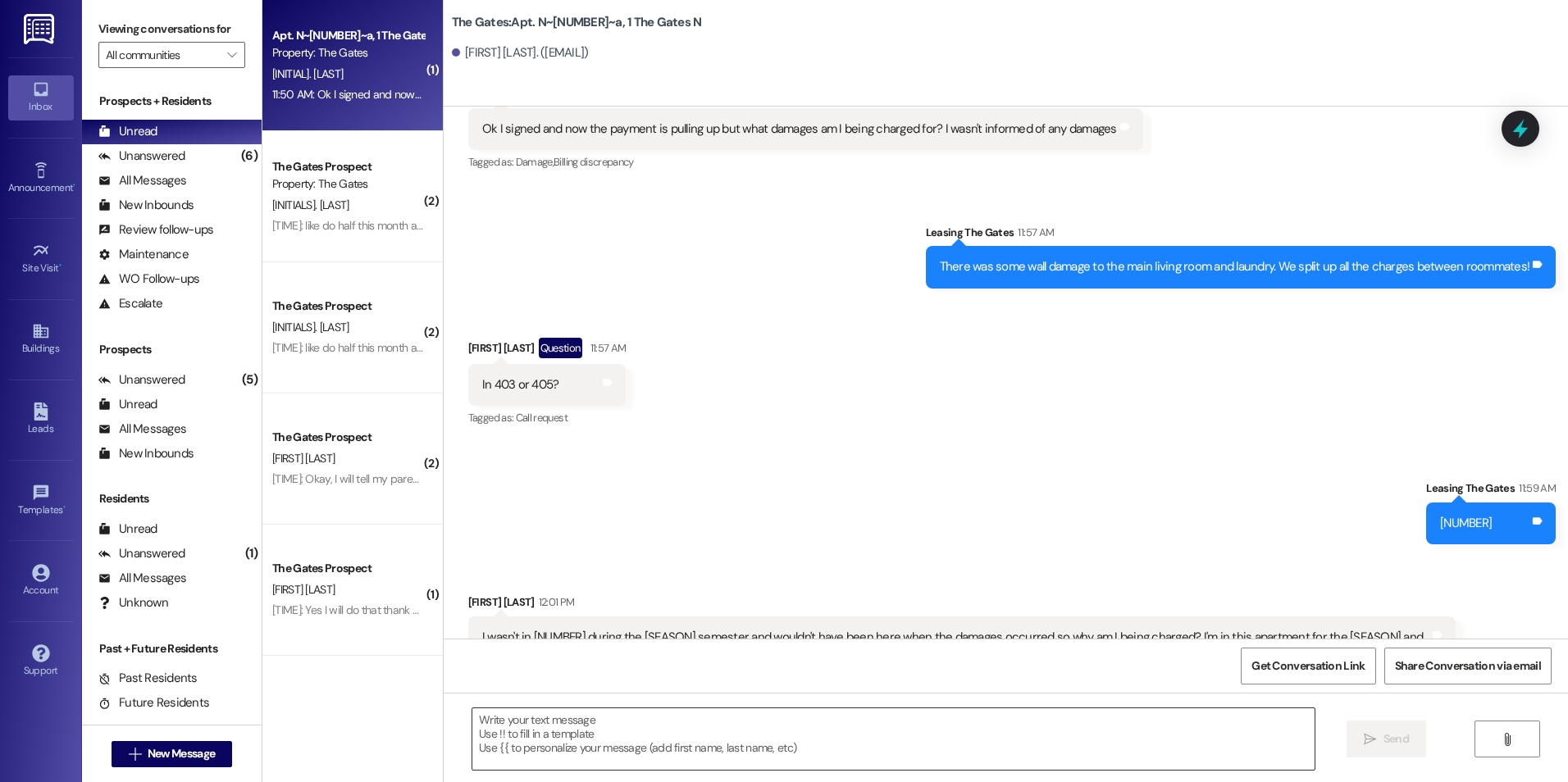 click at bounding box center (893, 739) 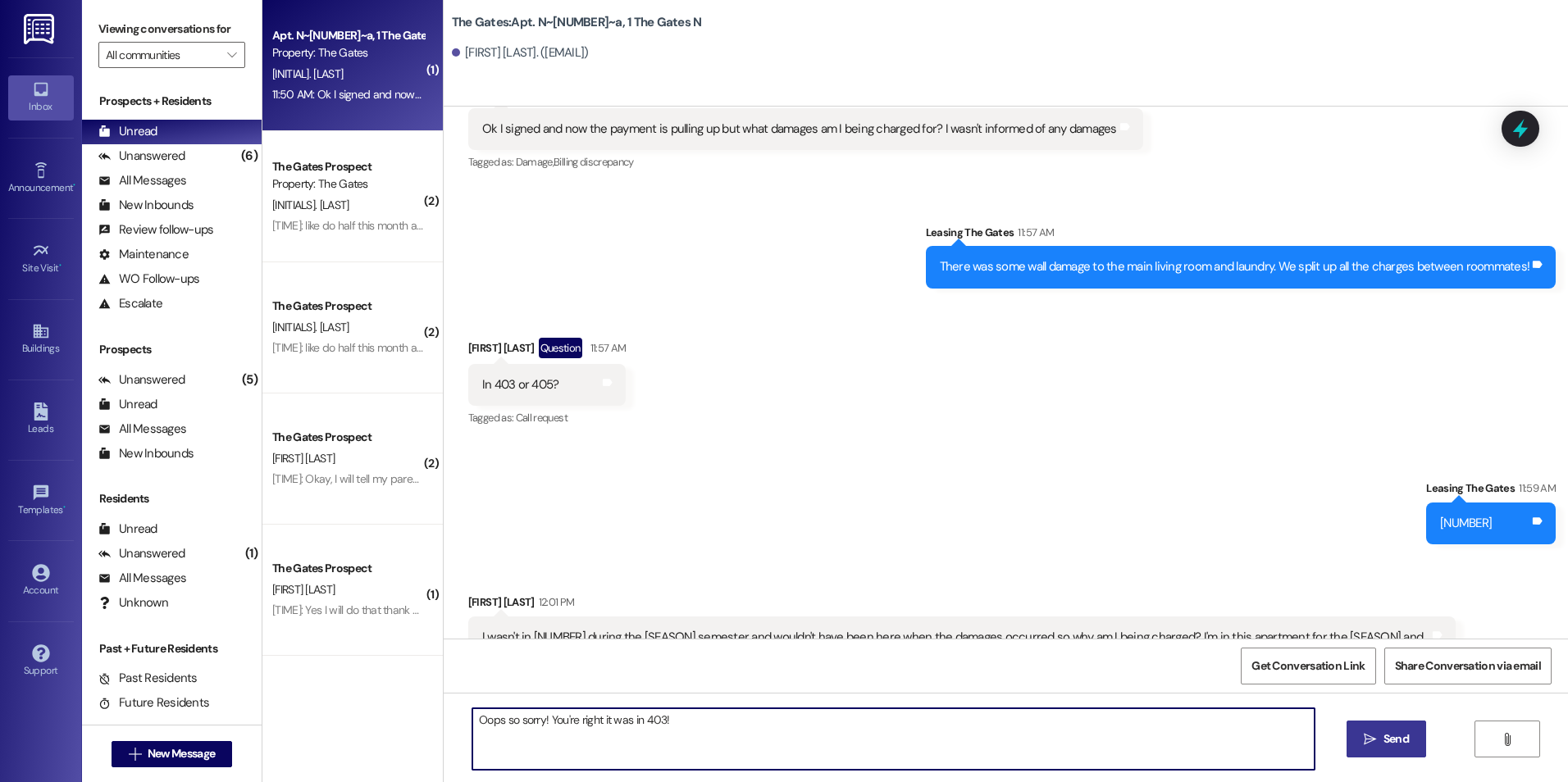 type on "Oops so sorry! You're right it was in 403!" 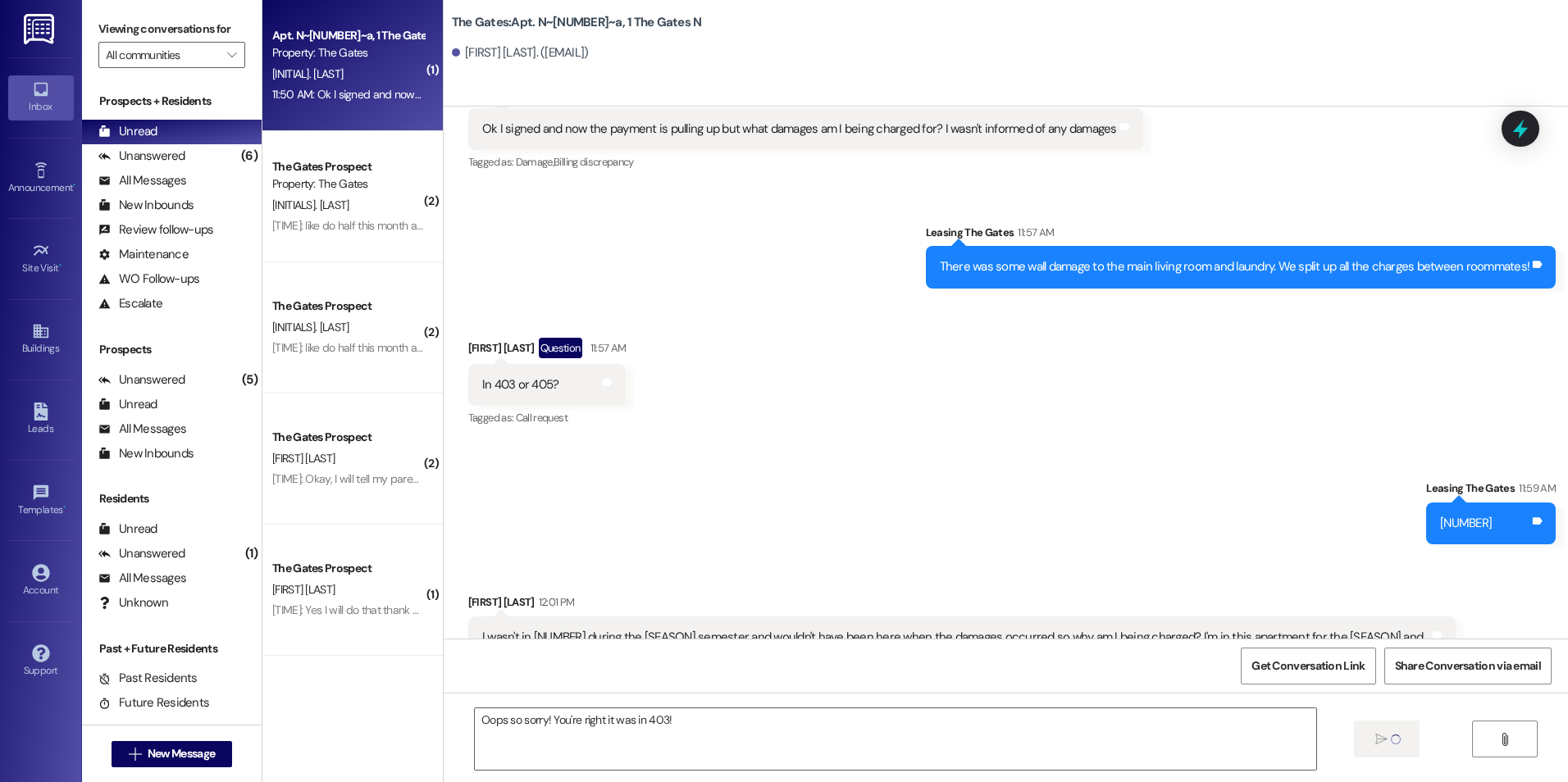 type 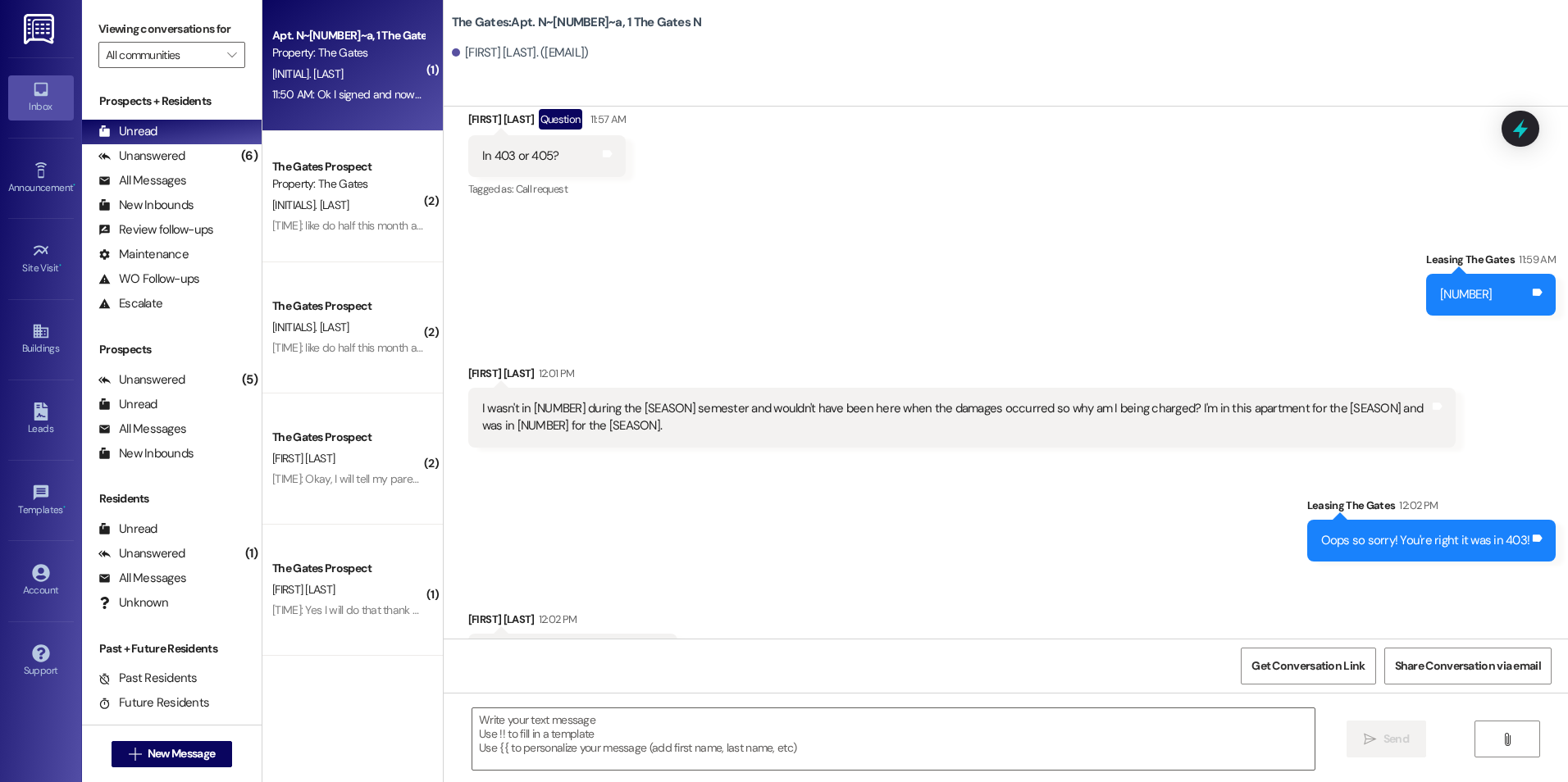 scroll, scrollTop: 24683, scrollLeft: 0, axis: vertical 